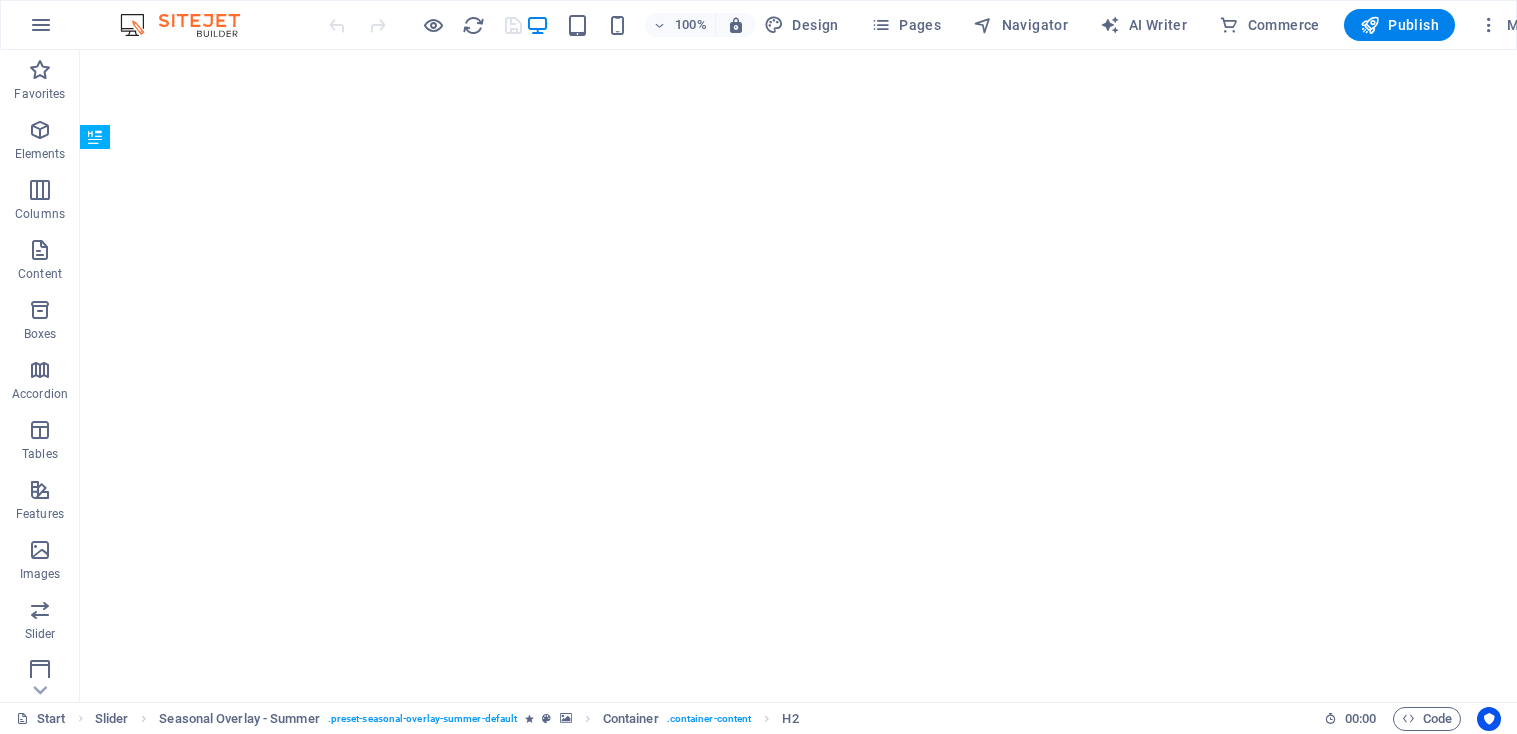 scroll, scrollTop: 0, scrollLeft: 0, axis: both 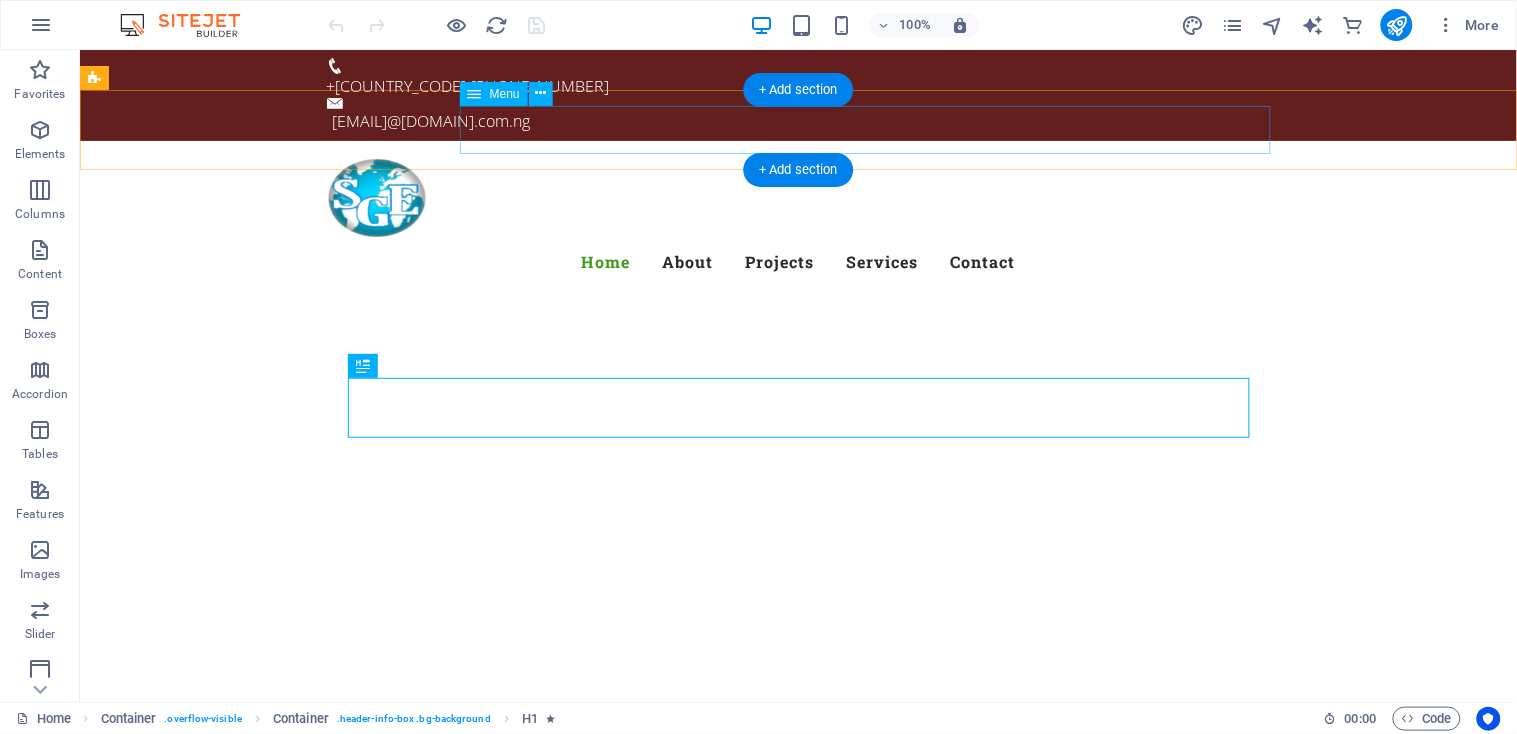 click on "Home About Projects Services Contact" at bounding box center (798, 261) 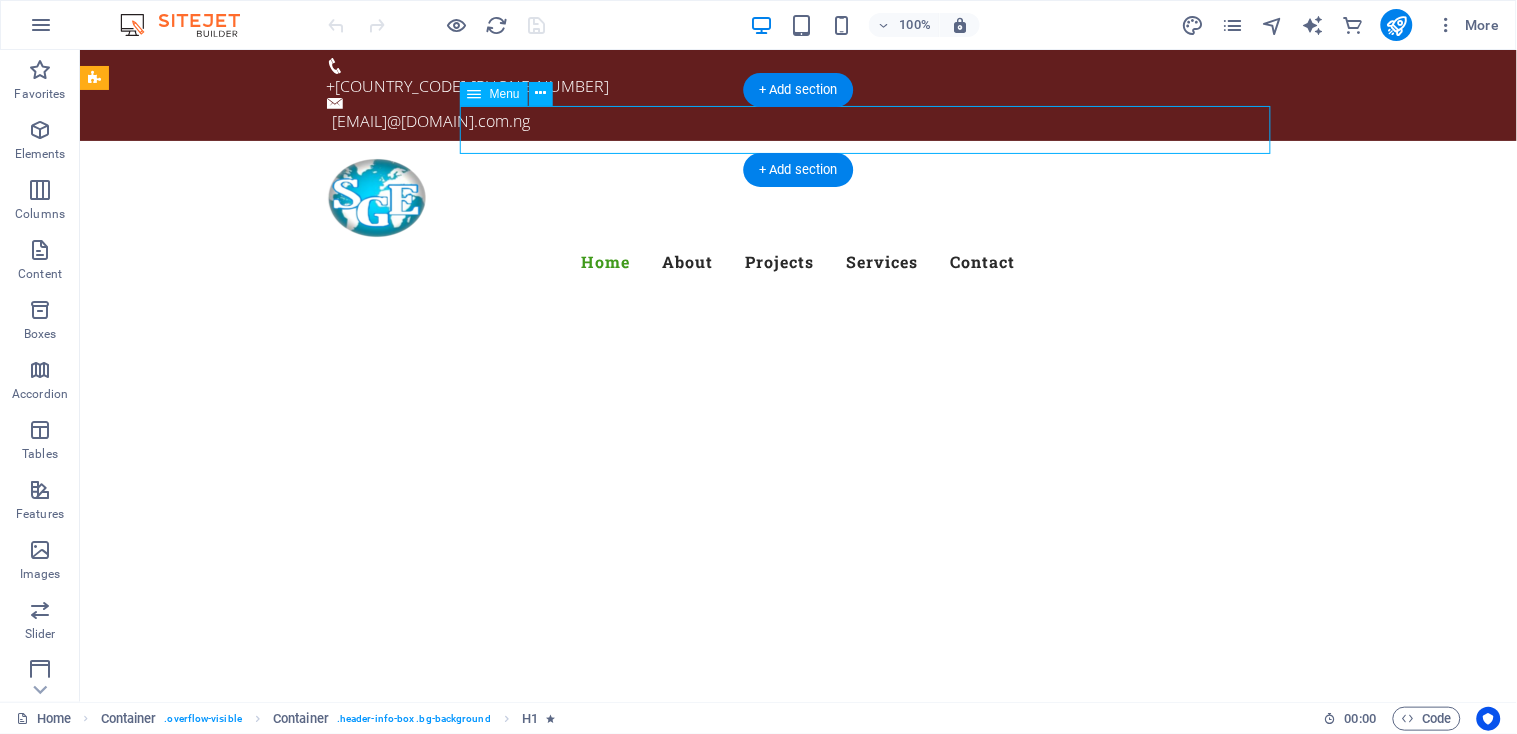 click on "Home About Projects Services Contact" at bounding box center (798, 261) 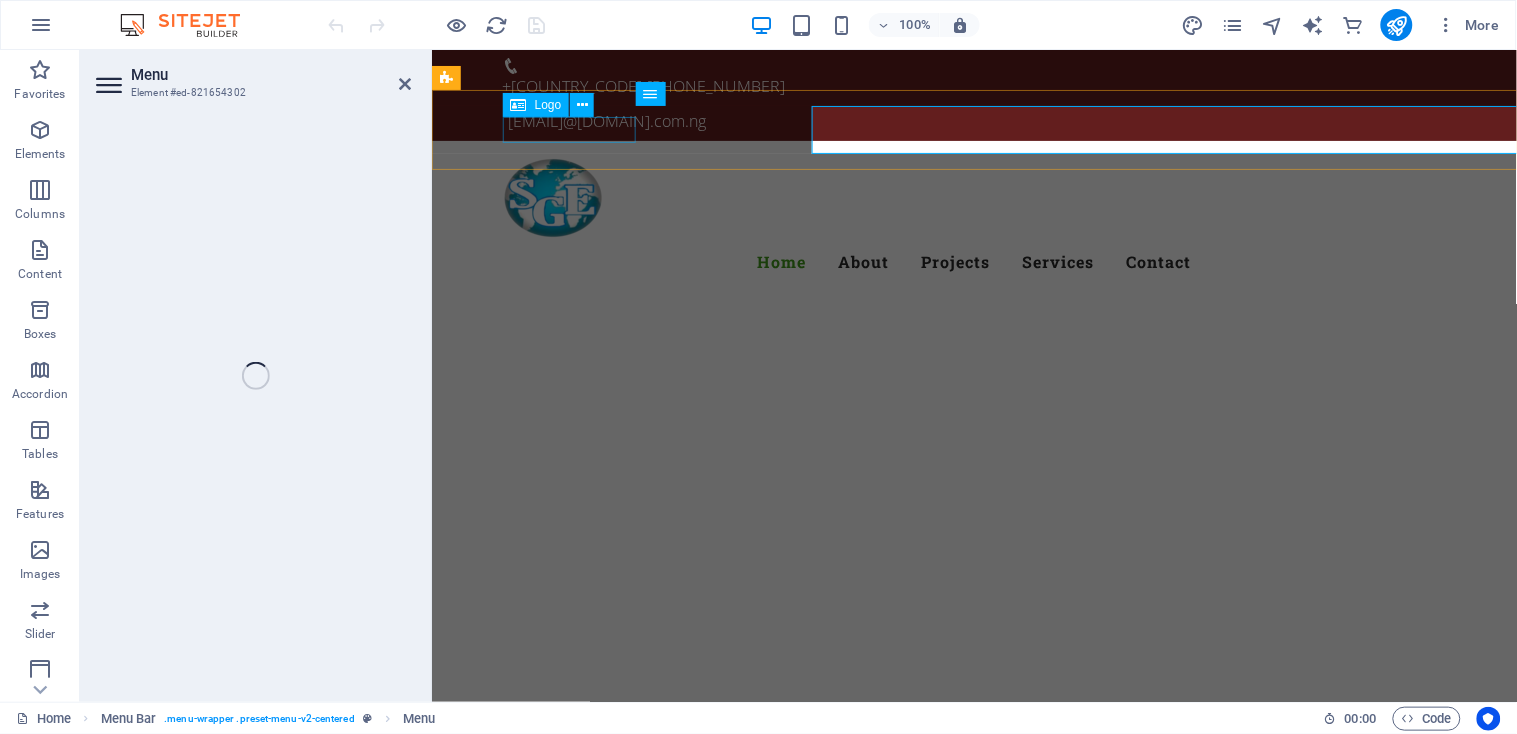 select 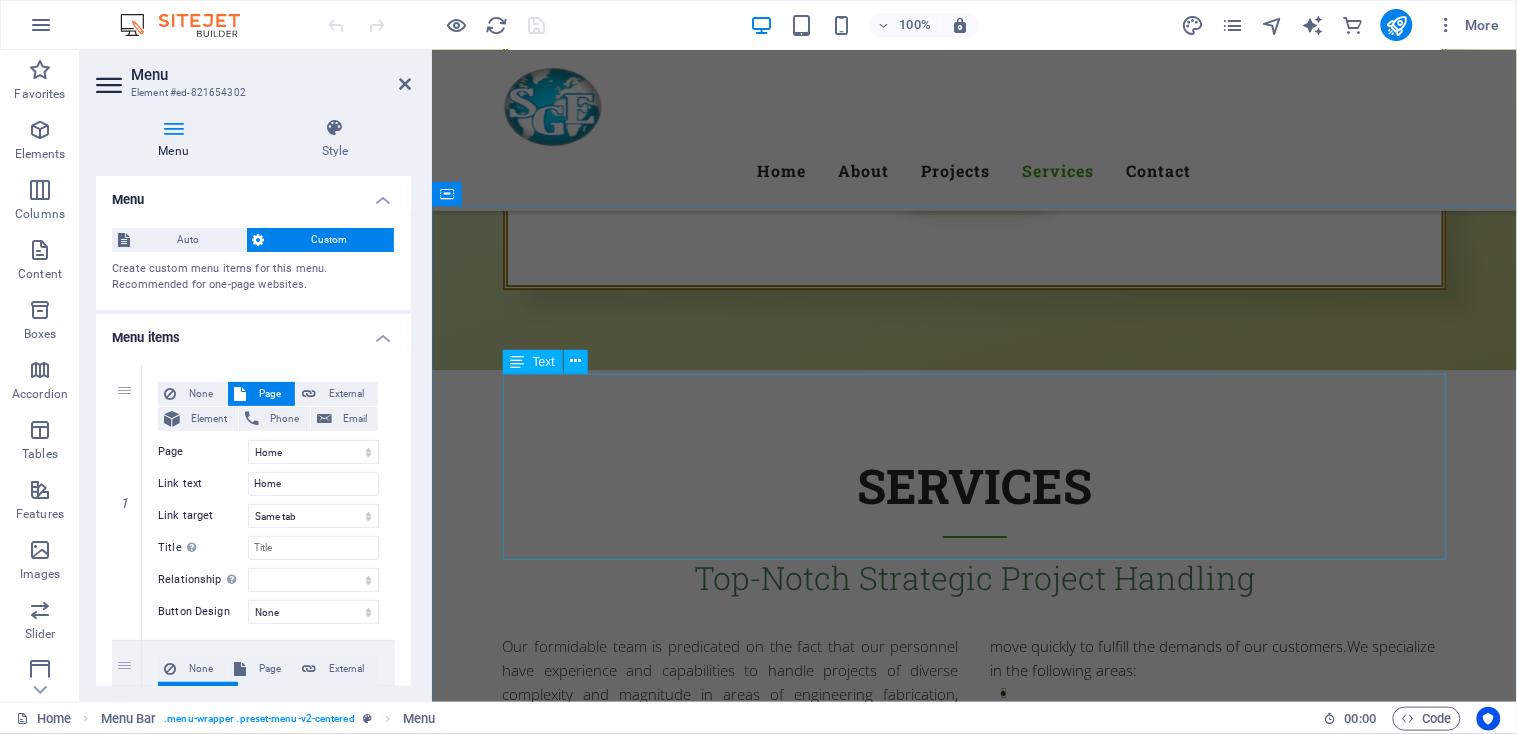 scroll, scrollTop: 1634, scrollLeft: 0, axis: vertical 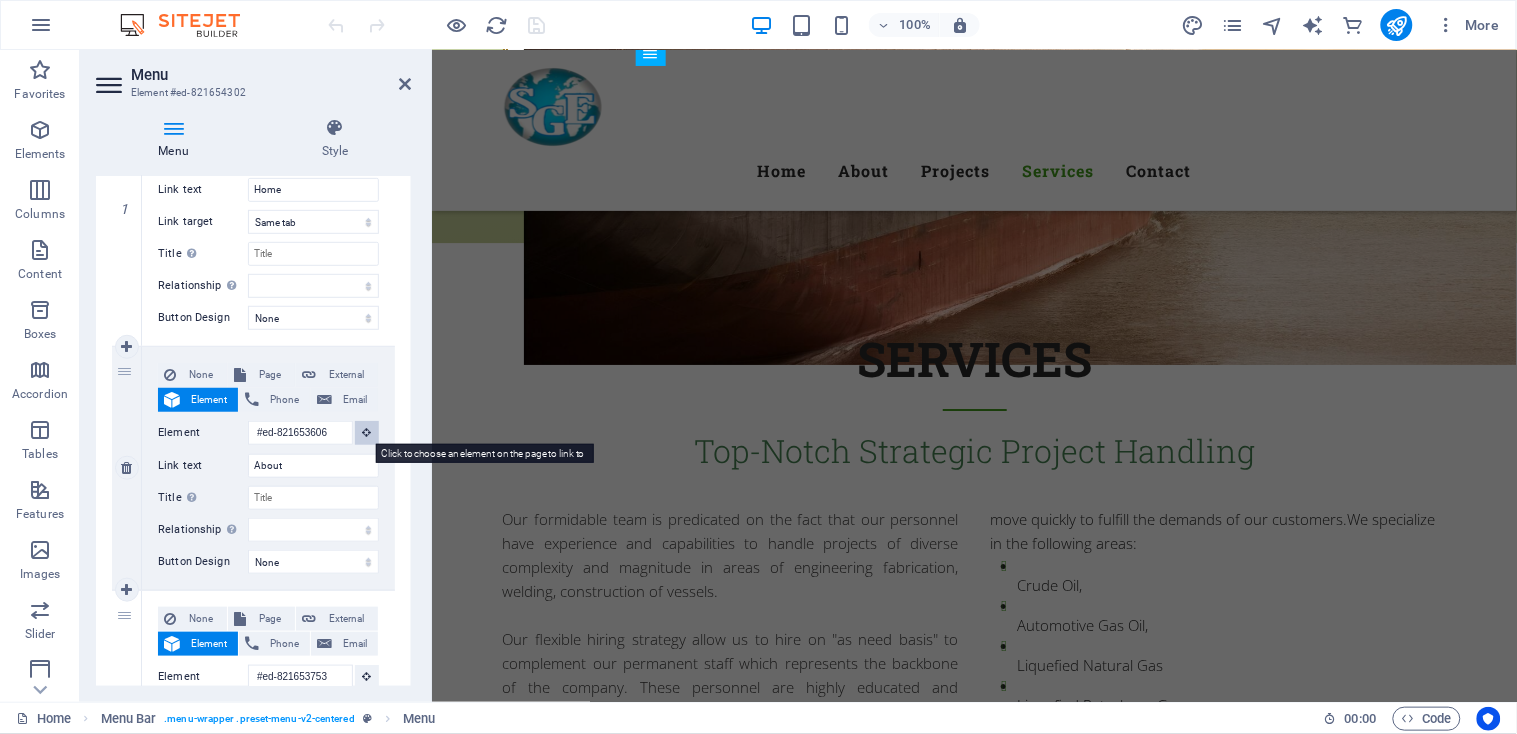 click at bounding box center (367, 432) 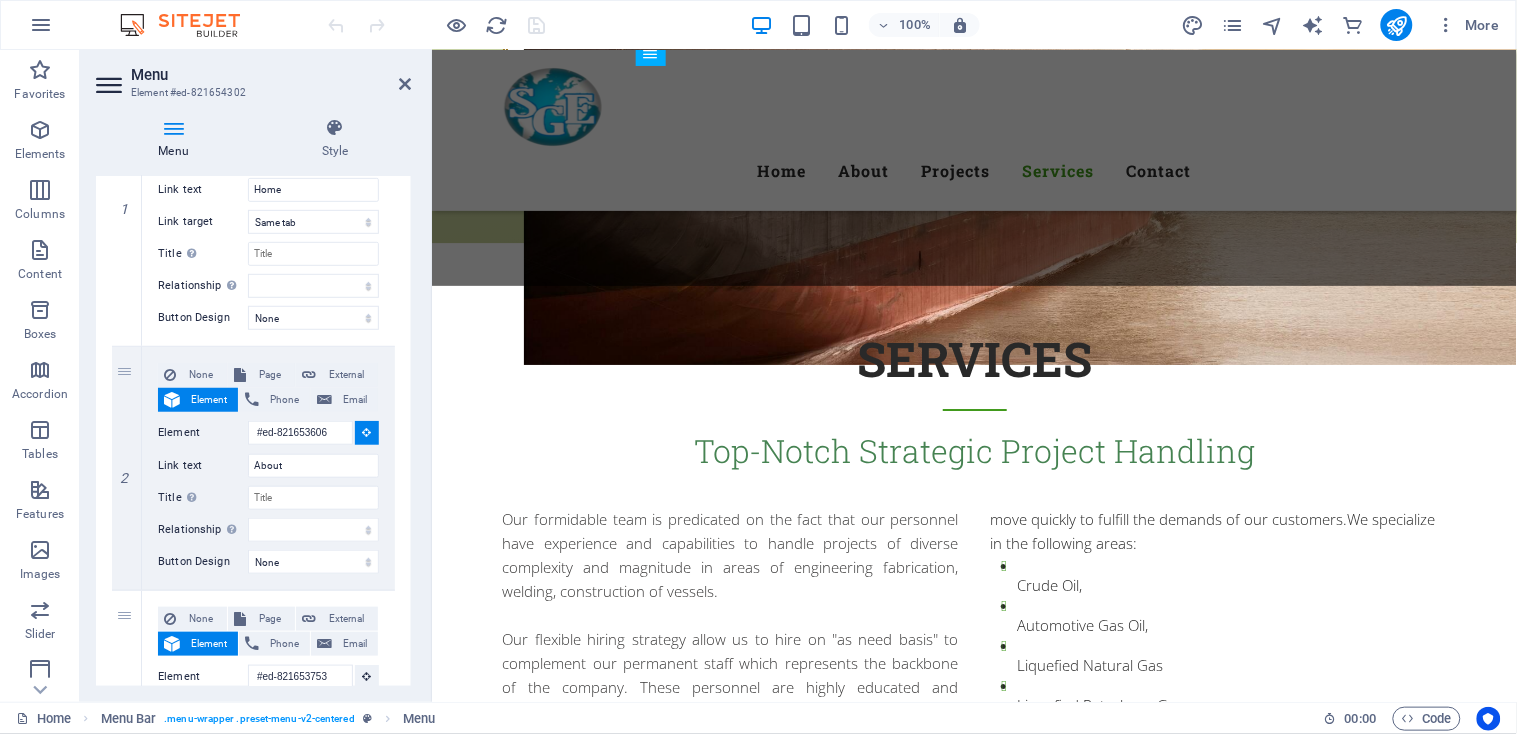 click at bounding box center (973, 2149) 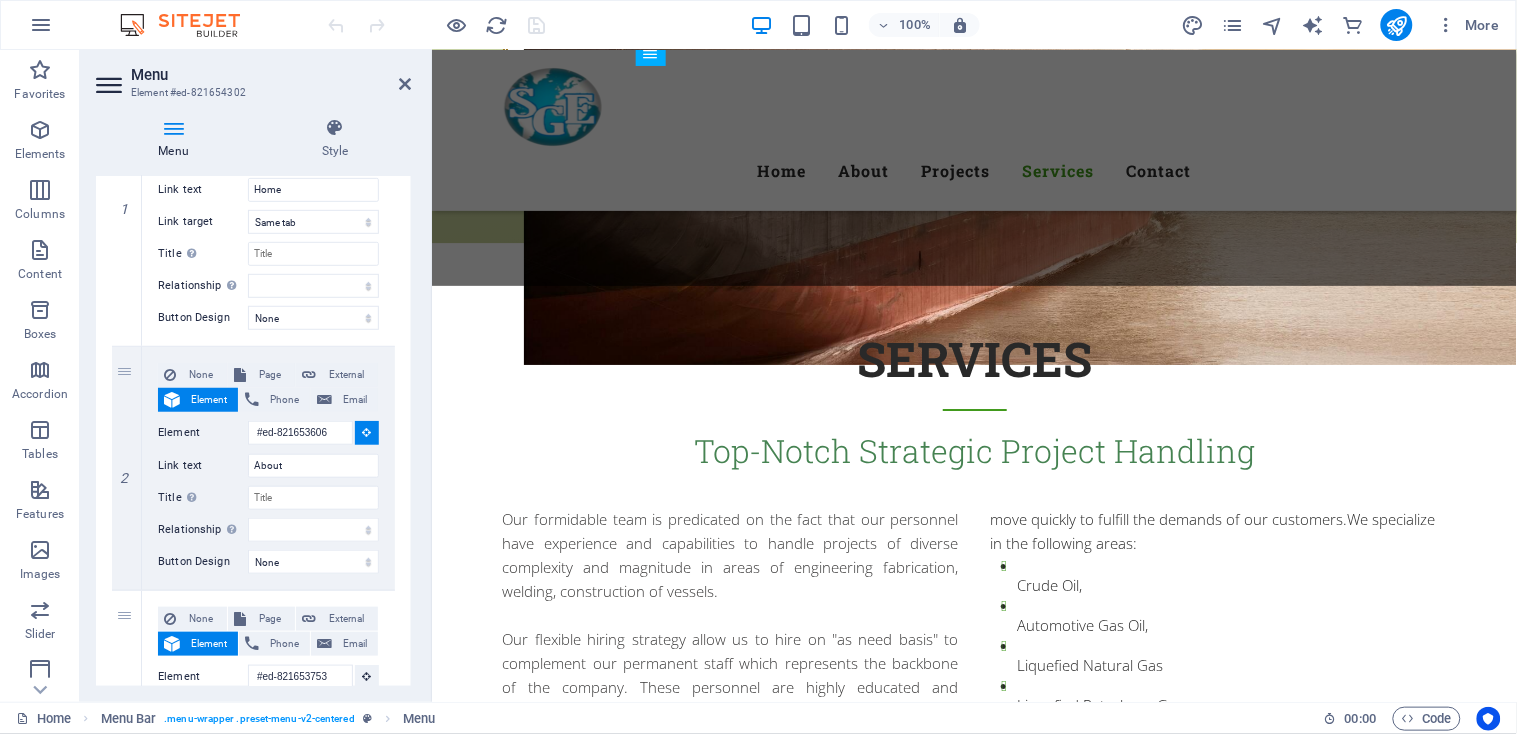 type on "#ed-821653693" 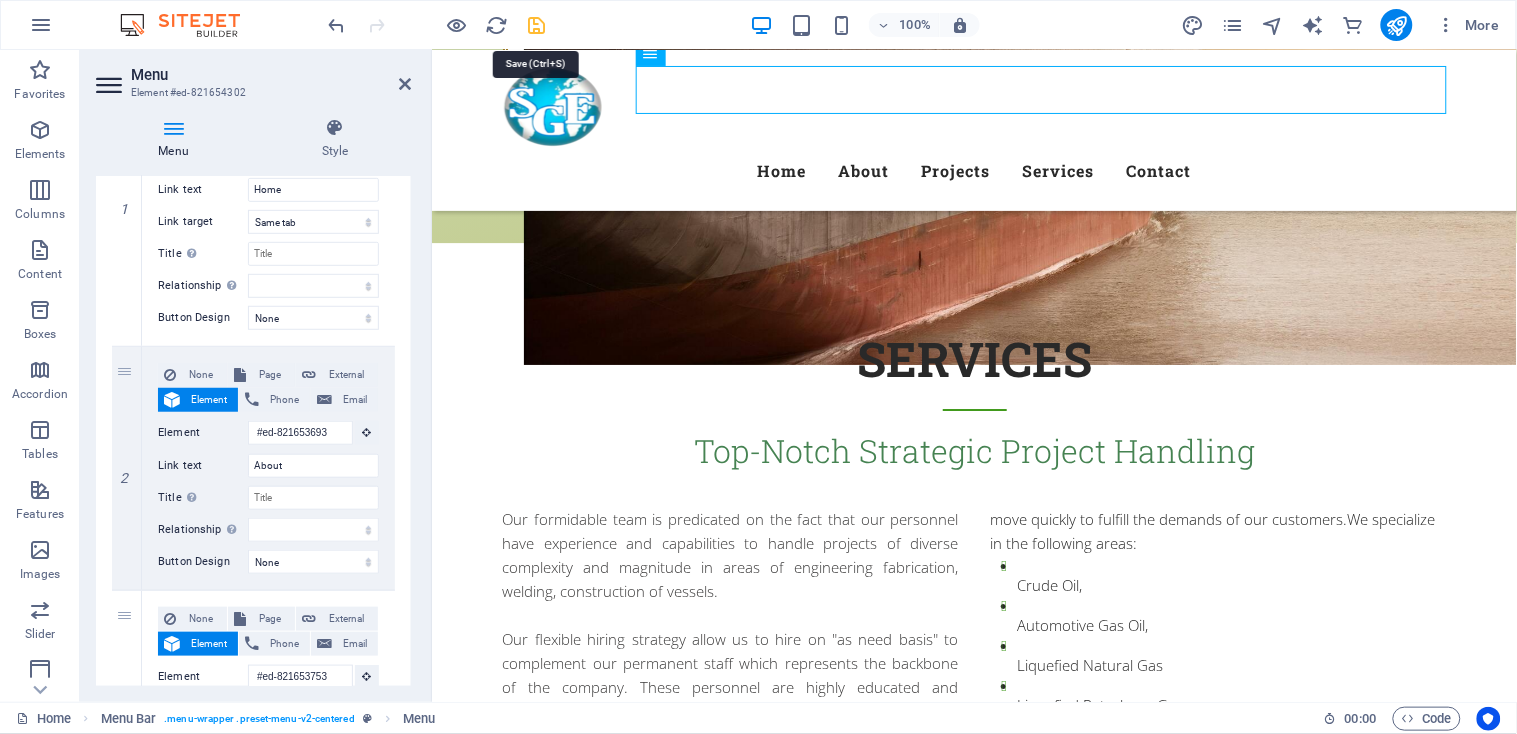 click at bounding box center (537, 25) 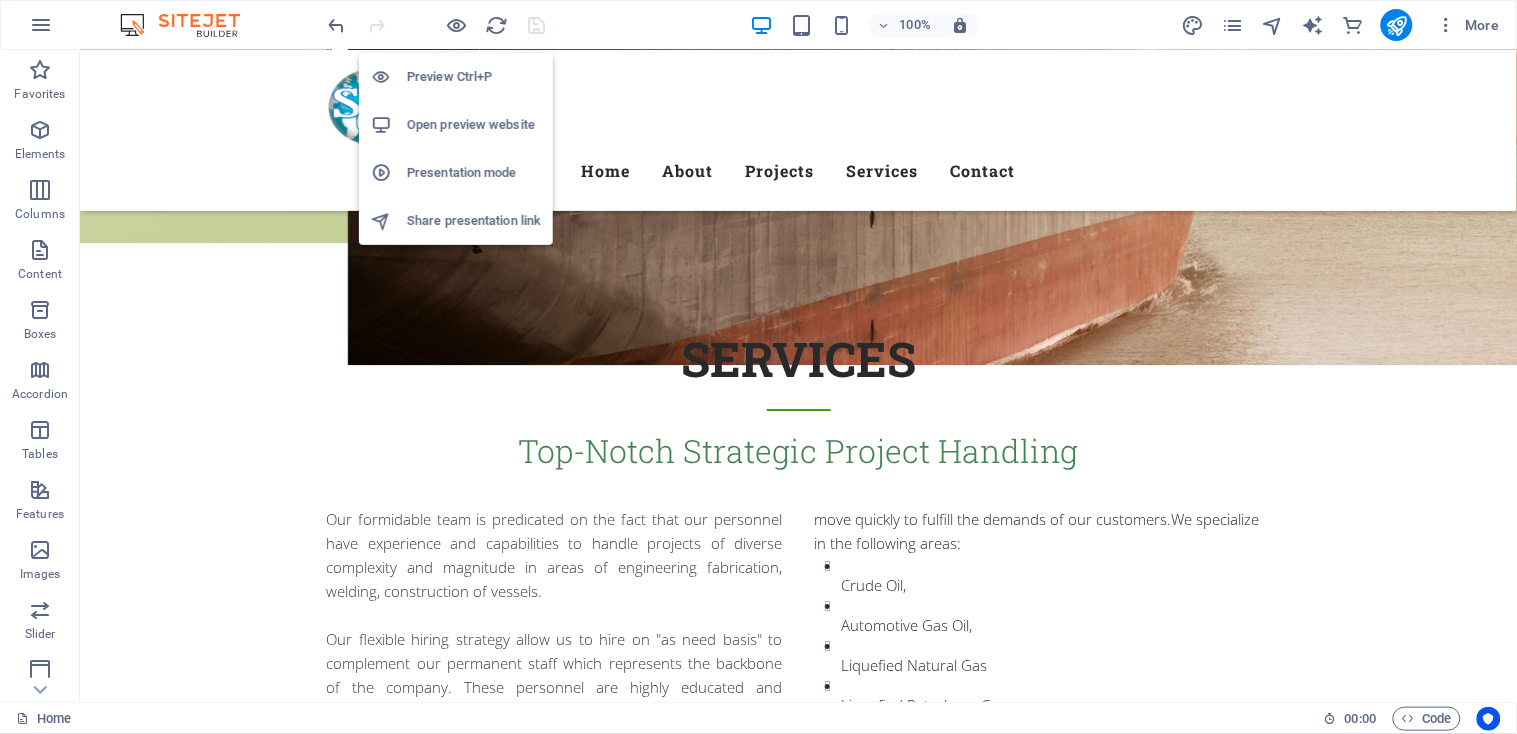 click on "Open preview website" at bounding box center (474, 125) 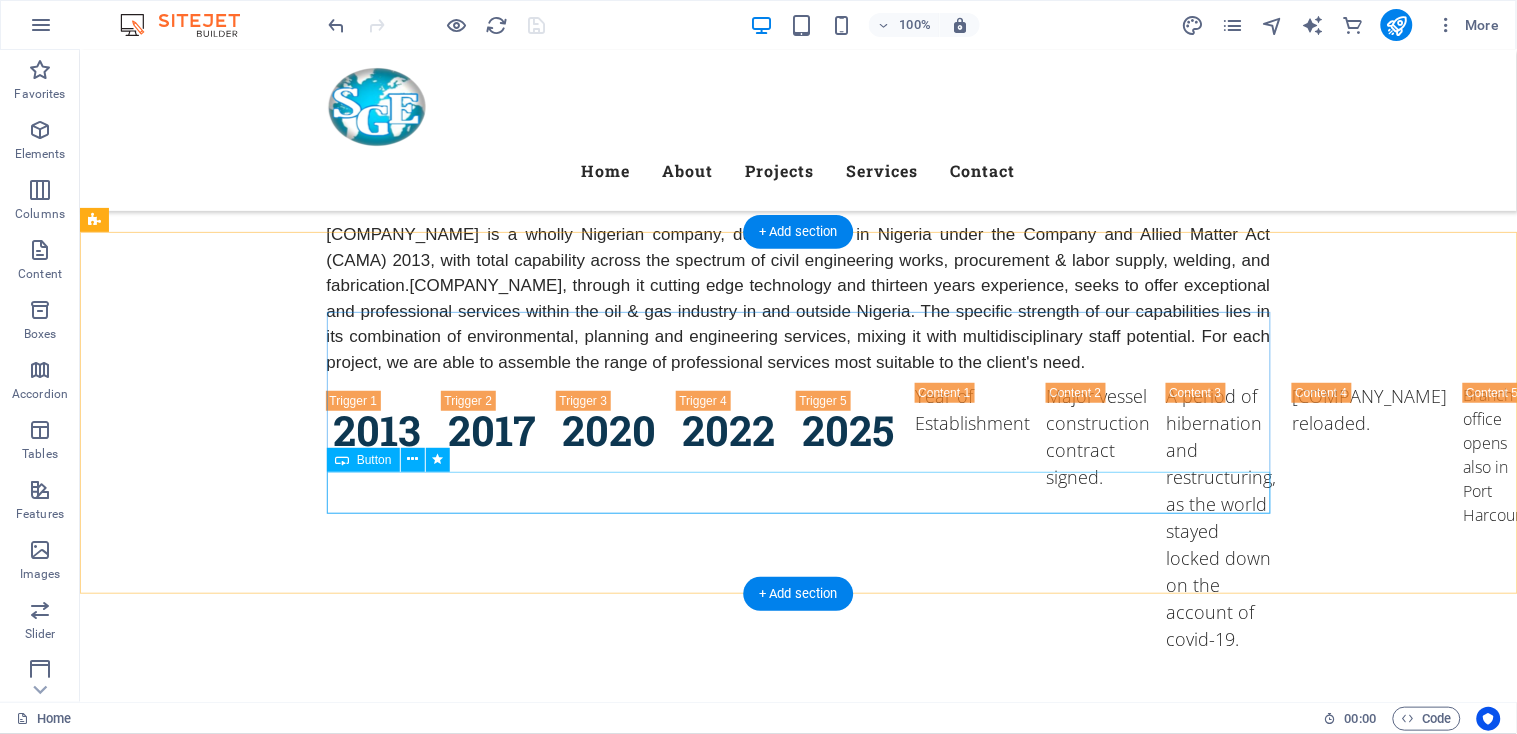 scroll, scrollTop: 4234, scrollLeft: 0, axis: vertical 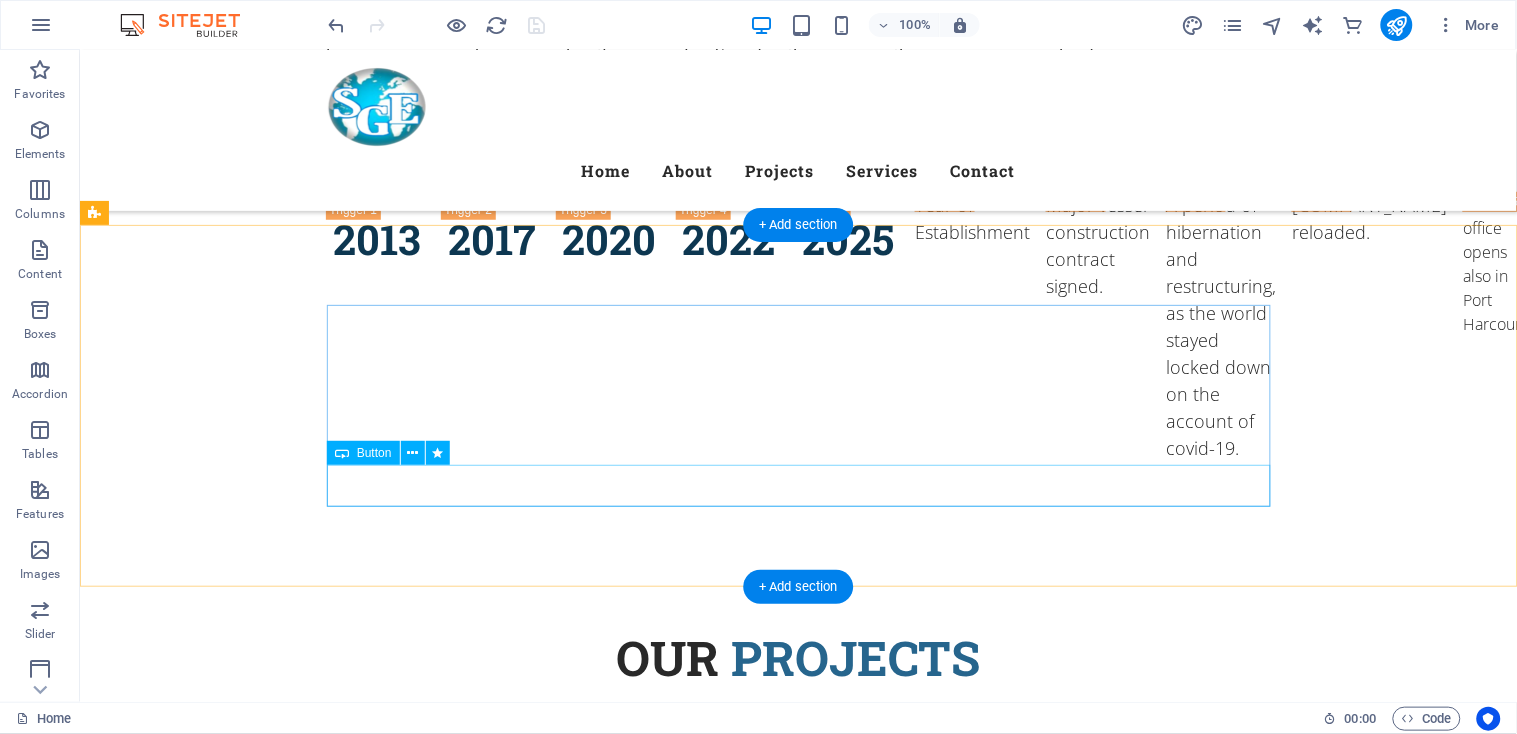 click on "Contact us" at bounding box center (798, 3431) 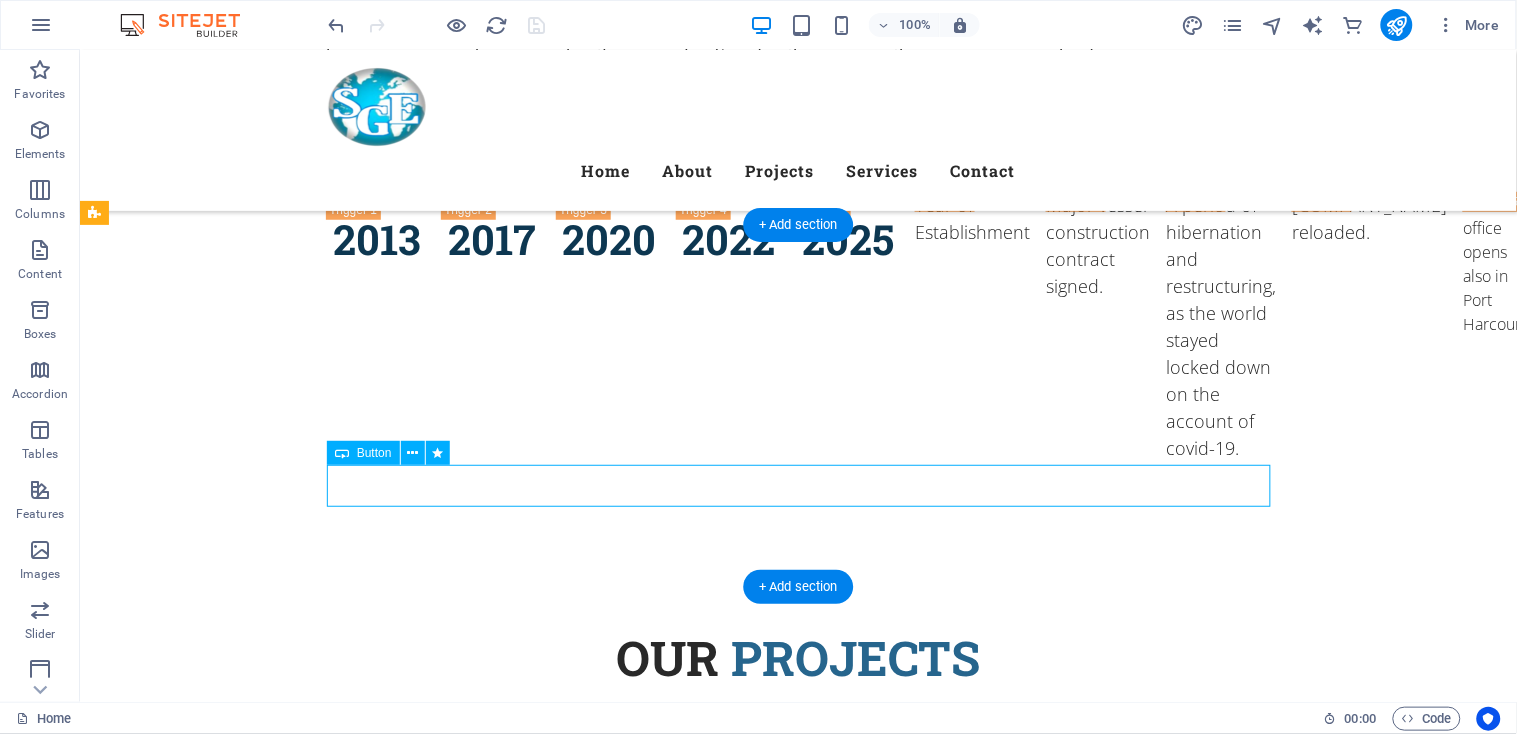 click on "Contact us" at bounding box center (798, 3431) 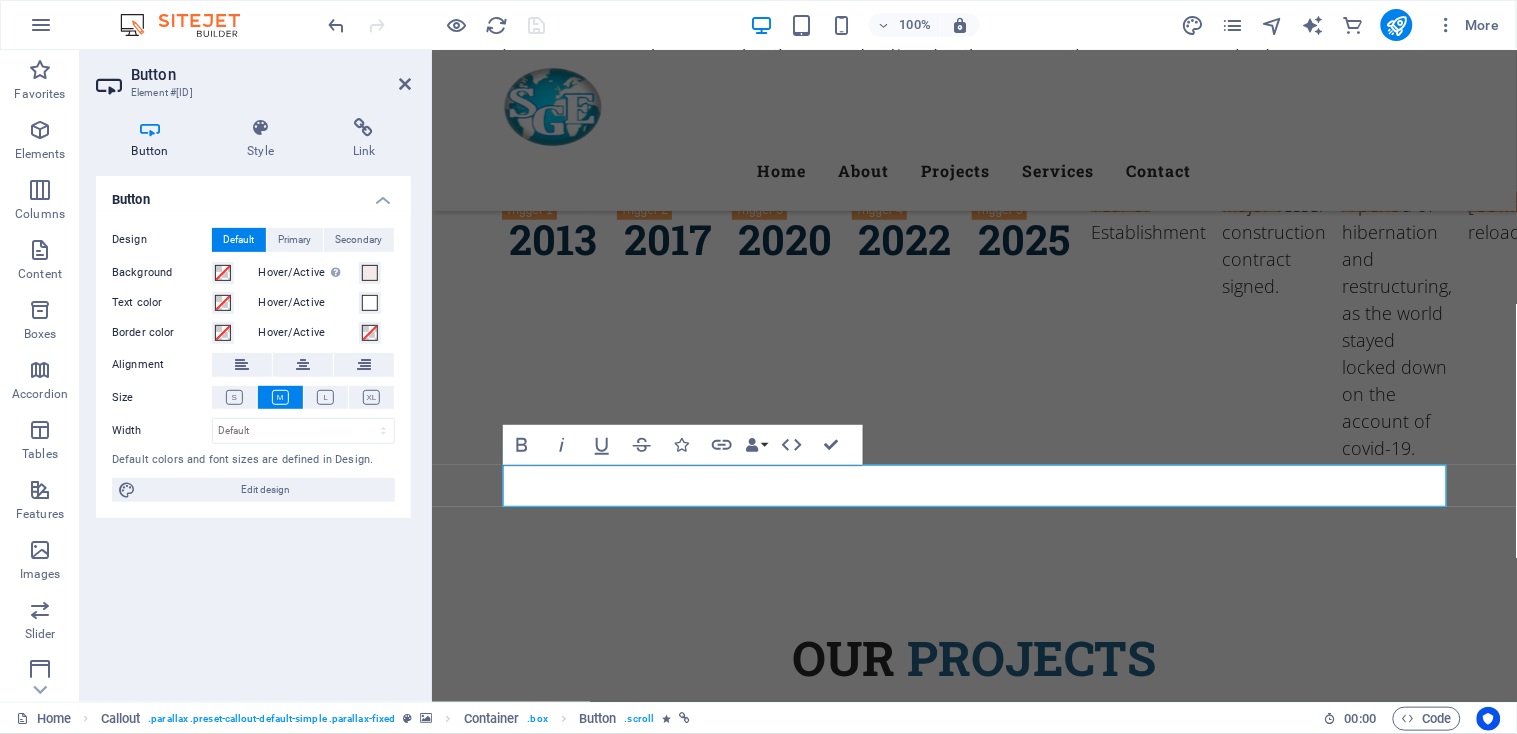 type 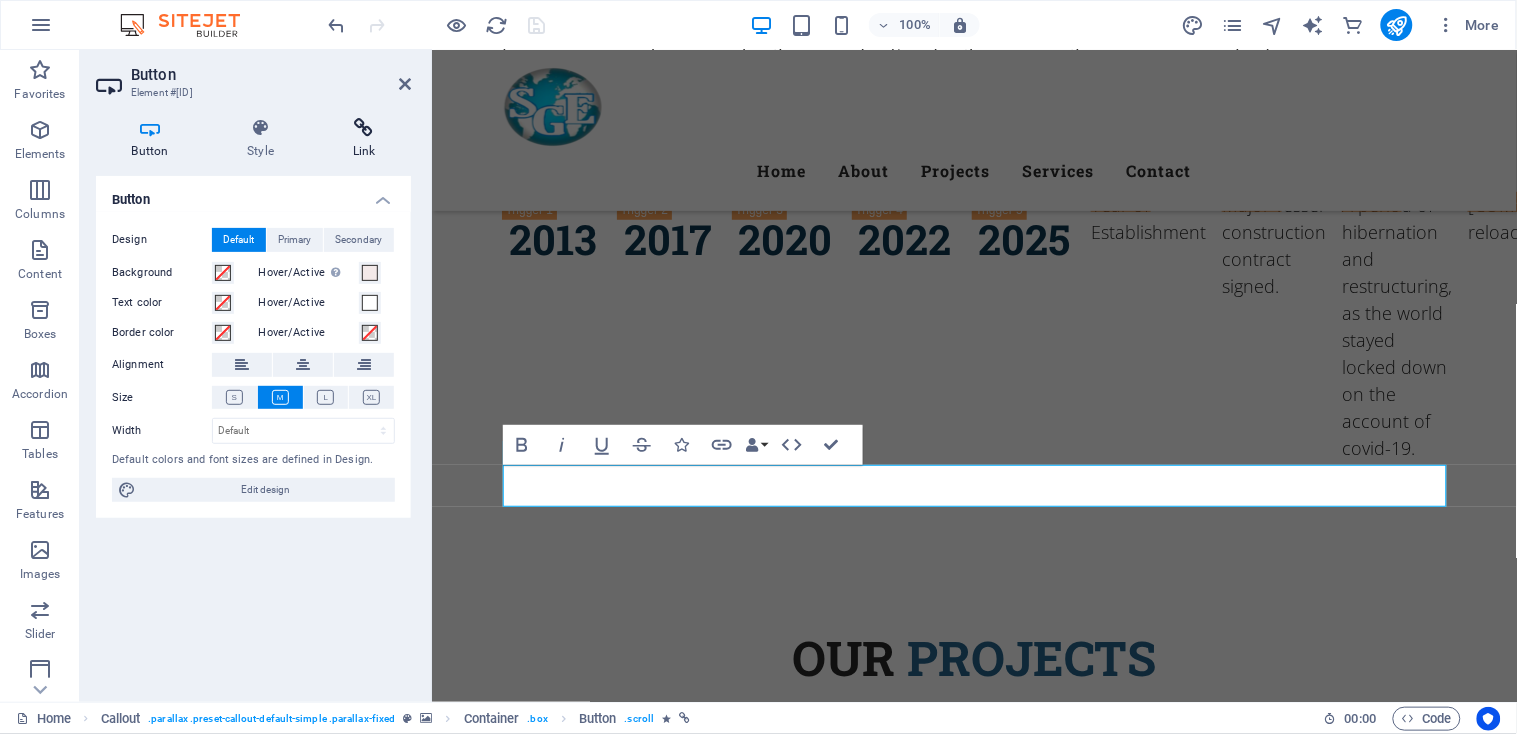 click on "Link" at bounding box center [364, 139] 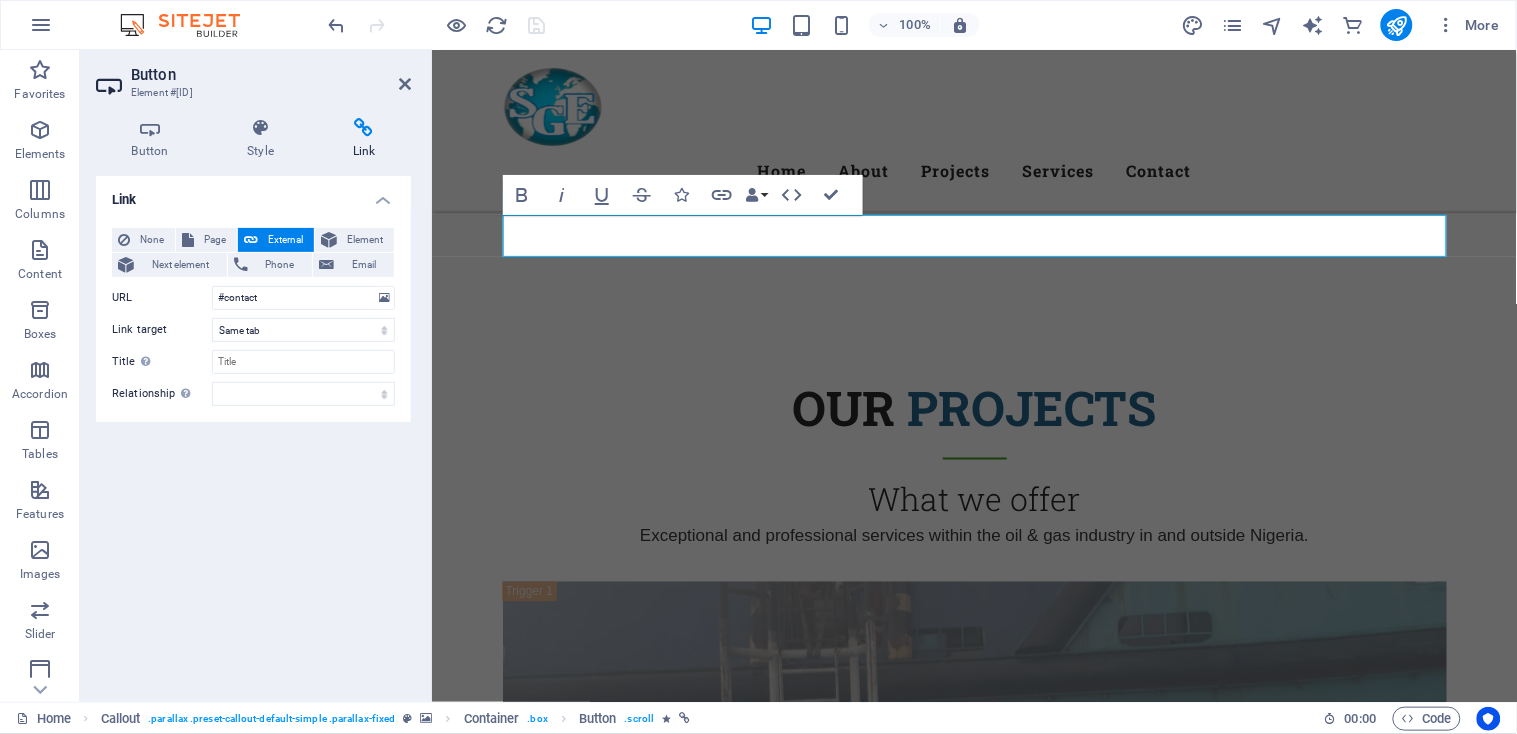 scroll, scrollTop: 4488, scrollLeft: 0, axis: vertical 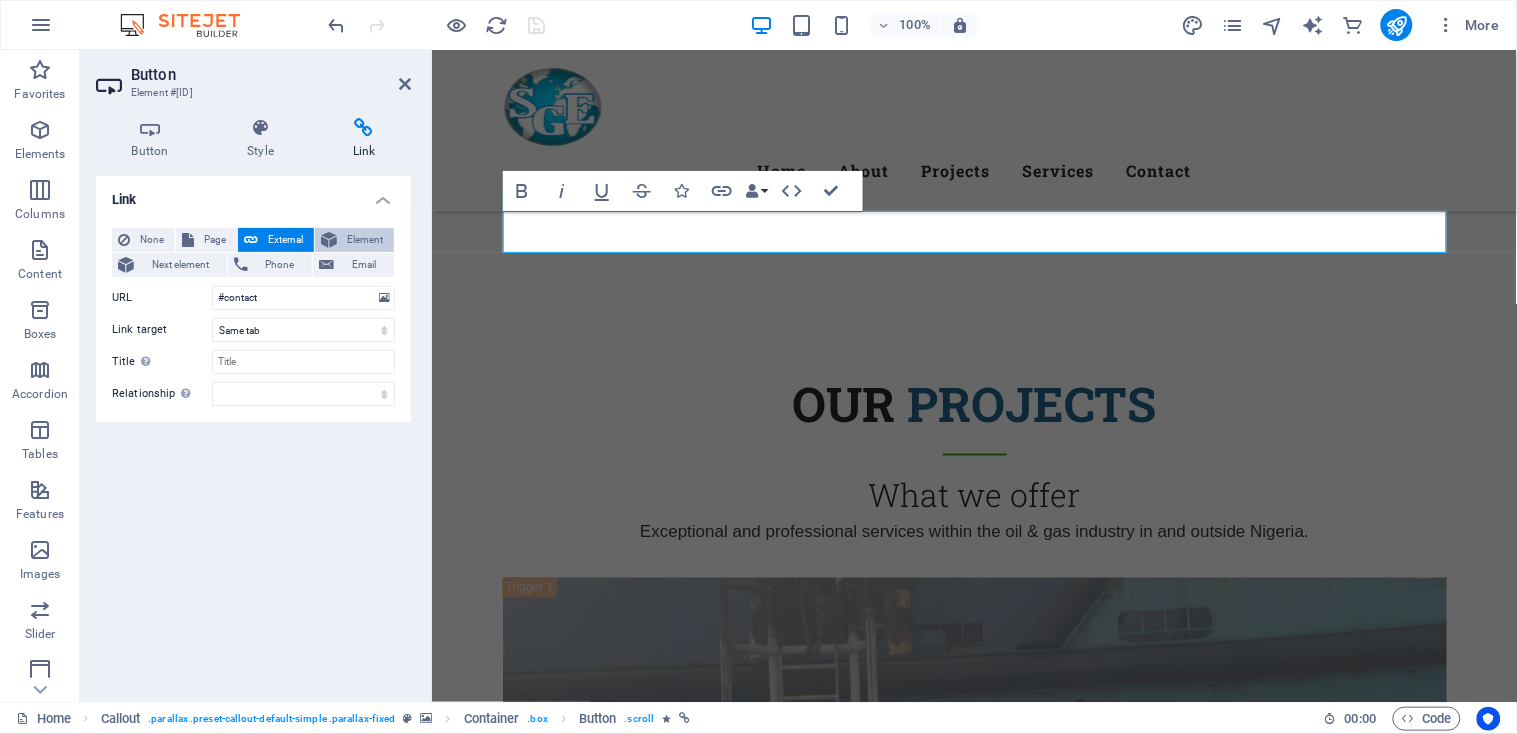 click on "Element" at bounding box center [365, 240] 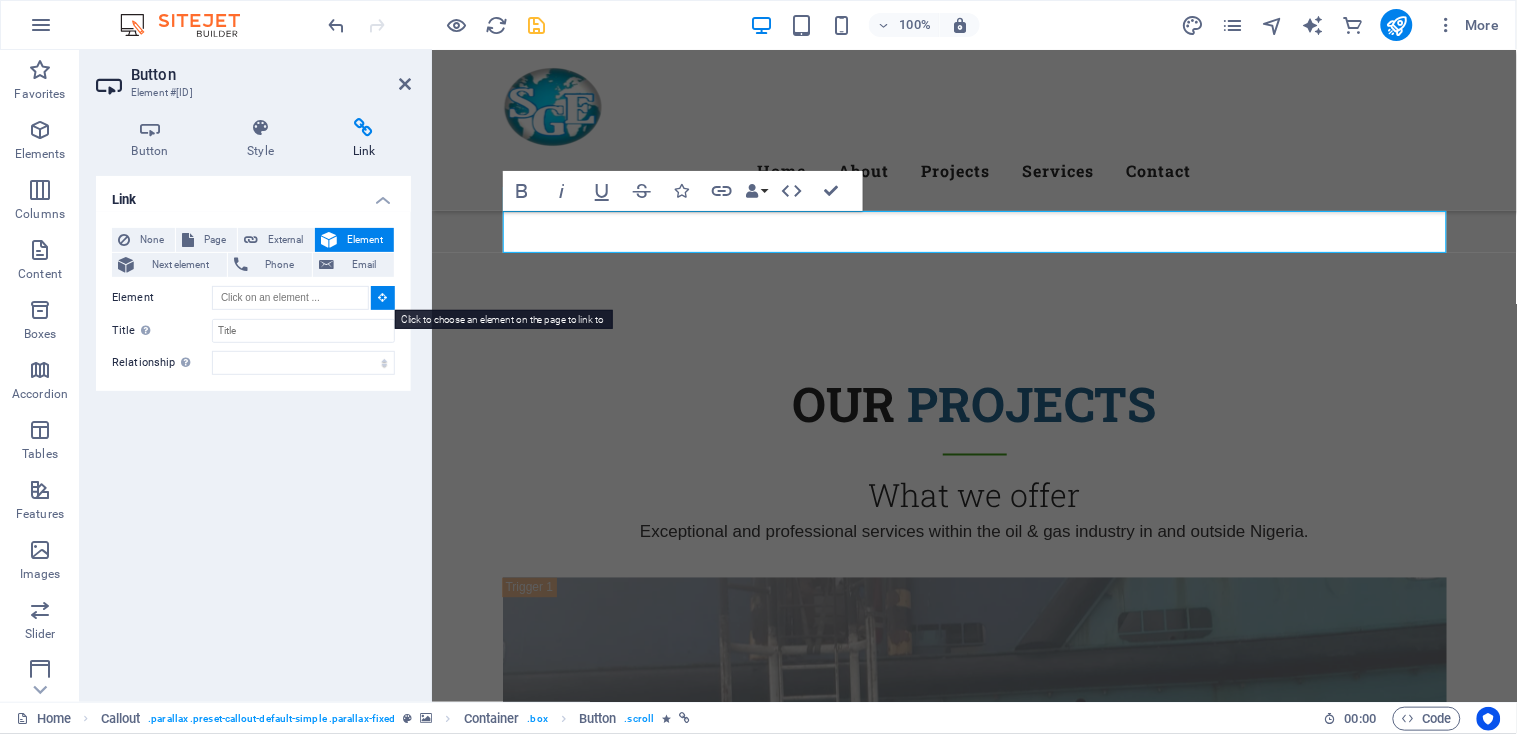 click at bounding box center [383, 297] 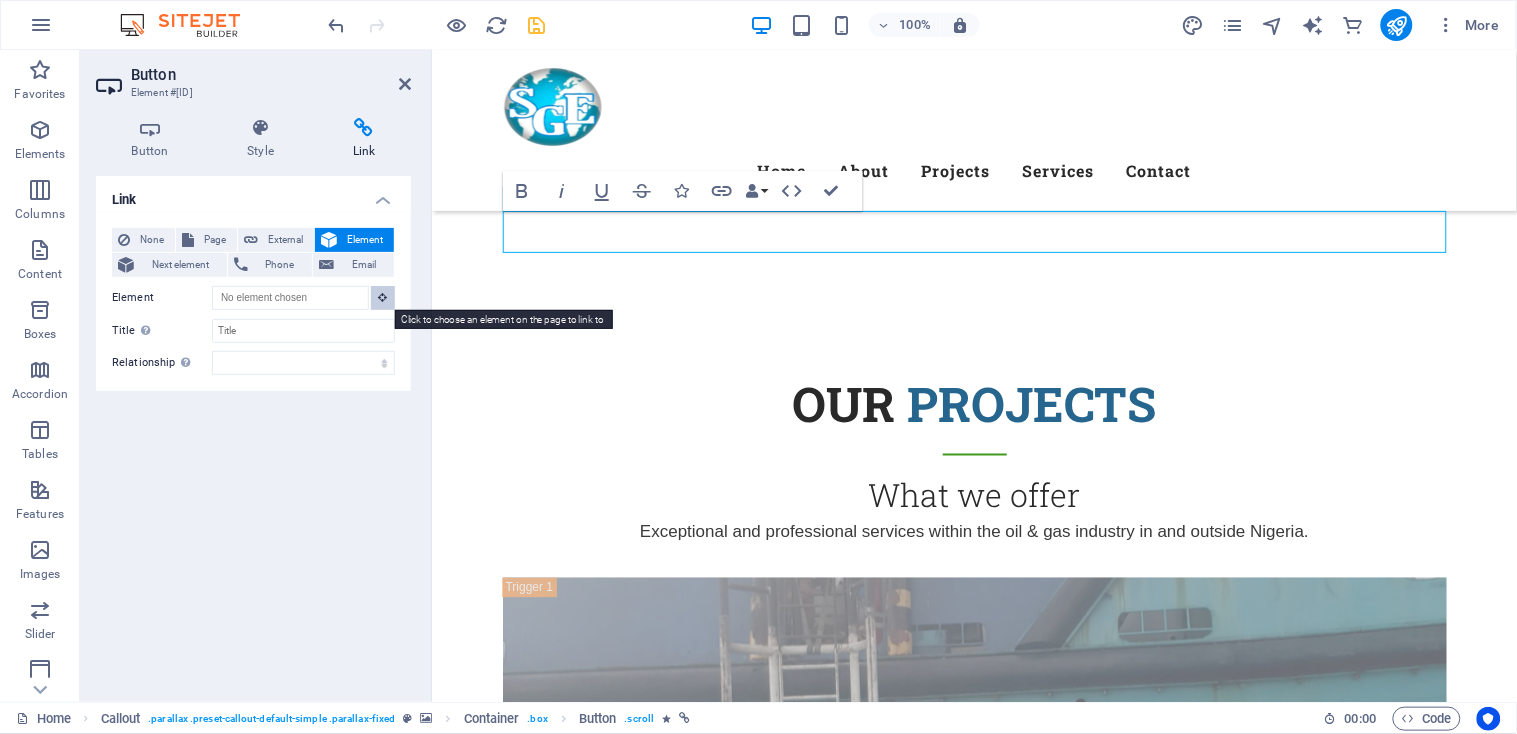 click at bounding box center [383, 297] 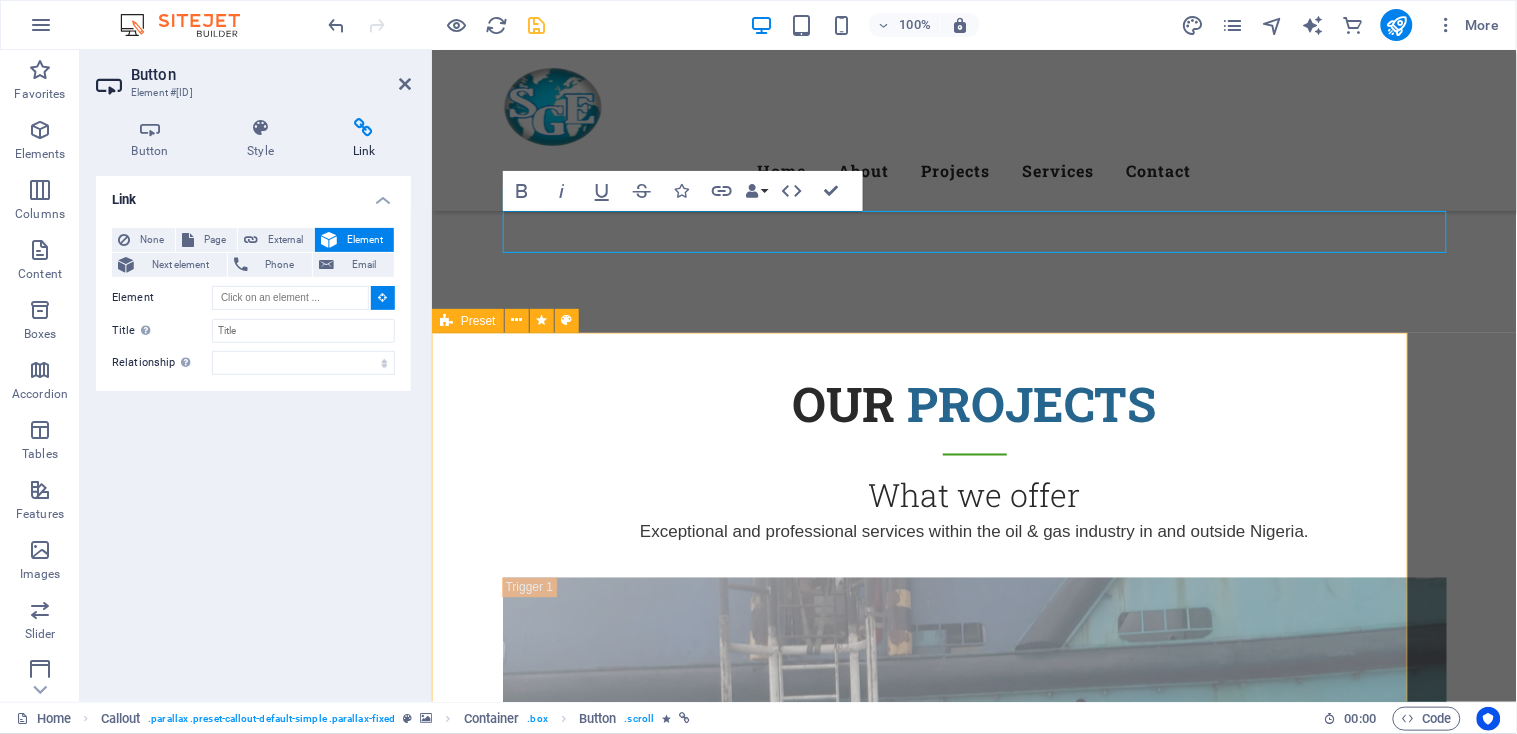 click on "Get a Quote This is where your next project begins. Get a free quote right now!
Choose a service
Training
Delivery service
Field work
Unreadable? Load new Submit" at bounding box center [919, 3553] 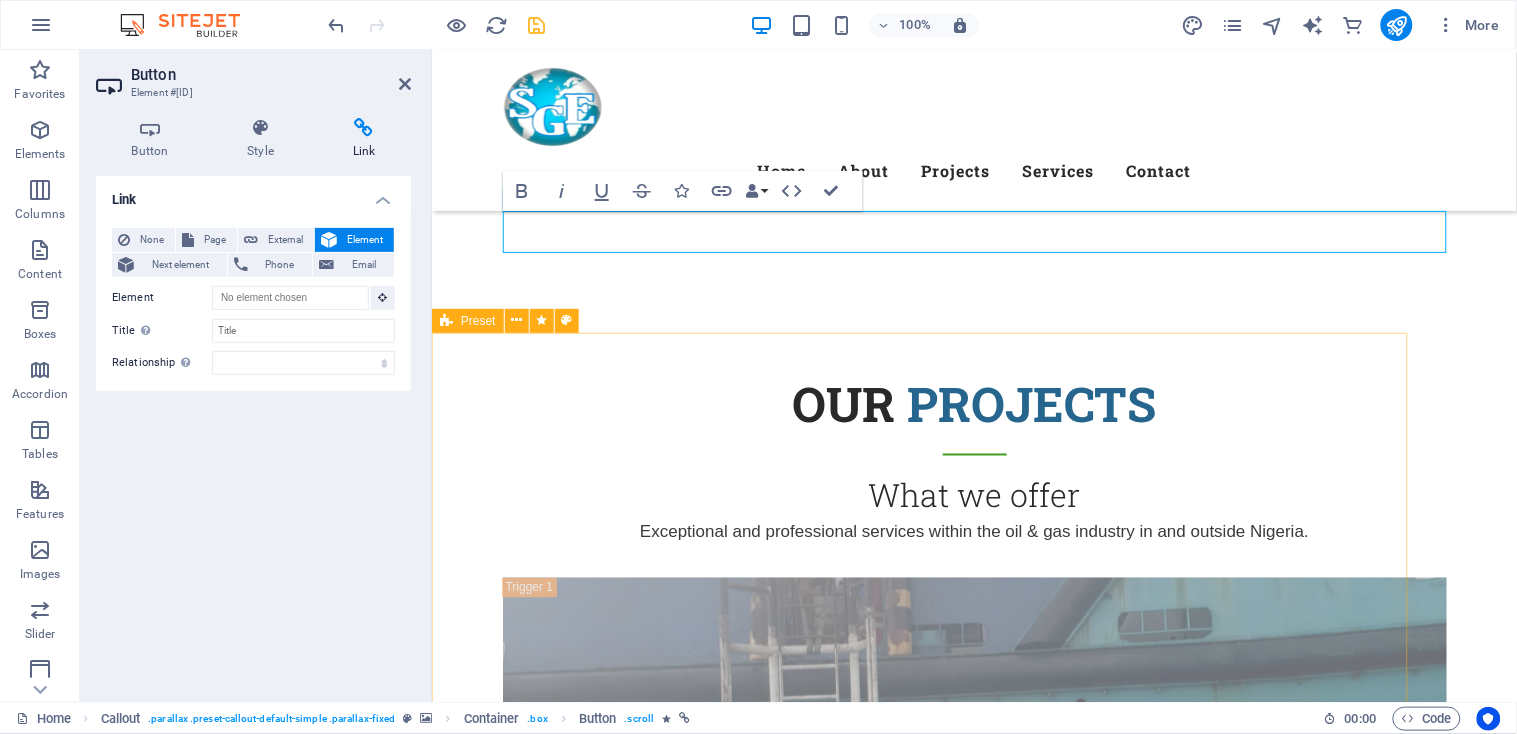 type on "#ed-821654050" 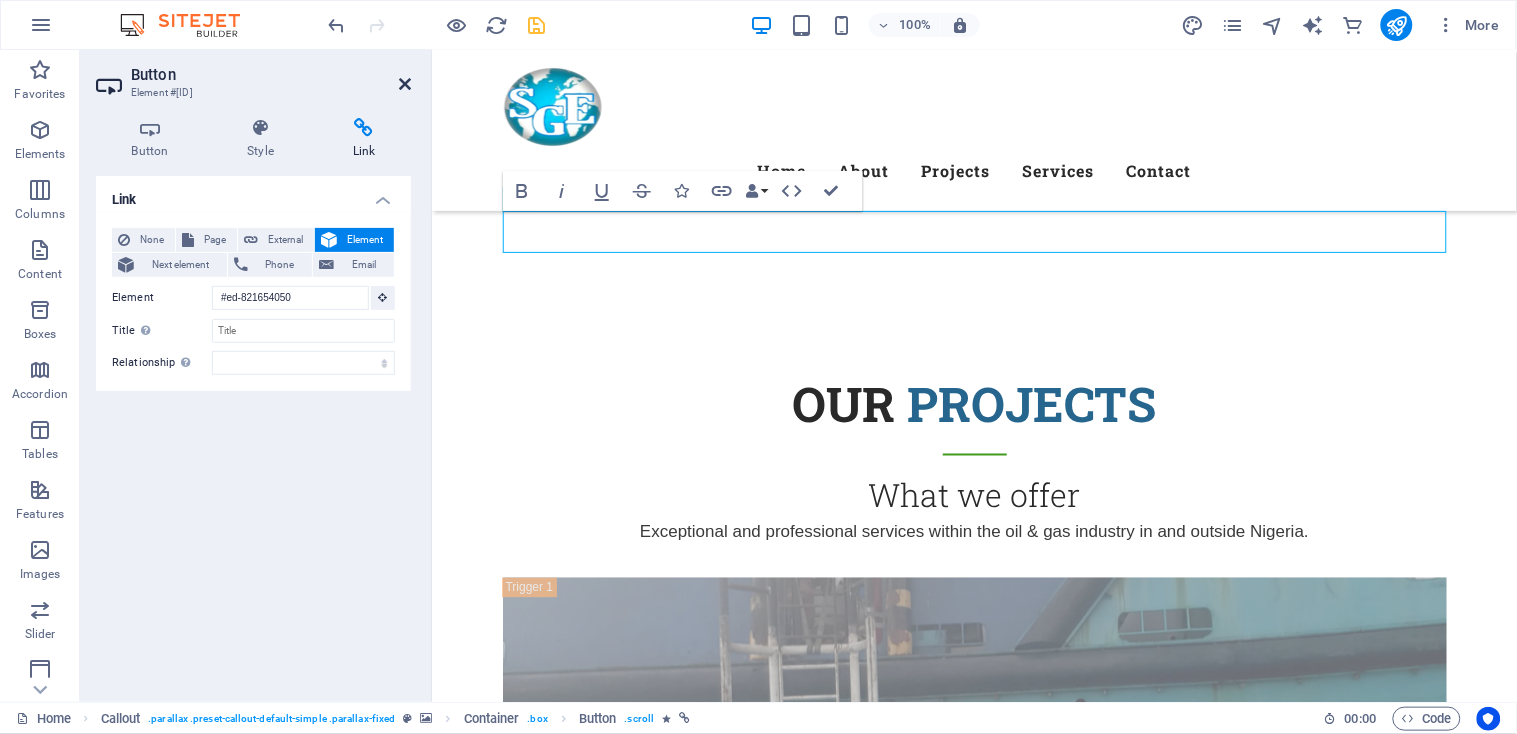 click at bounding box center [405, 84] 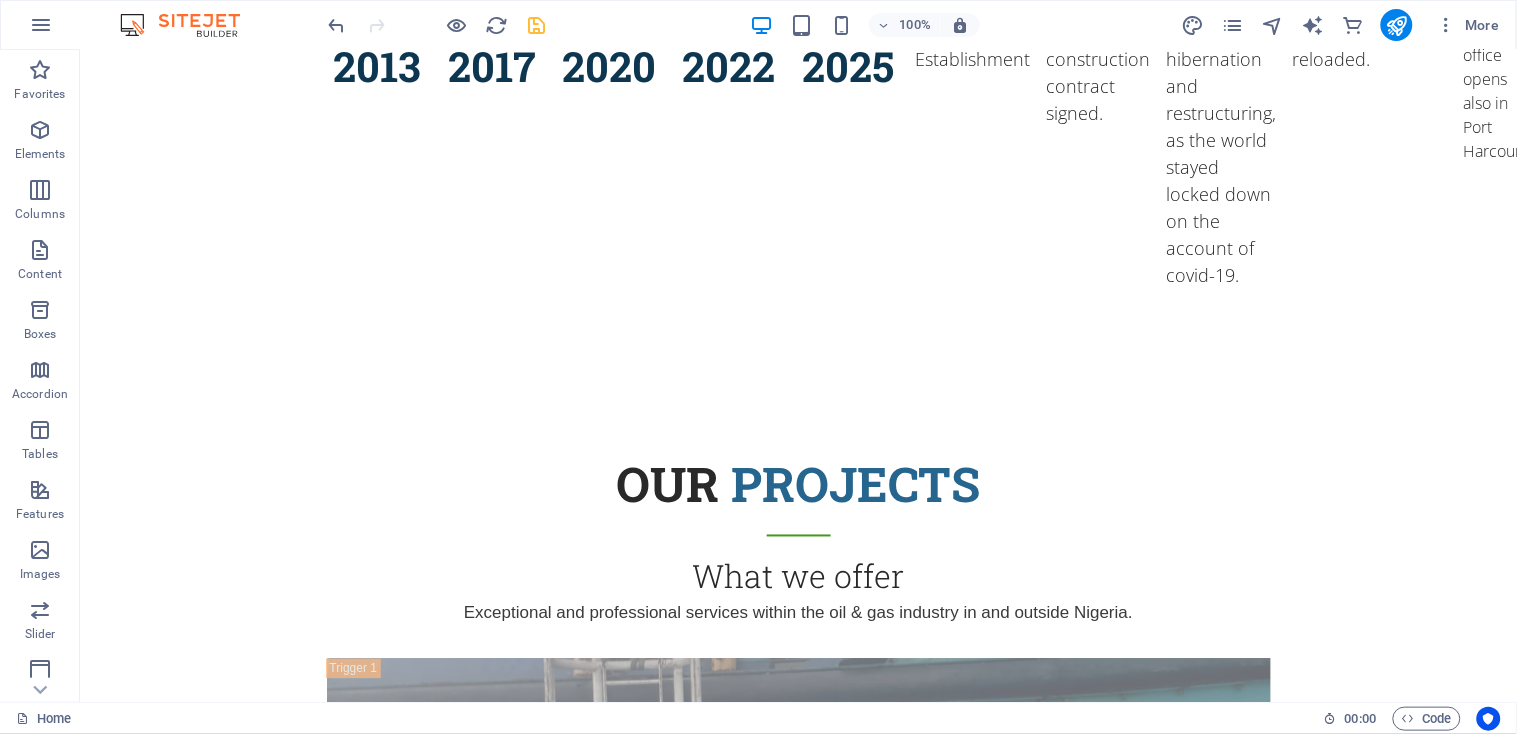 scroll, scrollTop: 0, scrollLeft: 0, axis: both 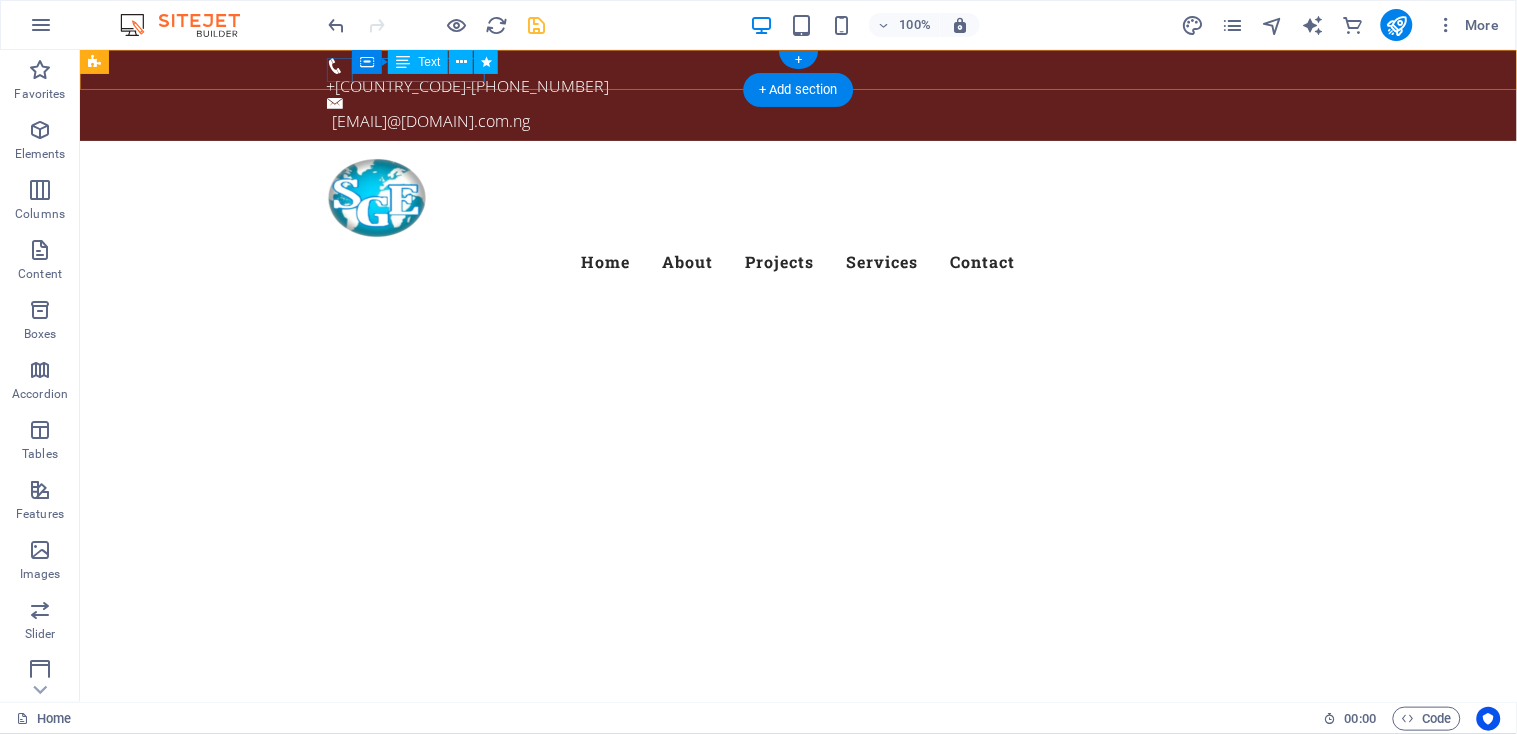 click on "+[COUNTRY_CODE] [PHONE]" at bounding box center (790, 85) 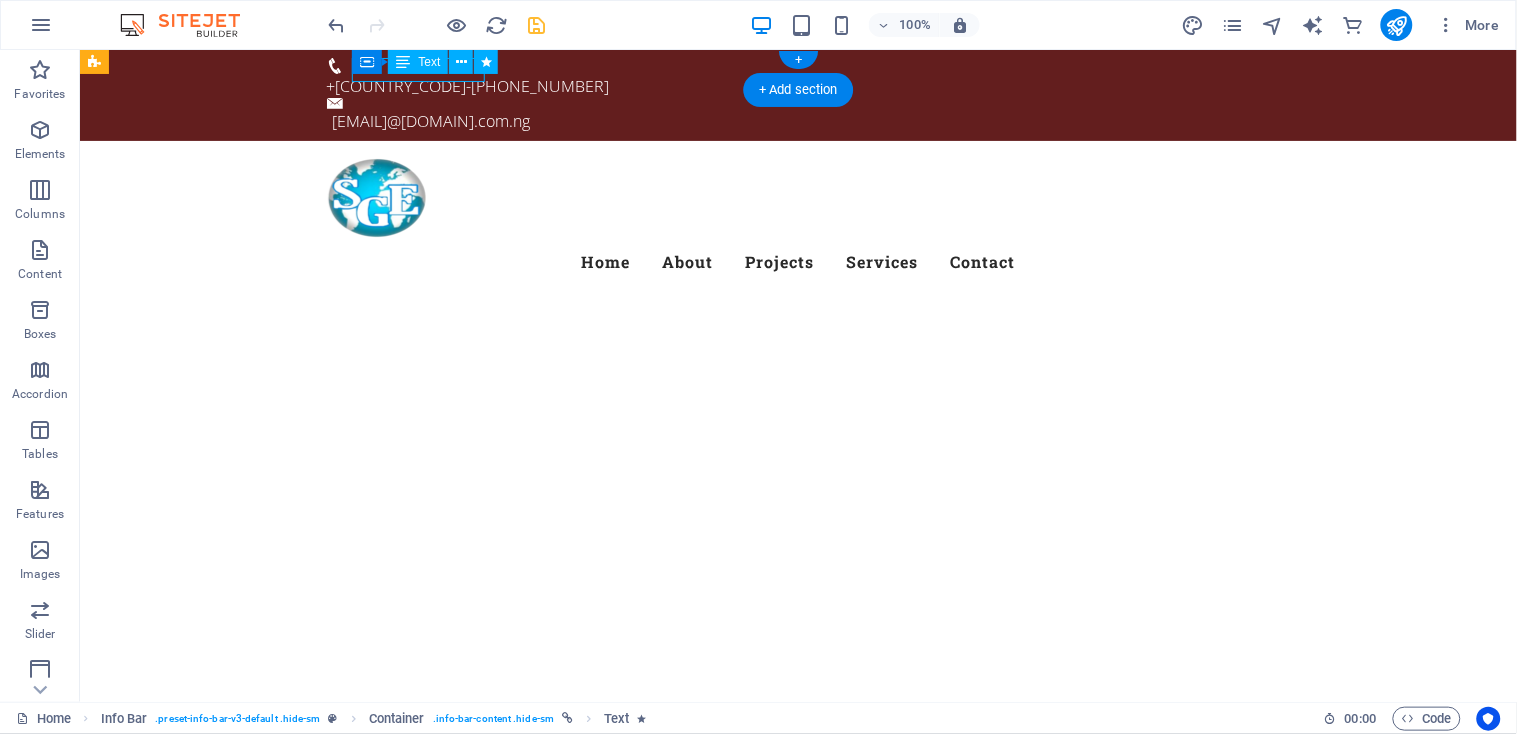 click on "+[COUNTRY_CODE] [PHONE]" at bounding box center (790, 85) 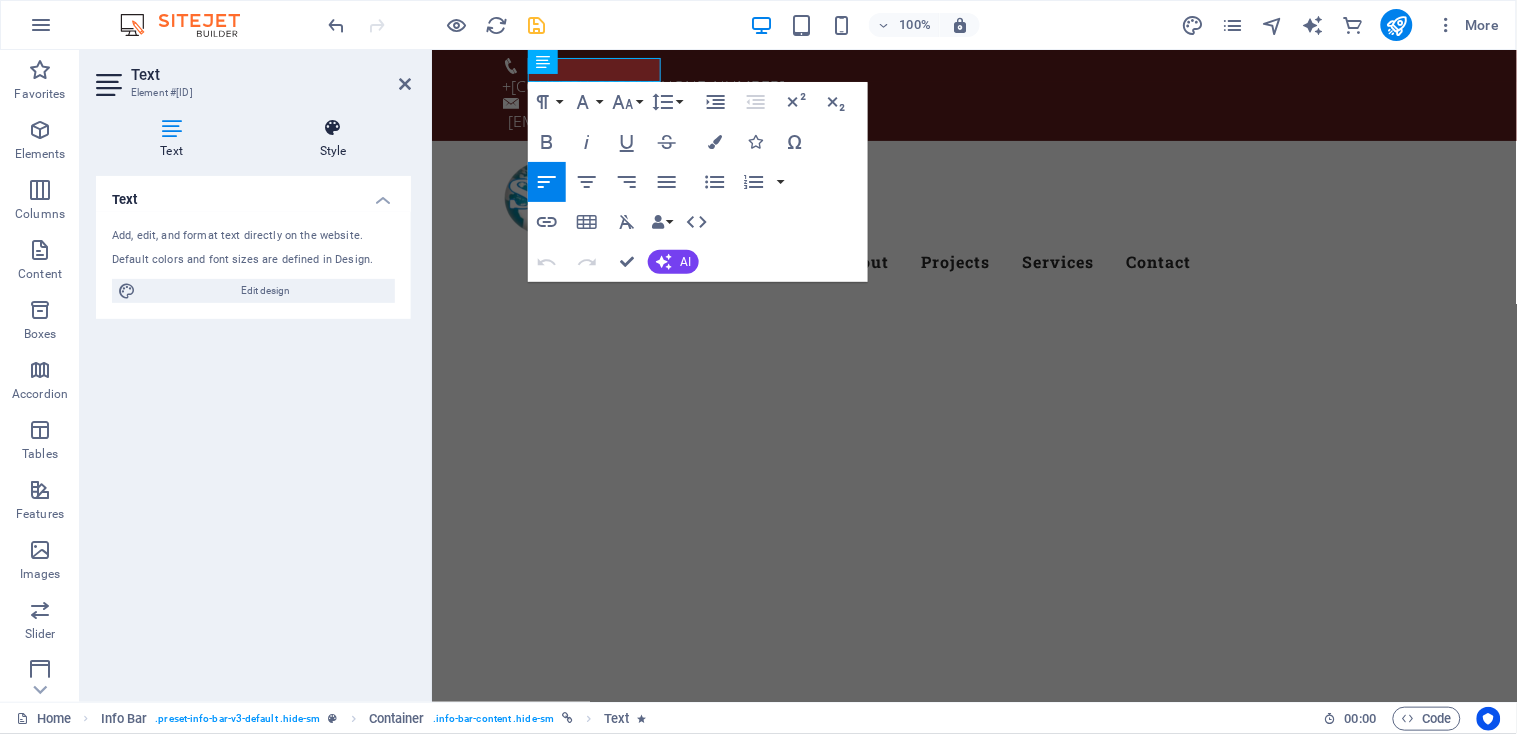 click on "Style" at bounding box center [333, 139] 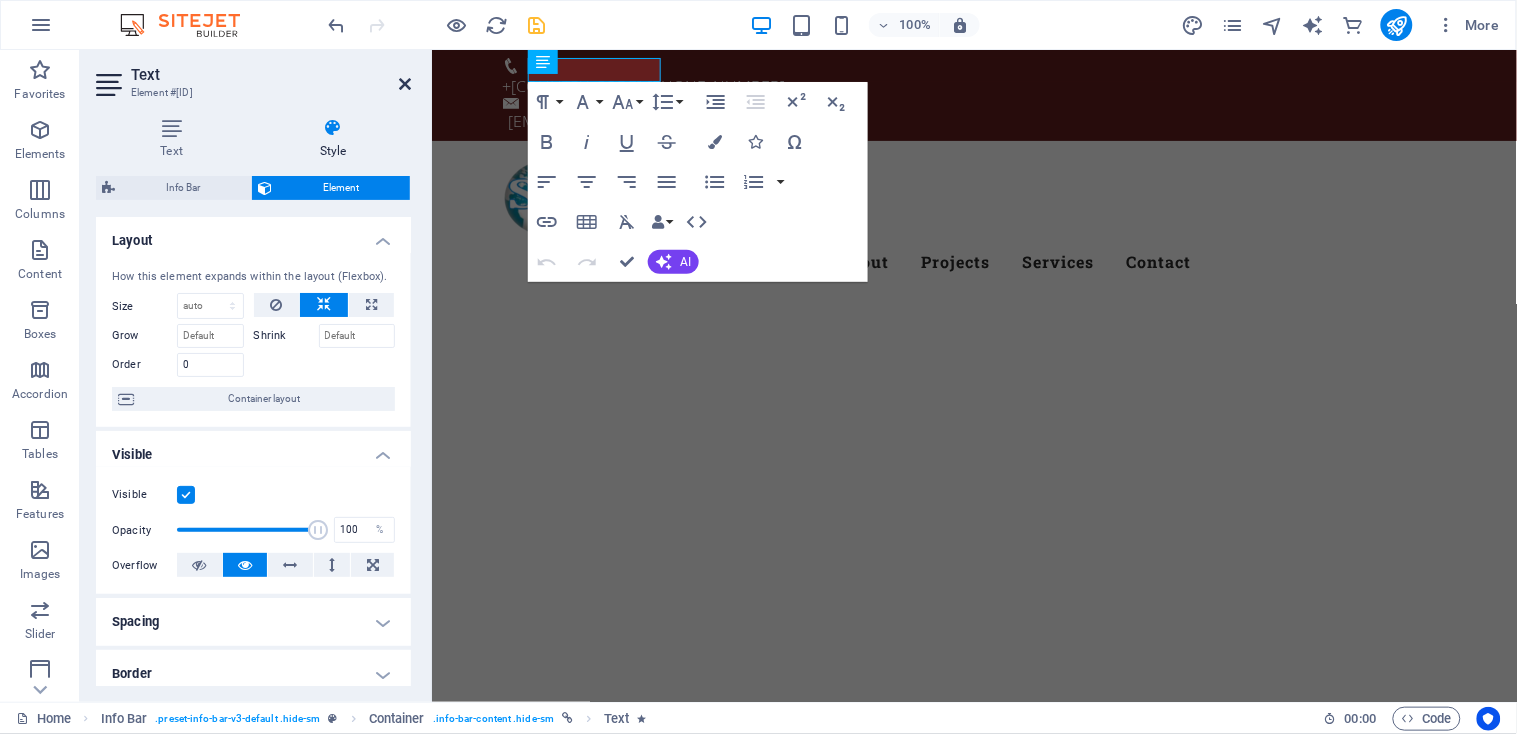 click at bounding box center (405, 84) 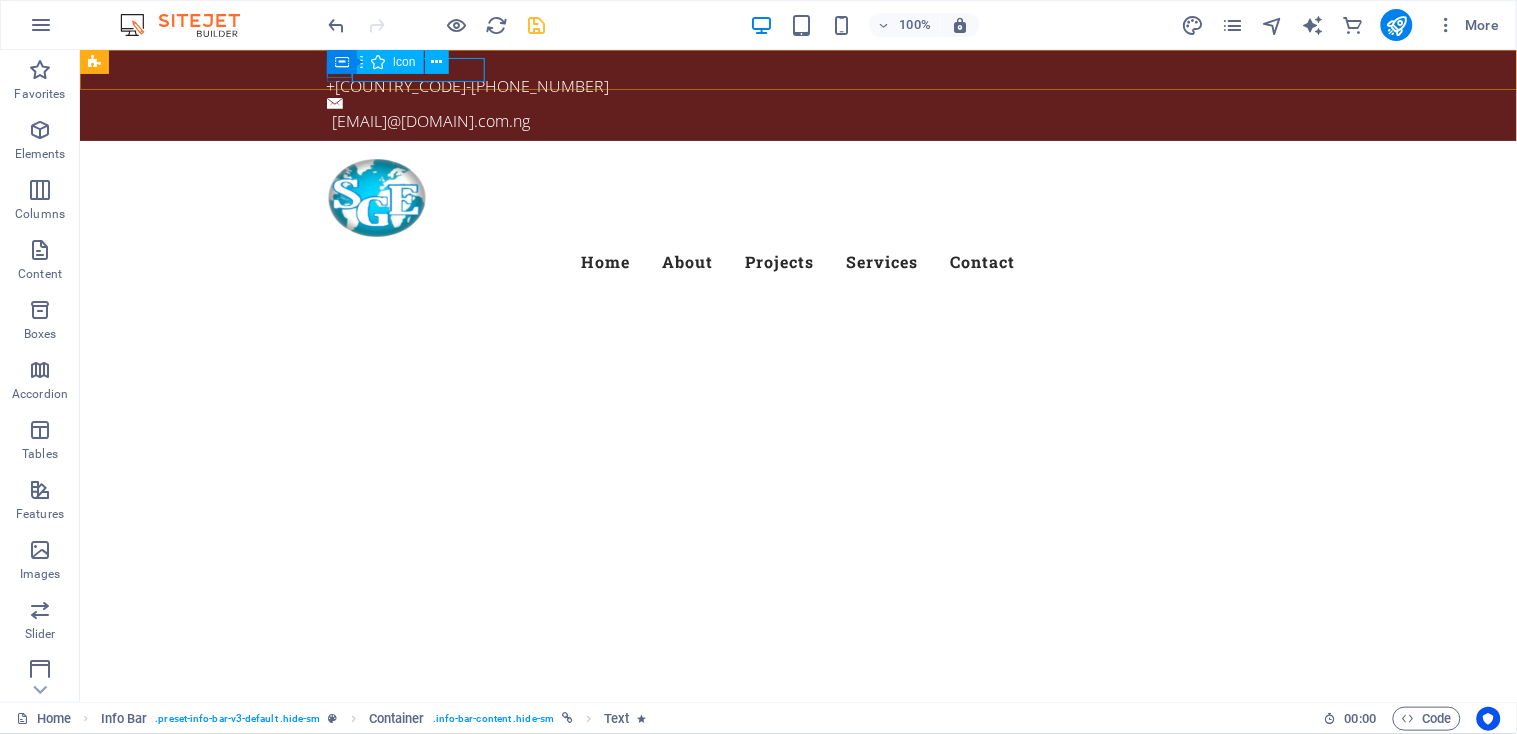 click on "Container   Icon" at bounding box center [394, 62] 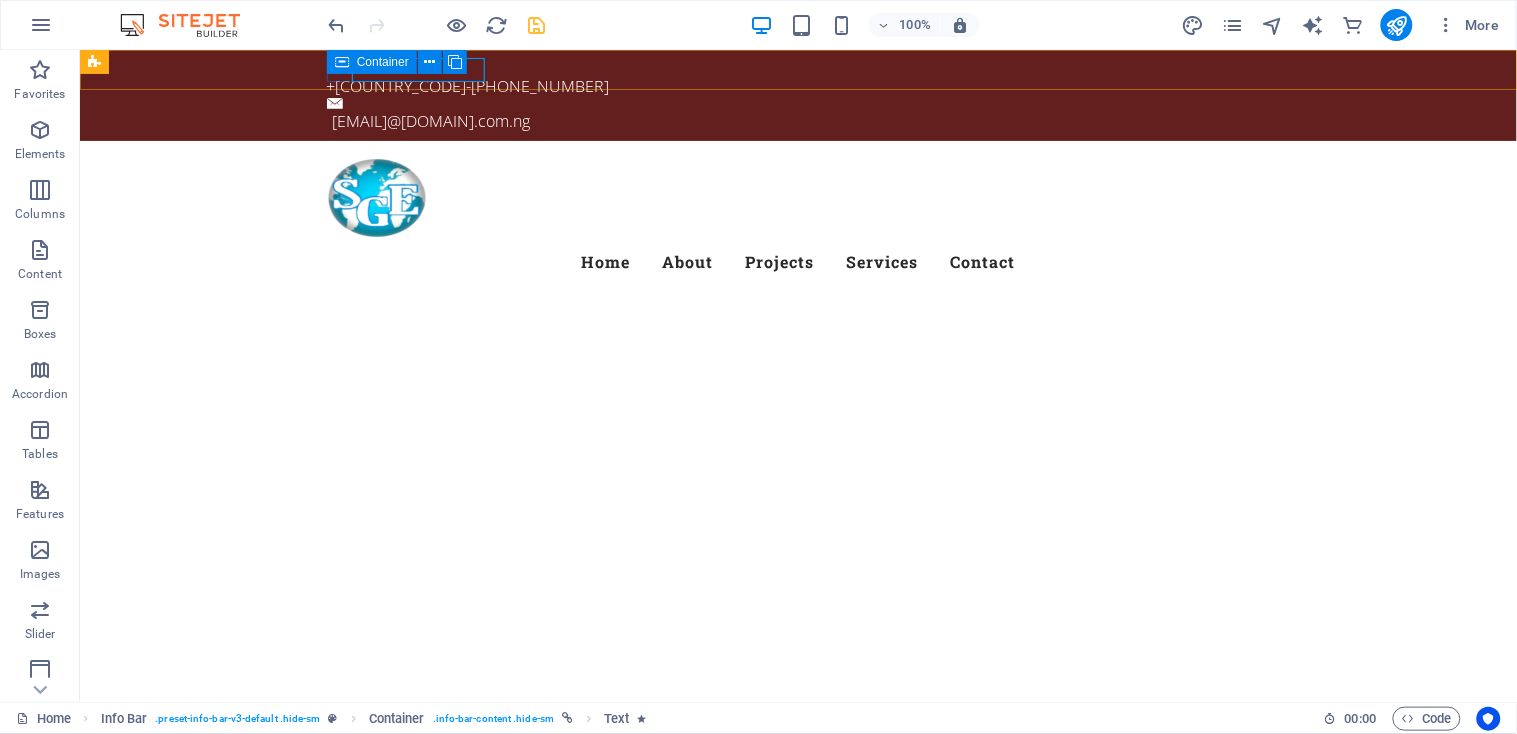 click at bounding box center (342, 62) 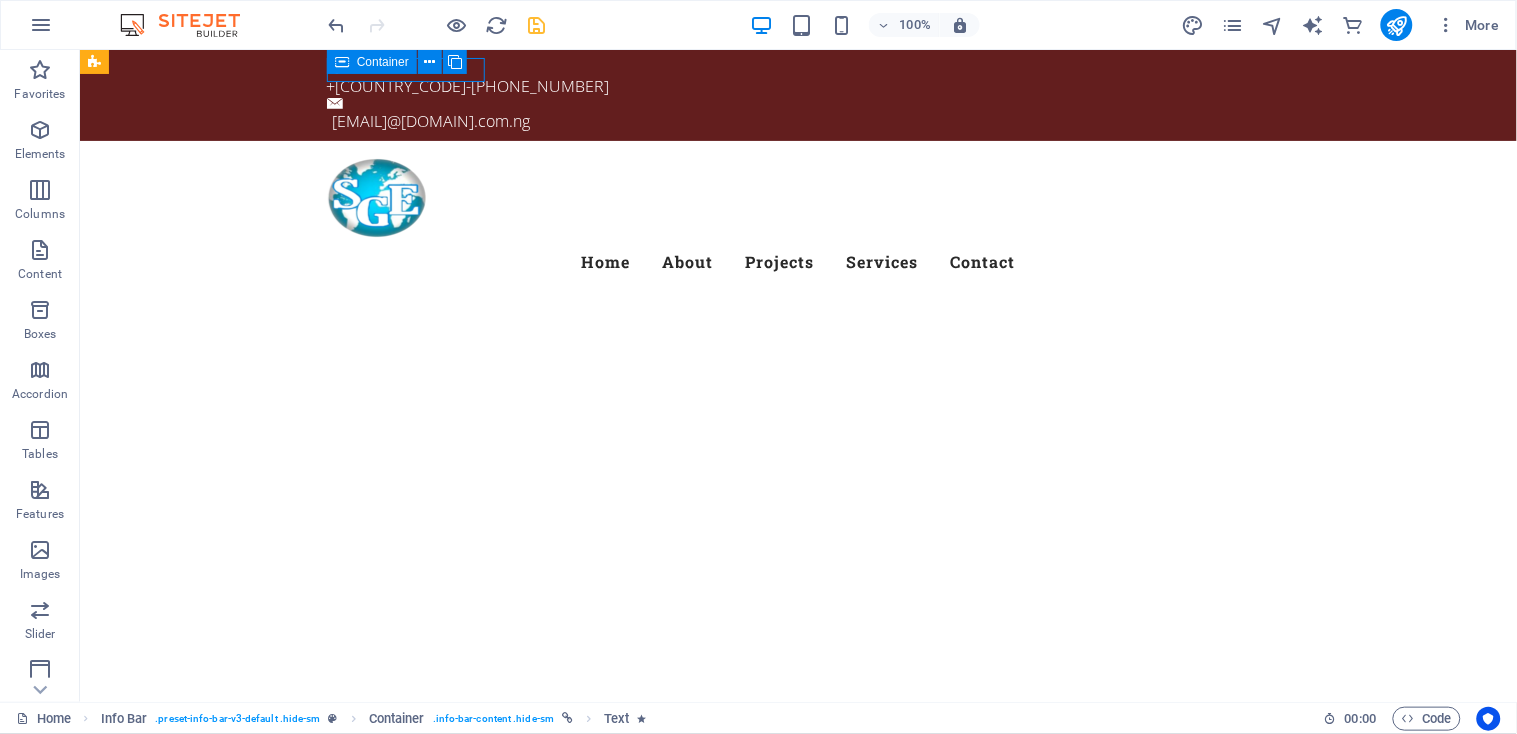 click at bounding box center (342, 62) 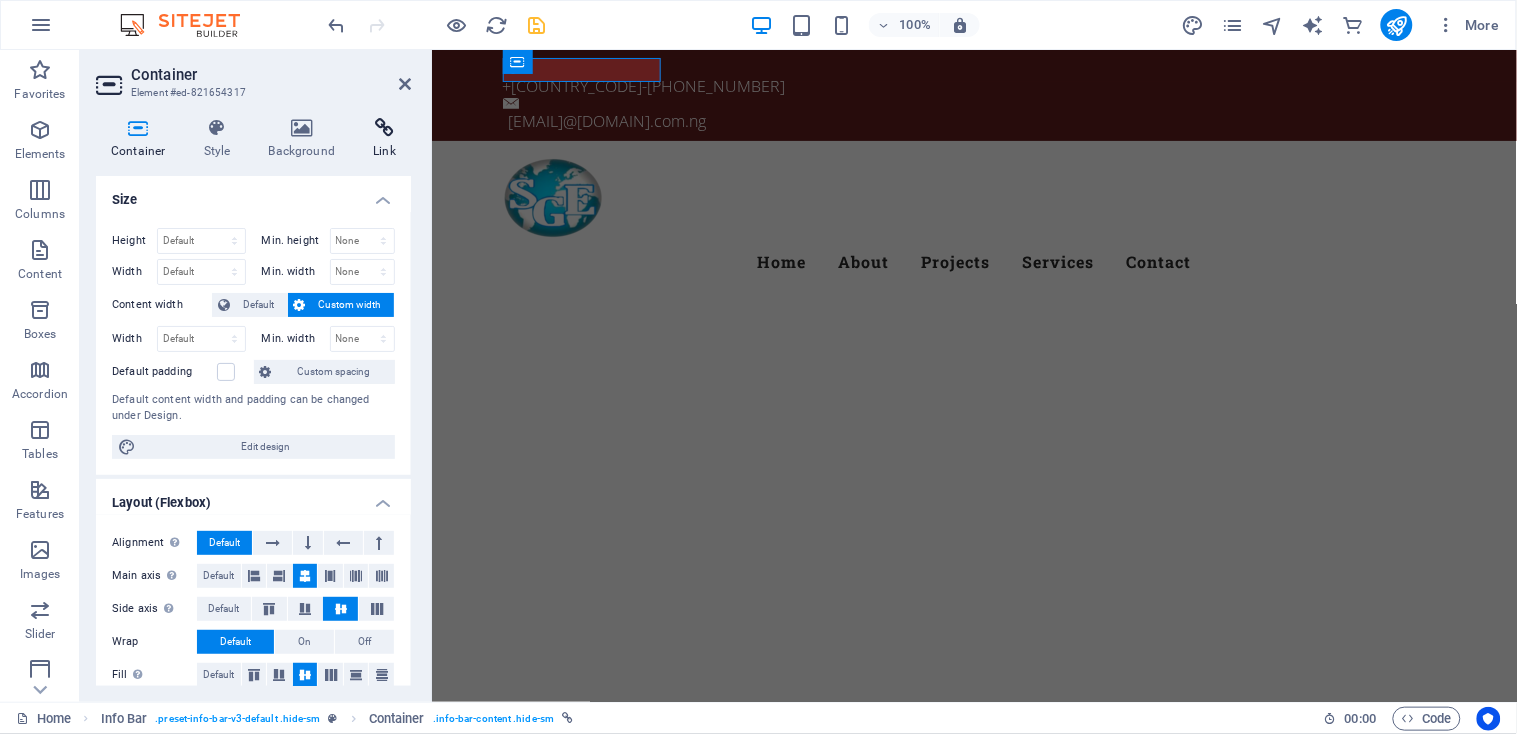 click on "Link" at bounding box center [384, 139] 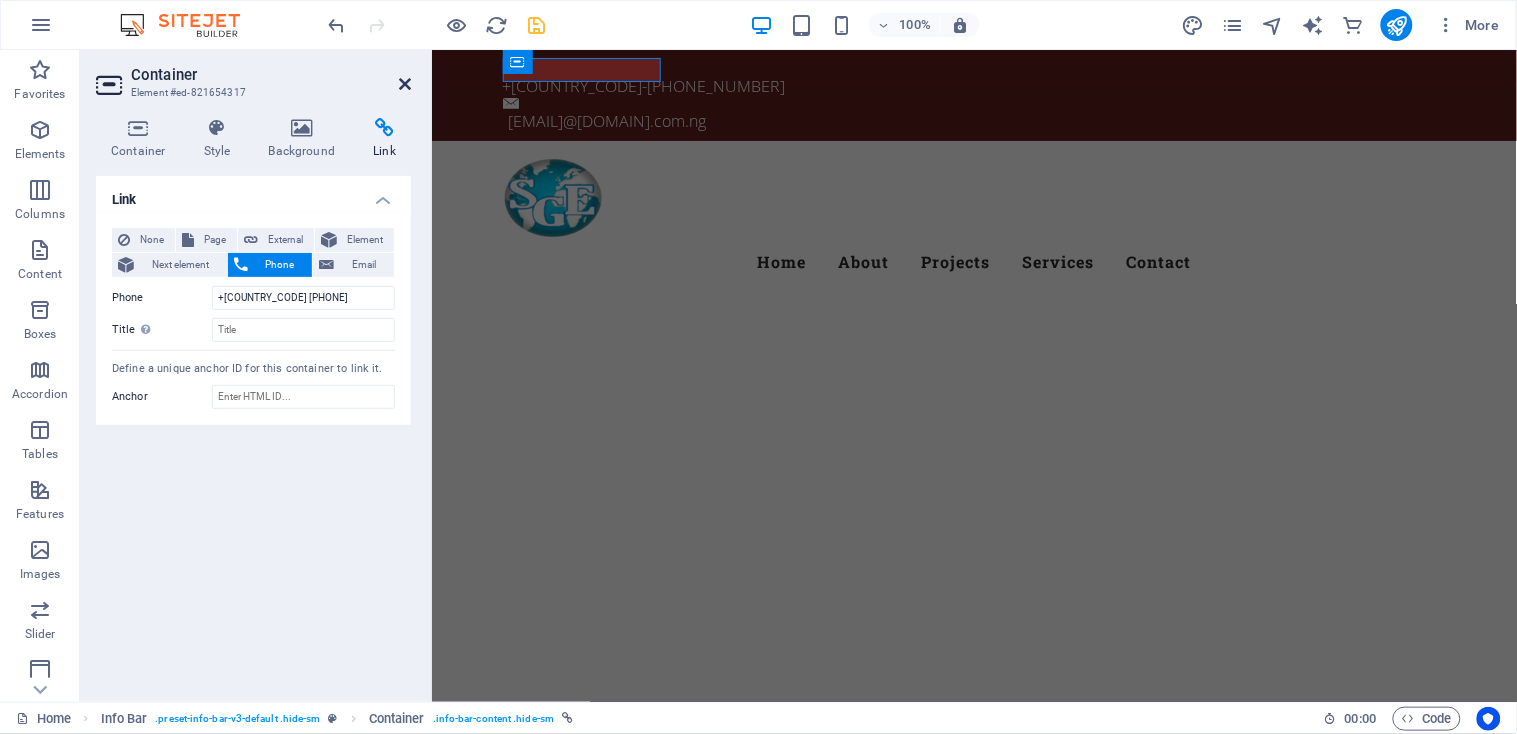 click at bounding box center [405, 84] 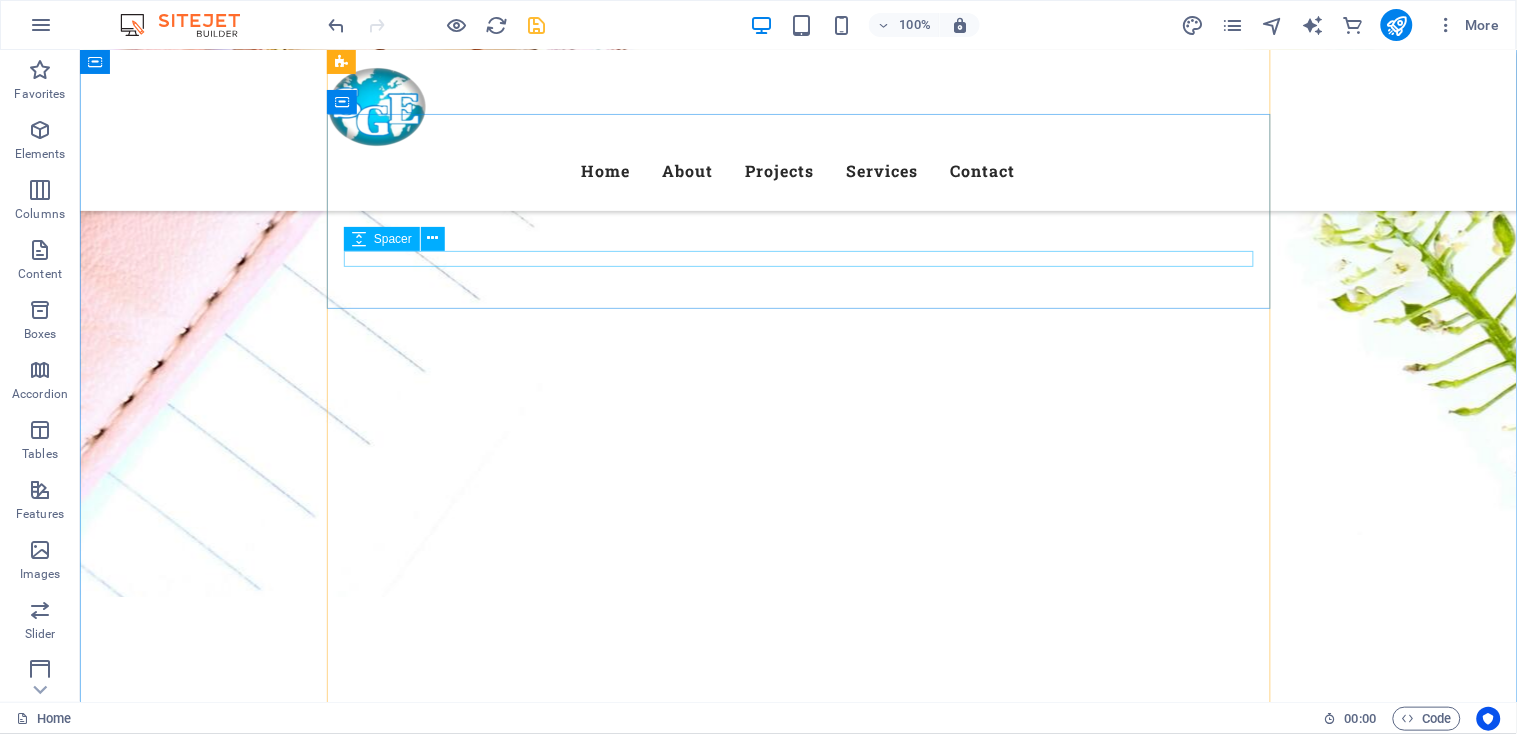 scroll, scrollTop: 3375, scrollLeft: 0, axis: vertical 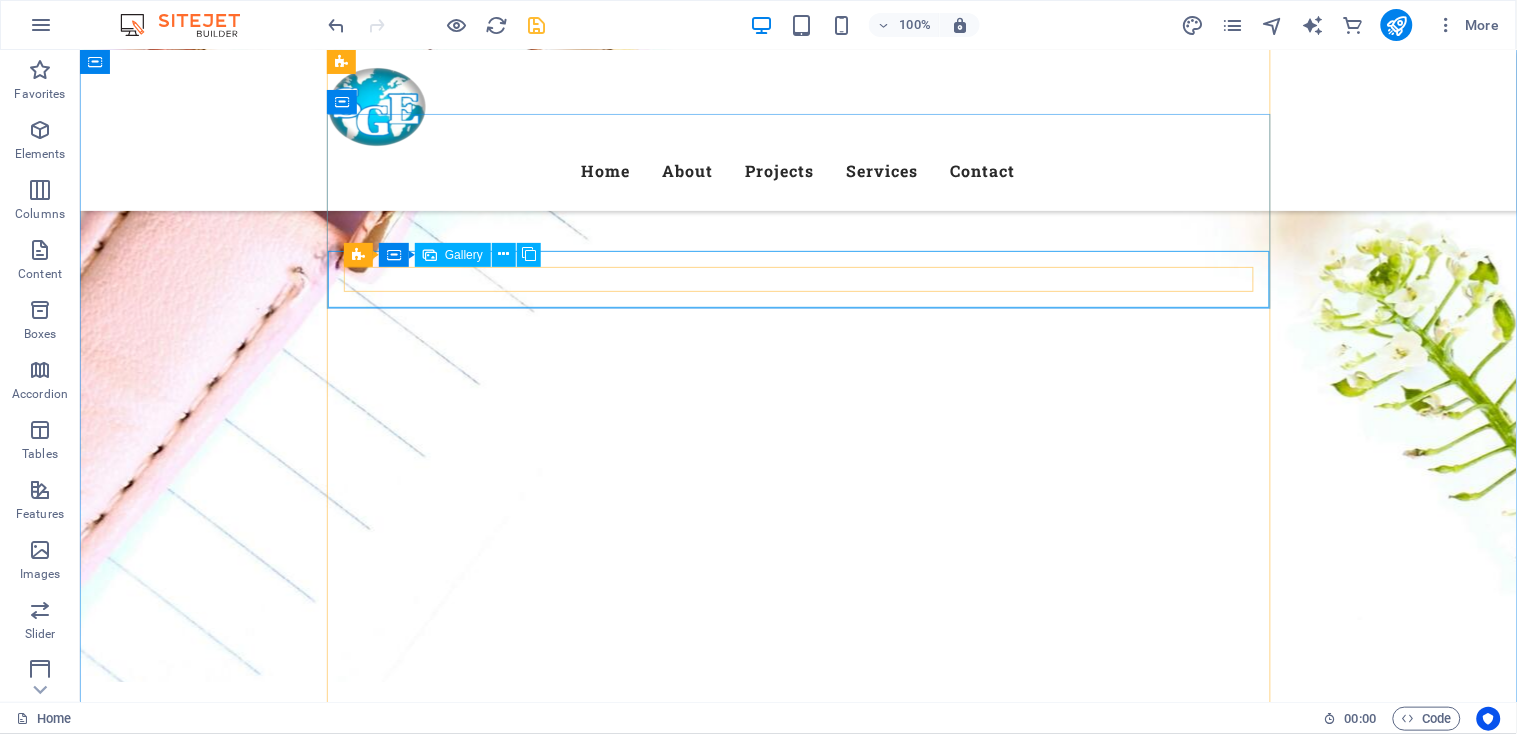 click on "Gallery" at bounding box center (464, 255) 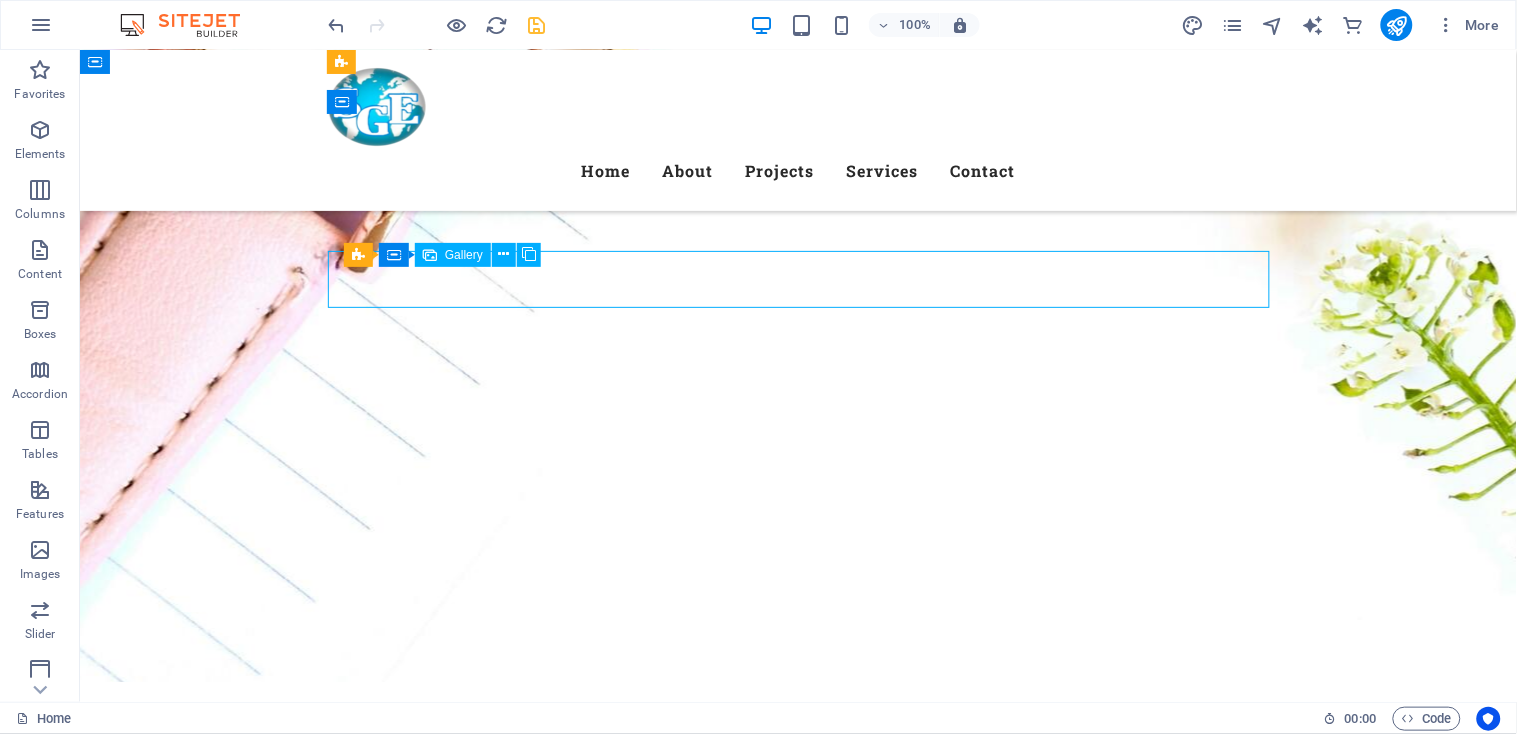 click on "Gallery" at bounding box center (464, 255) 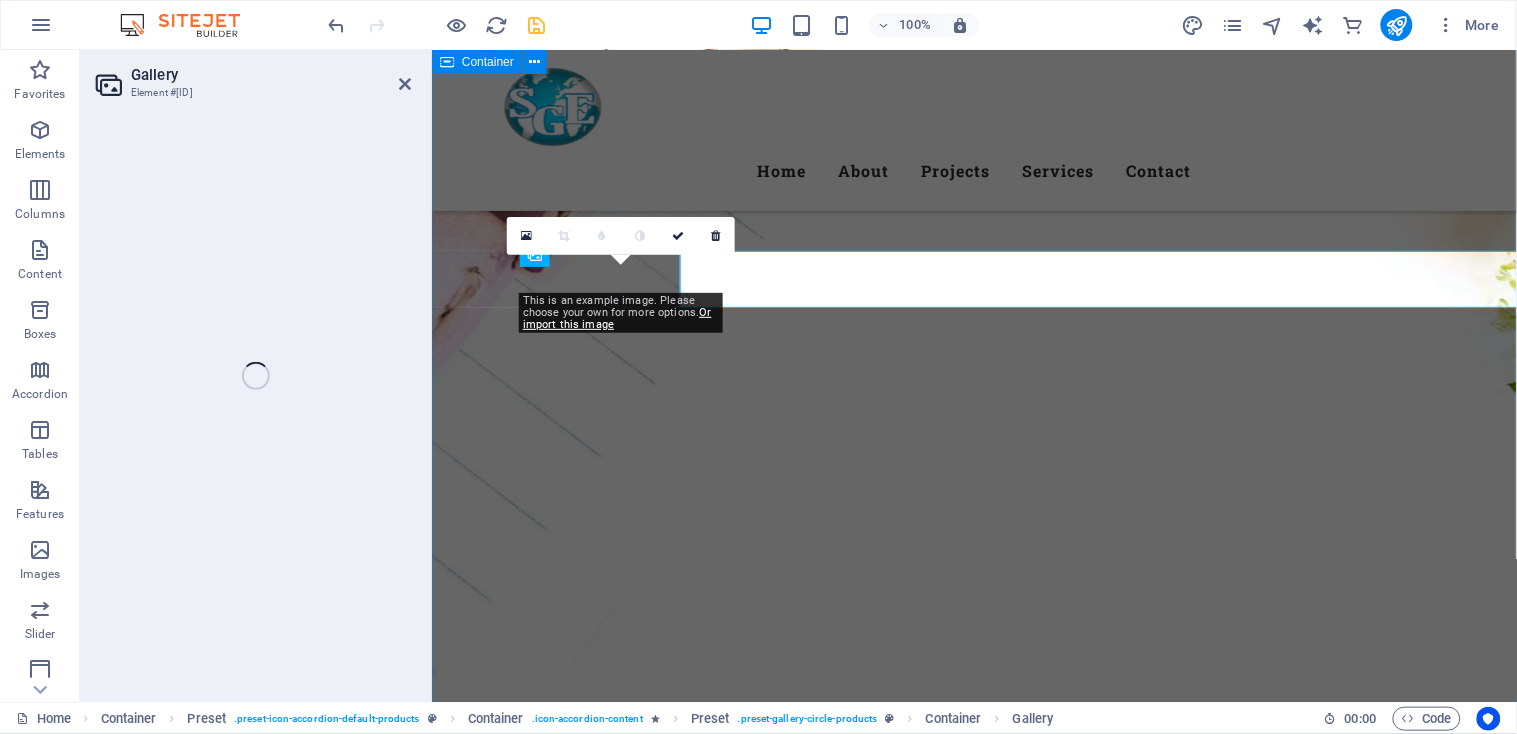 select on "4" 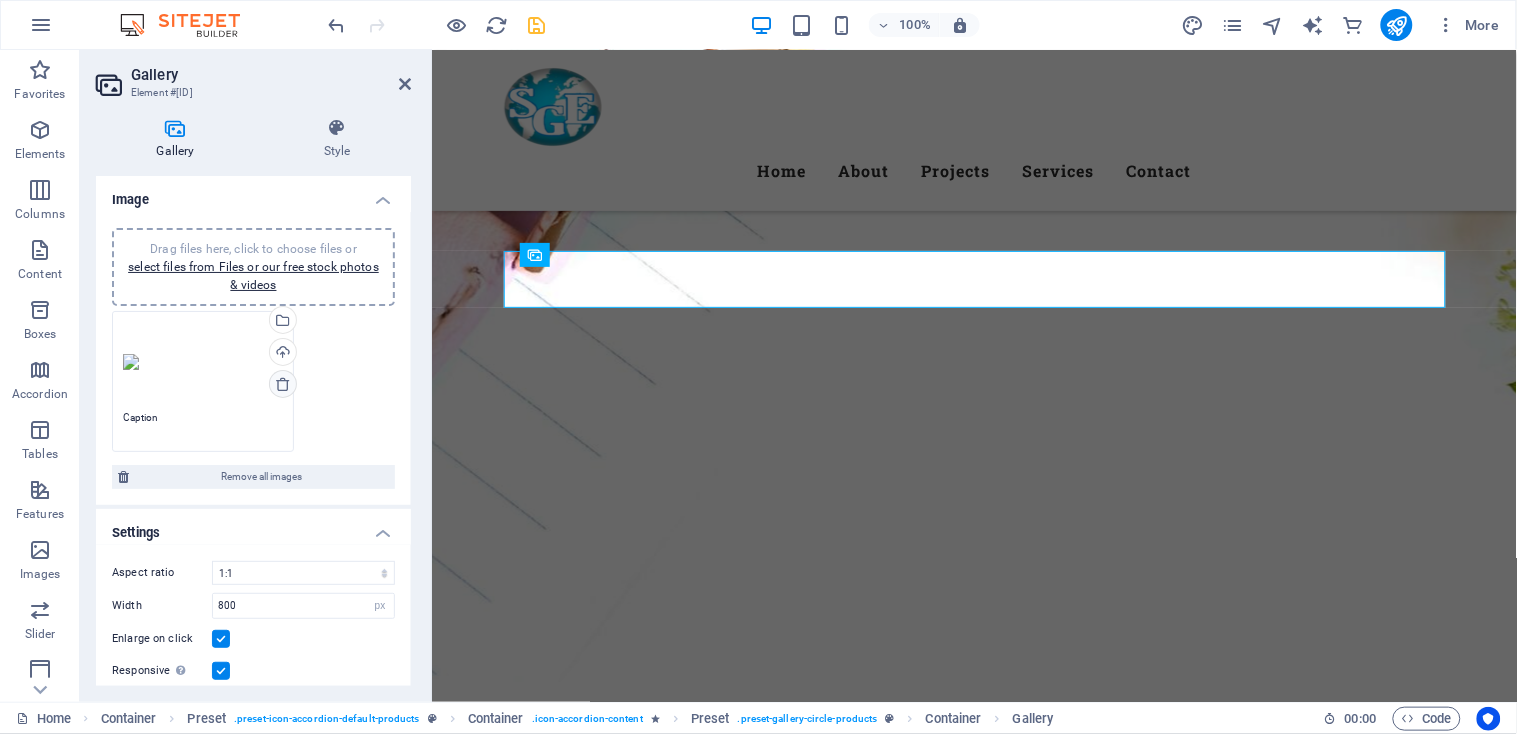 click at bounding box center (283, 384) 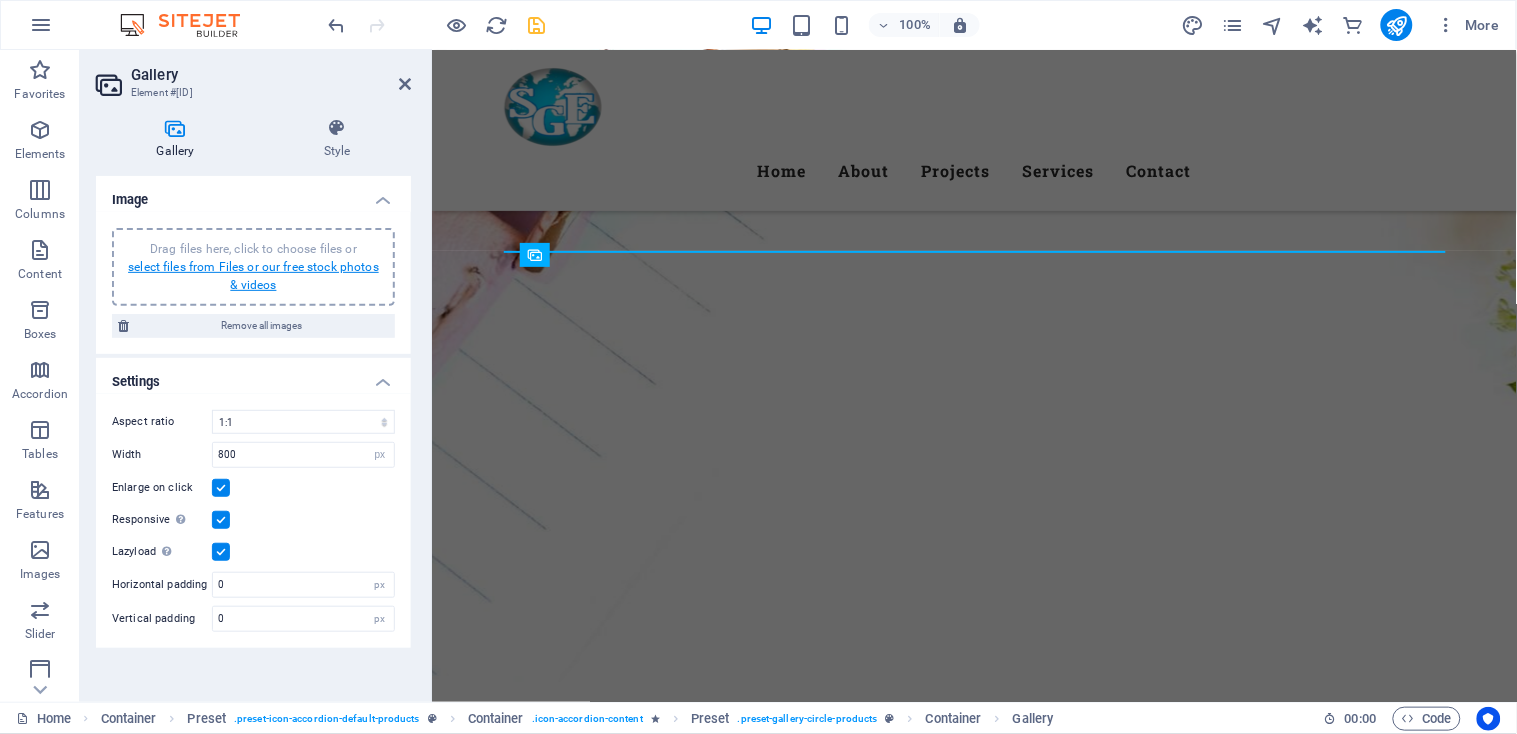 click on "select files from Files or our free stock photos & videos" at bounding box center (253, 276) 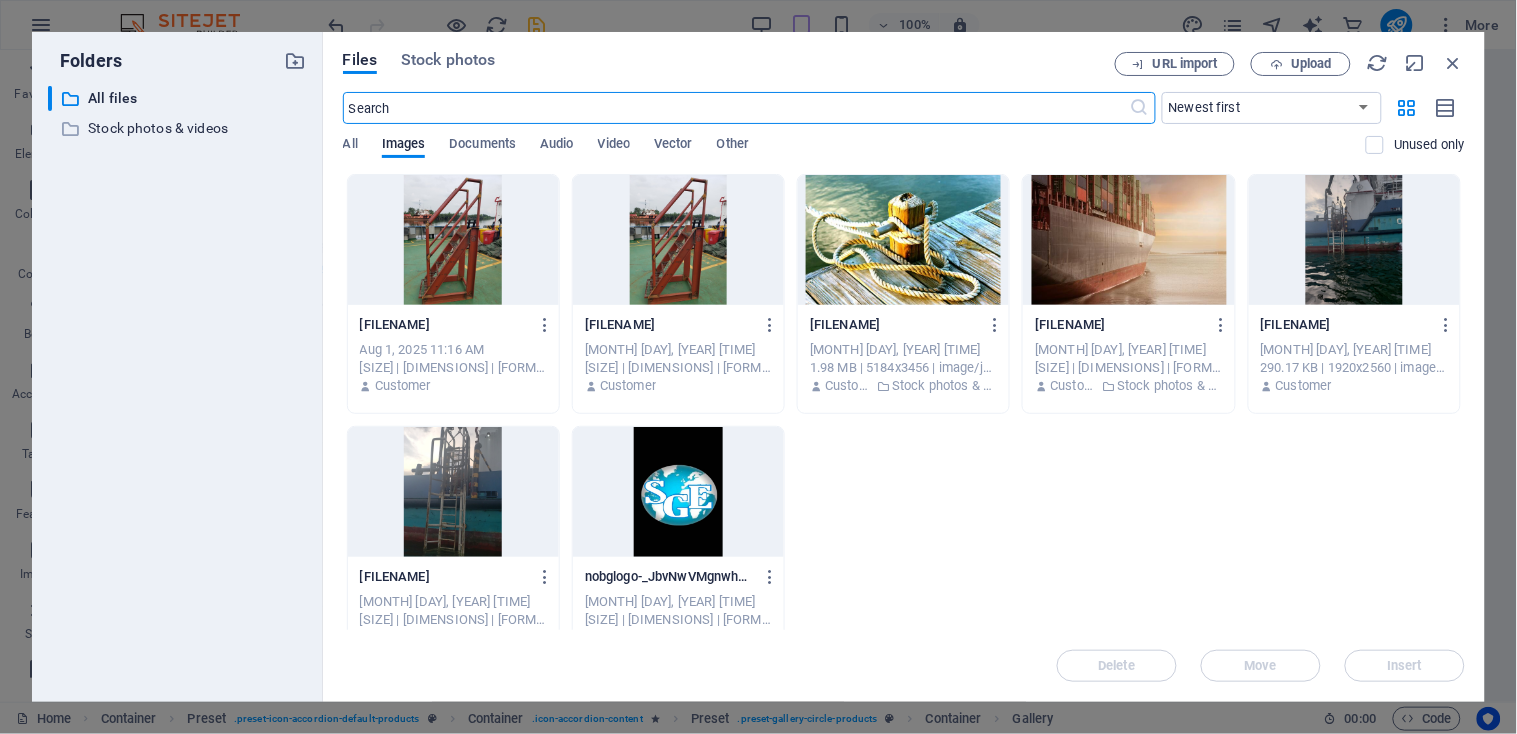 scroll, scrollTop: 4266, scrollLeft: 0, axis: vertical 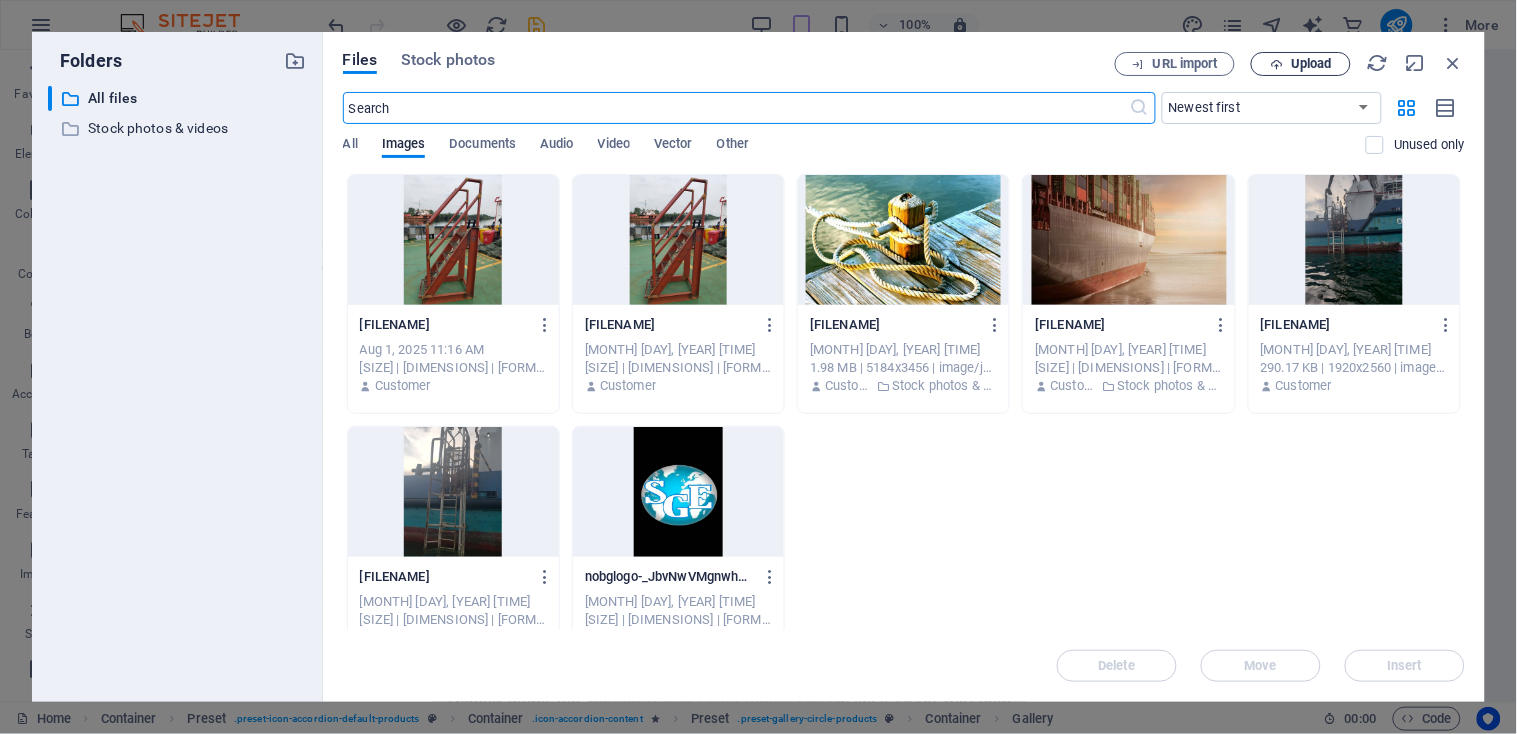 click on "Upload" at bounding box center [1301, 64] 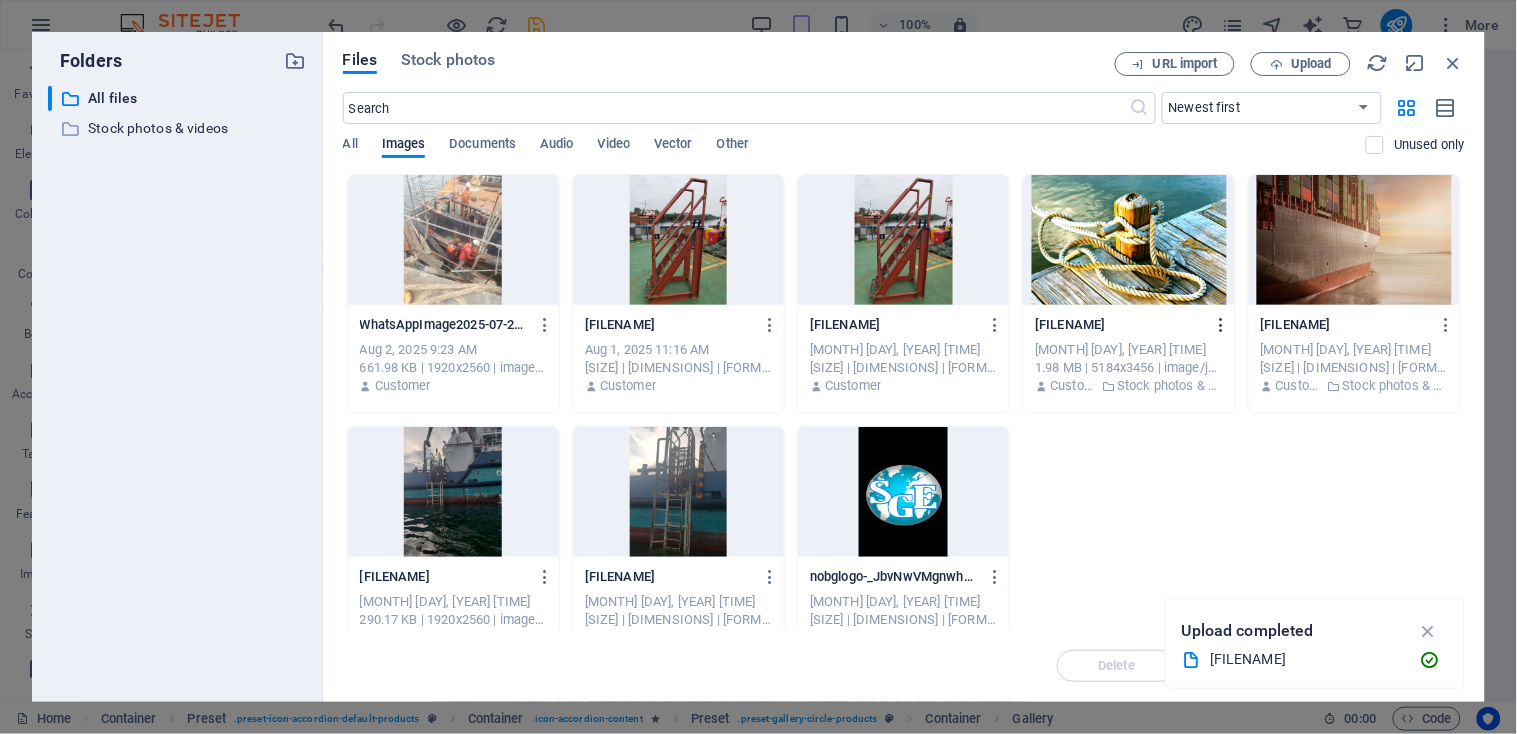 click at bounding box center (1221, 325) 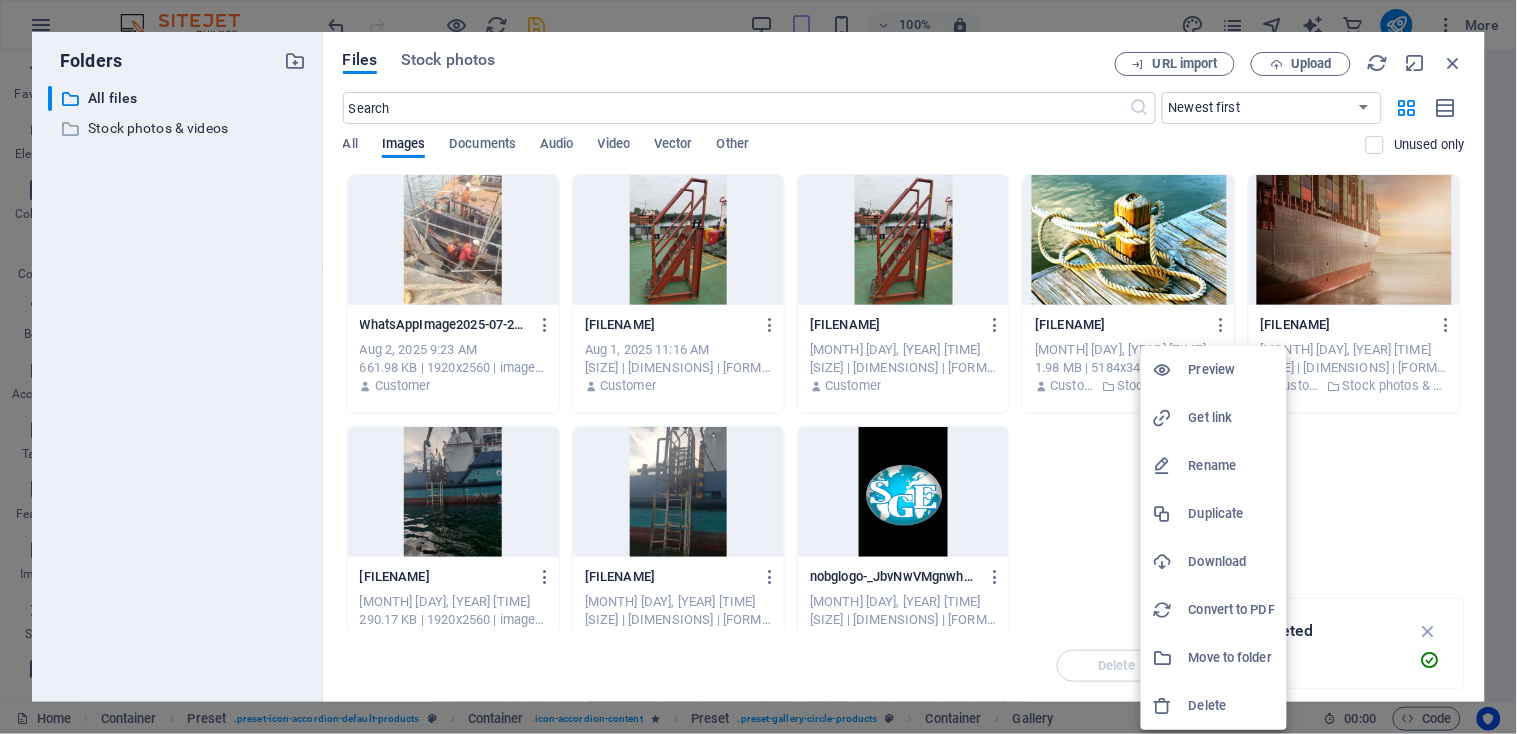 click at bounding box center [758, 367] 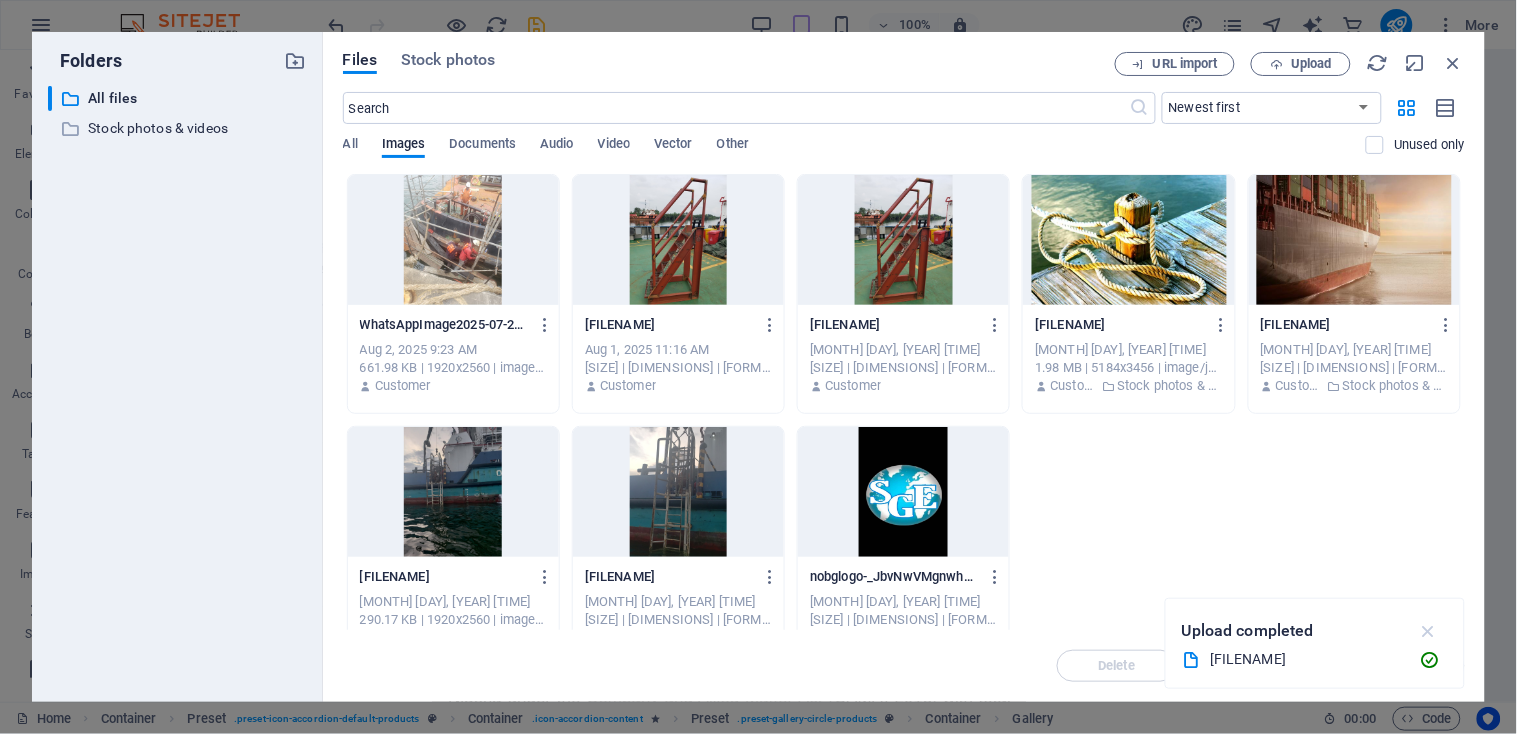 click at bounding box center [1428, 631] 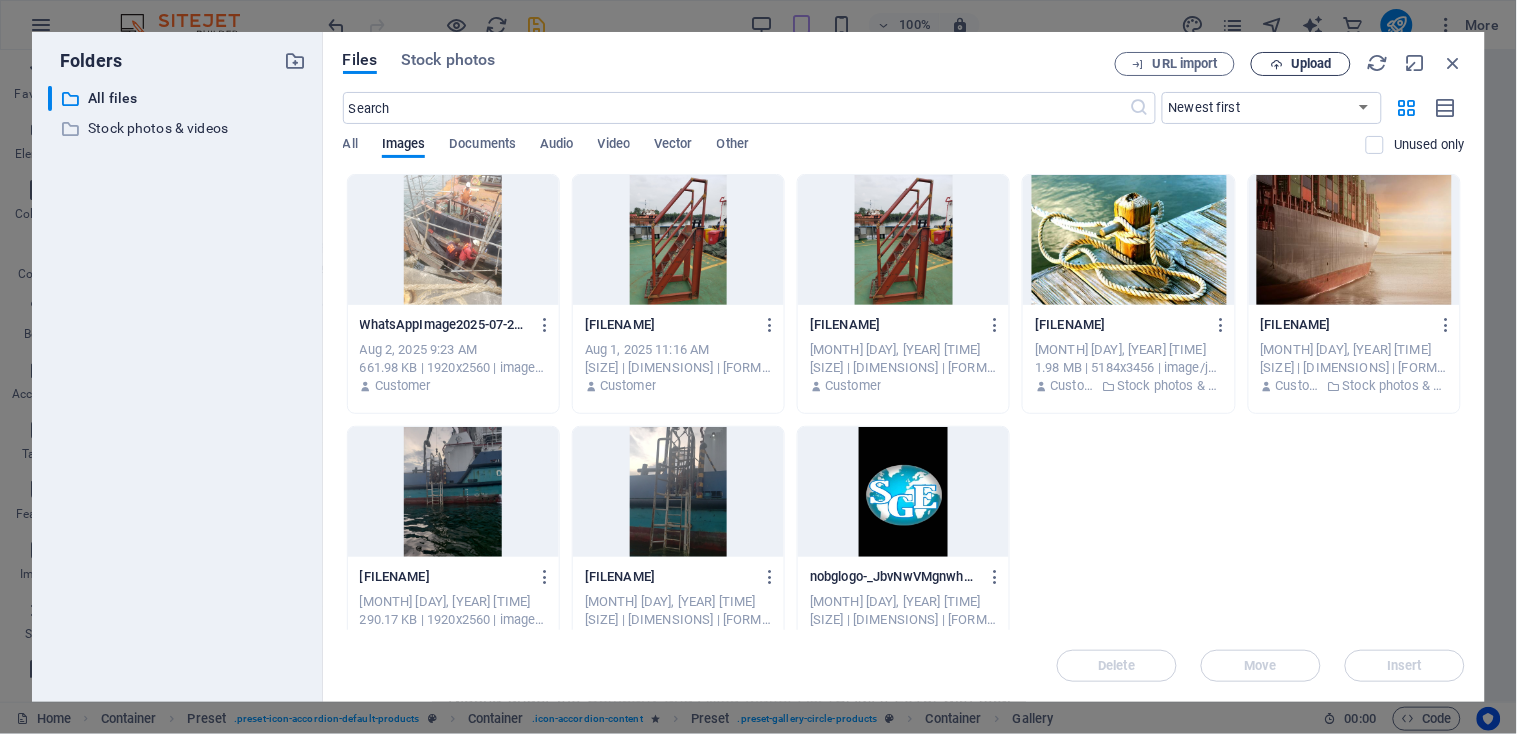 click on "Upload" at bounding box center [1301, 64] 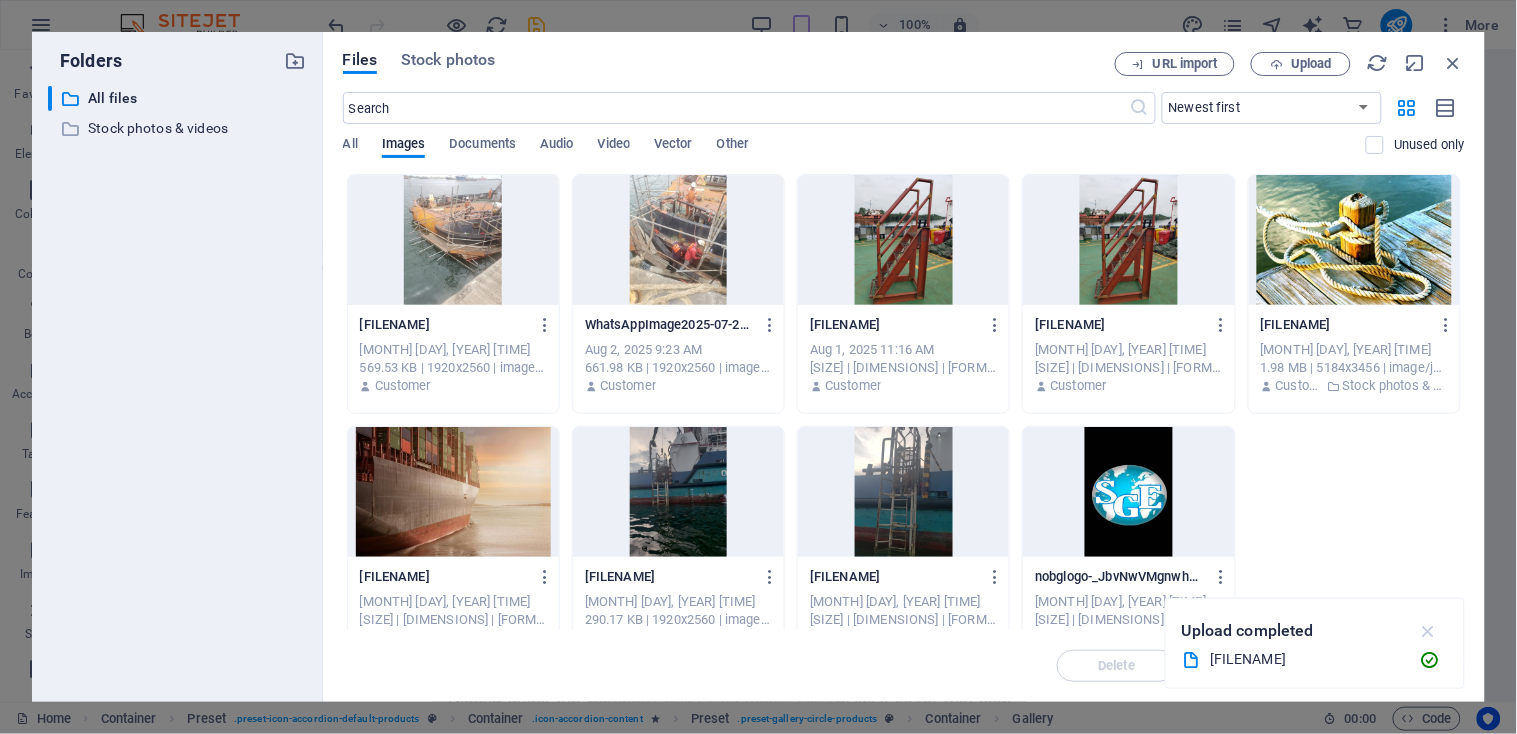 click at bounding box center (1428, 631) 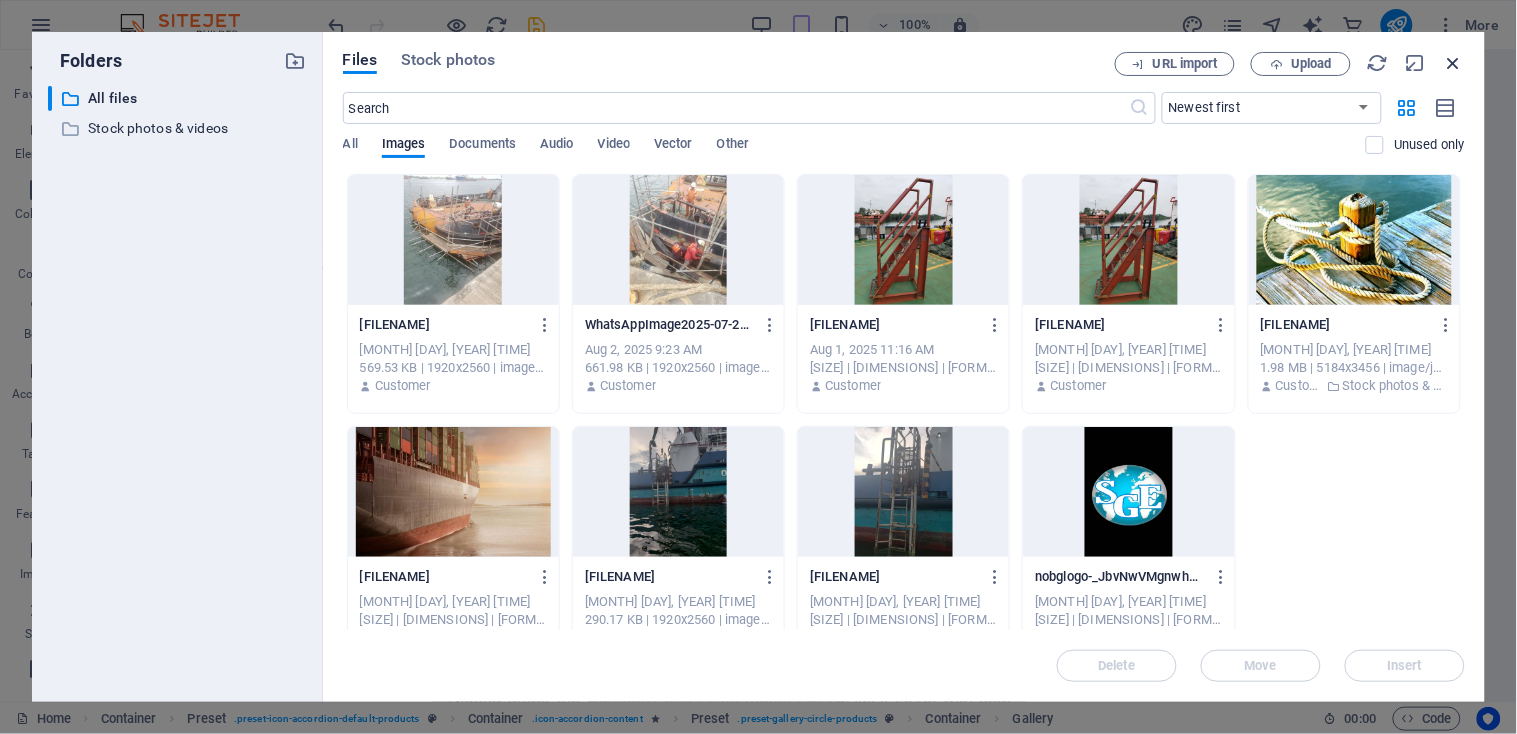 click at bounding box center (1454, 63) 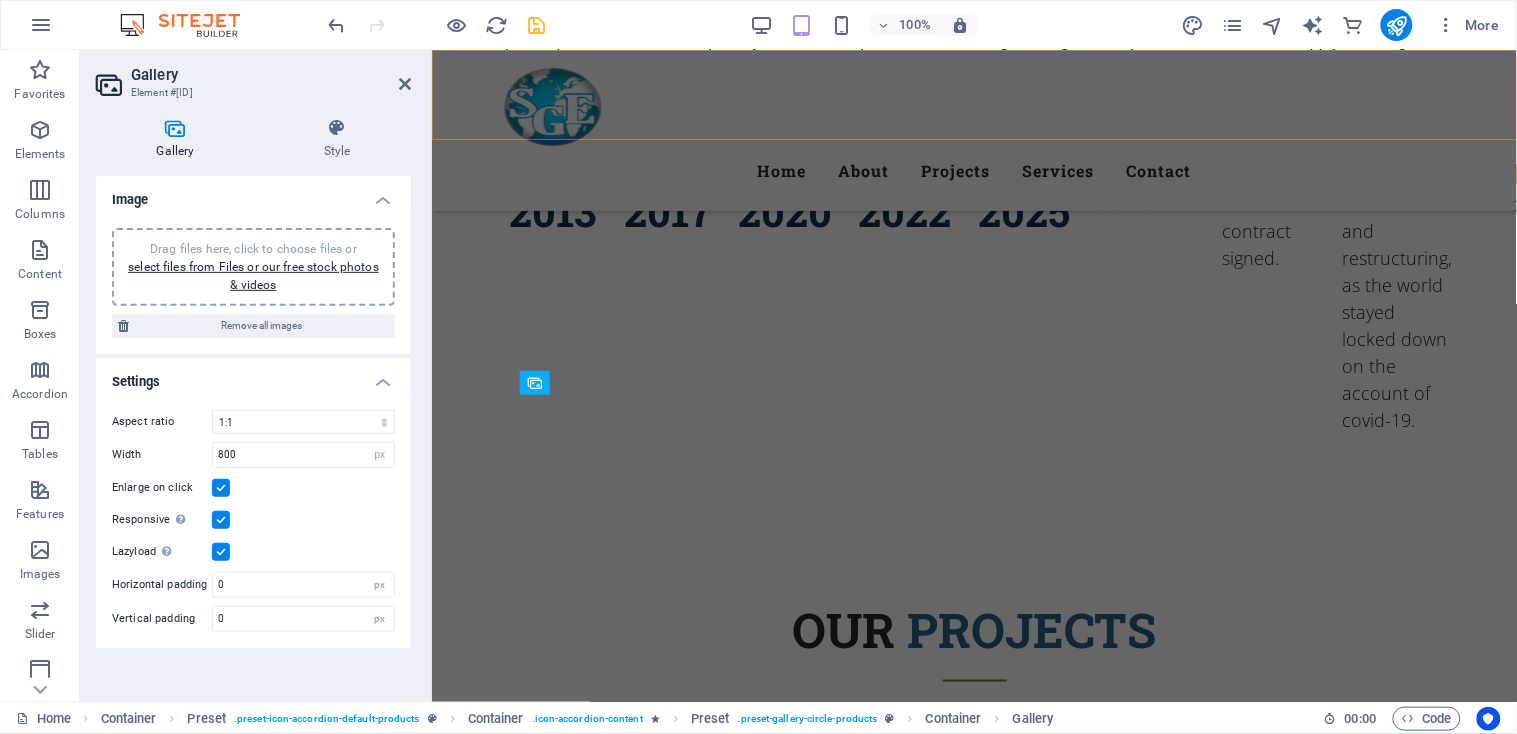 scroll, scrollTop: 3255, scrollLeft: 0, axis: vertical 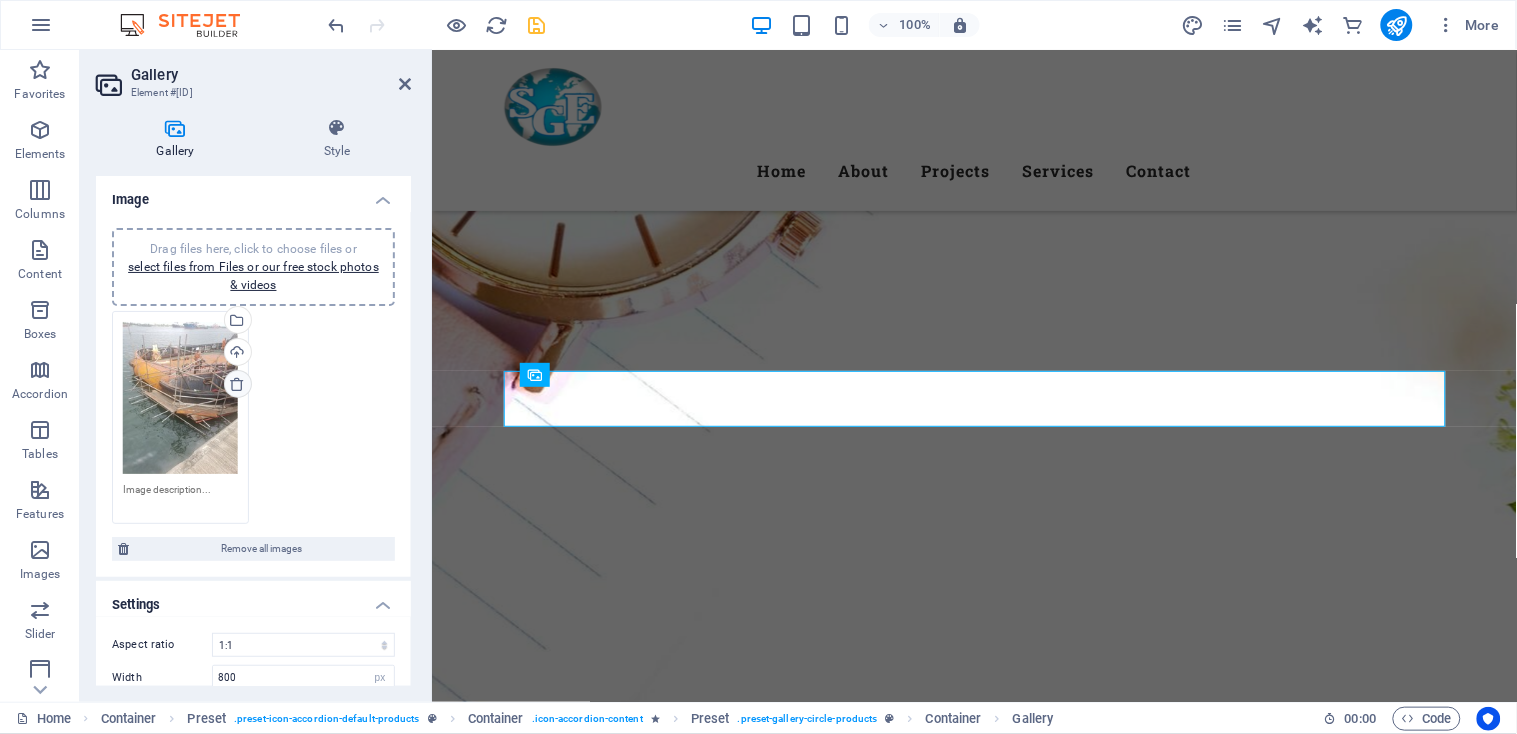click at bounding box center (237, 384) 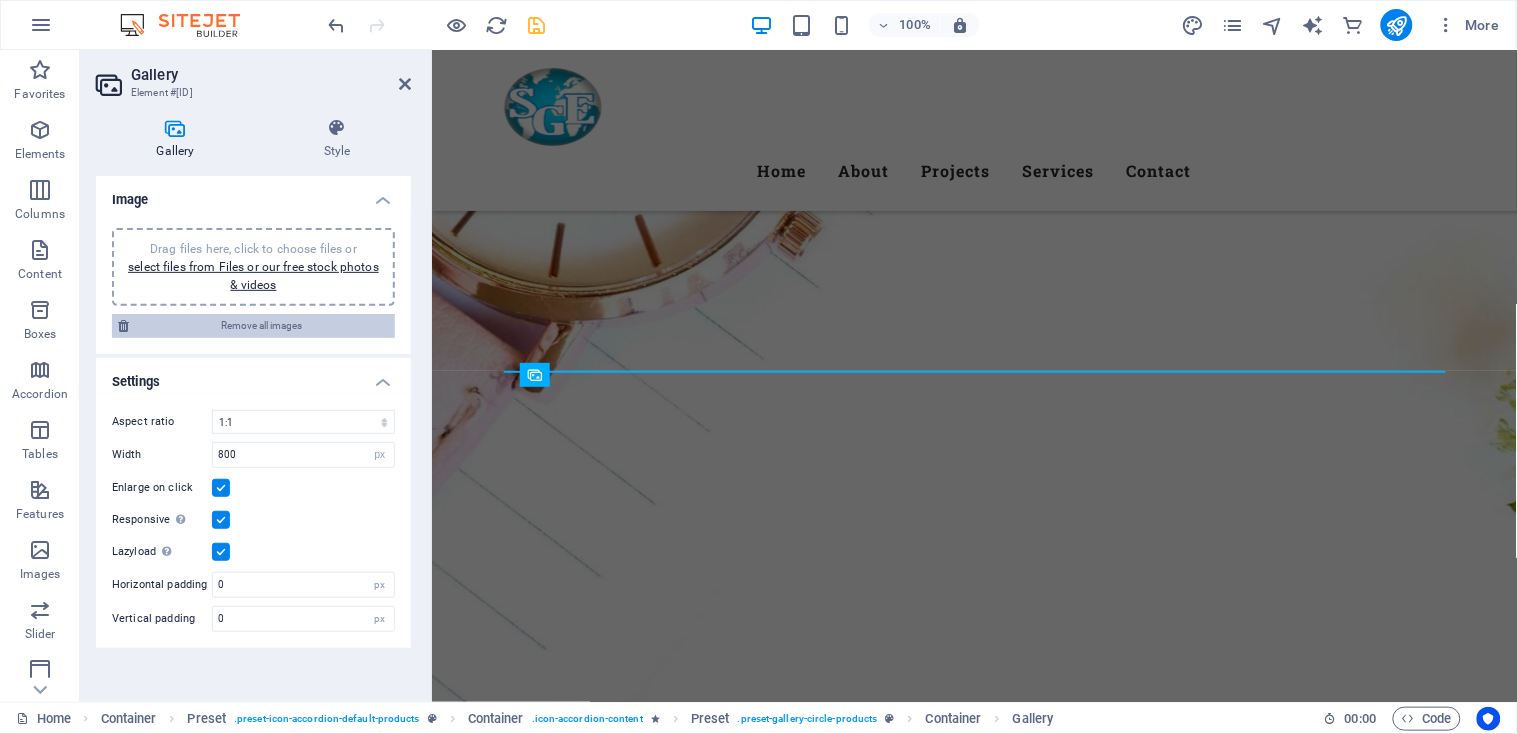 click on "Remove all images" at bounding box center (262, 326) 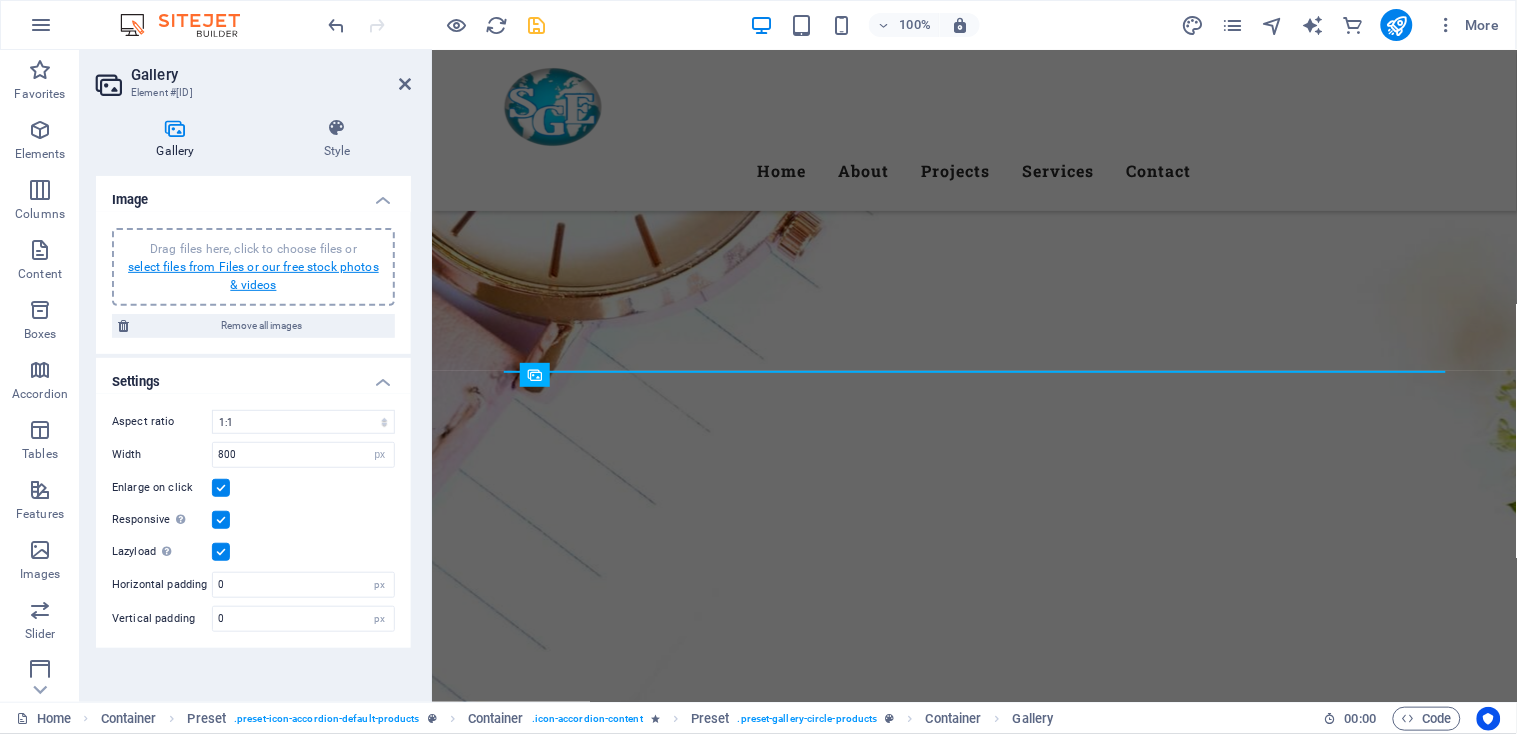 click on "select files from Files or our free stock photos & videos" at bounding box center (253, 276) 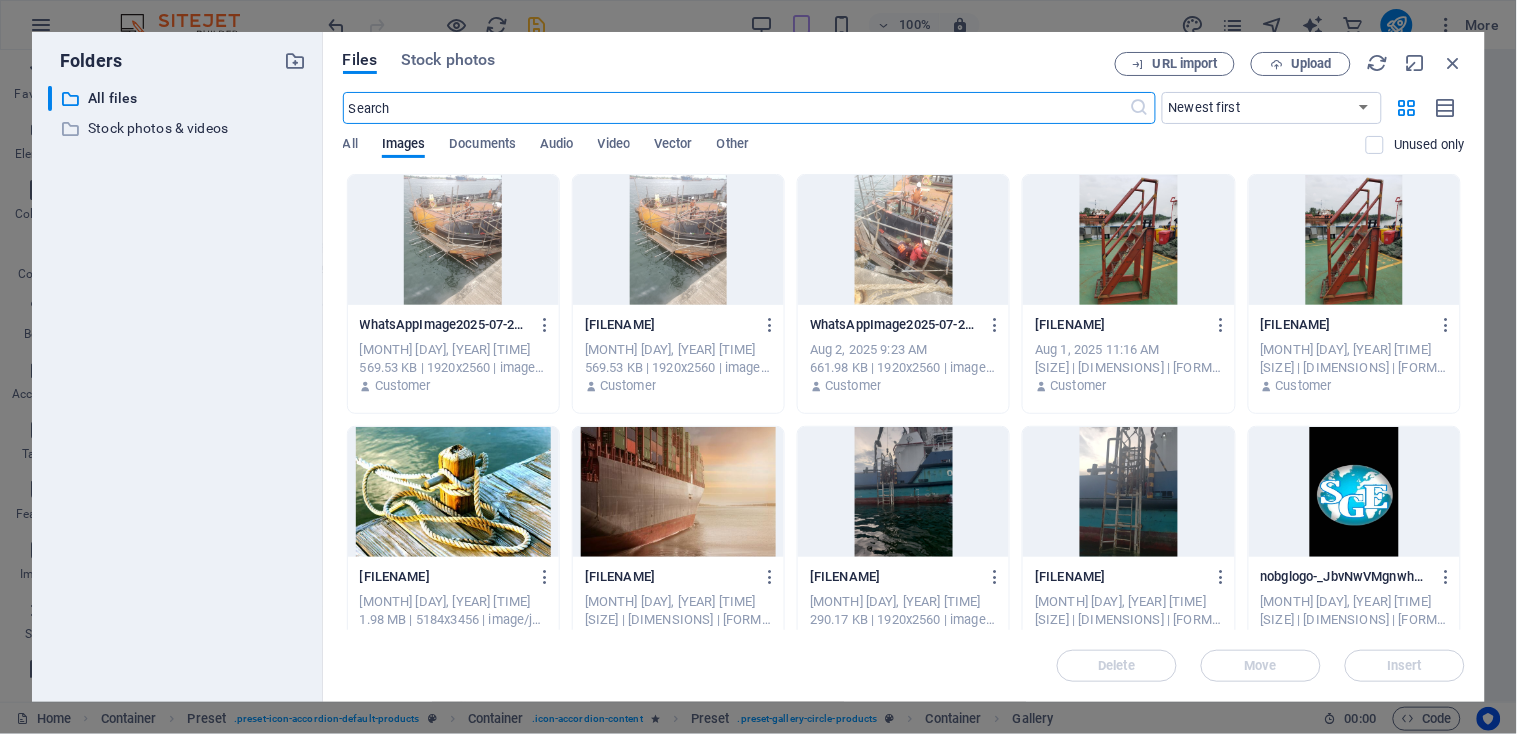 scroll, scrollTop: 4266, scrollLeft: 0, axis: vertical 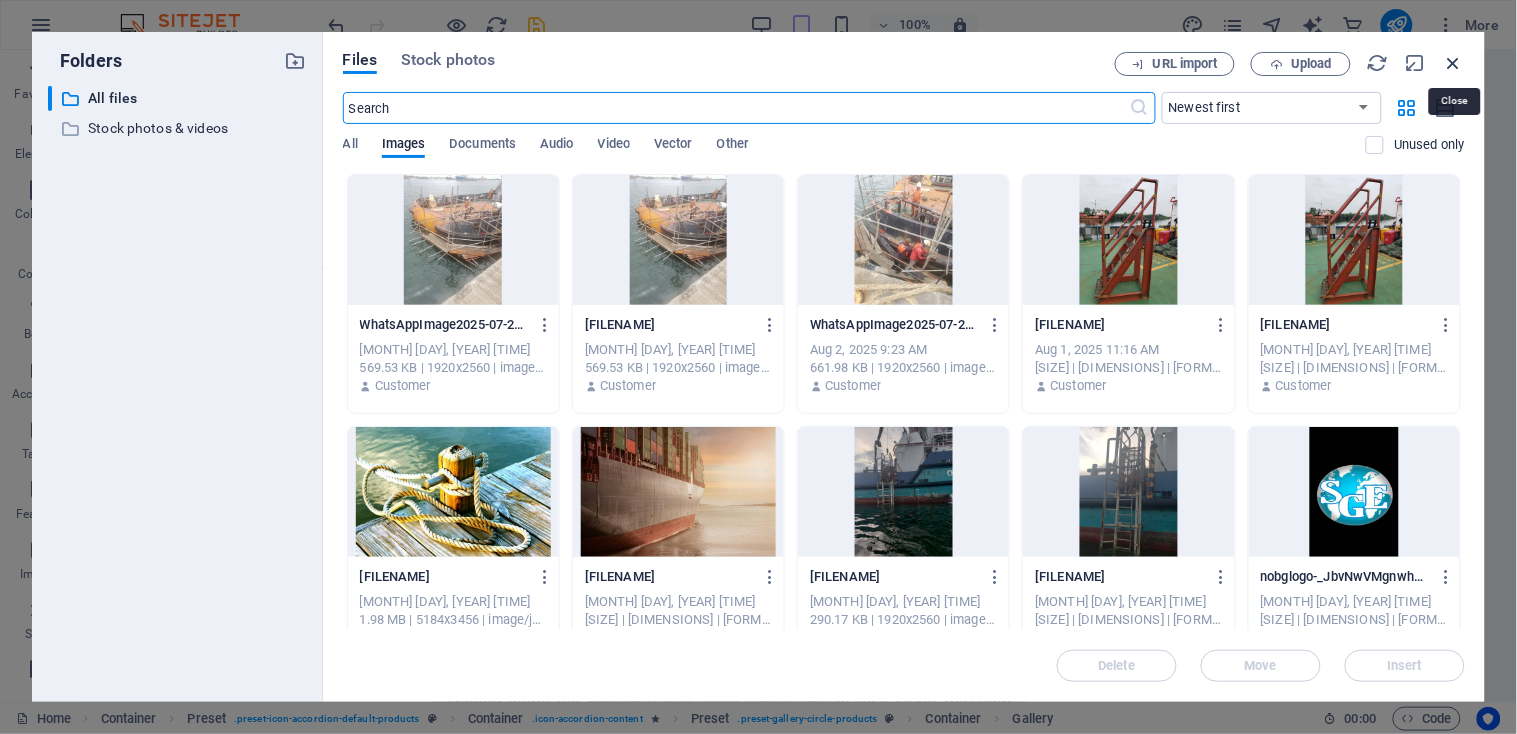 click at bounding box center (1454, 63) 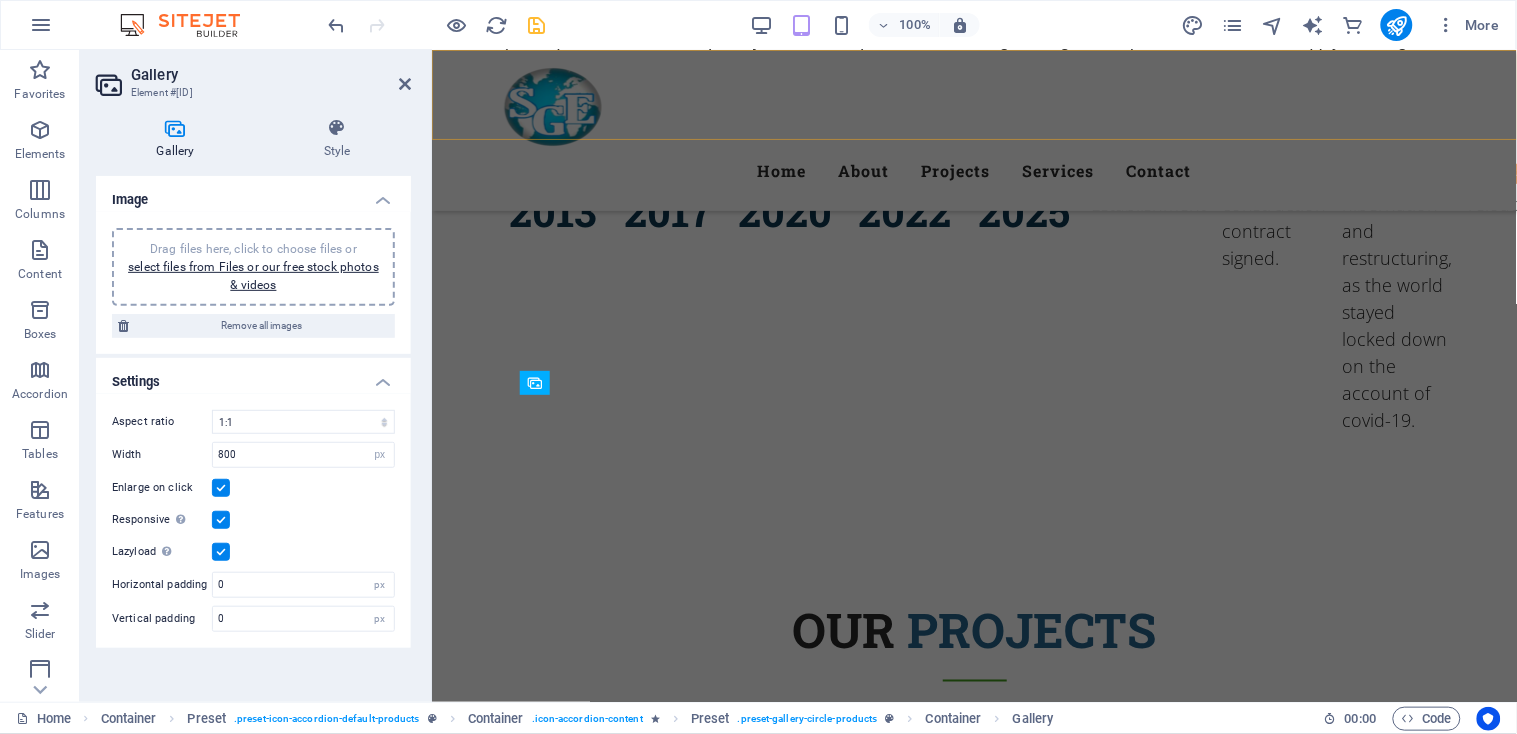 scroll, scrollTop: 3255, scrollLeft: 0, axis: vertical 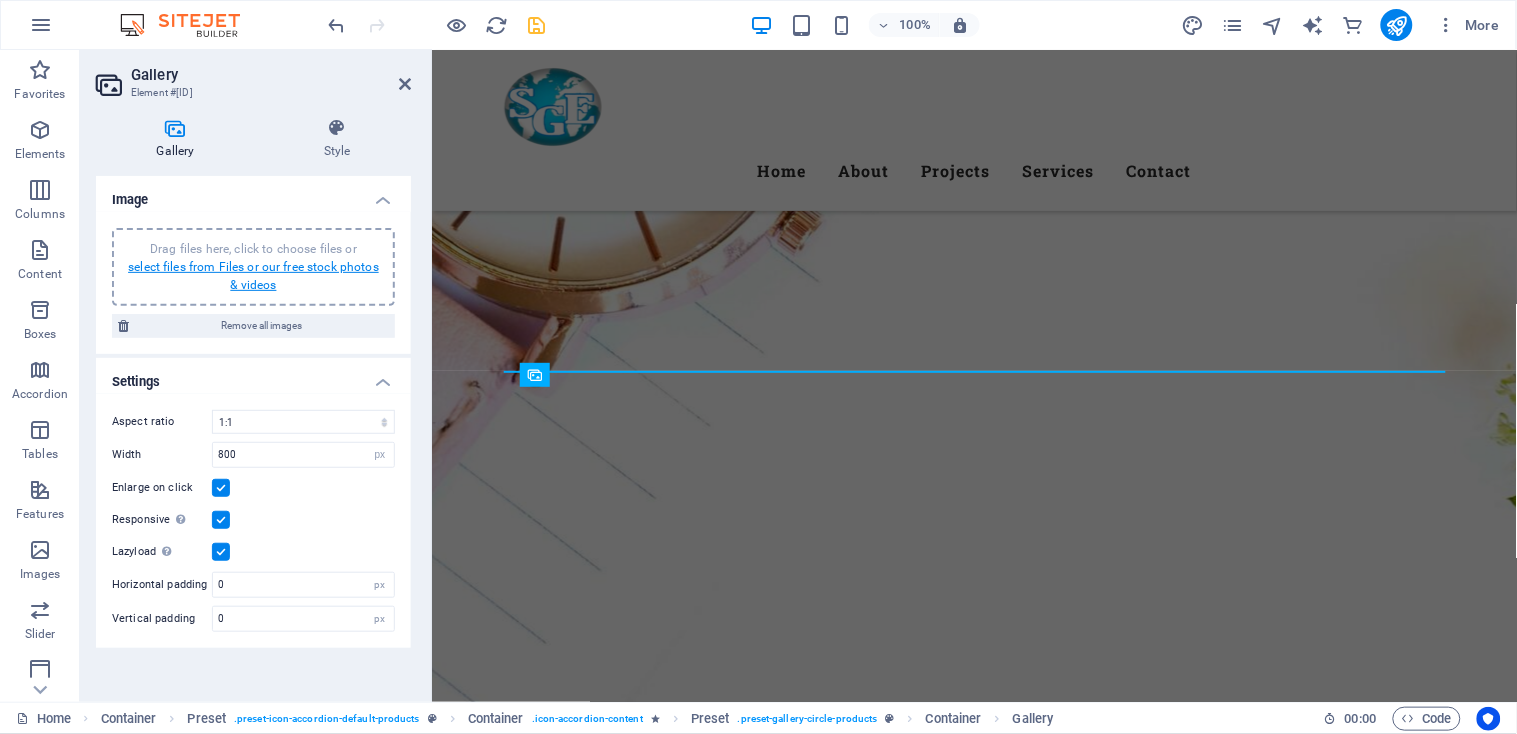 click on "select files from Files or our free stock photos & videos" at bounding box center [253, 276] 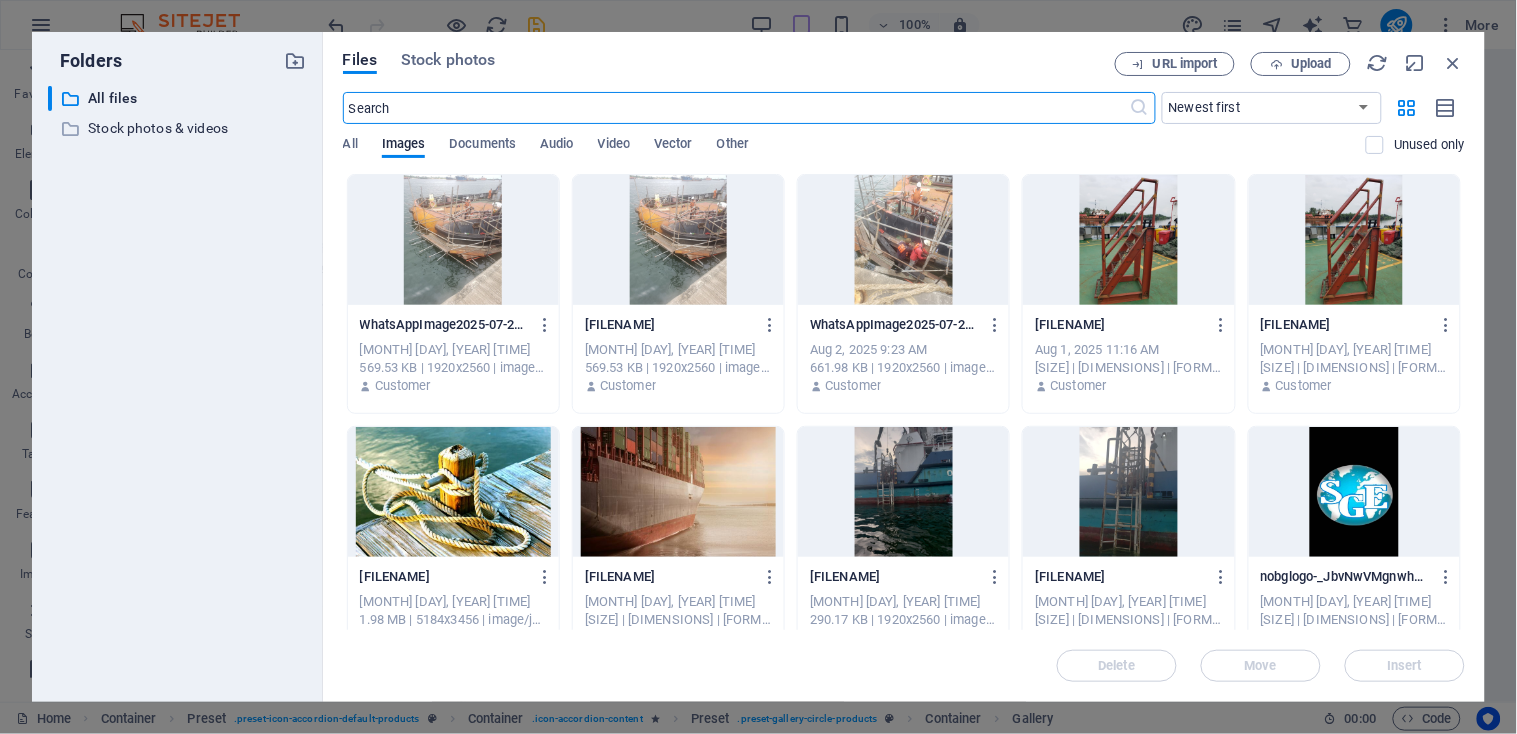 scroll, scrollTop: 4266, scrollLeft: 0, axis: vertical 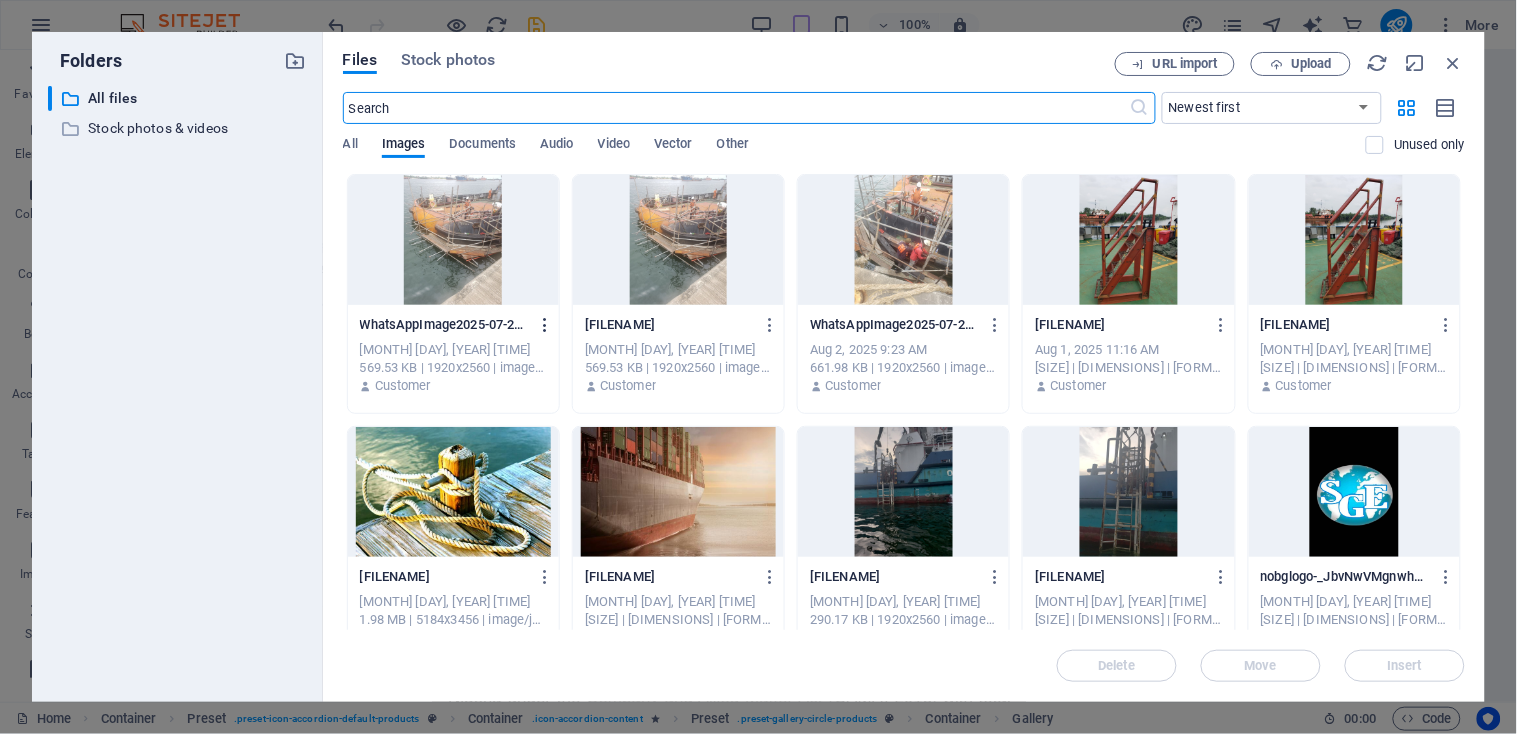 click at bounding box center [545, 325] 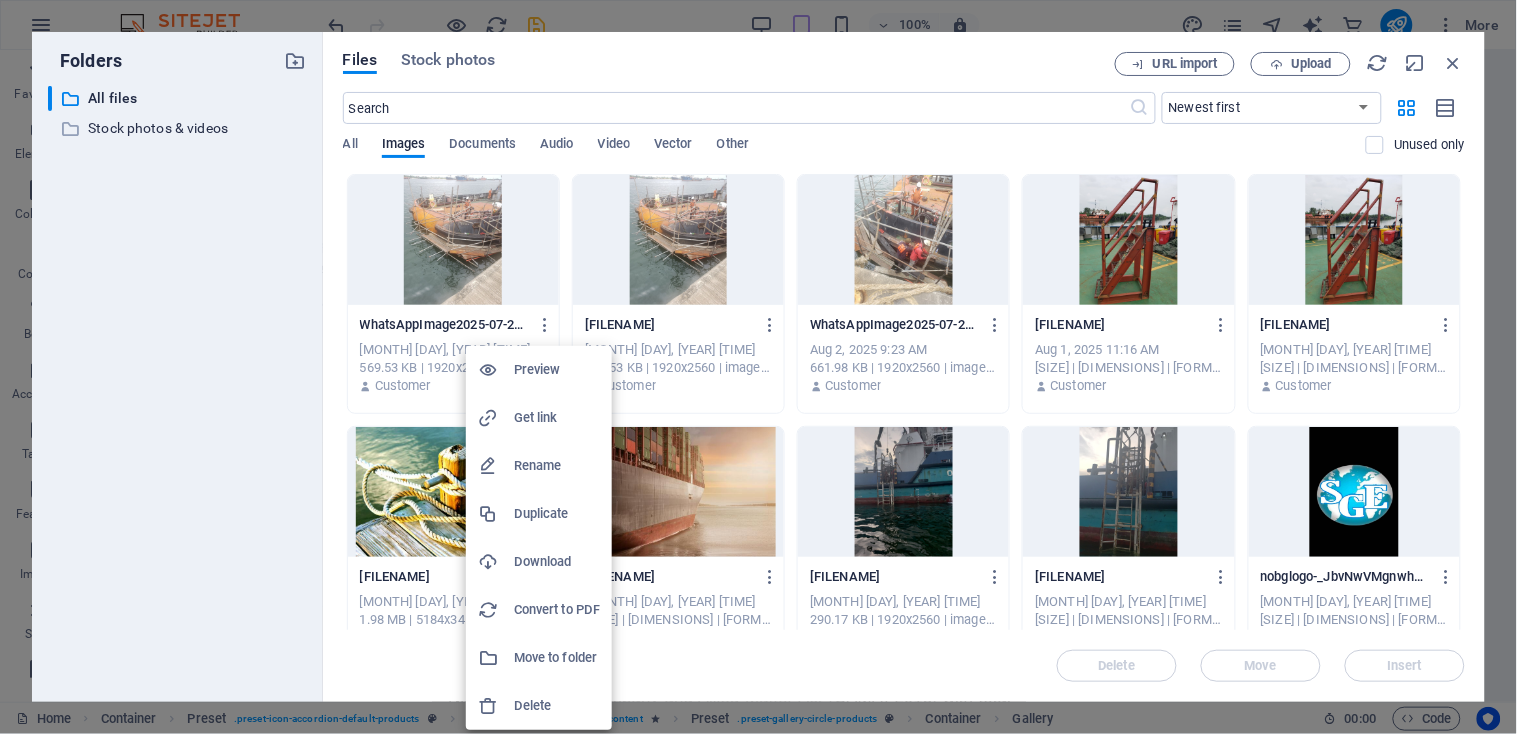 click on "Rename" at bounding box center [557, 466] 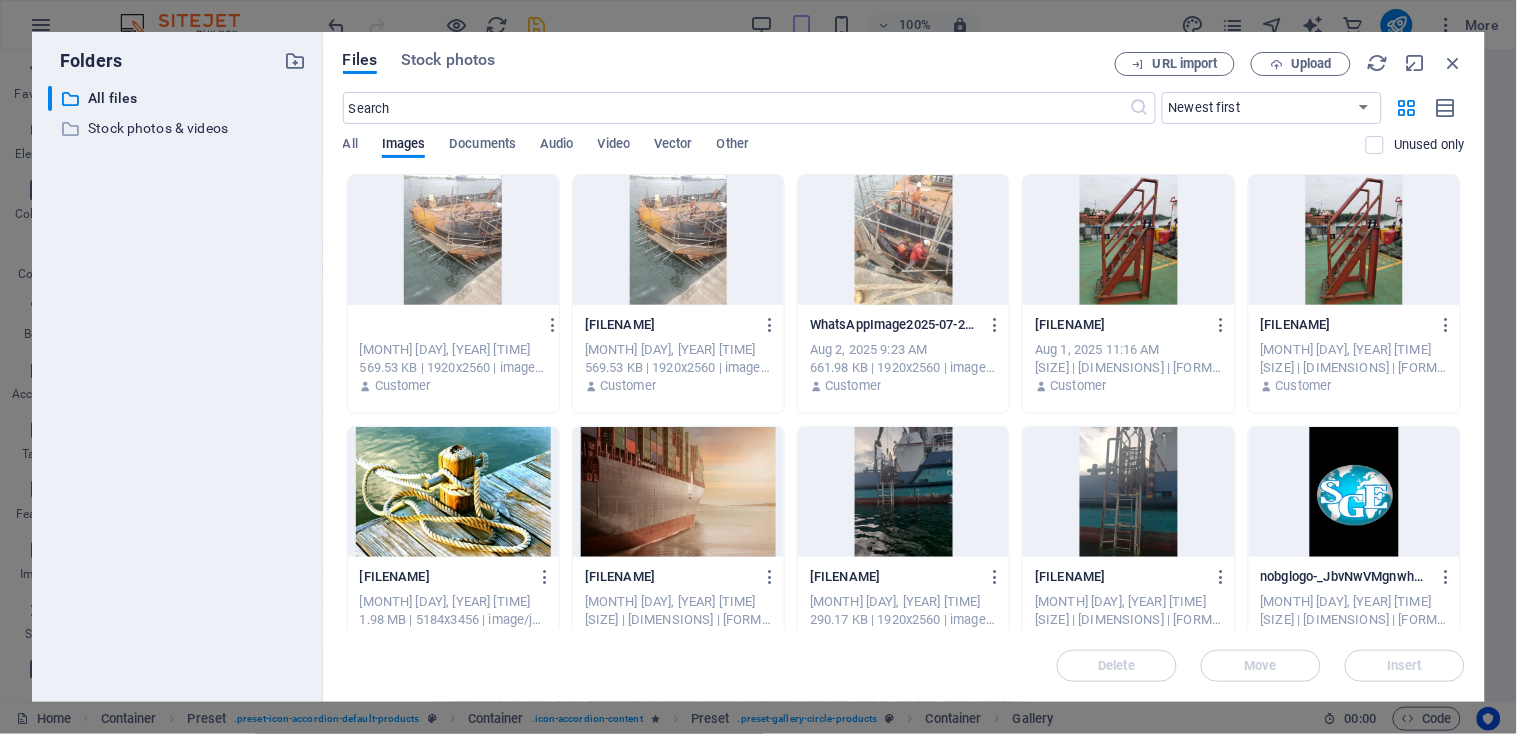 scroll, scrollTop: 0, scrollLeft: 263, axis: horizontal 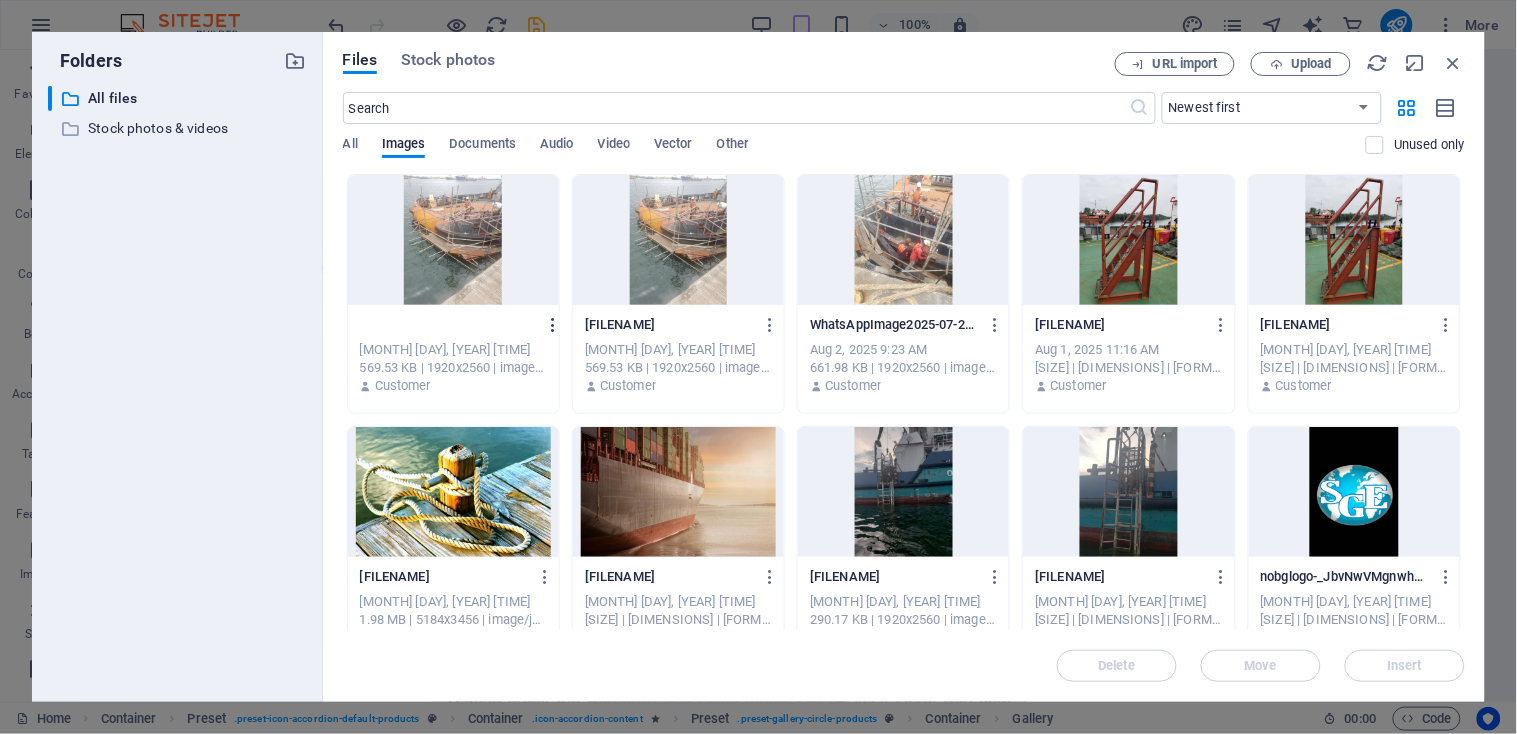 click at bounding box center (554, 325) 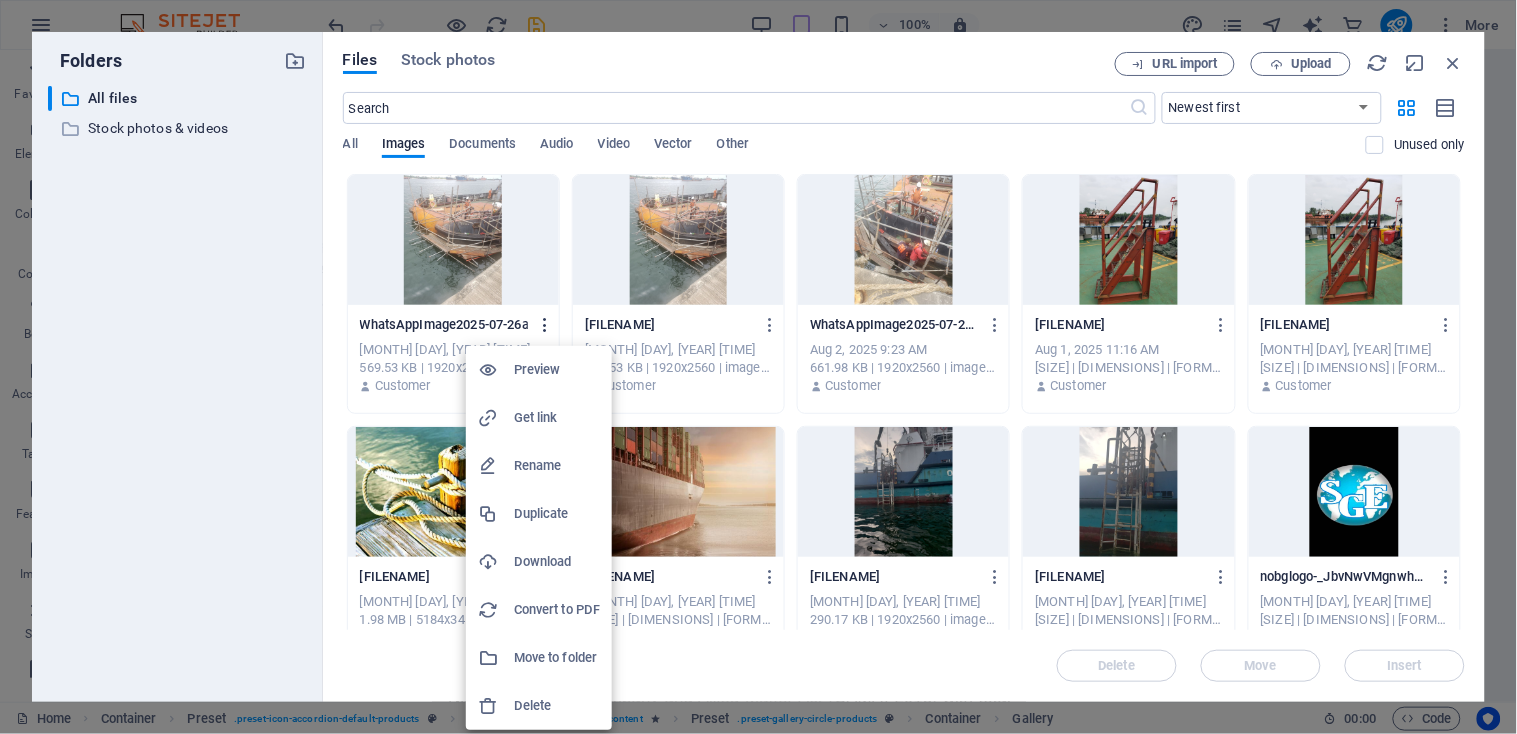 scroll, scrollTop: 0, scrollLeft: 0, axis: both 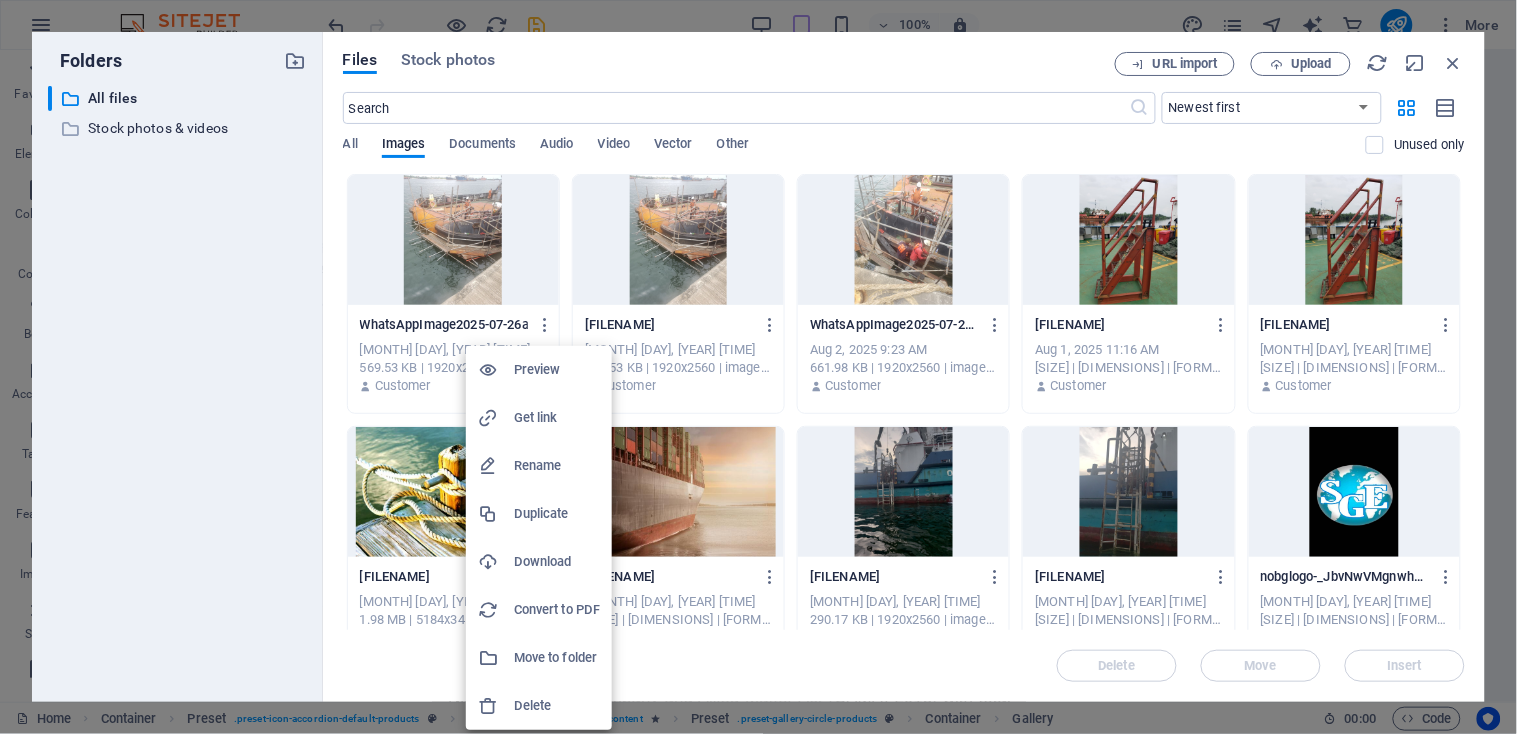 click at bounding box center [758, 367] 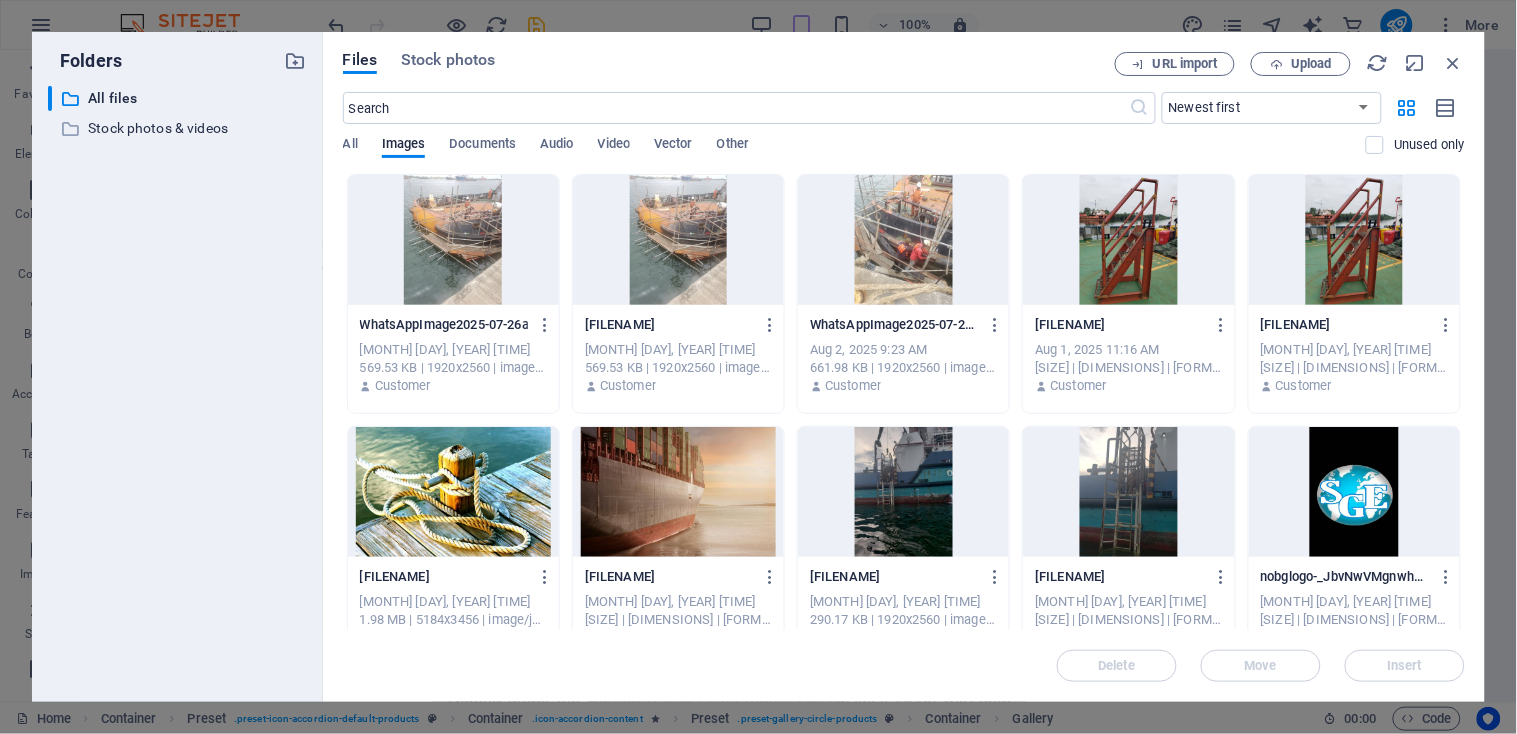 click on "Upload" at bounding box center (1311, 64) 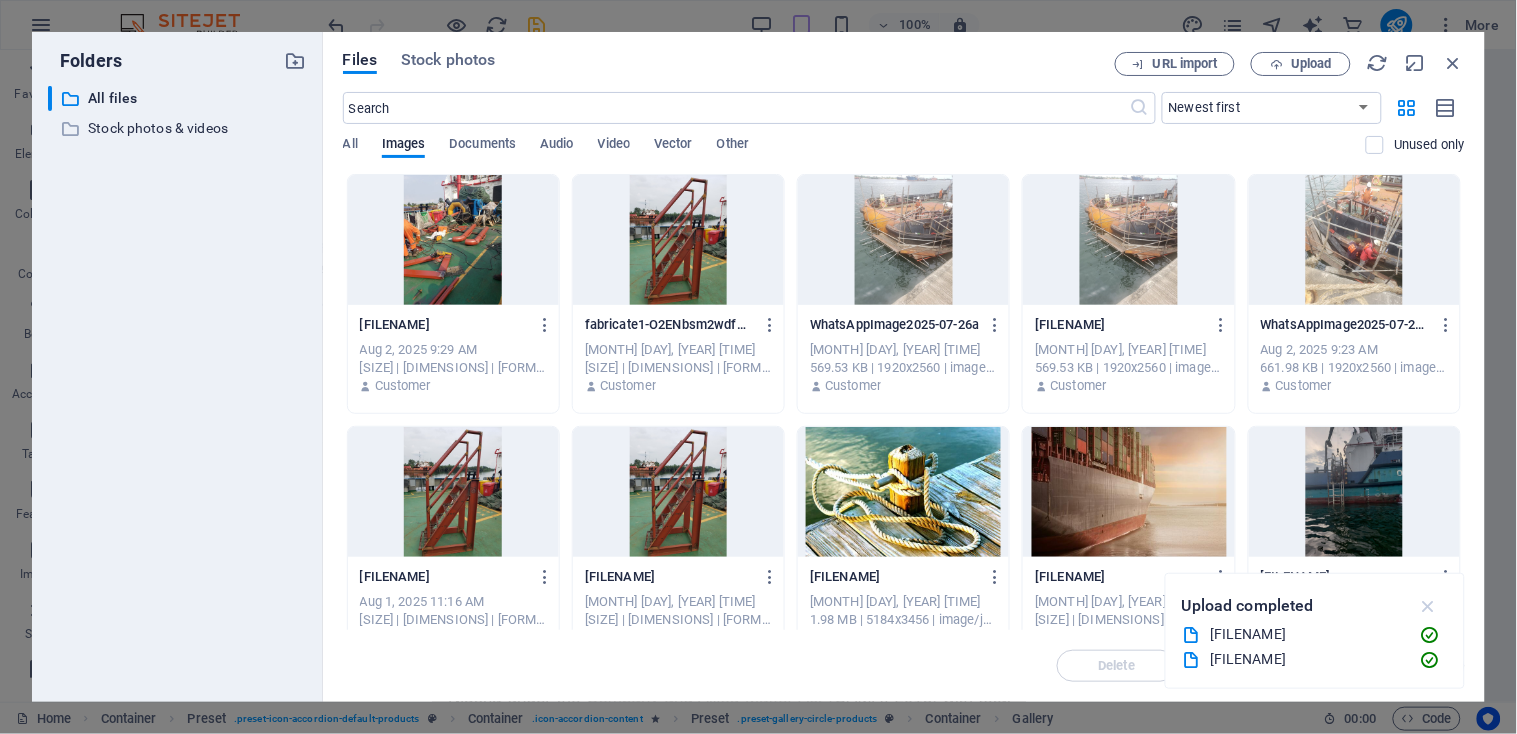 click at bounding box center [1428, 606] 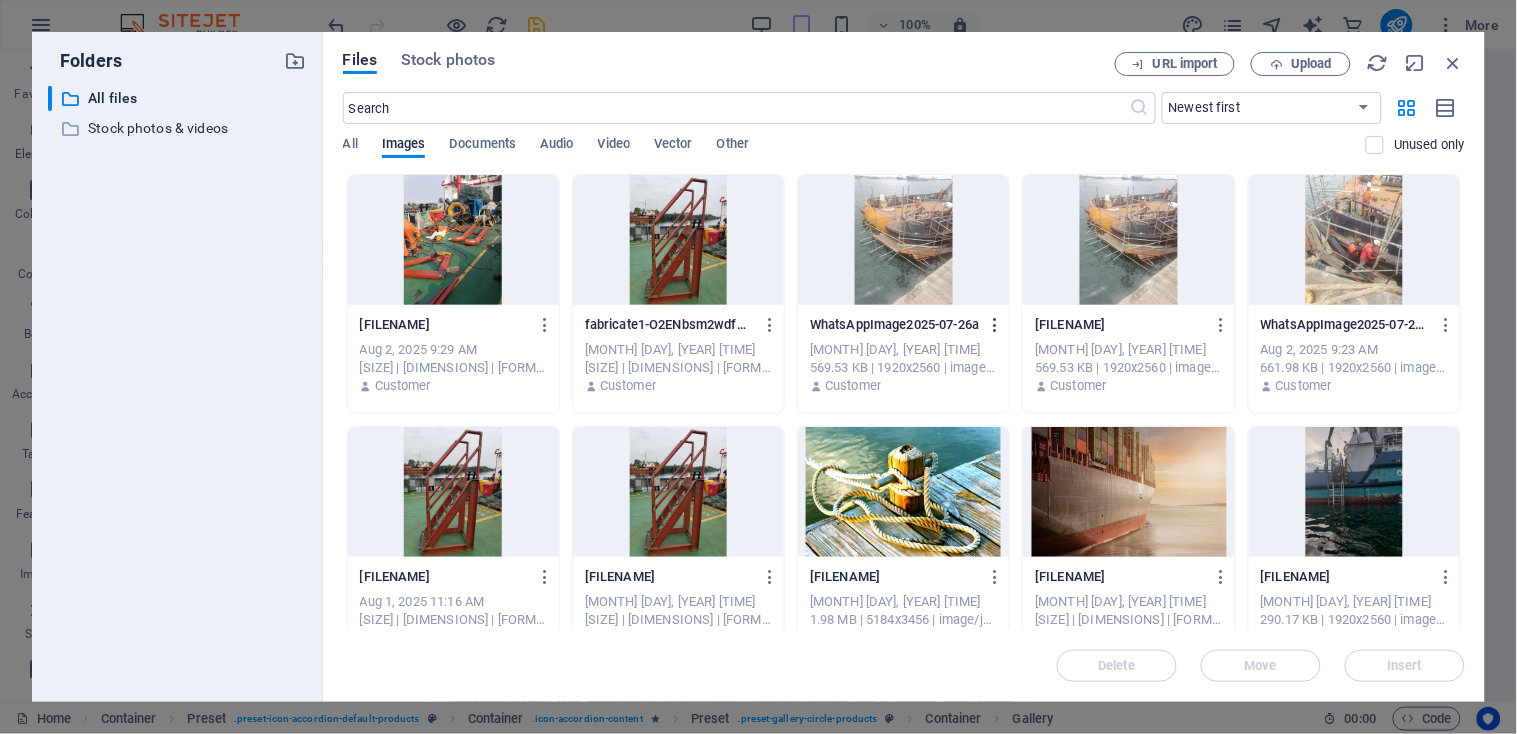 click at bounding box center [996, 325] 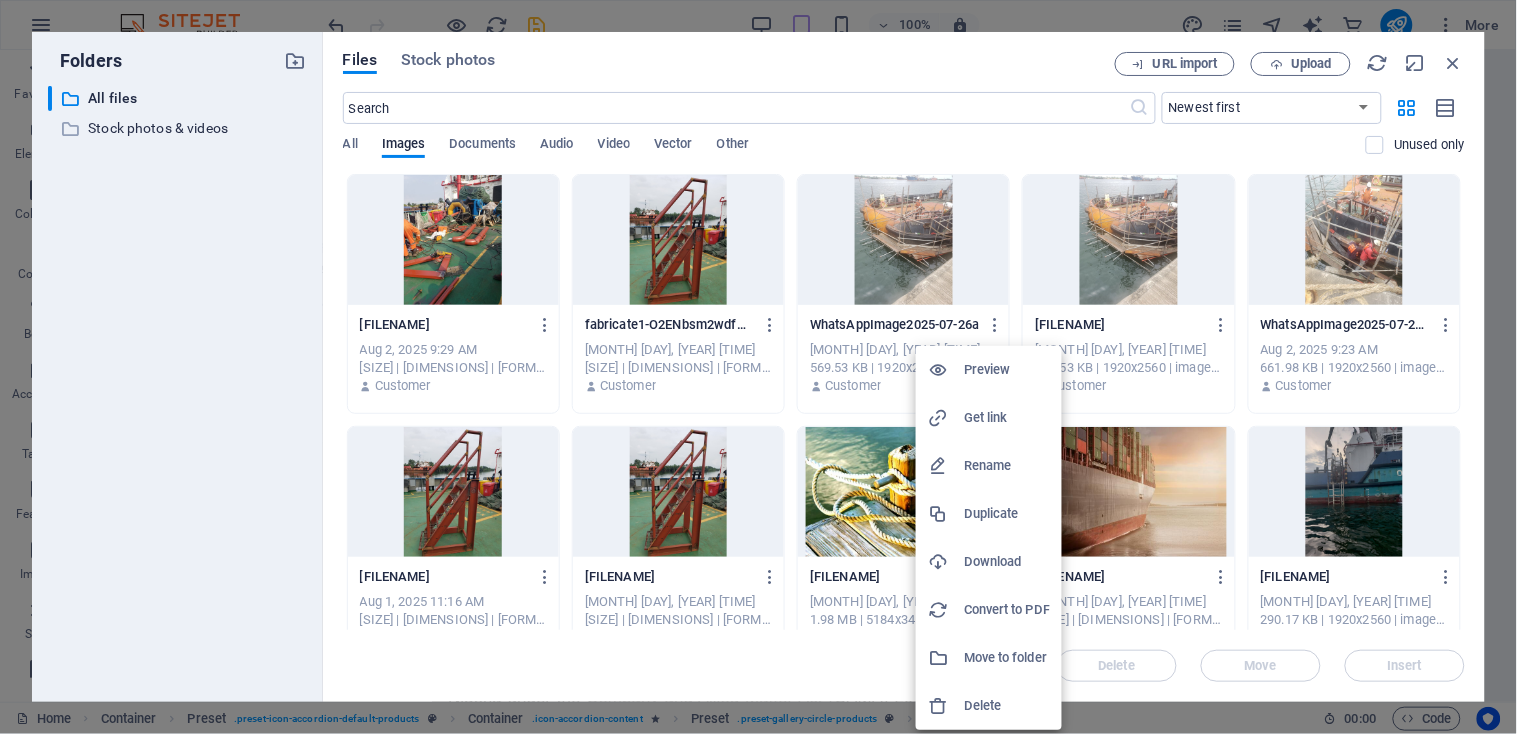 click at bounding box center (758, 367) 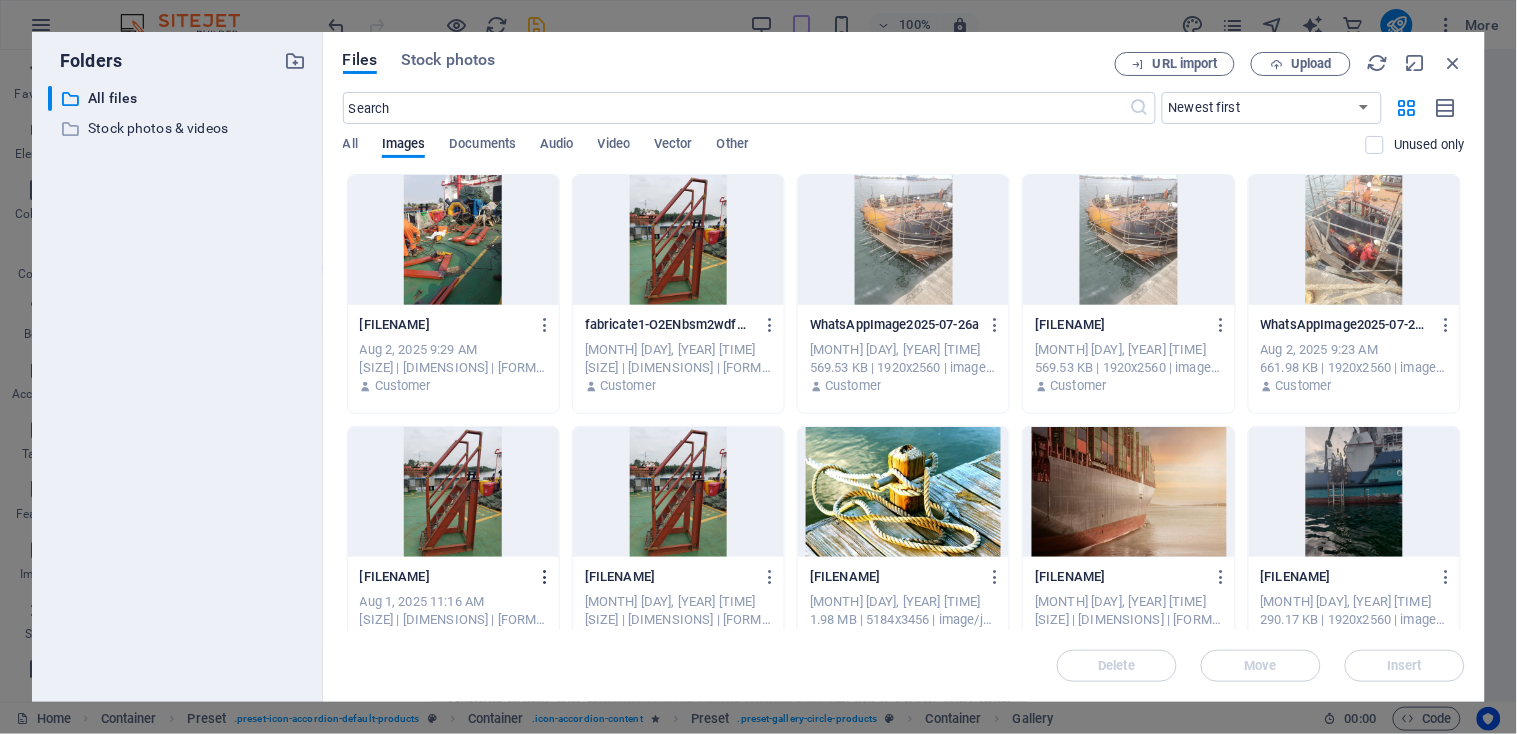 click at bounding box center (545, 577) 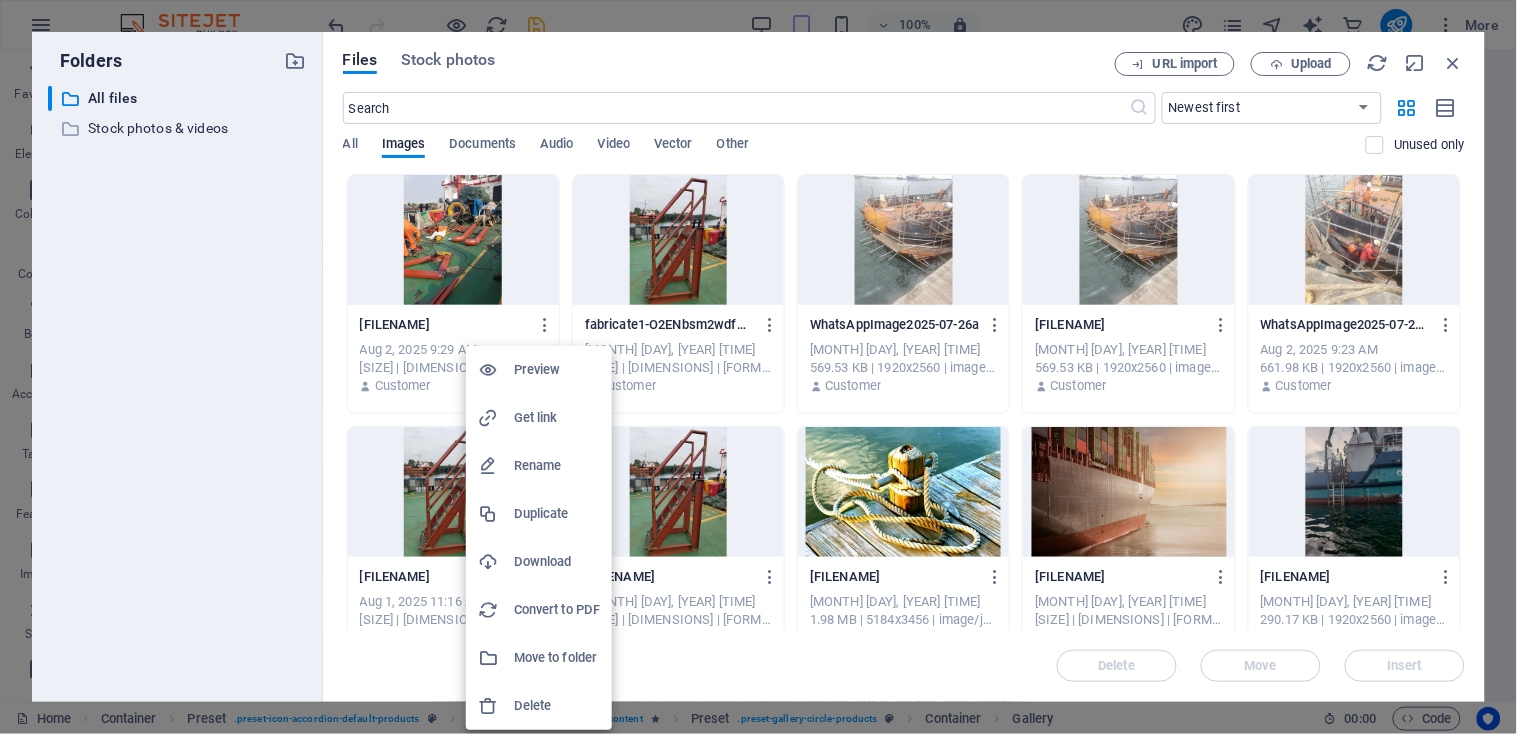 click on "Delete" at bounding box center [557, 706] 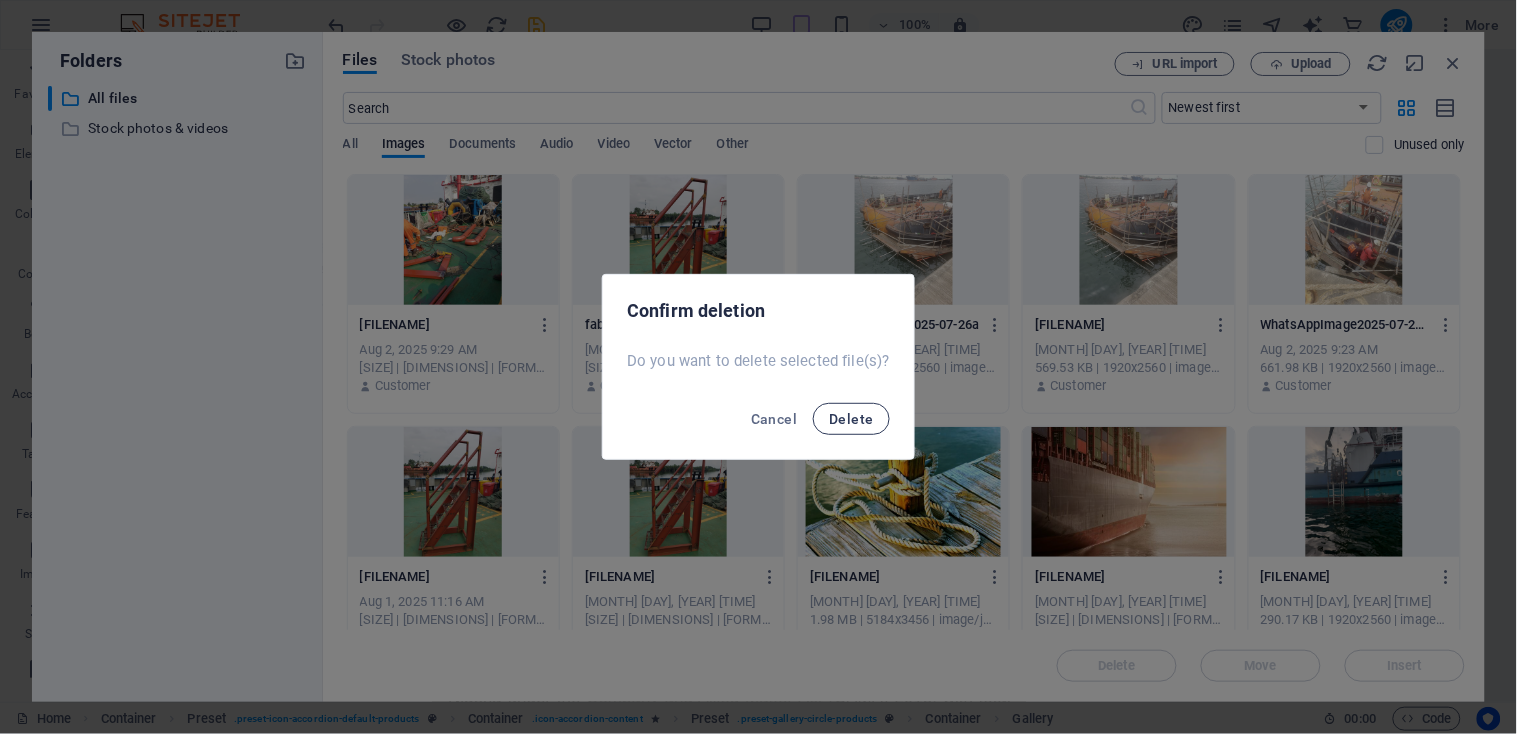 click on "Delete" at bounding box center (851, 419) 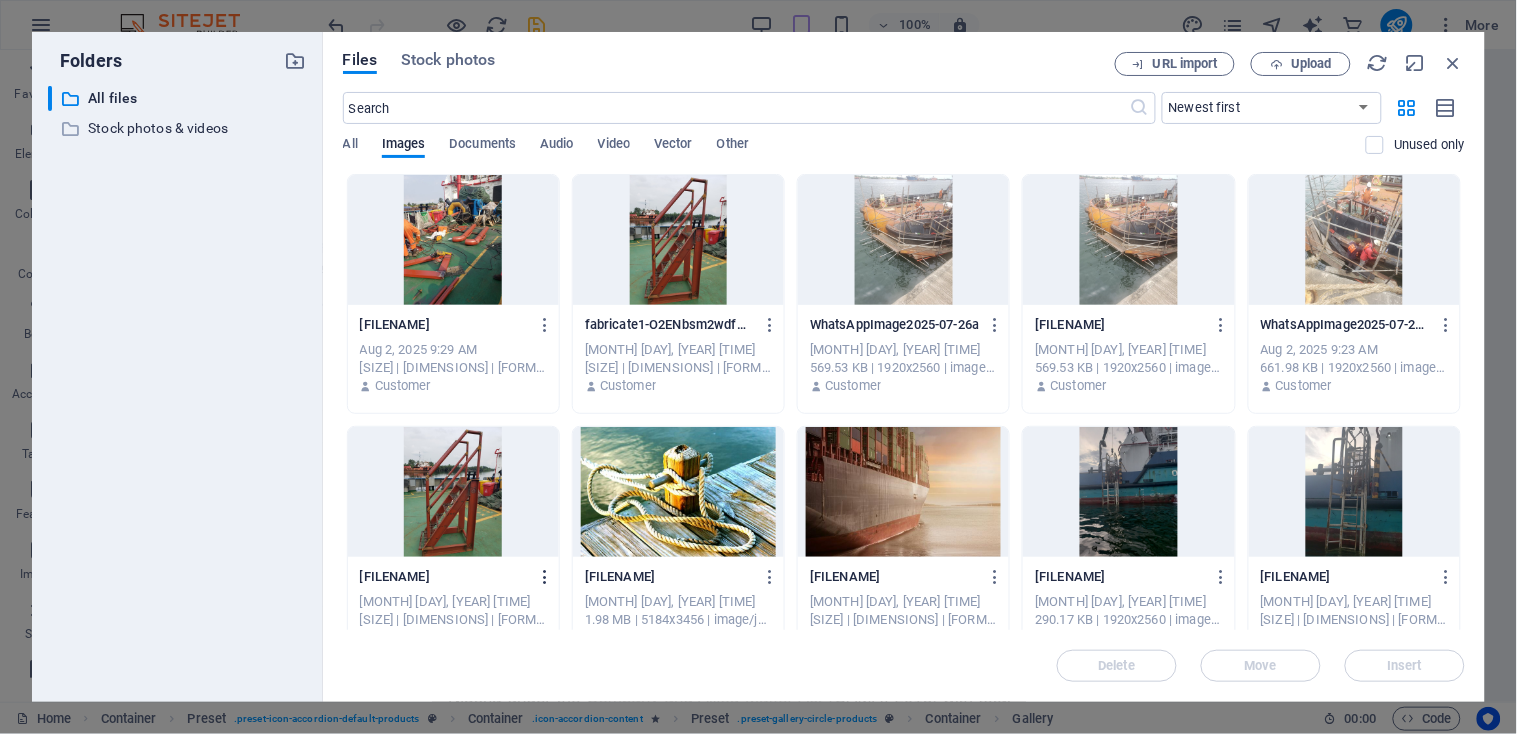click at bounding box center [545, 577] 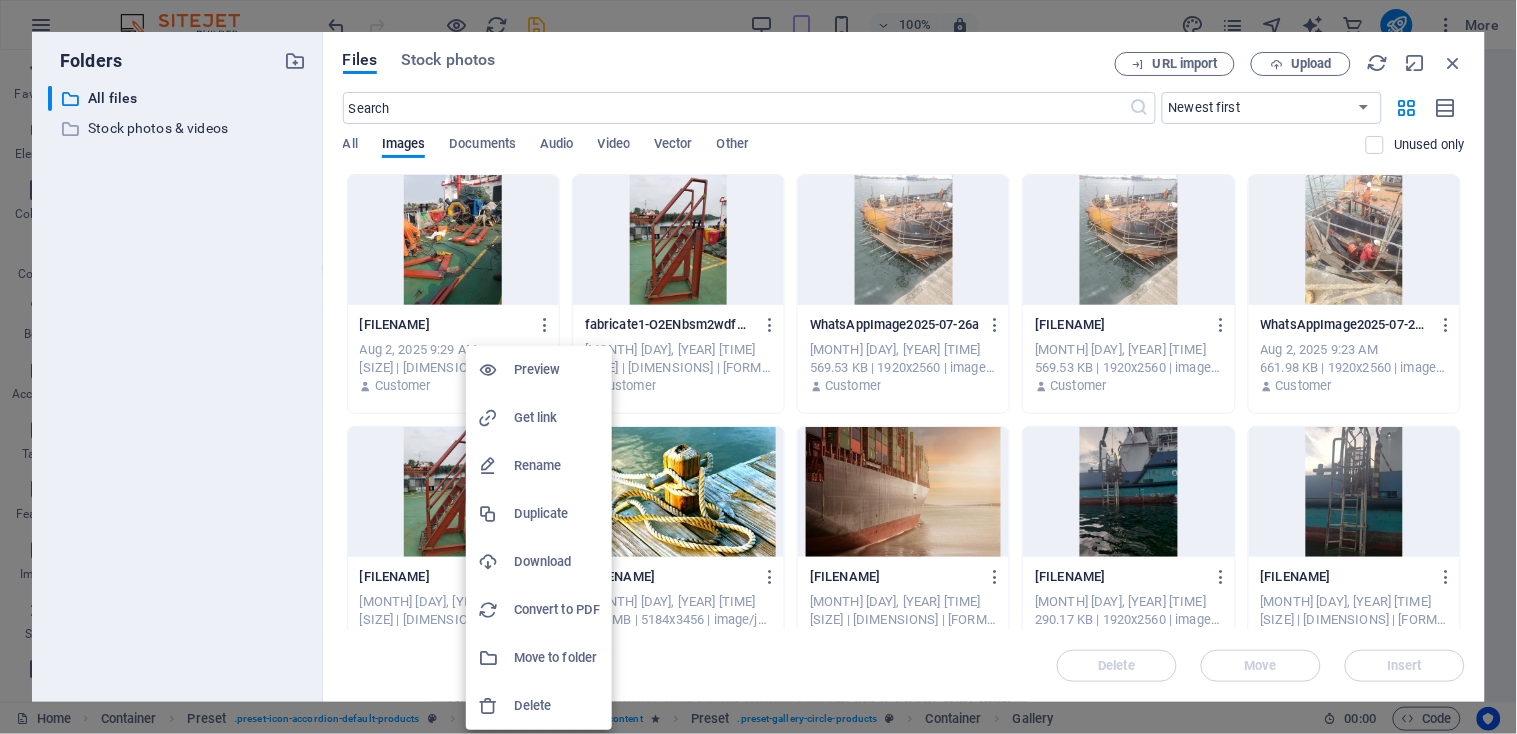 click on "Delete" at bounding box center [557, 706] 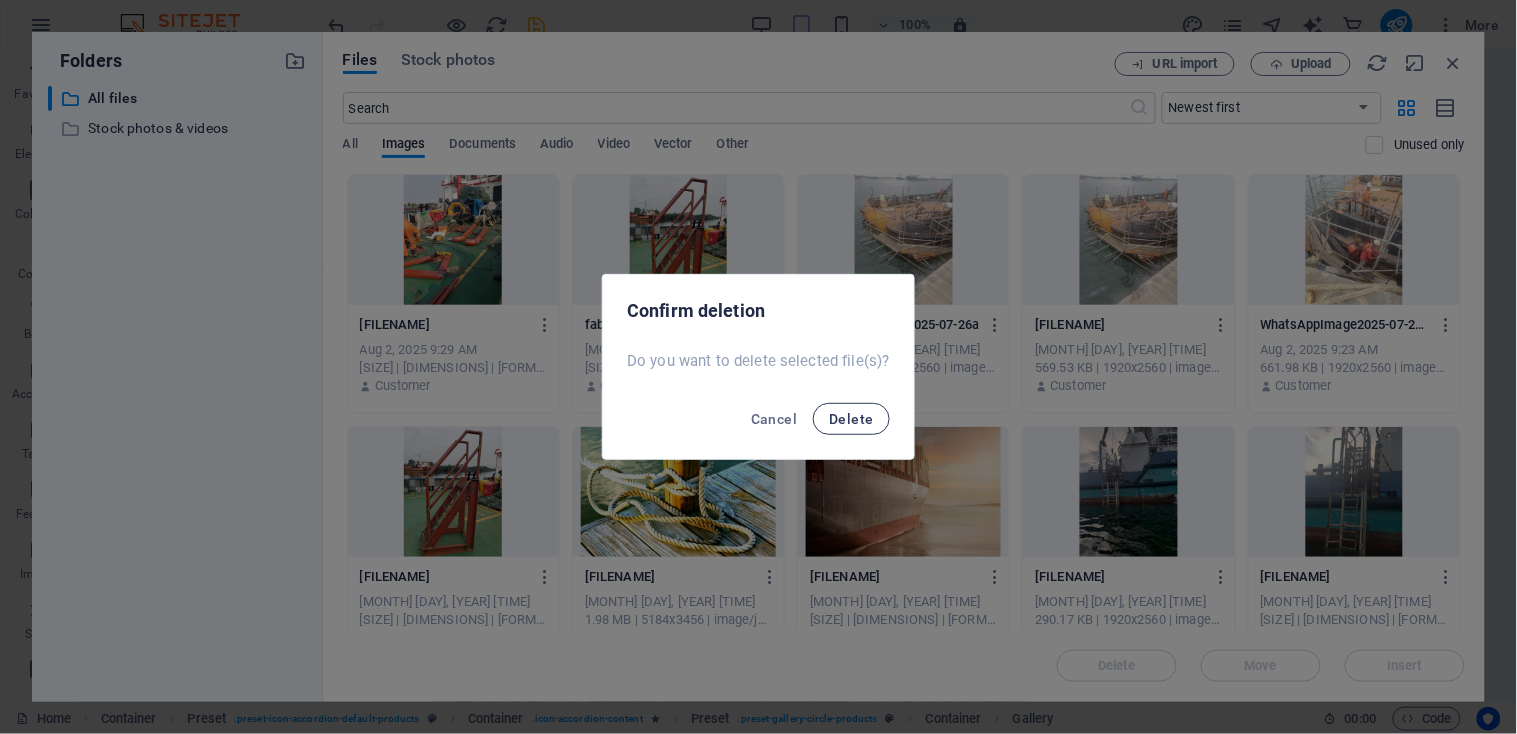 click on "Delete" at bounding box center (851, 419) 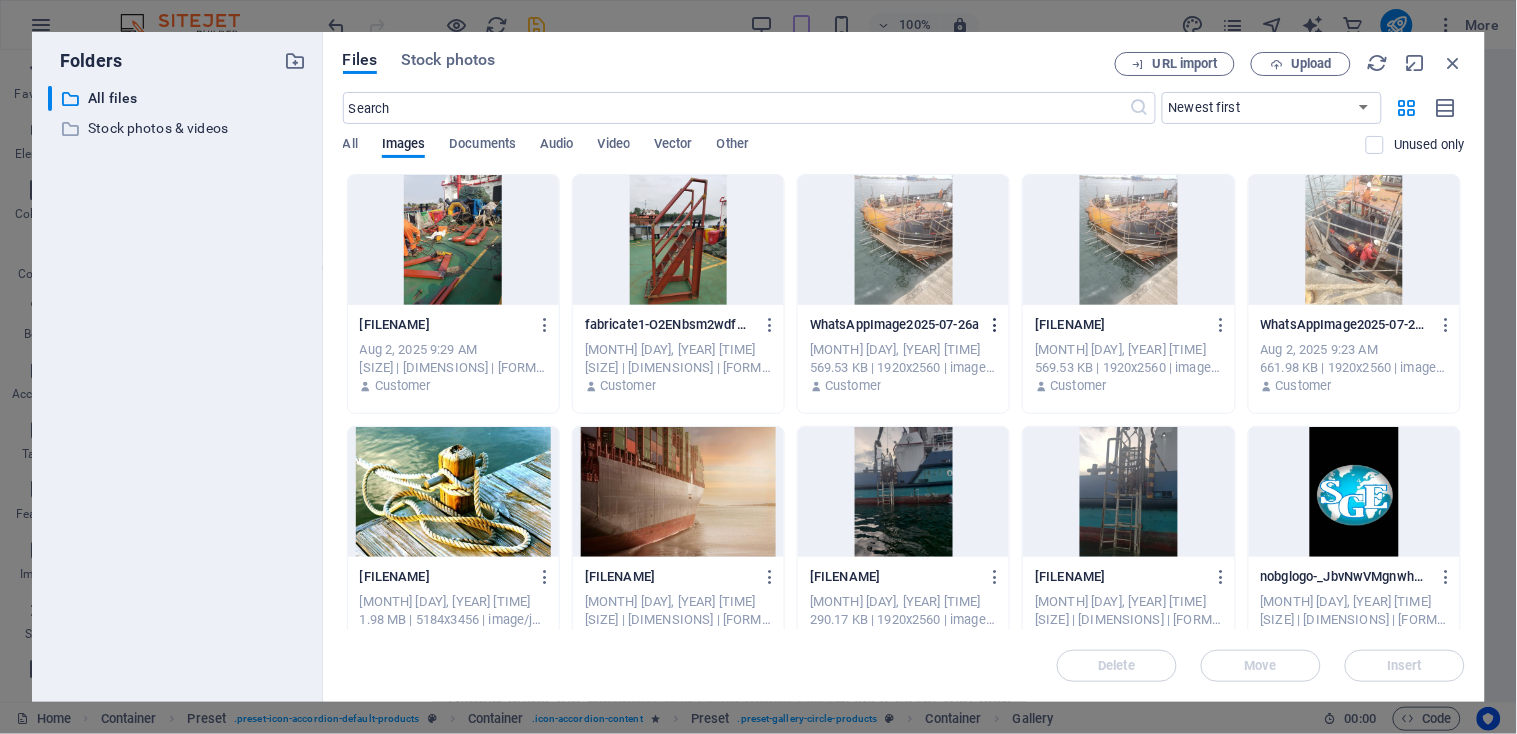 click at bounding box center [996, 325] 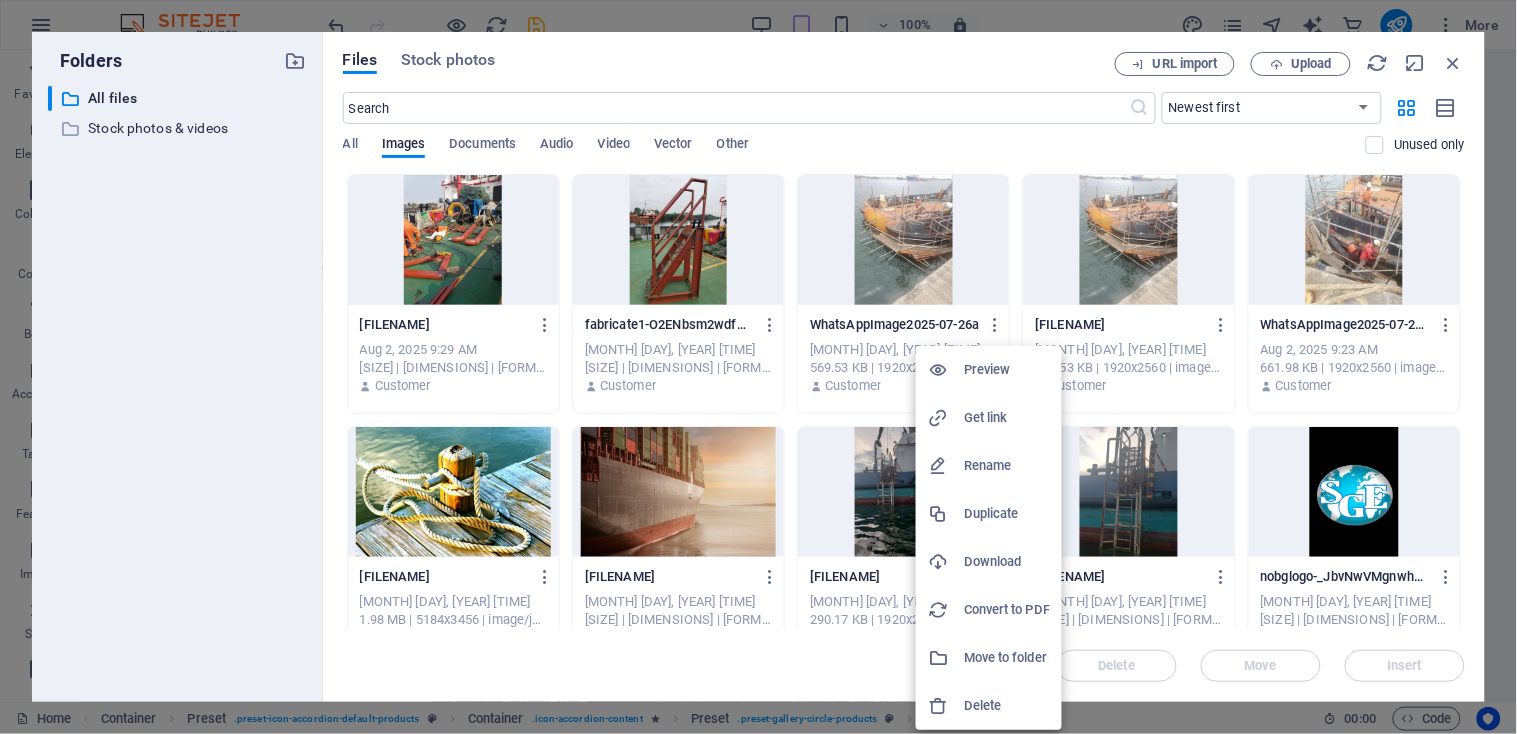 click on "Delete" at bounding box center (1007, 706) 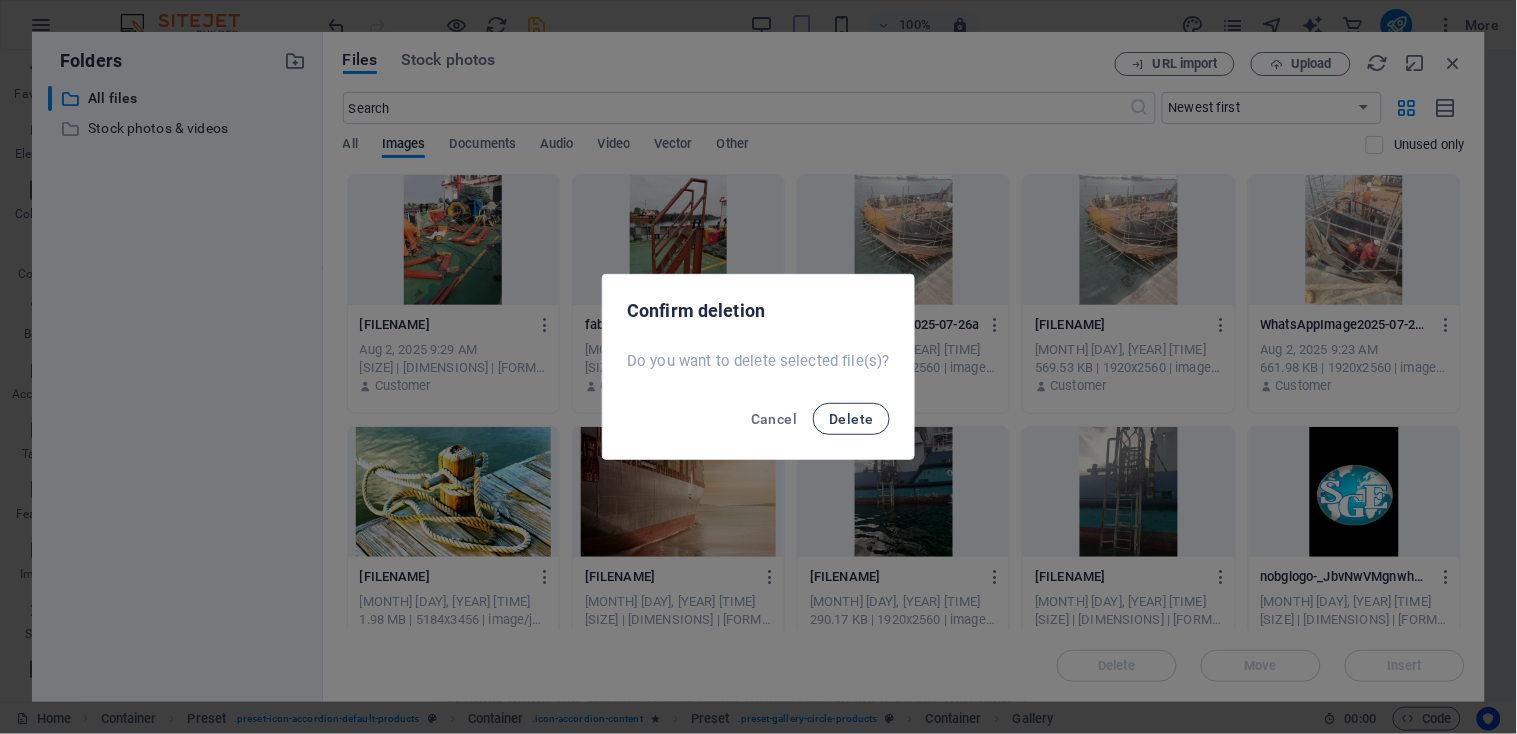 click on "Delete" at bounding box center (851, 419) 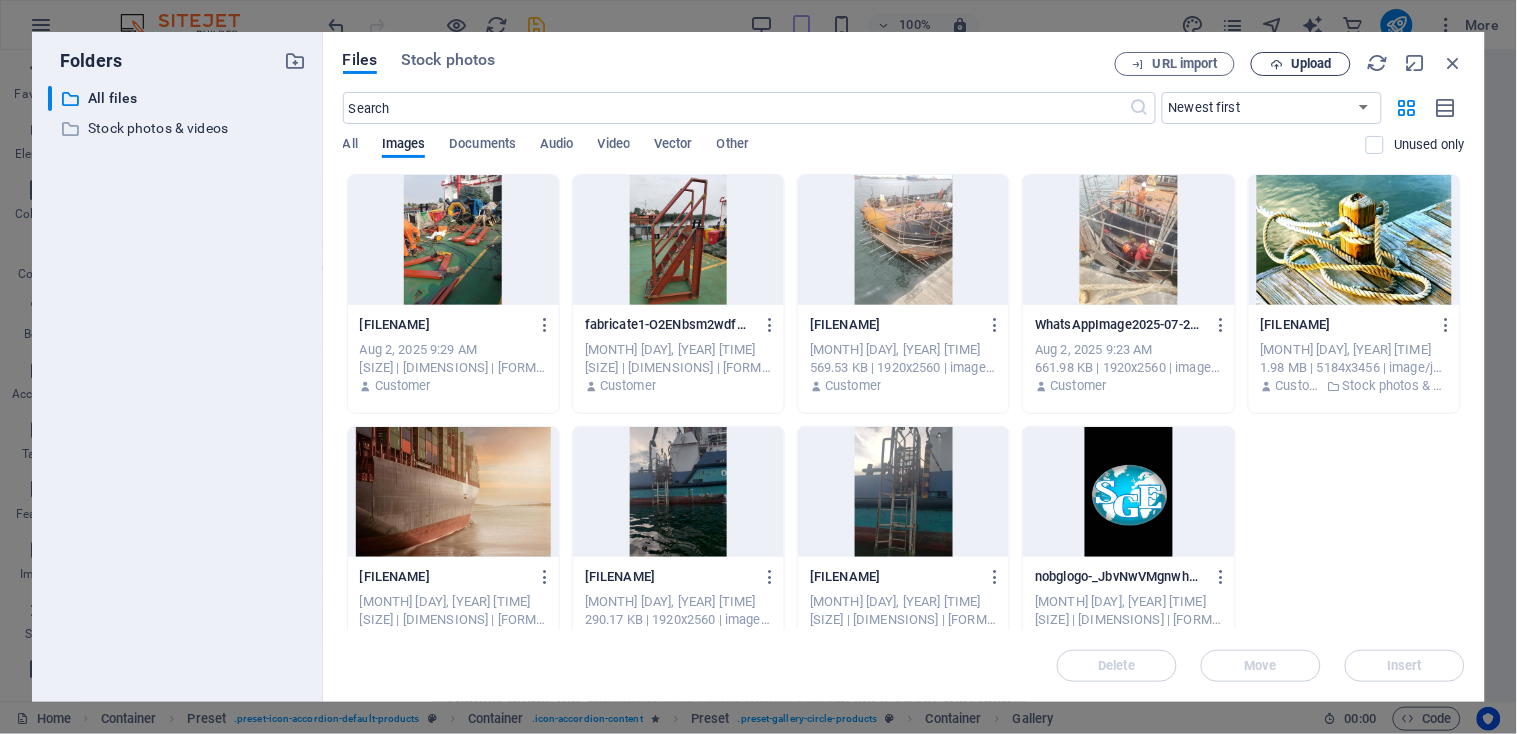 click on "Upload" at bounding box center [1311, 64] 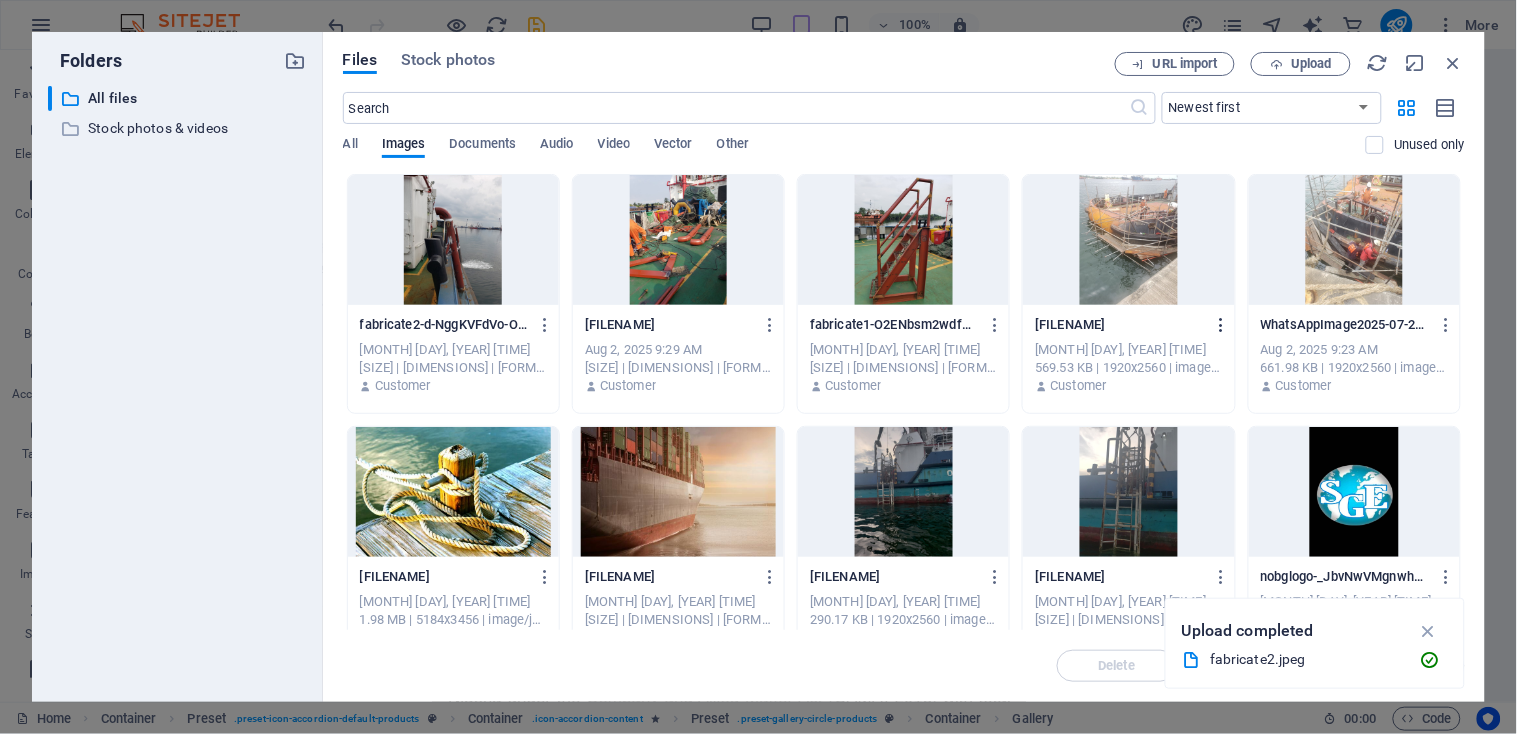 click at bounding box center [1221, 325] 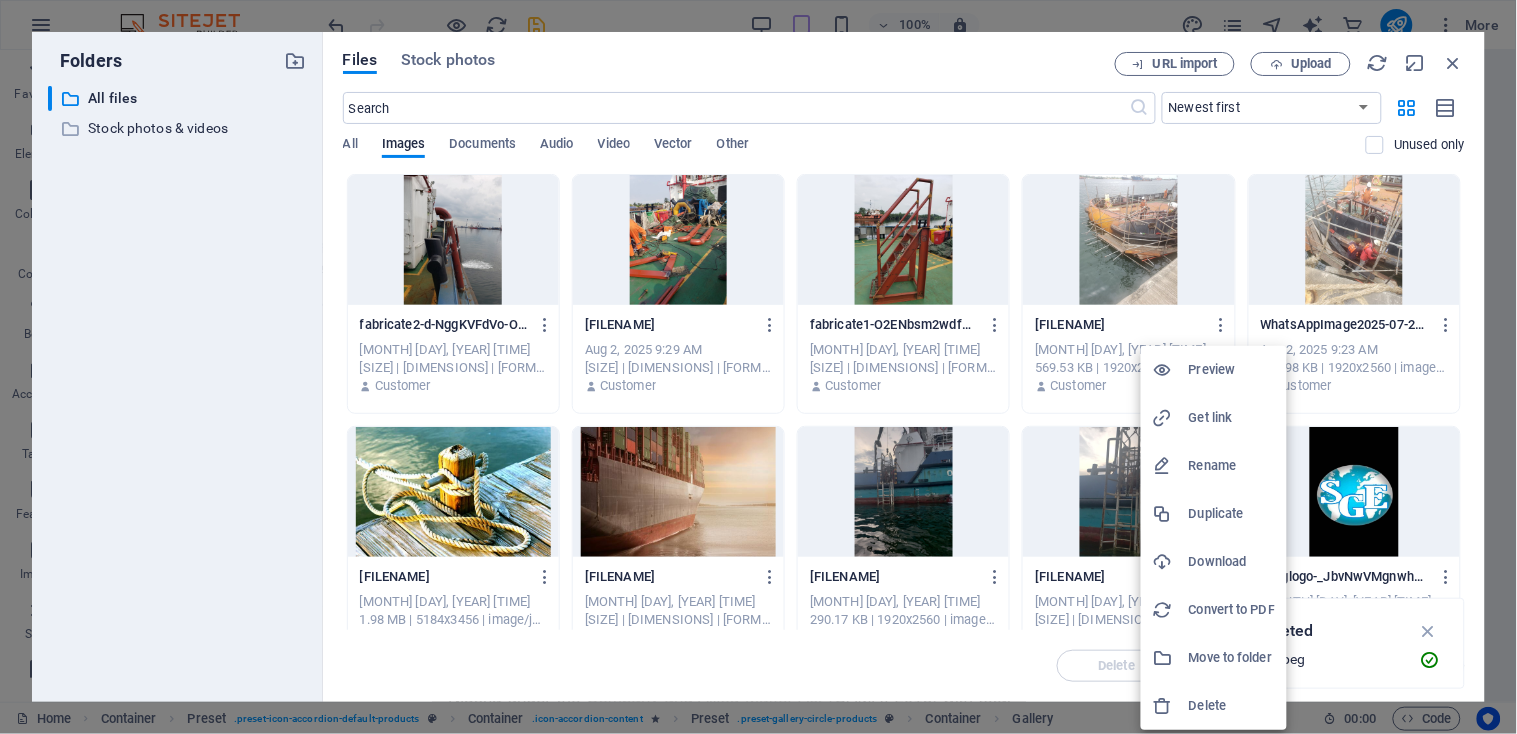 click on "Delete" at bounding box center [1232, 706] 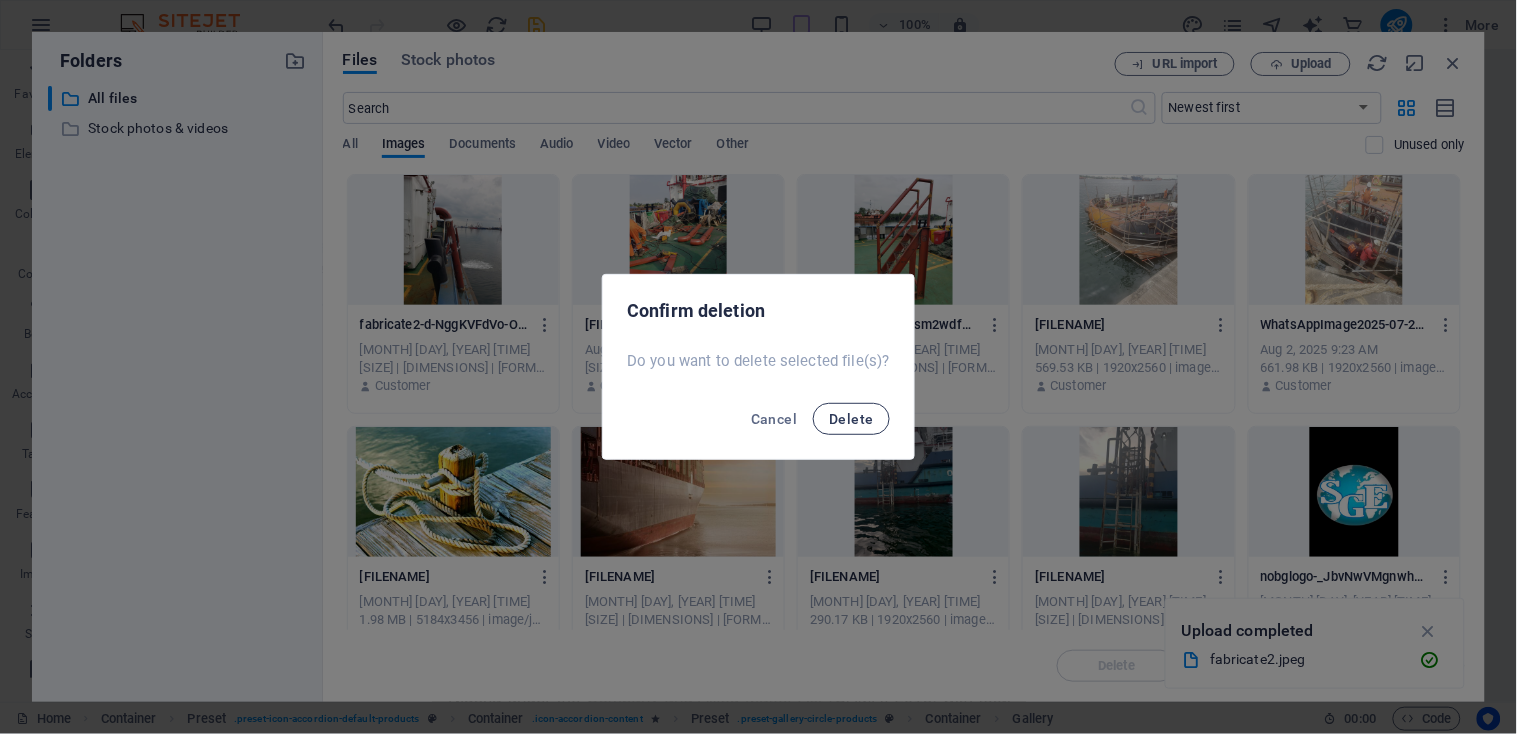 click on "Delete" at bounding box center (851, 419) 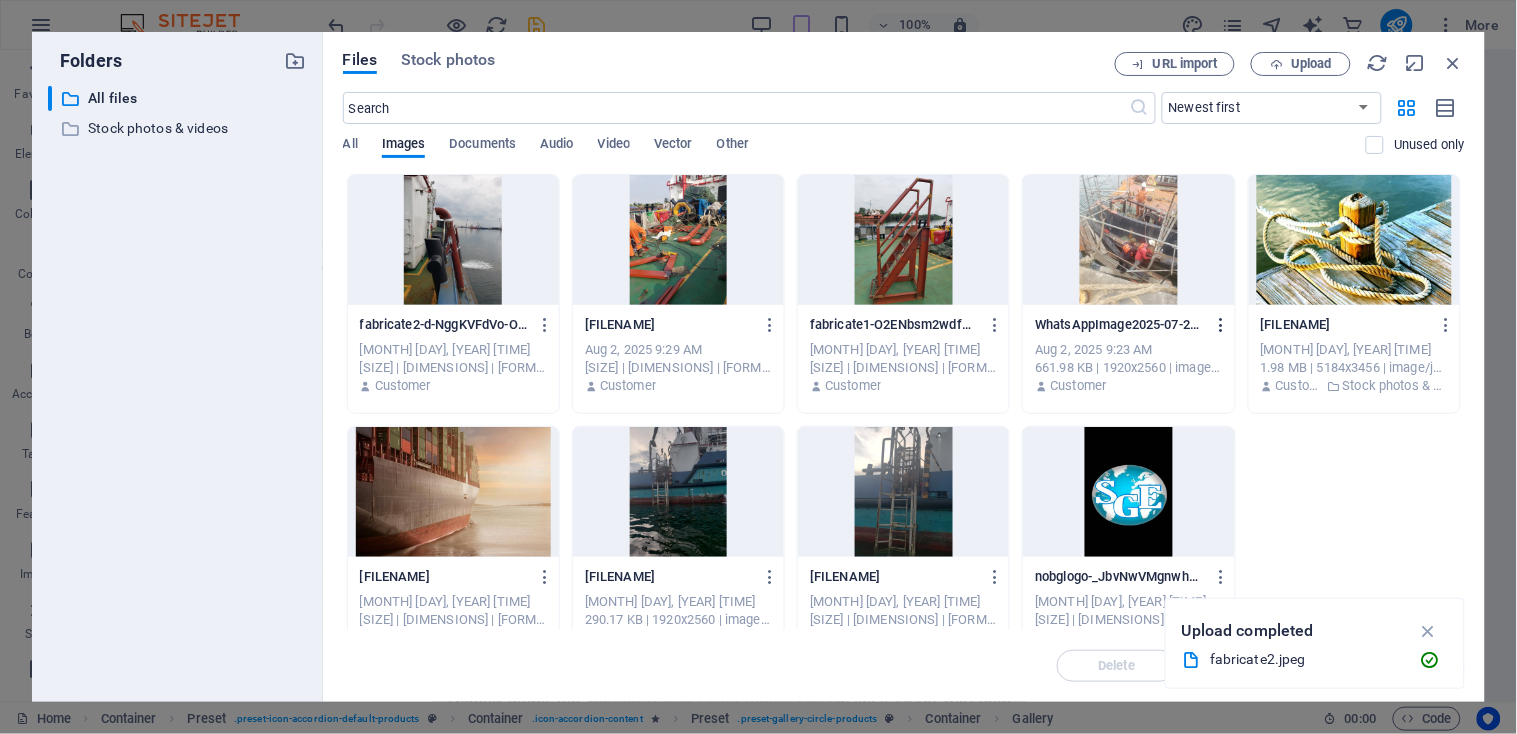 click at bounding box center (1221, 325) 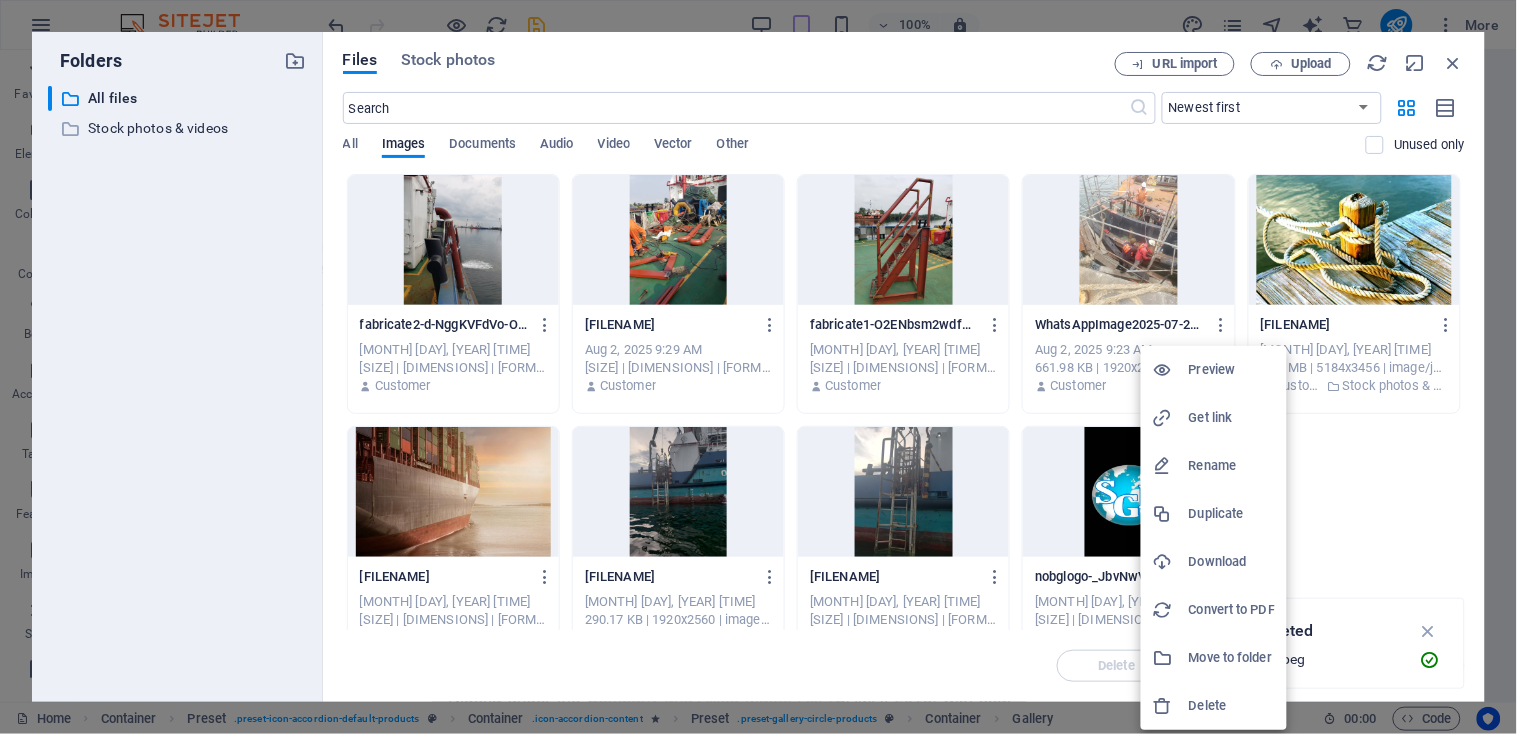 click on "Delete" at bounding box center [1232, 706] 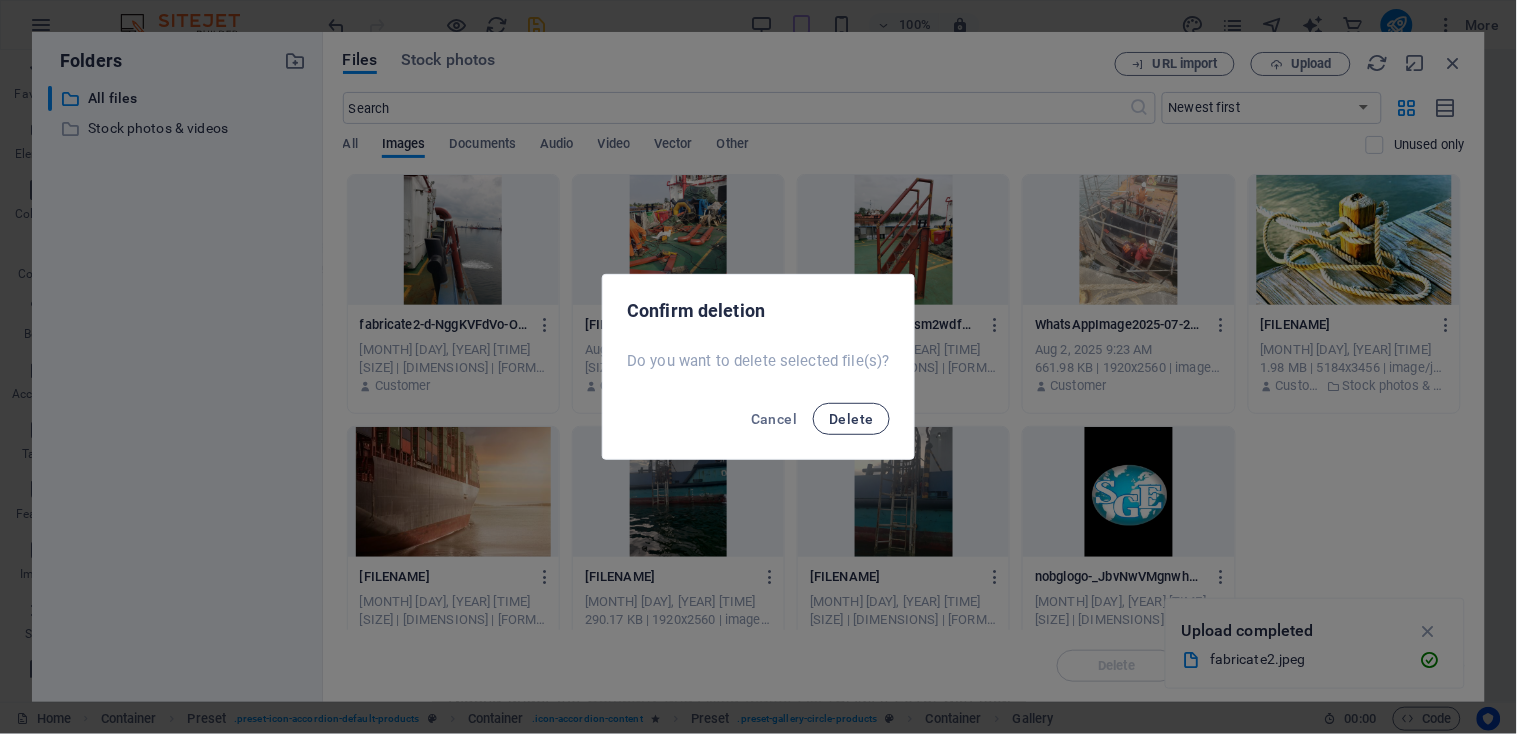 click on "Delete" at bounding box center [851, 419] 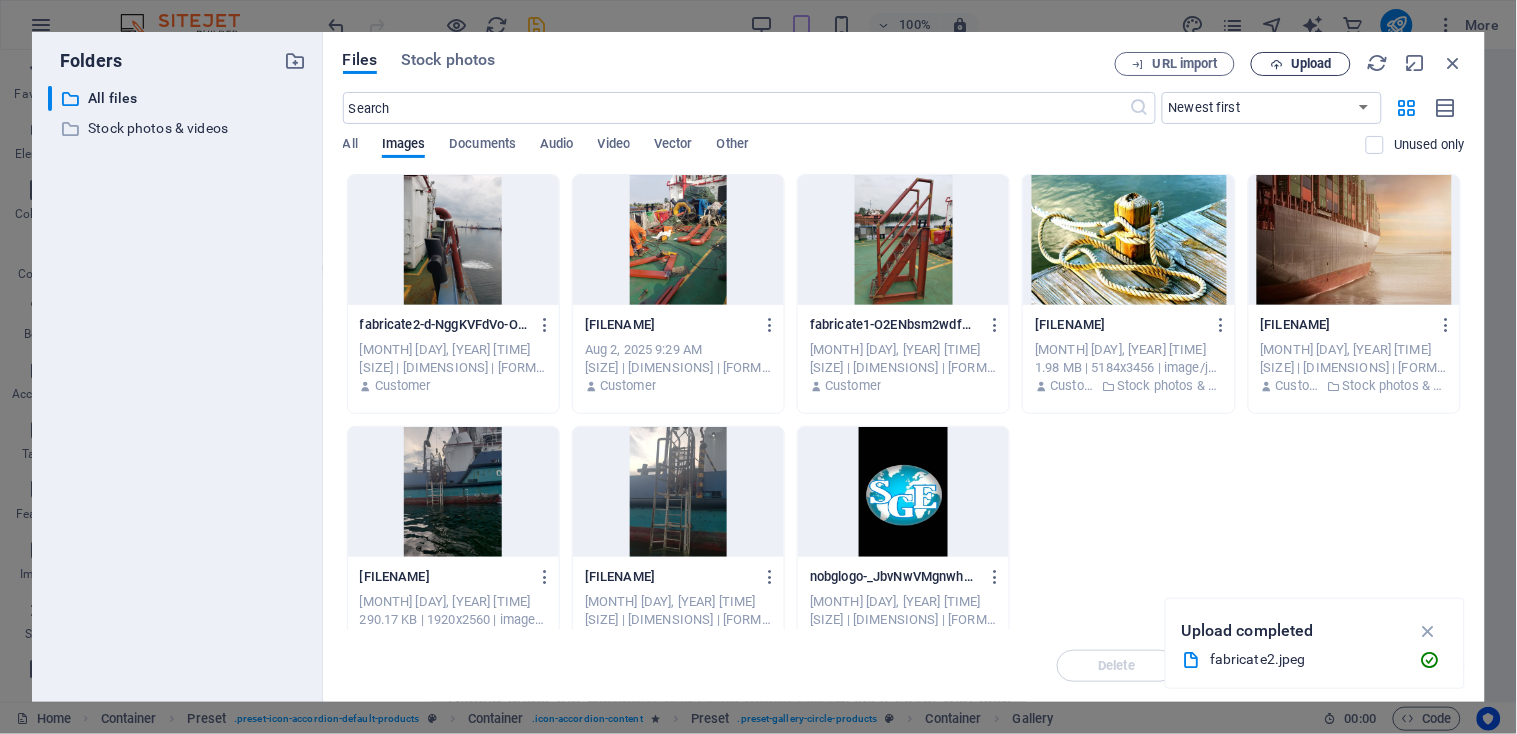 click on "Upload" at bounding box center [1311, 64] 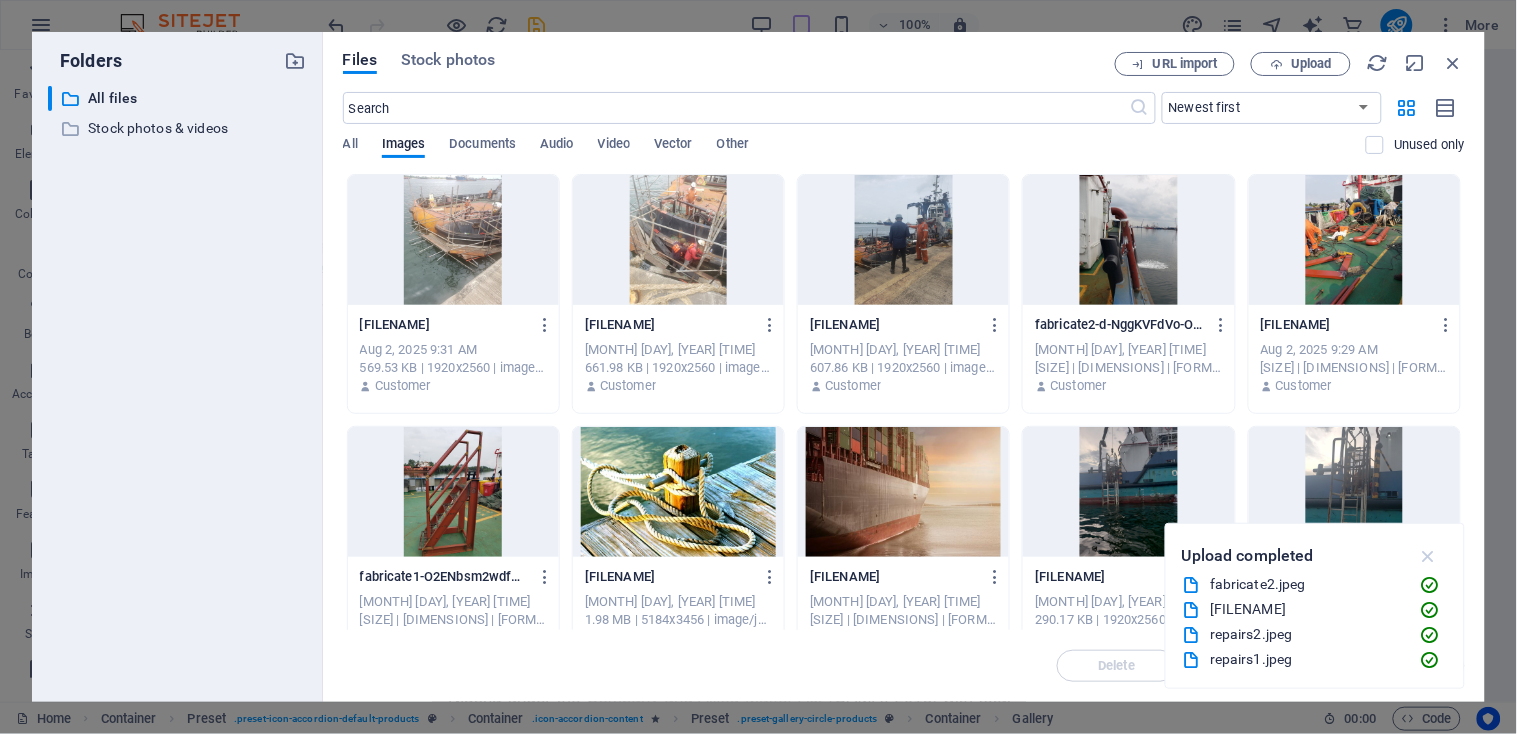 click at bounding box center [1428, 556] 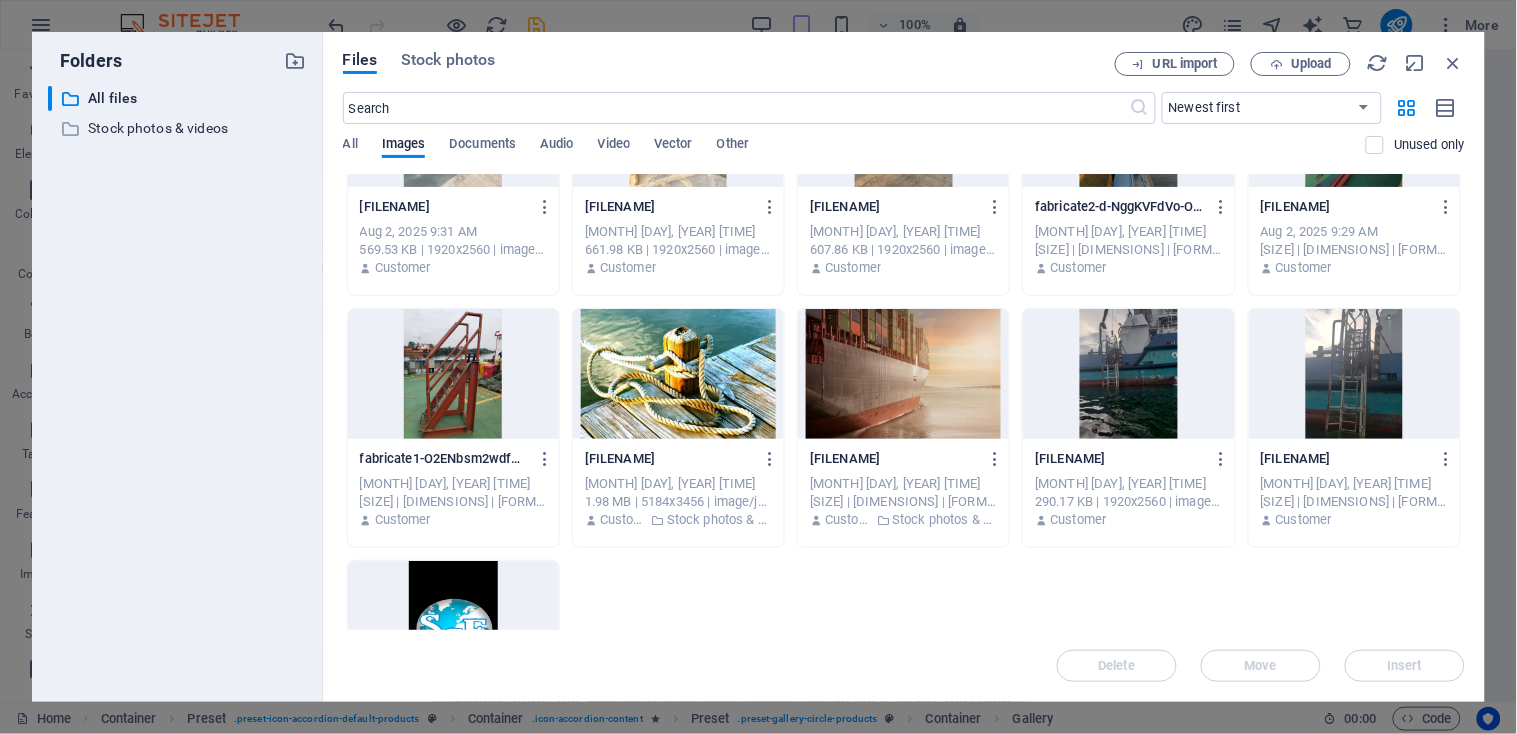 scroll, scrollTop: 106, scrollLeft: 0, axis: vertical 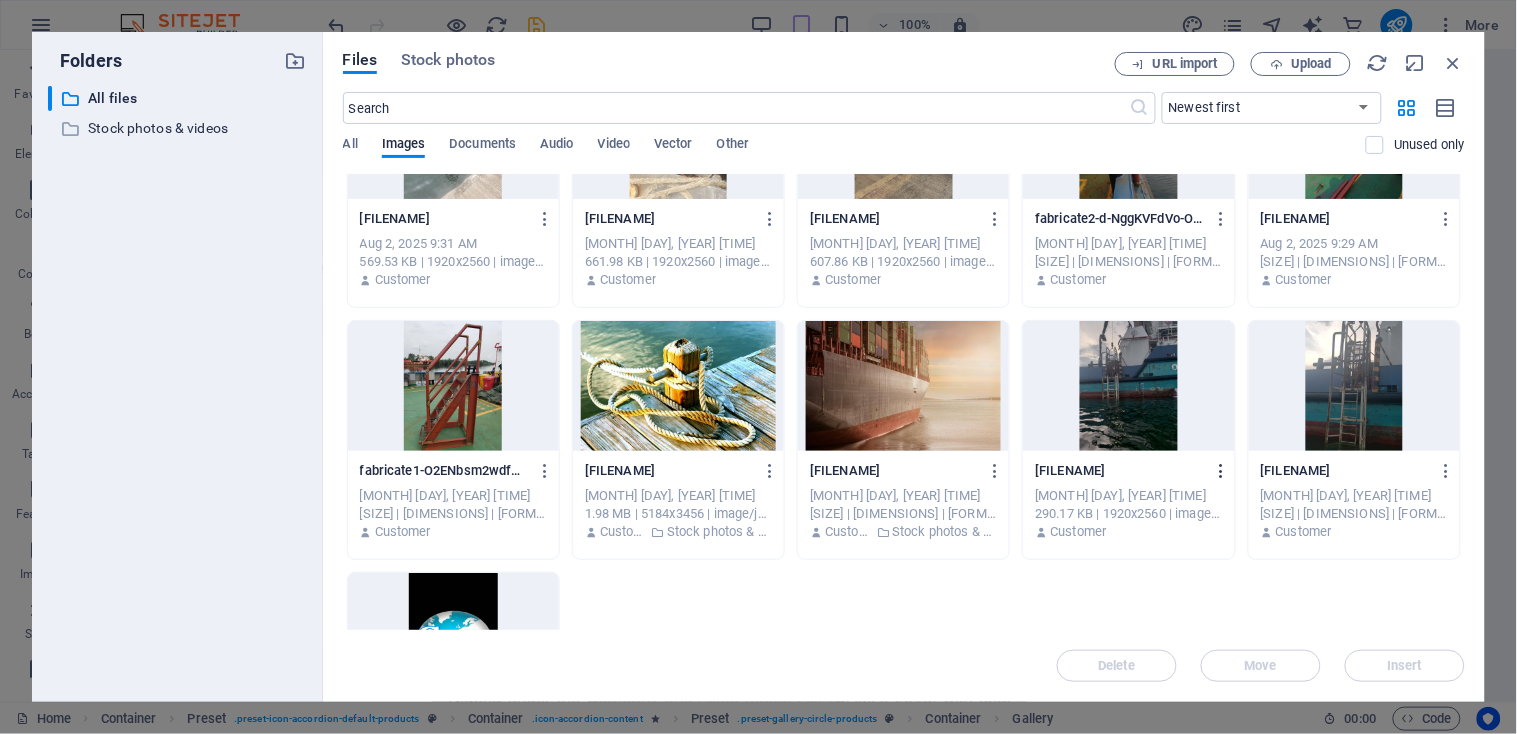 click at bounding box center [1221, 471] 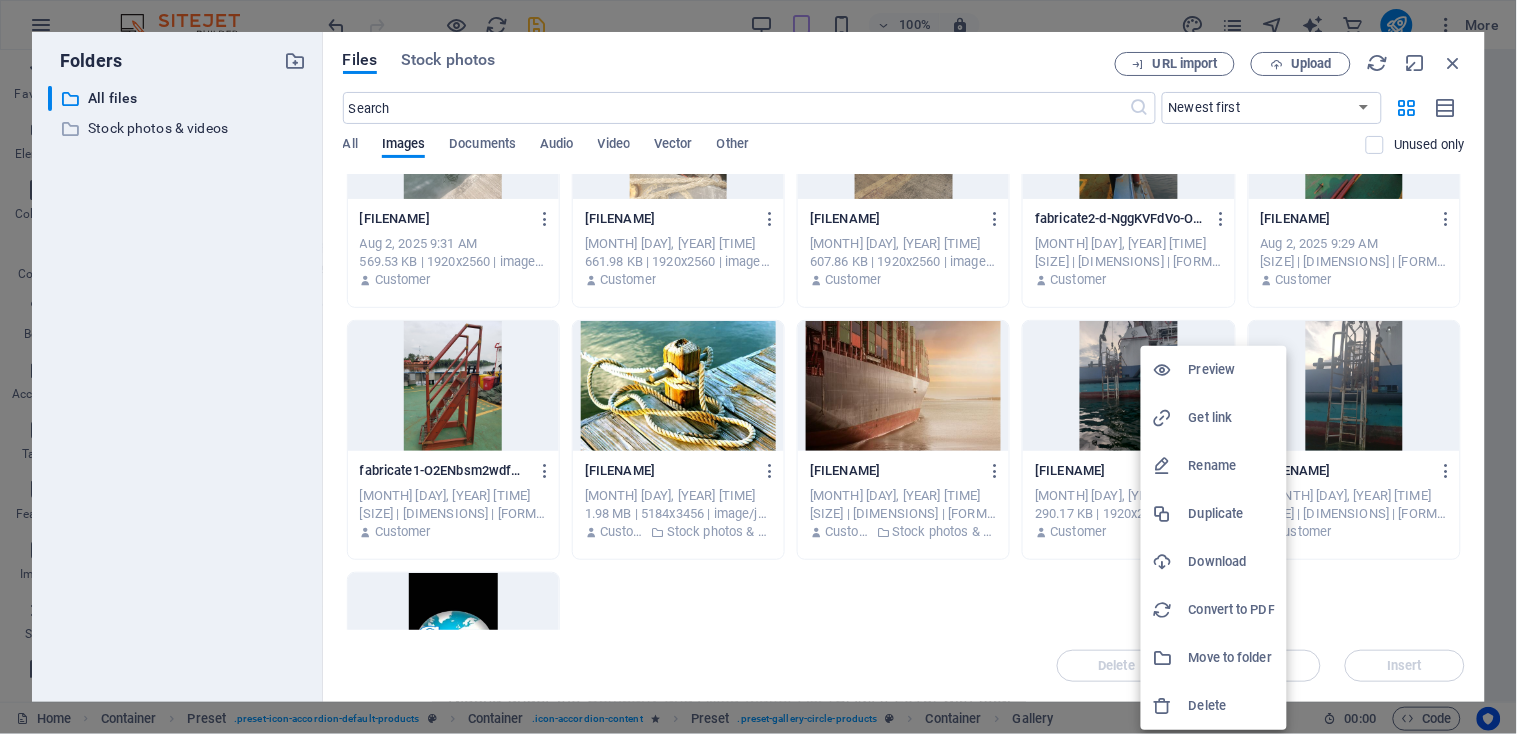 click on "Delete" at bounding box center (1232, 706) 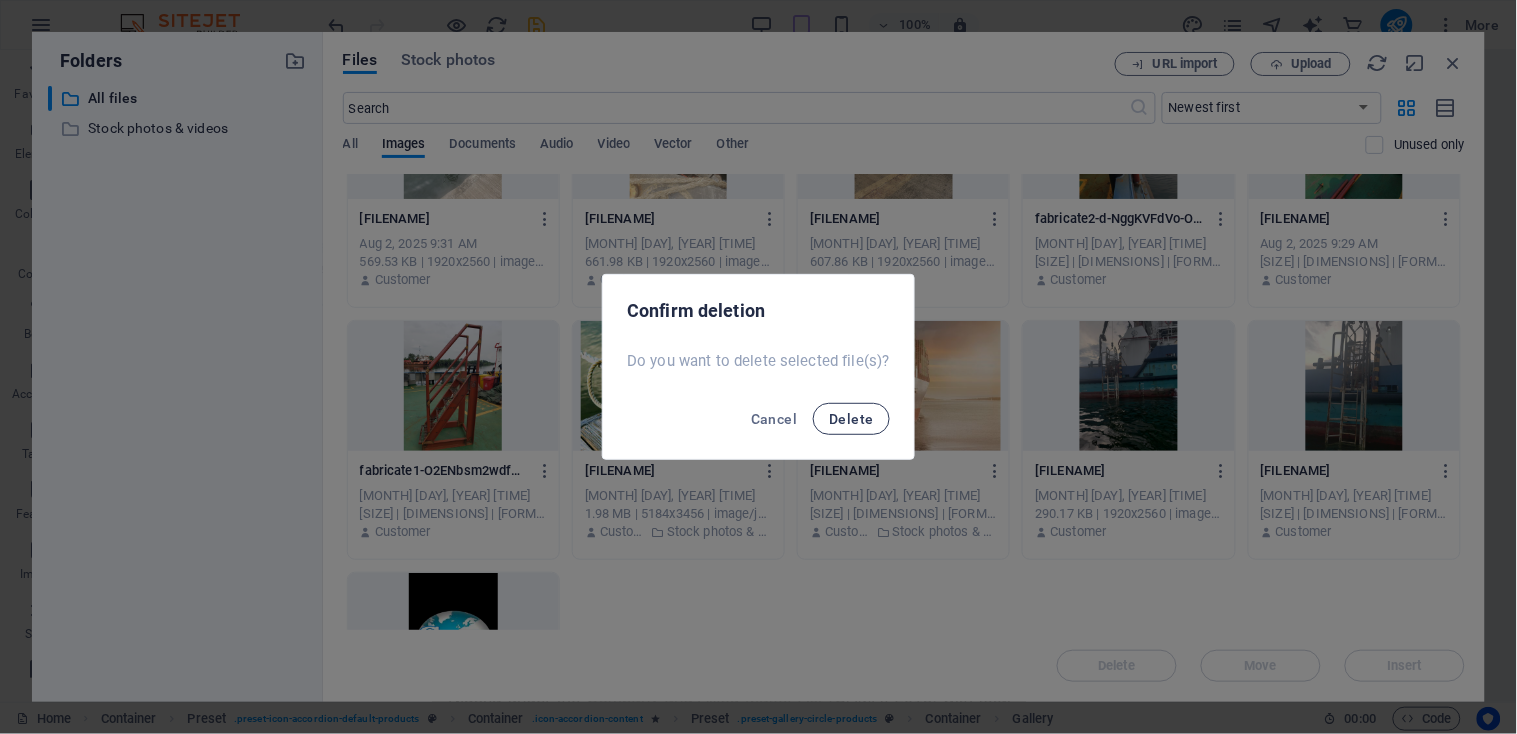 click on "Delete" at bounding box center [851, 419] 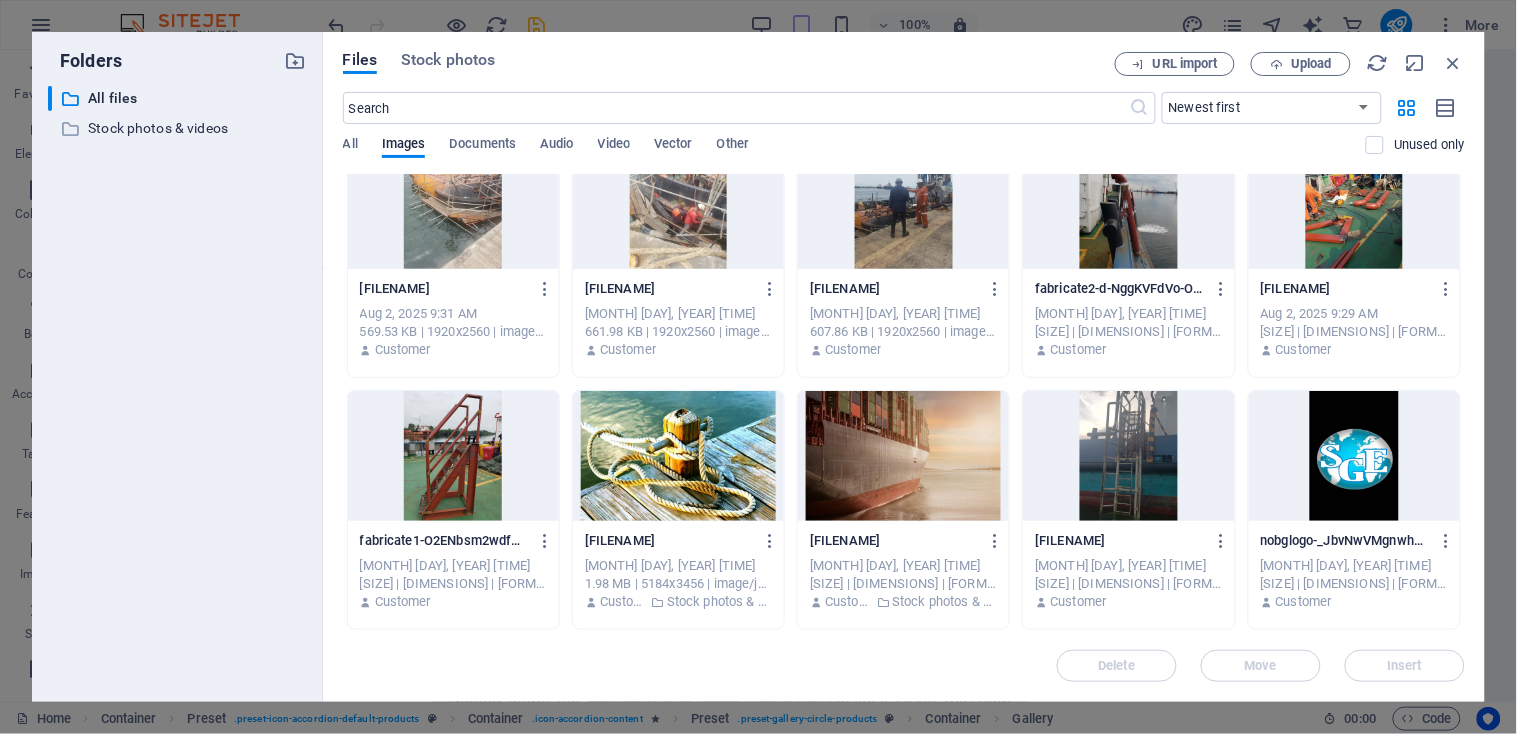scroll, scrollTop: 35, scrollLeft: 0, axis: vertical 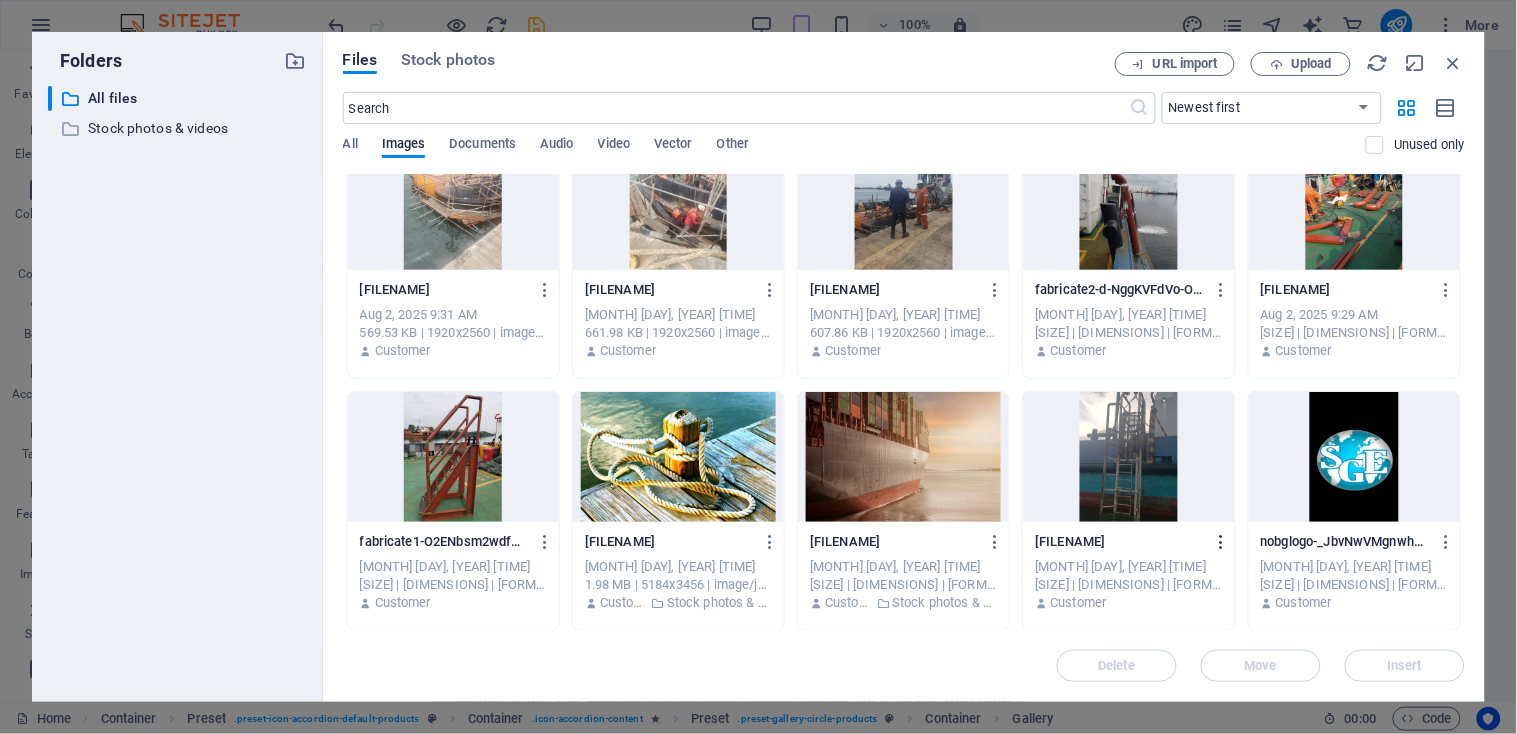 click at bounding box center (1221, 542) 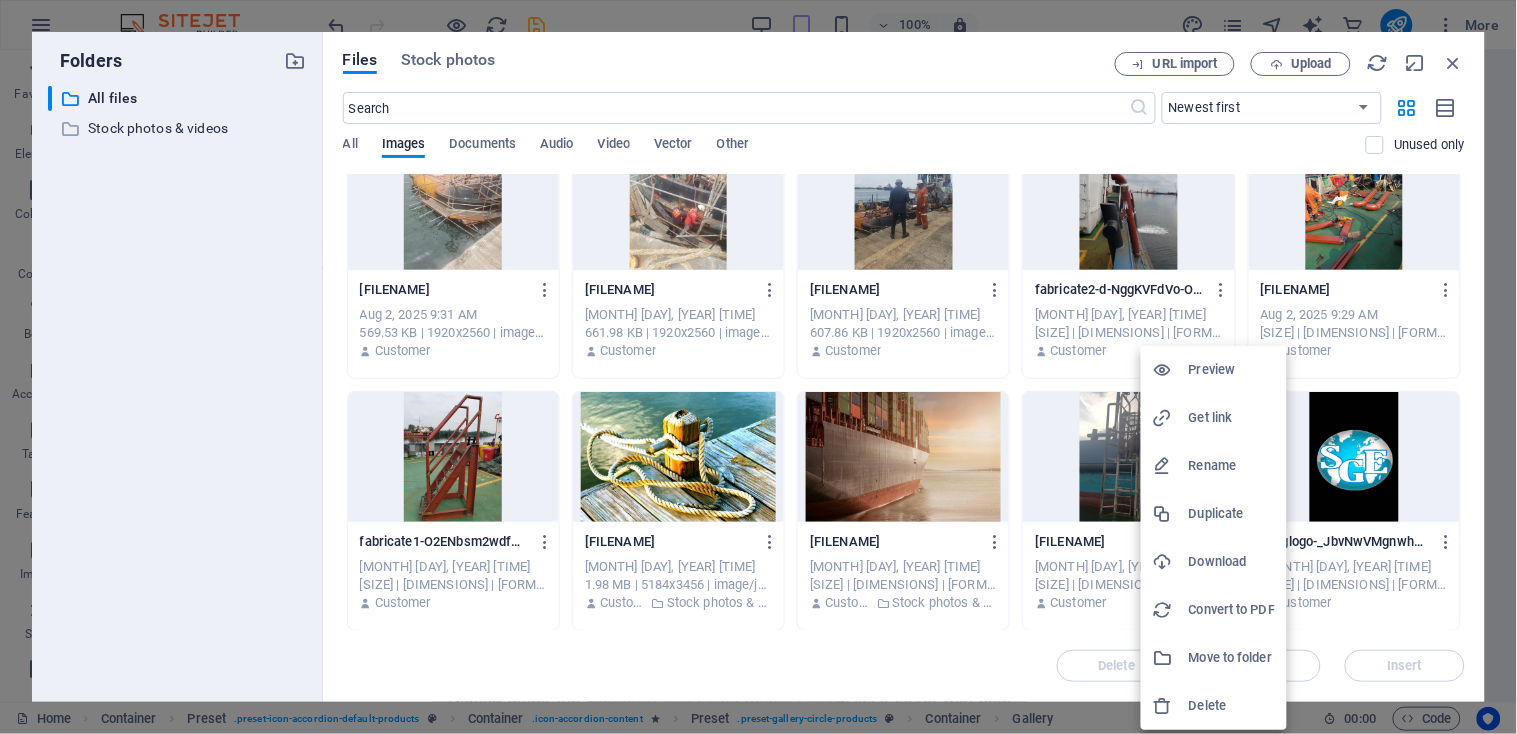 click on "Delete" at bounding box center (1232, 706) 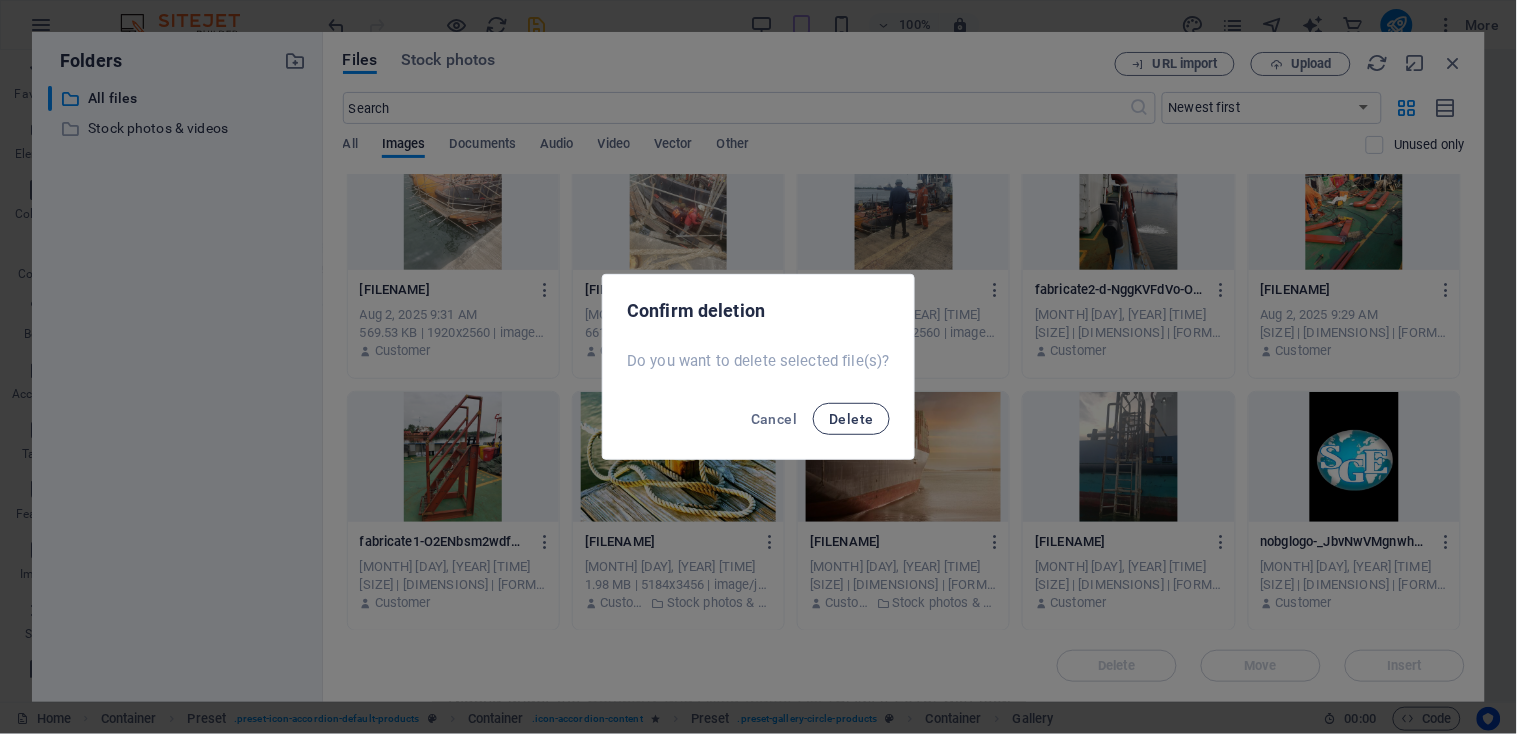 click on "Delete" at bounding box center [851, 419] 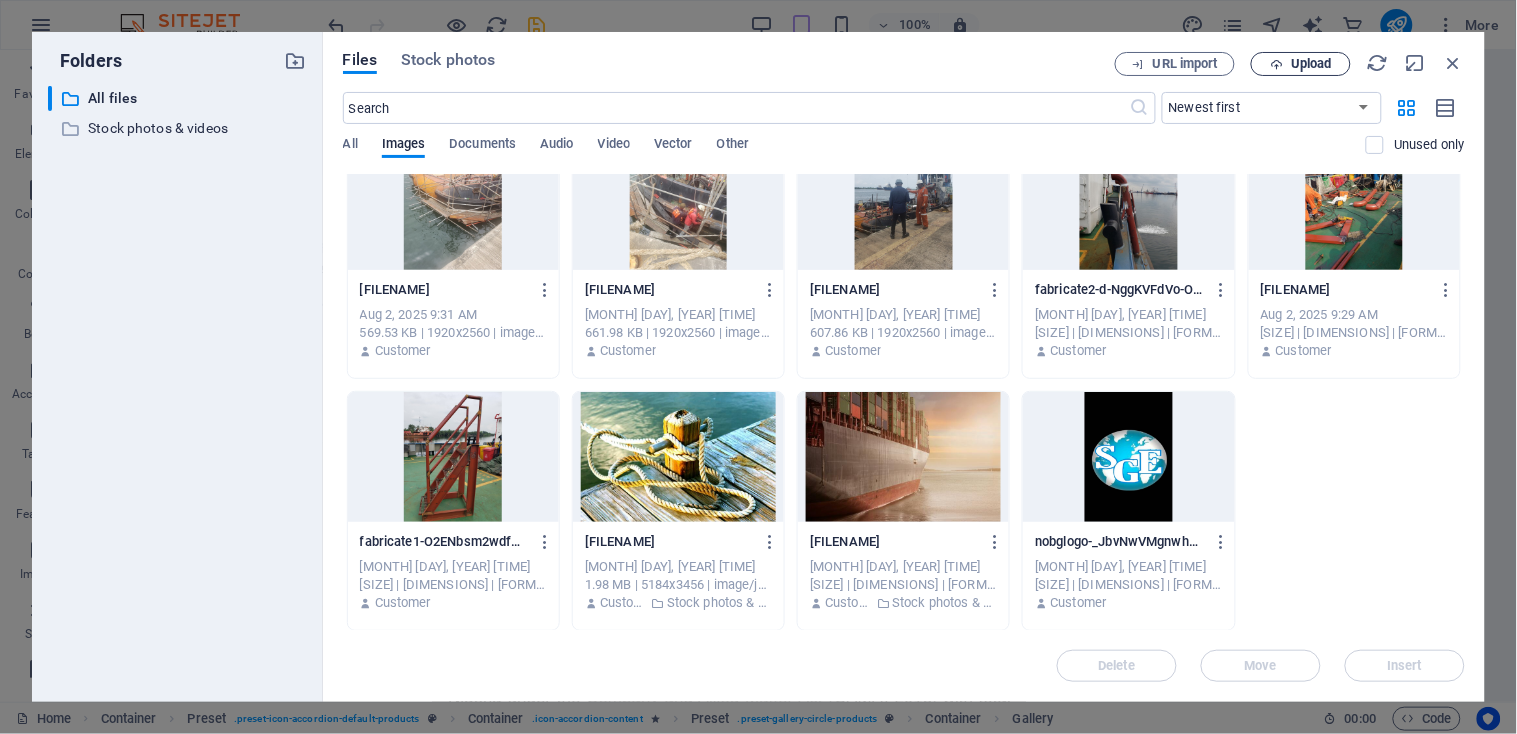 click on "Upload" at bounding box center [1301, 64] 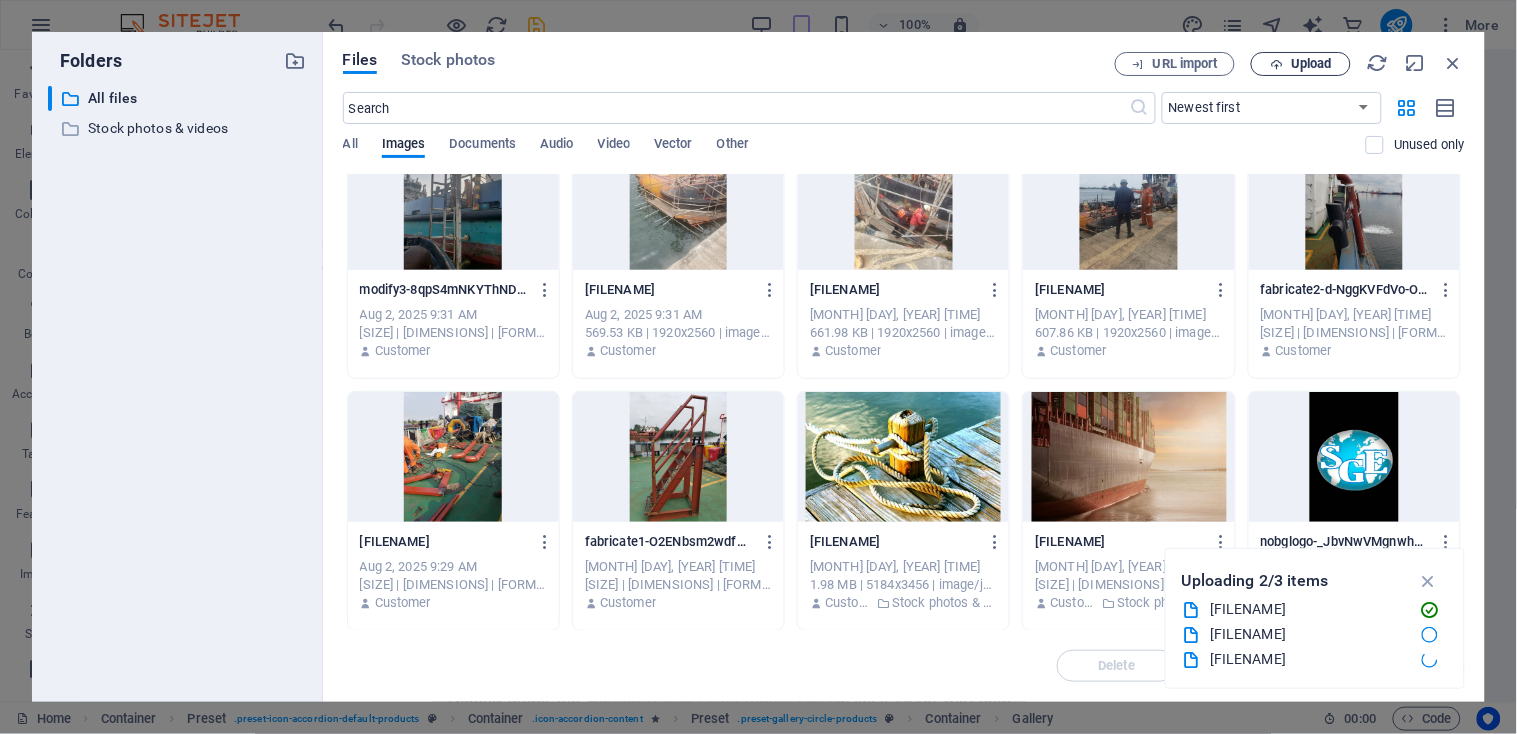 click on "Upload" at bounding box center (1311, 64) 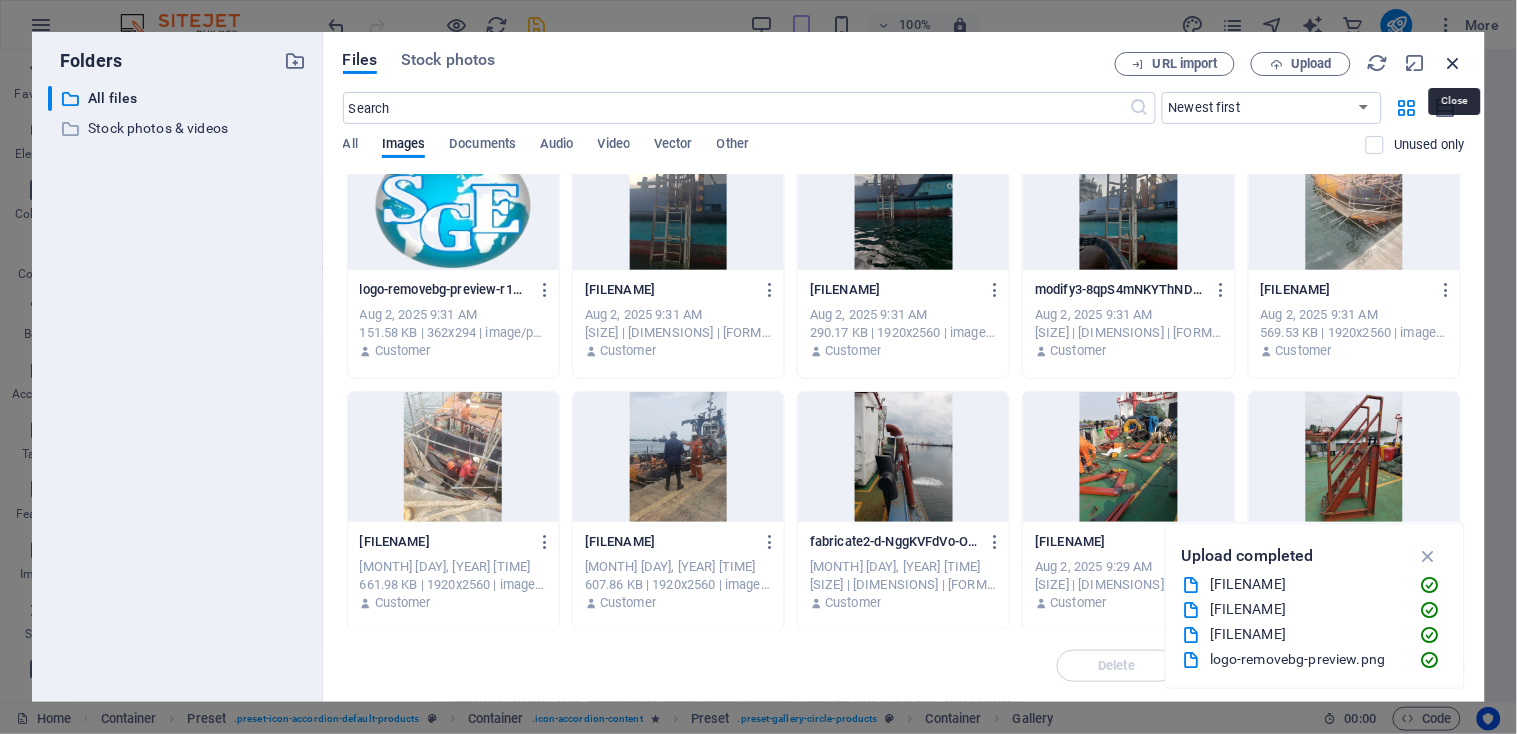 click at bounding box center (1454, 63) 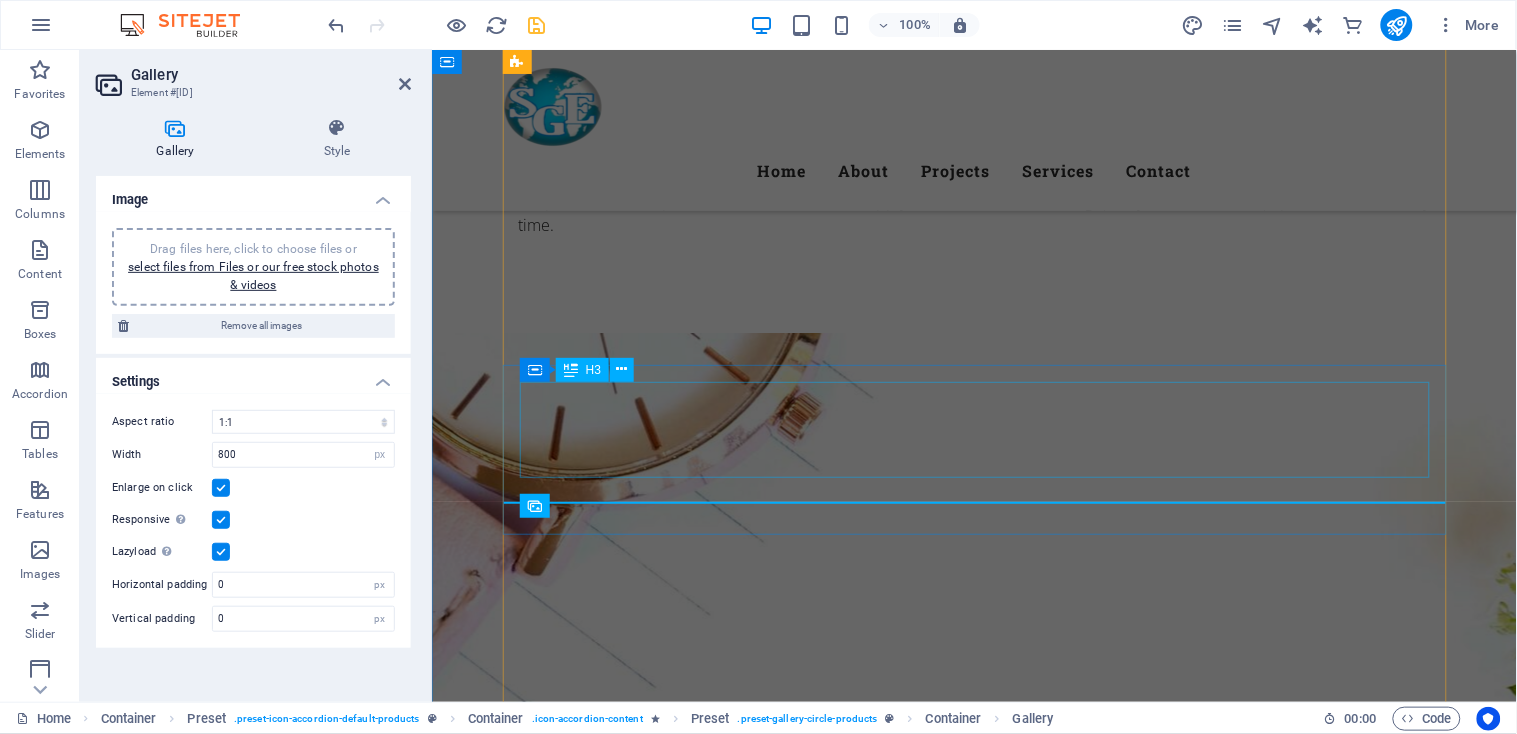 scroll, scrollTop: 3124, scrollLeft: 0, axis: vertical 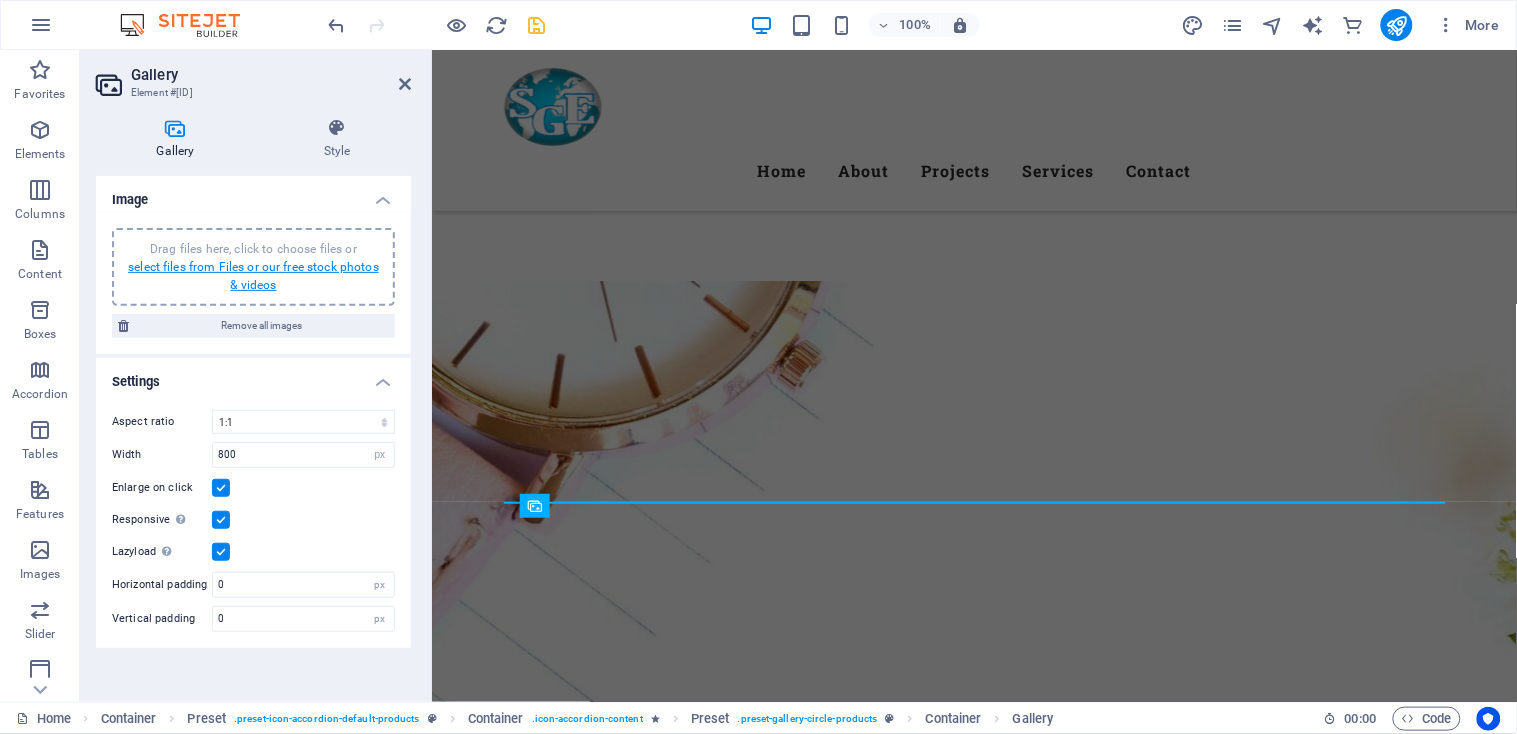 click on "select files from Files or our free stock photos & videos" at bounding box center [253, 276] 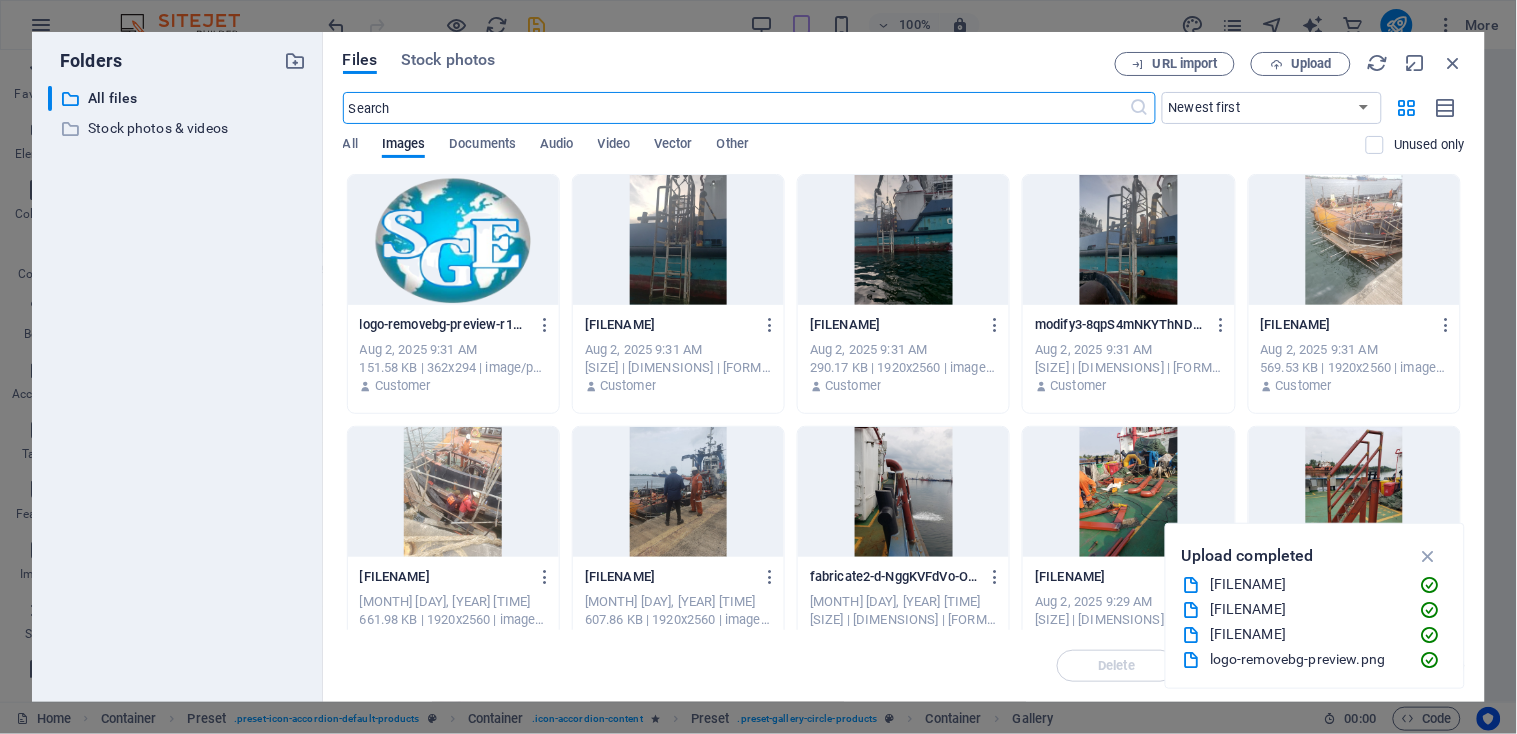 scroll, scrollTop: 4135, scrollLeft: 0, axis: vertical 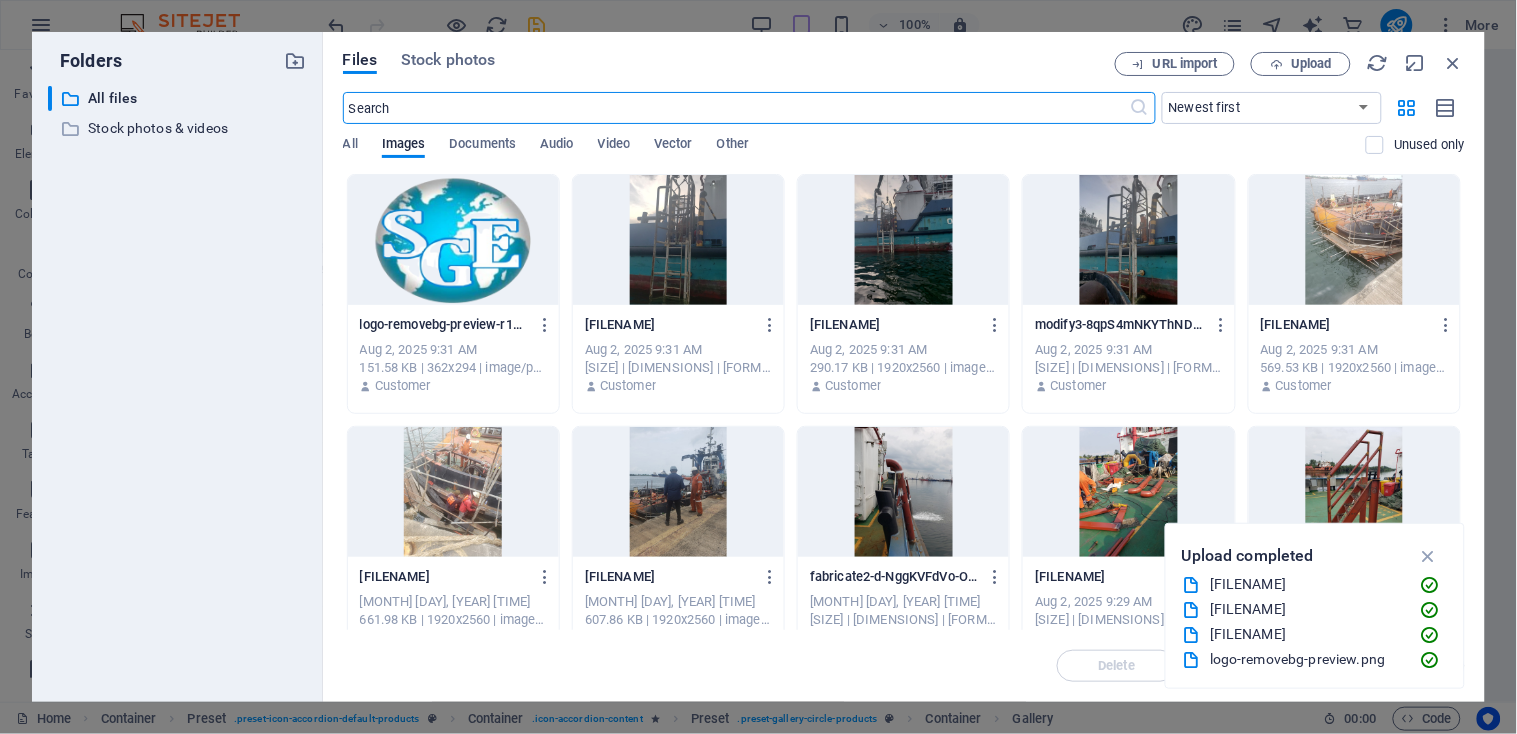 click at bounding box center (678, 492) 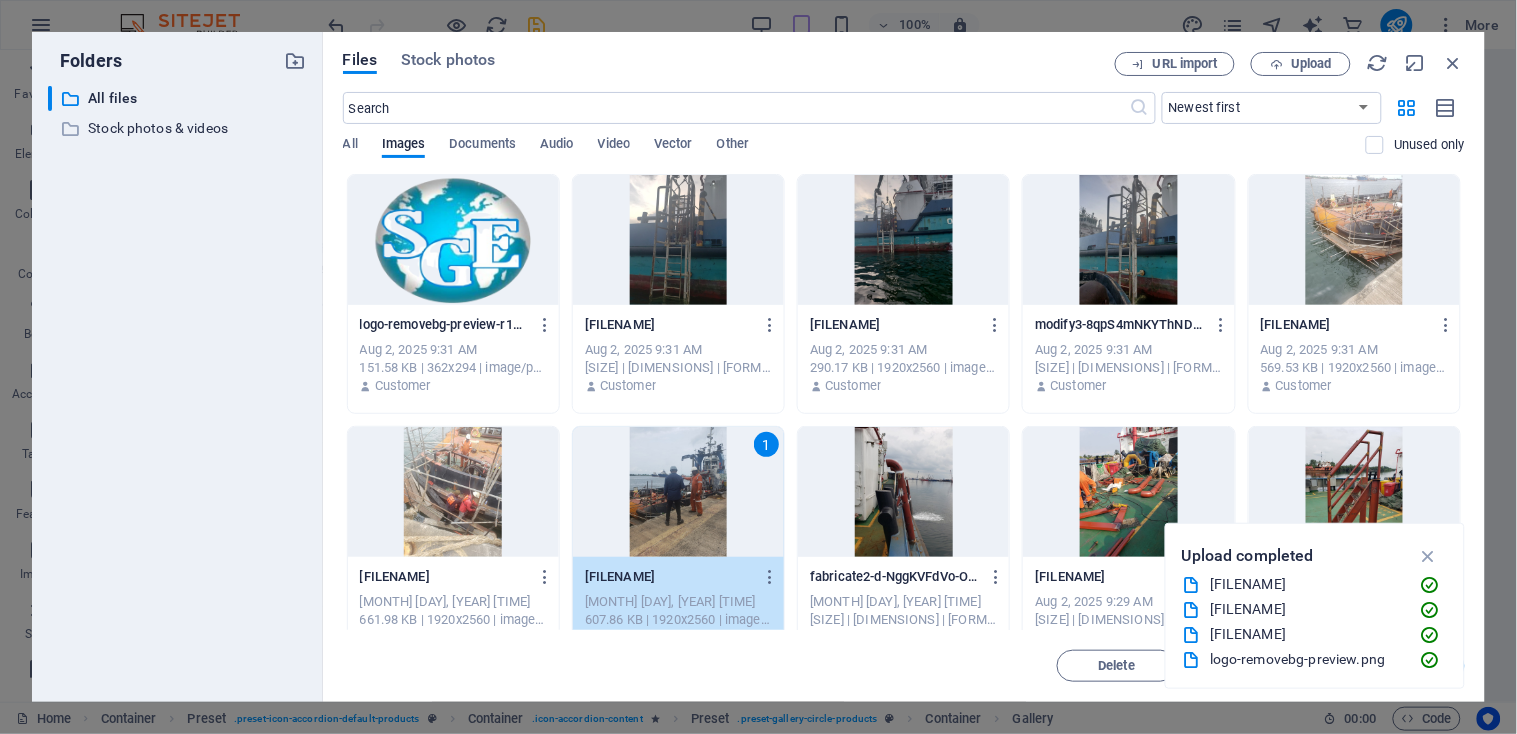 click at bounding box center [453, 492] 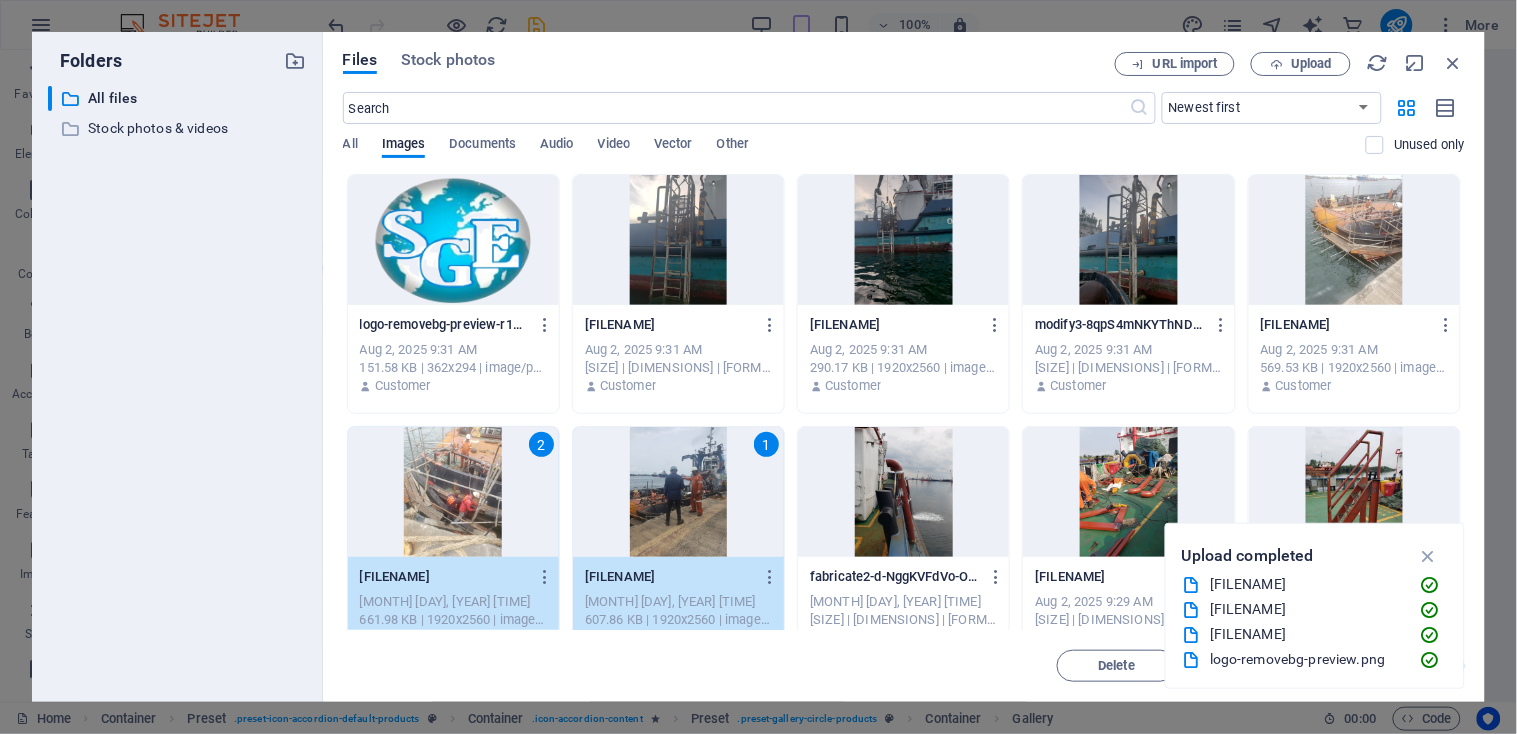click at bounding box center (1354, 240) 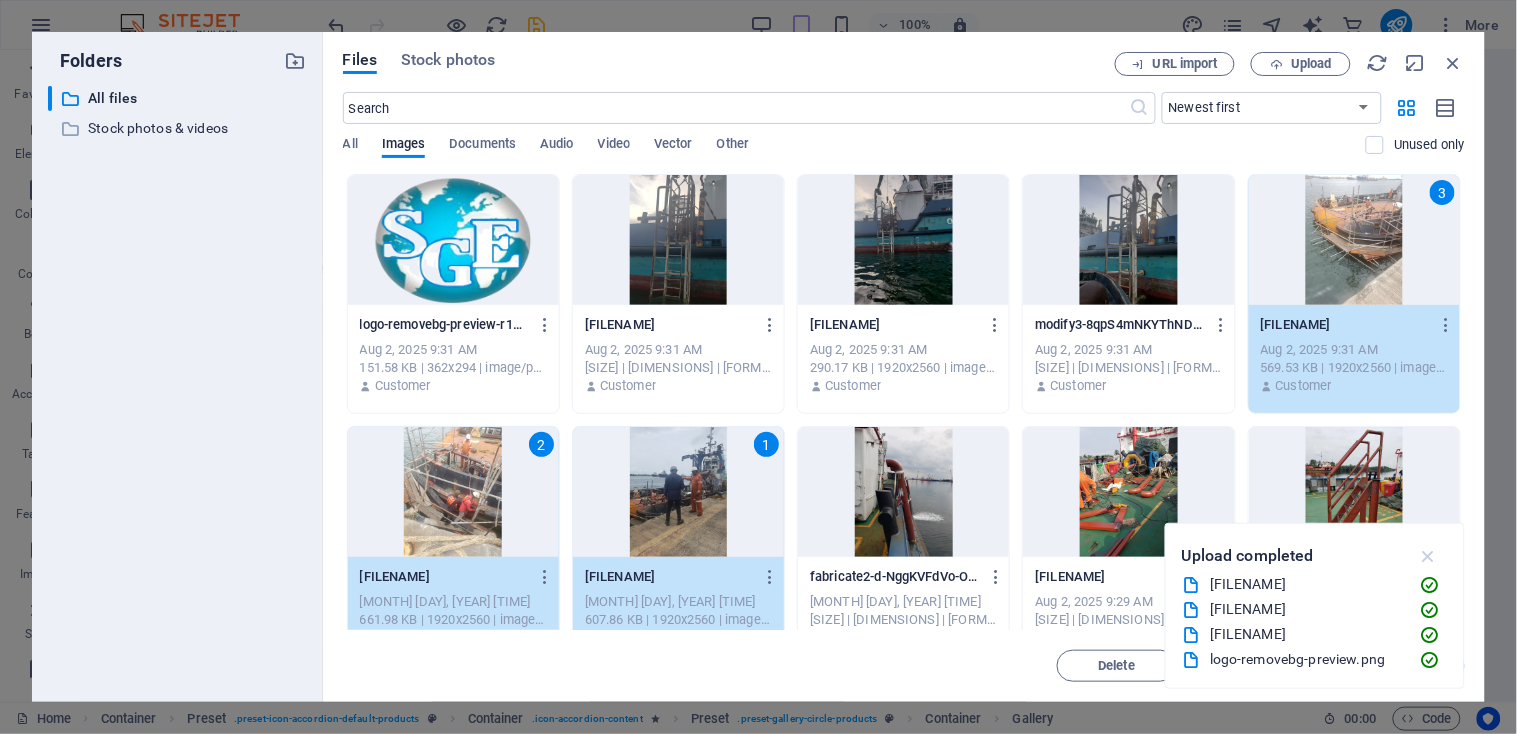 click at bounding box center (1428, 556) 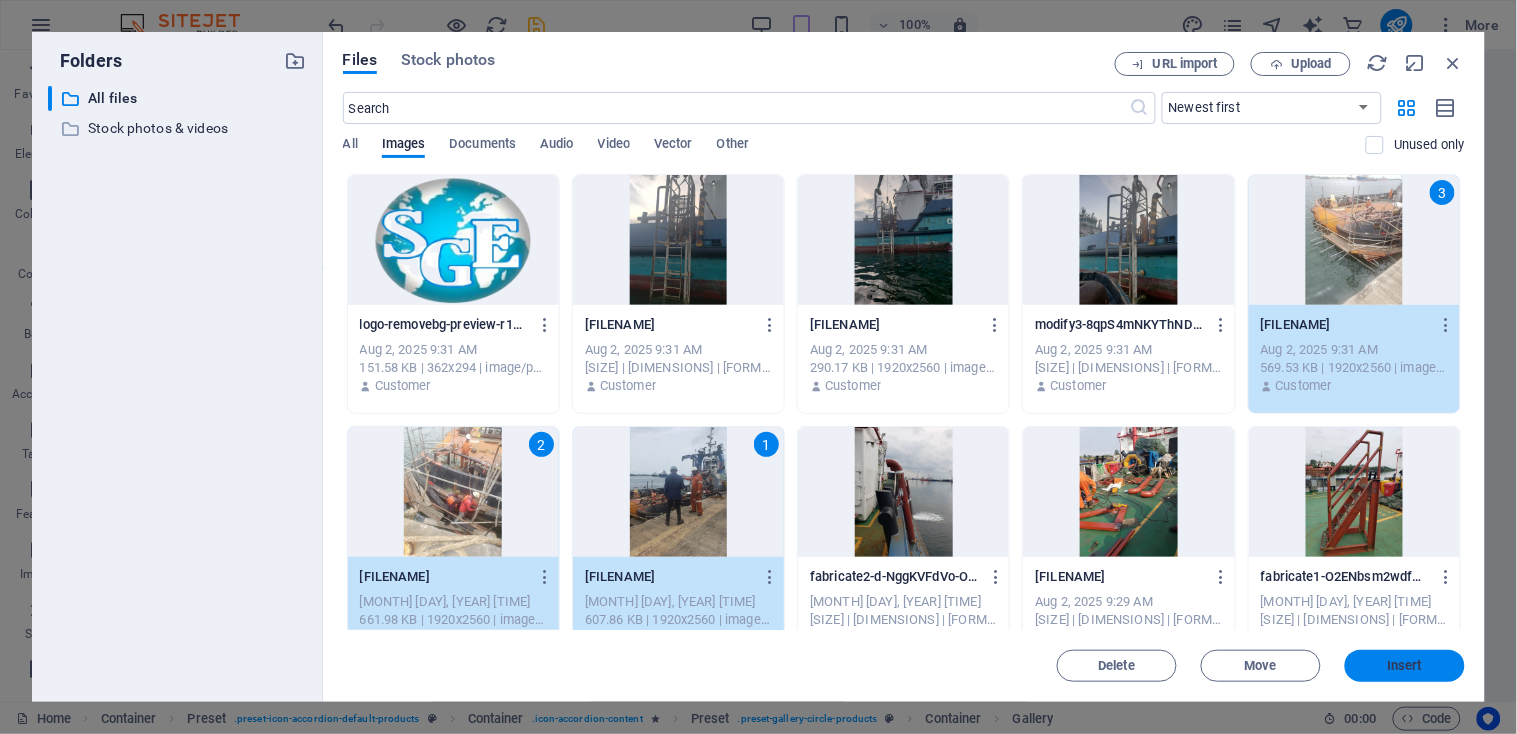 click on "Insert" at bounding box center (1405, 666) 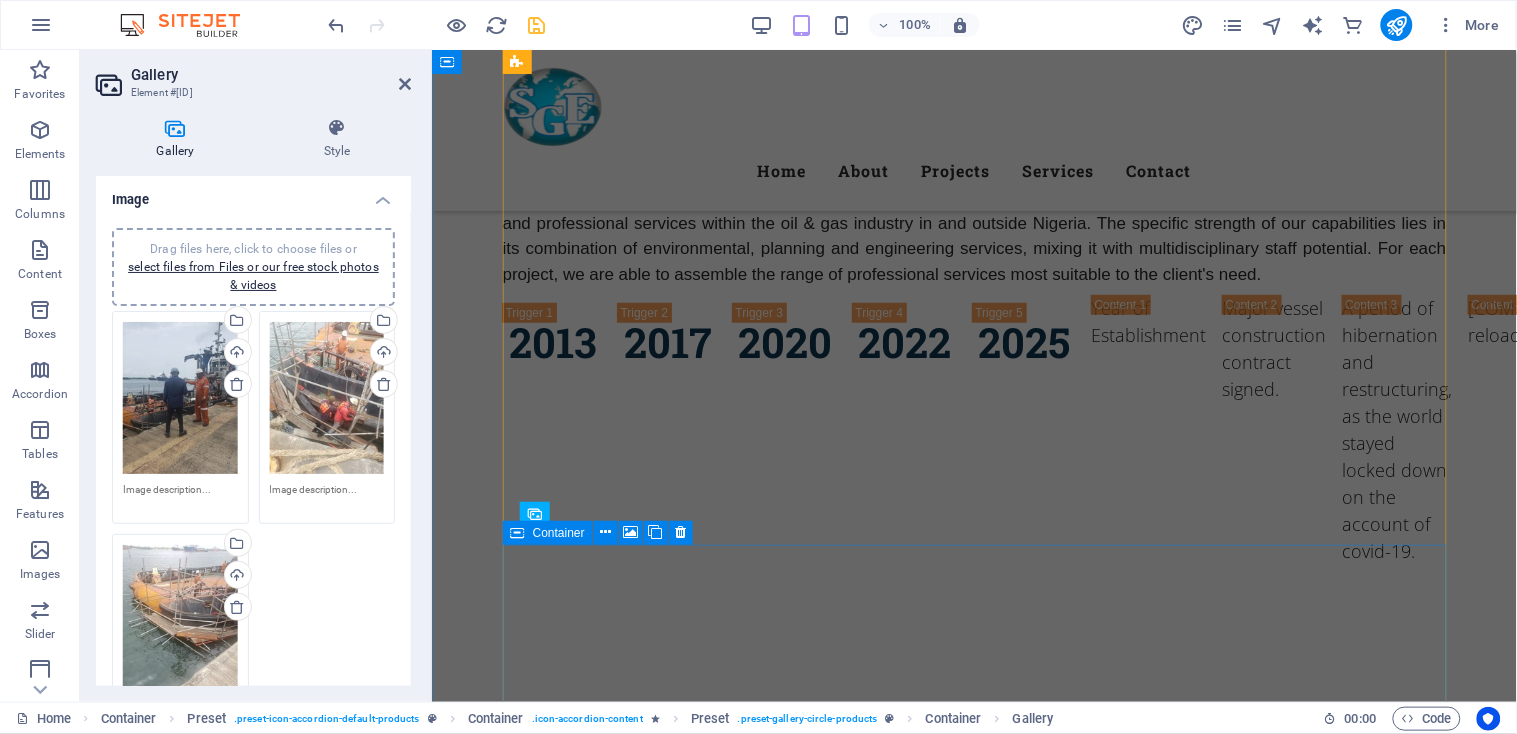 scroll, scrollTop: 3124, scrollLeft: 0, axis: vertical 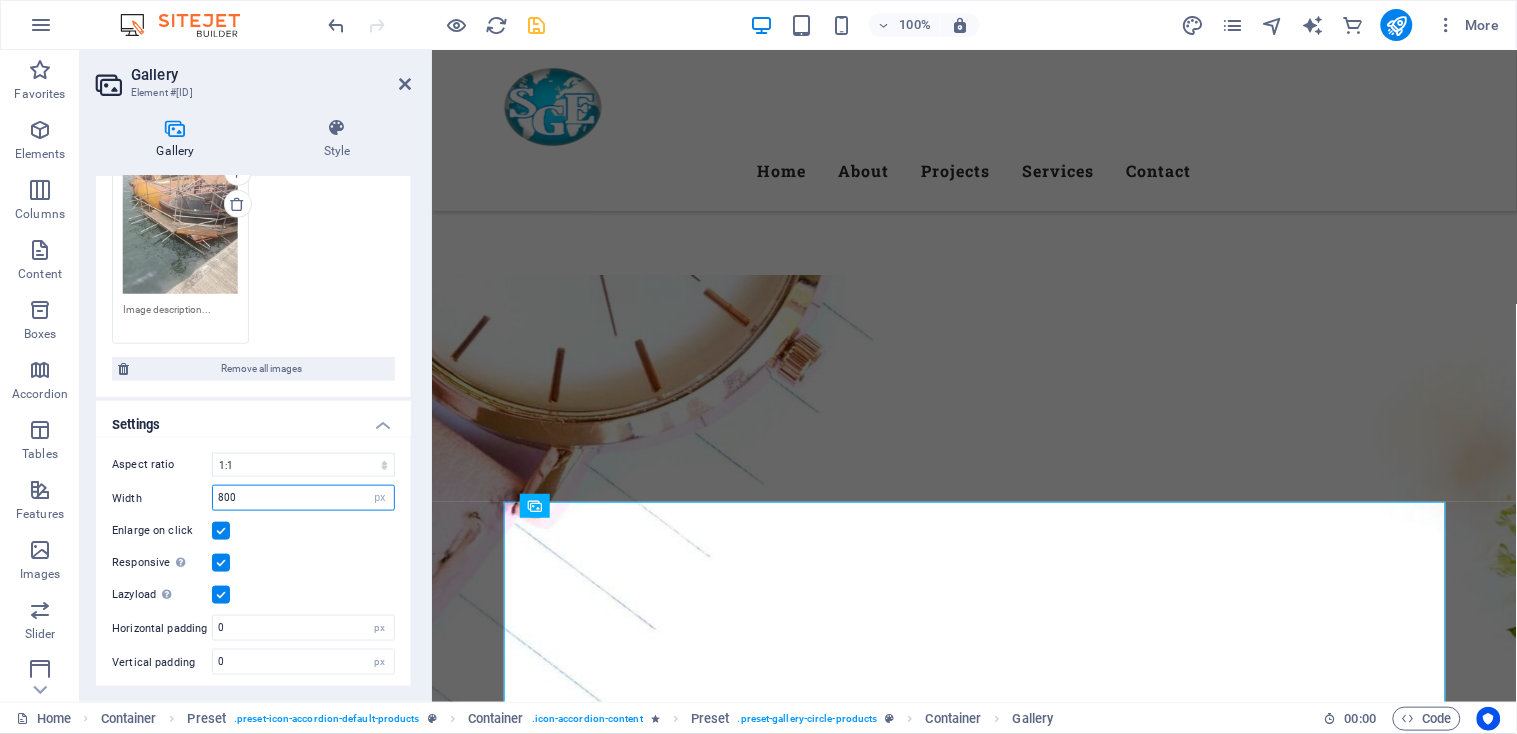 click on "800" at bounding box center [303, 498] 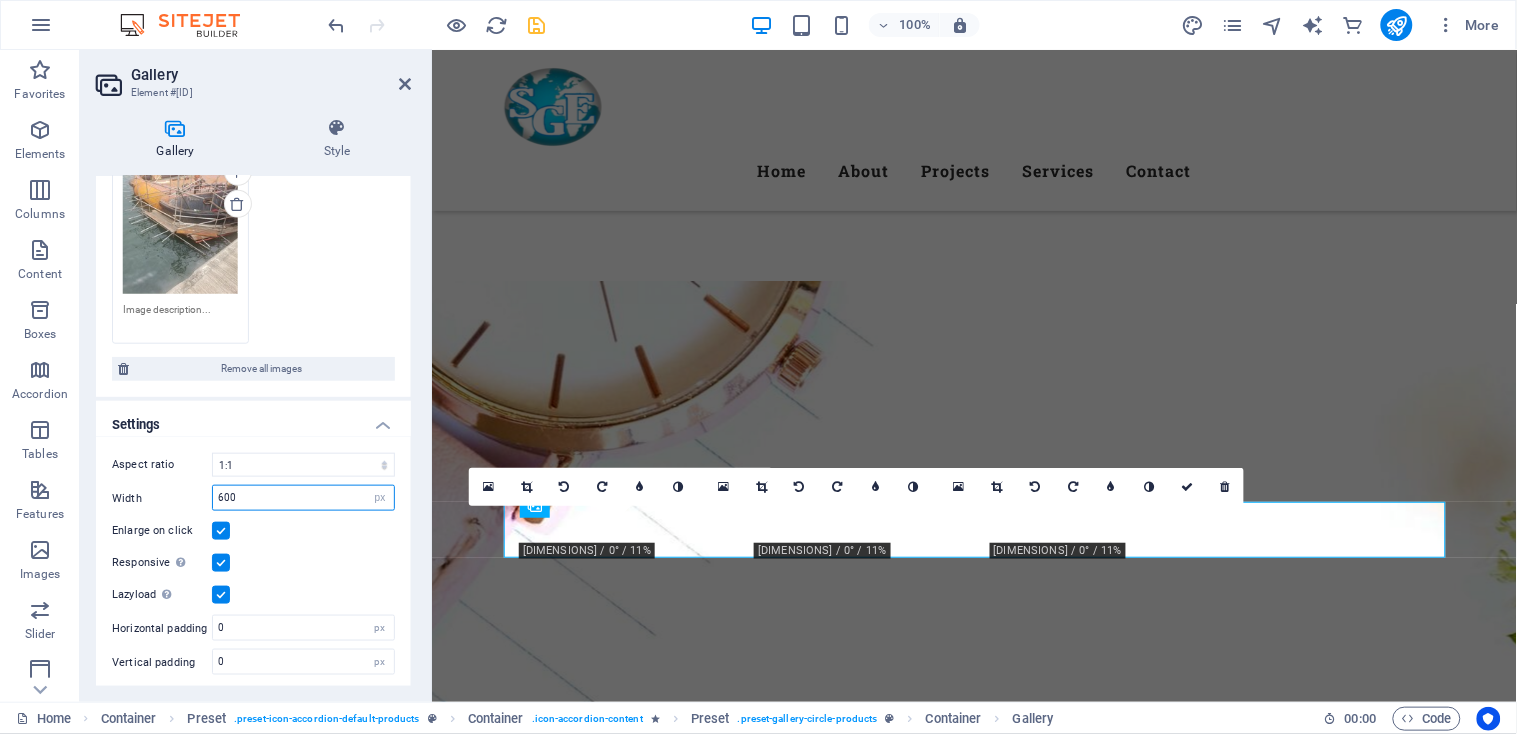 type on "800" 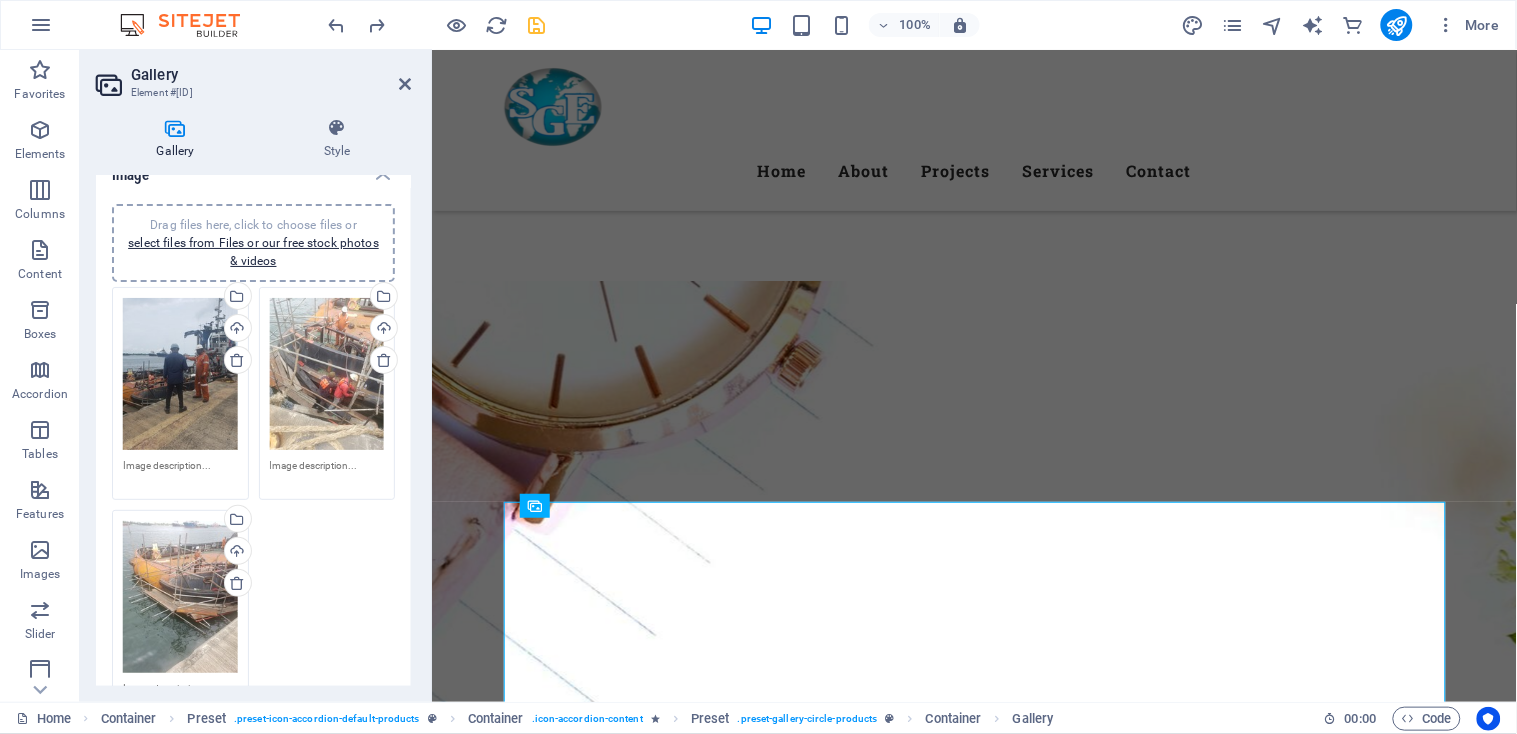 scroll, scrollTop: 0, scrollLeft: 0, axis: both 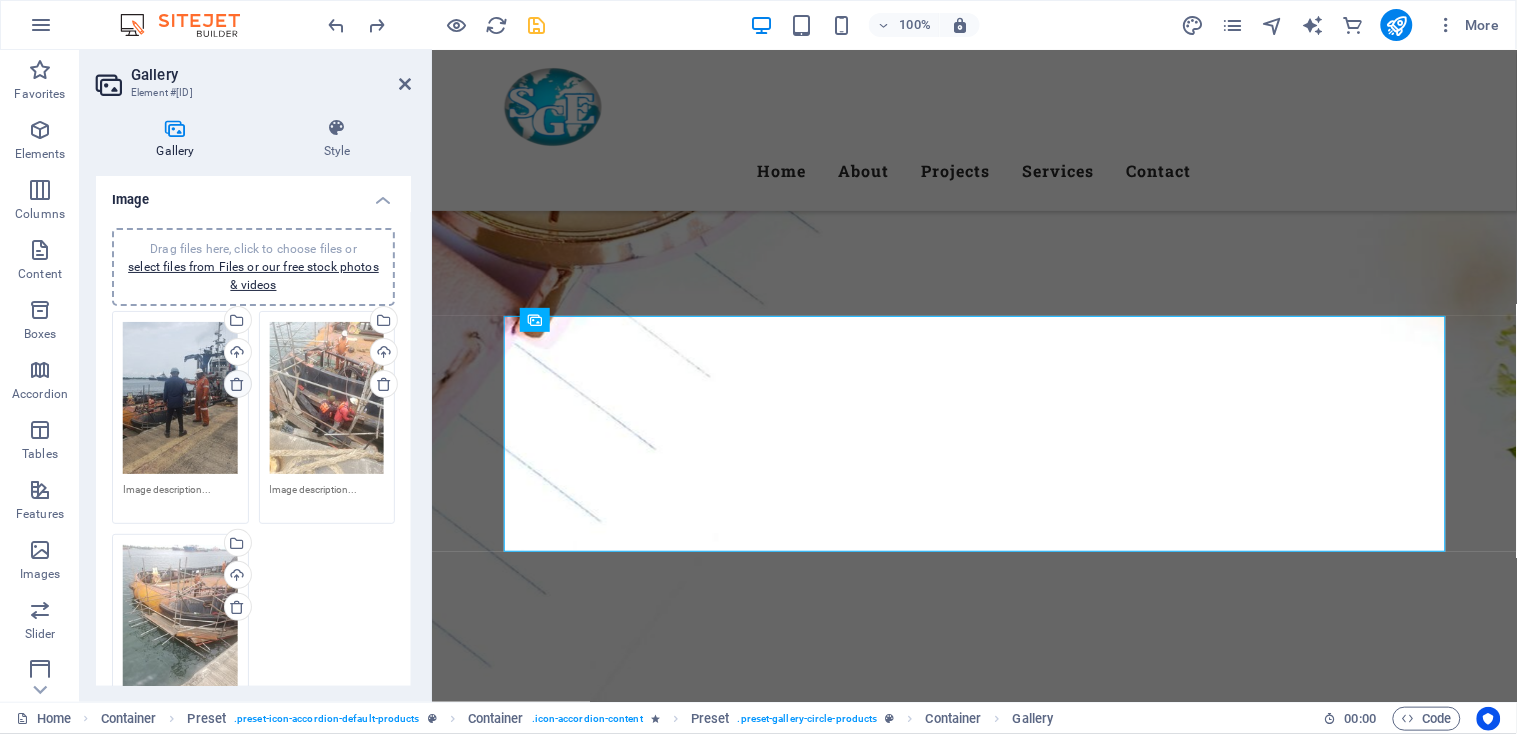 click at bounding box center (237, 384) 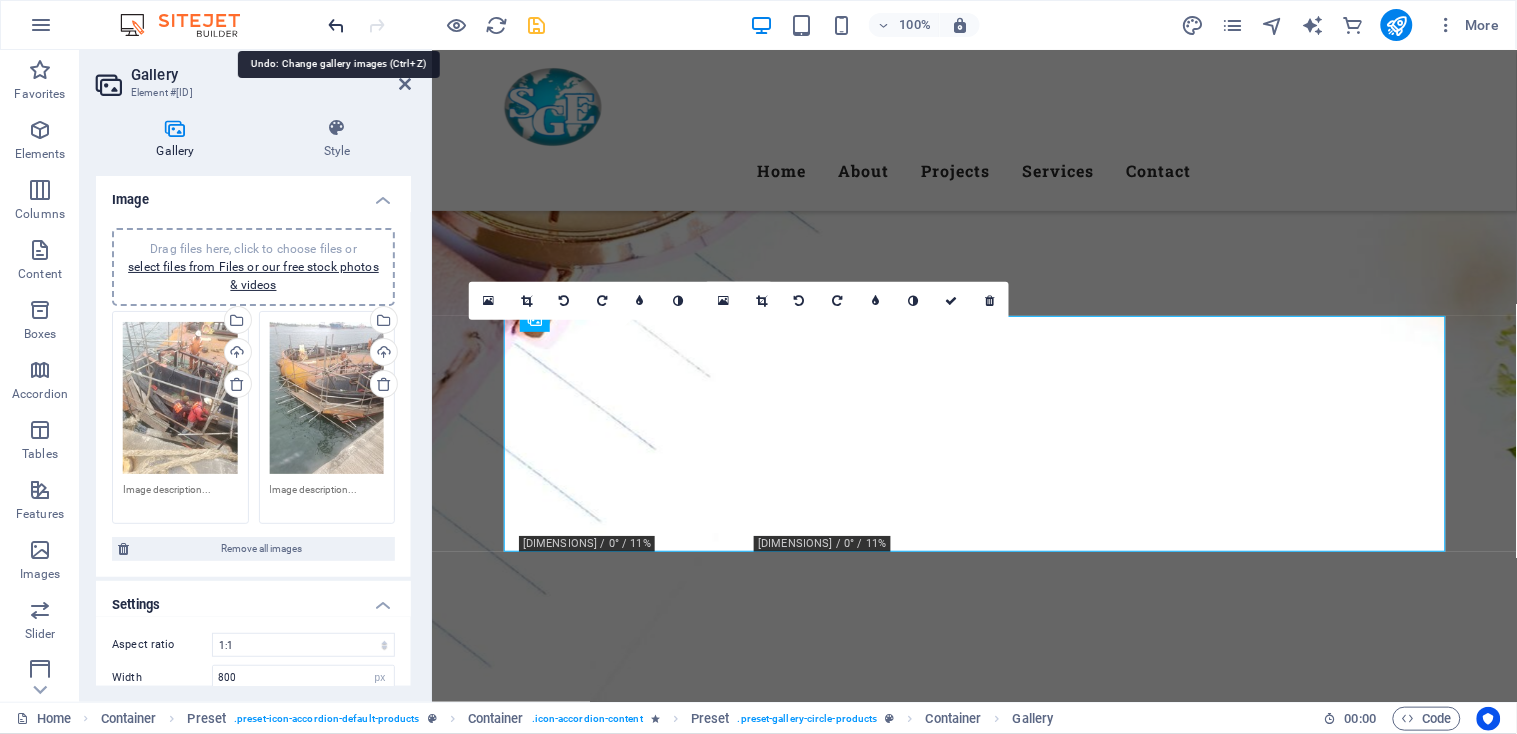 click at bounding box center (337, 25) 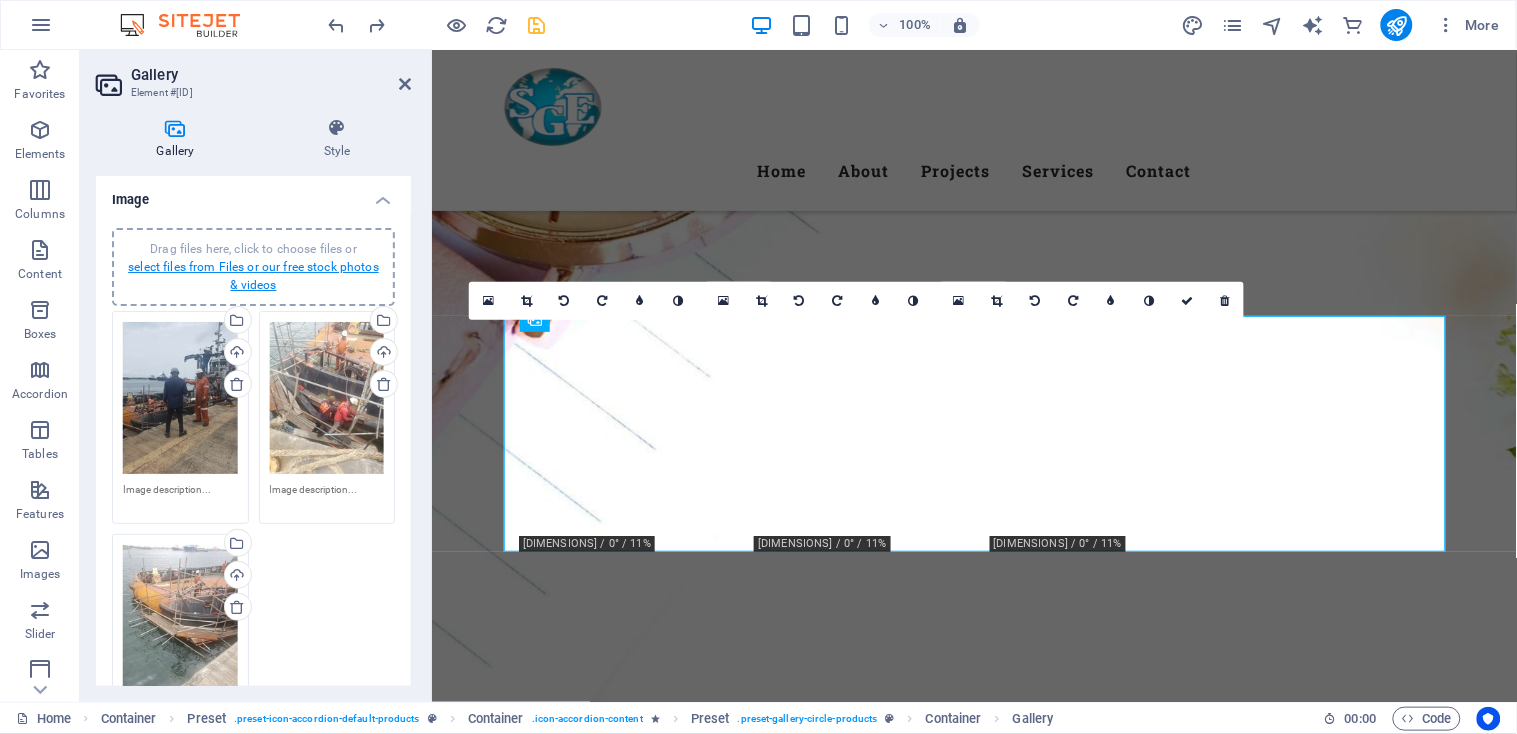 click on "select files from Files or our free stock photos & videos" at bounding box center [253, 276] 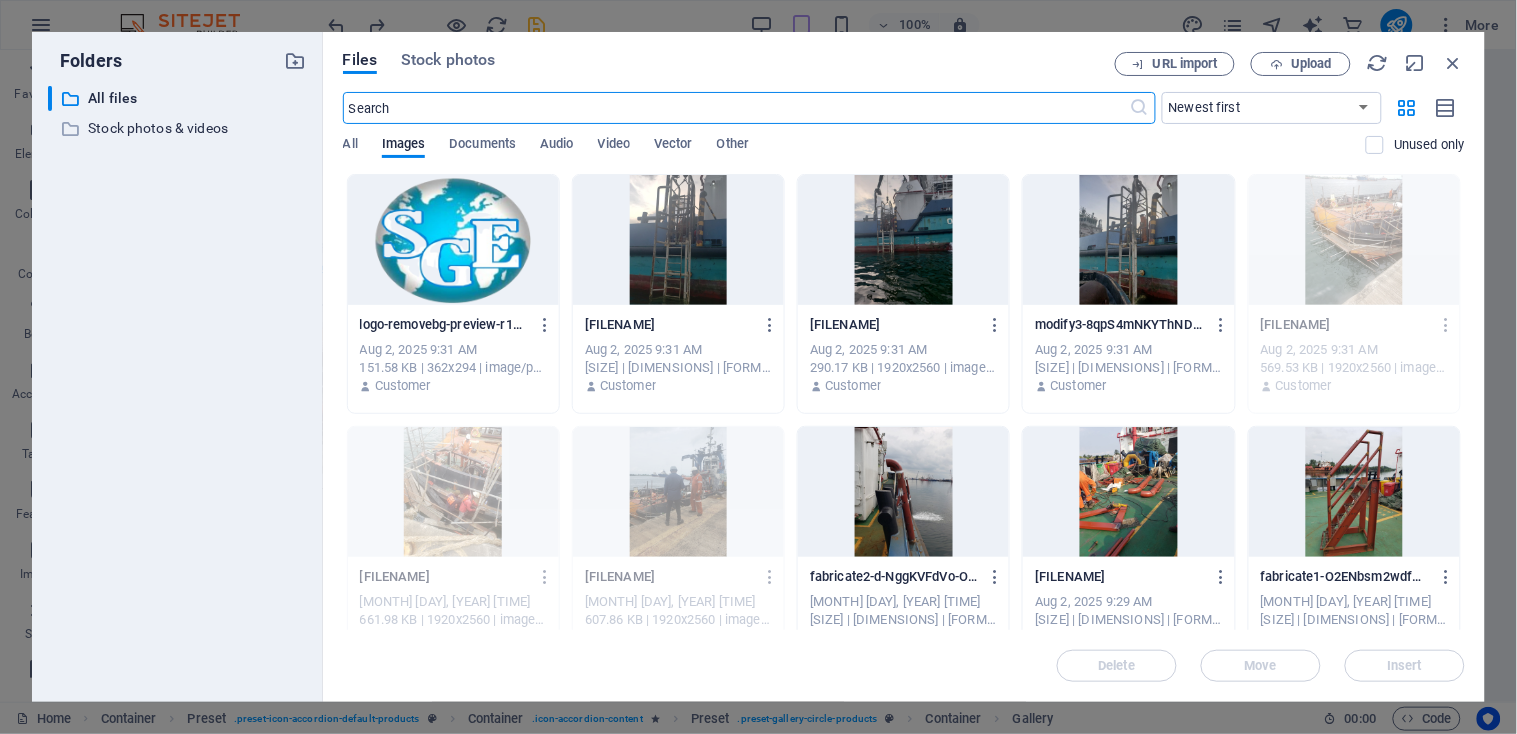 scroll, scrollTop: 4343, scrollLeft: 0, axis: vertical 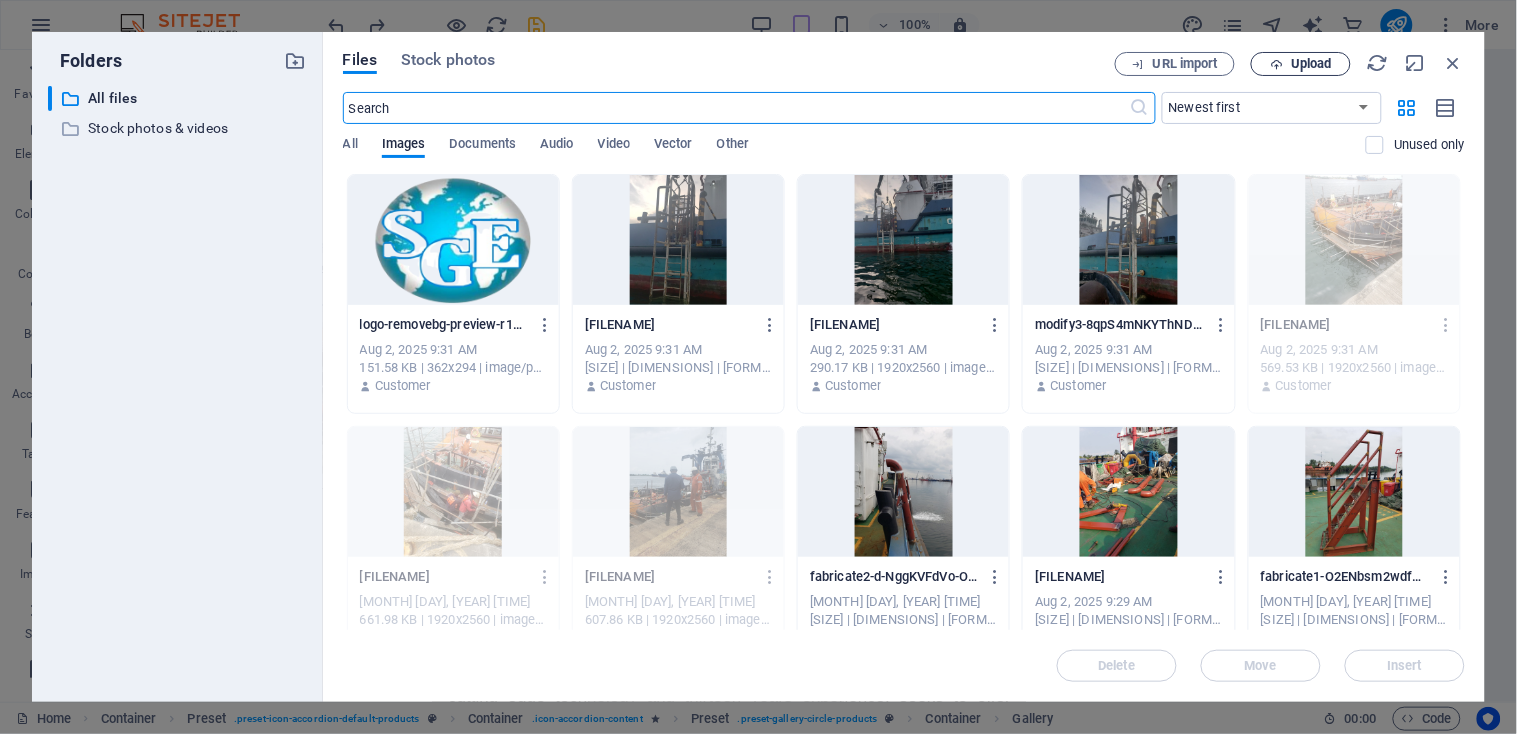 click on "Upload" at bounding box center [1311, 64] 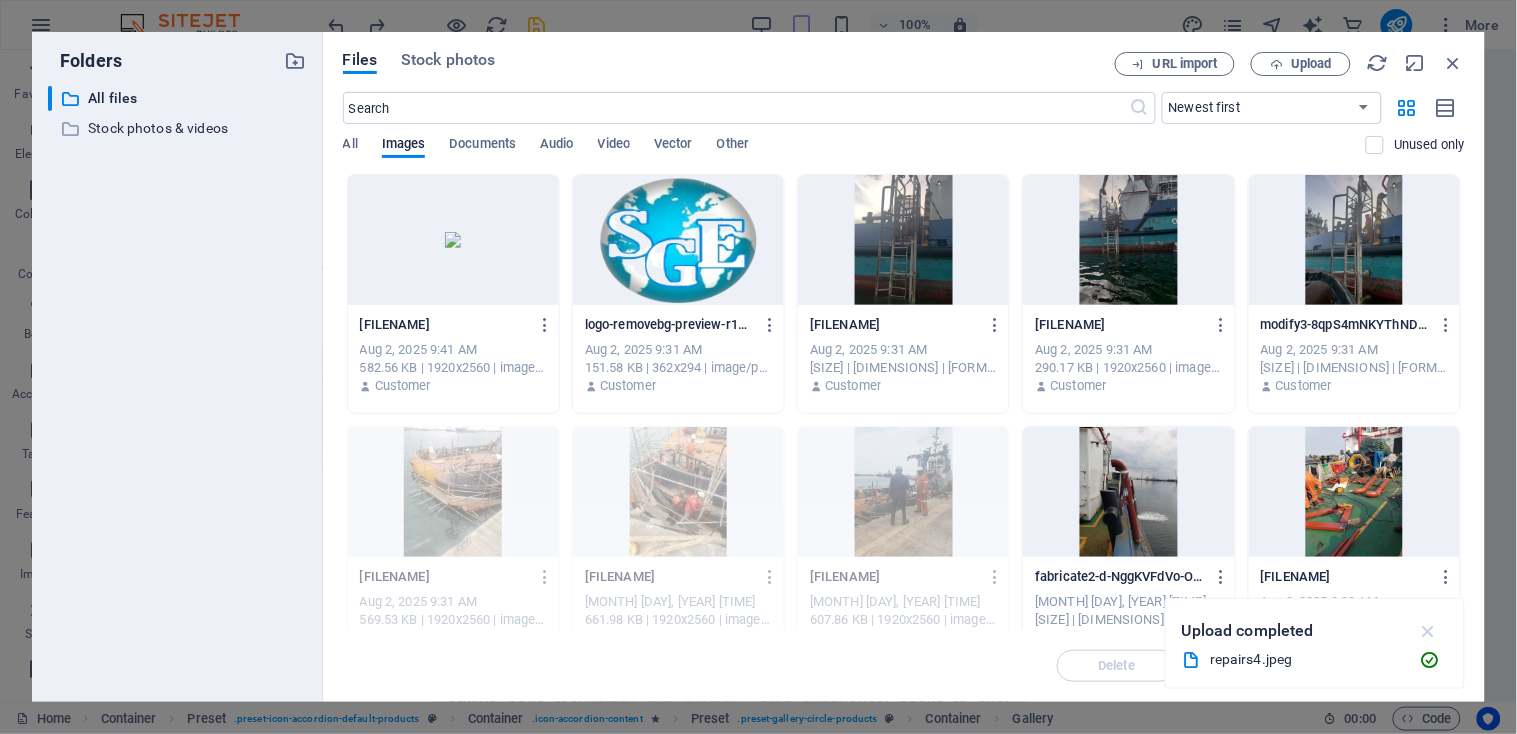 click at bounding box center [1428, 631] 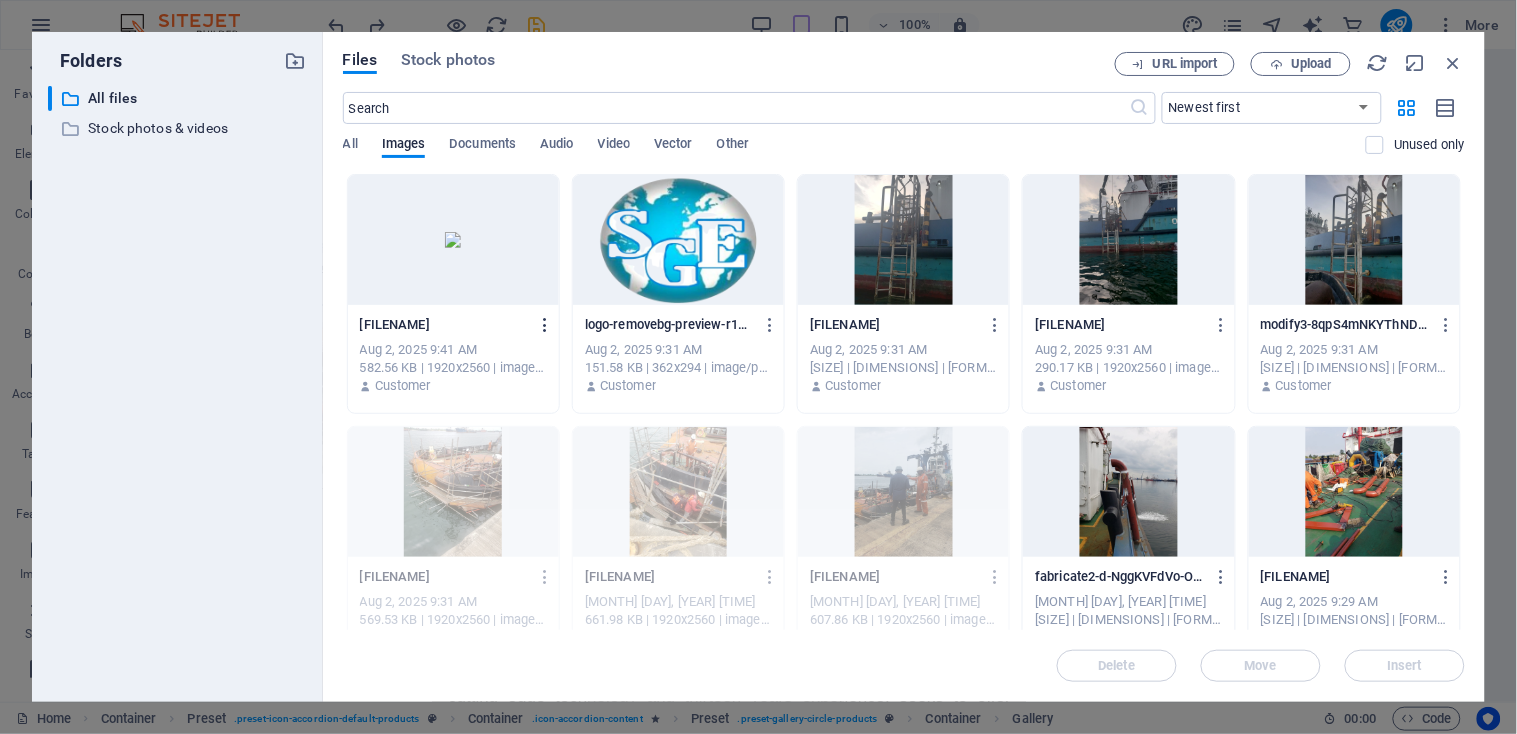click at bounding box center (545, 325) 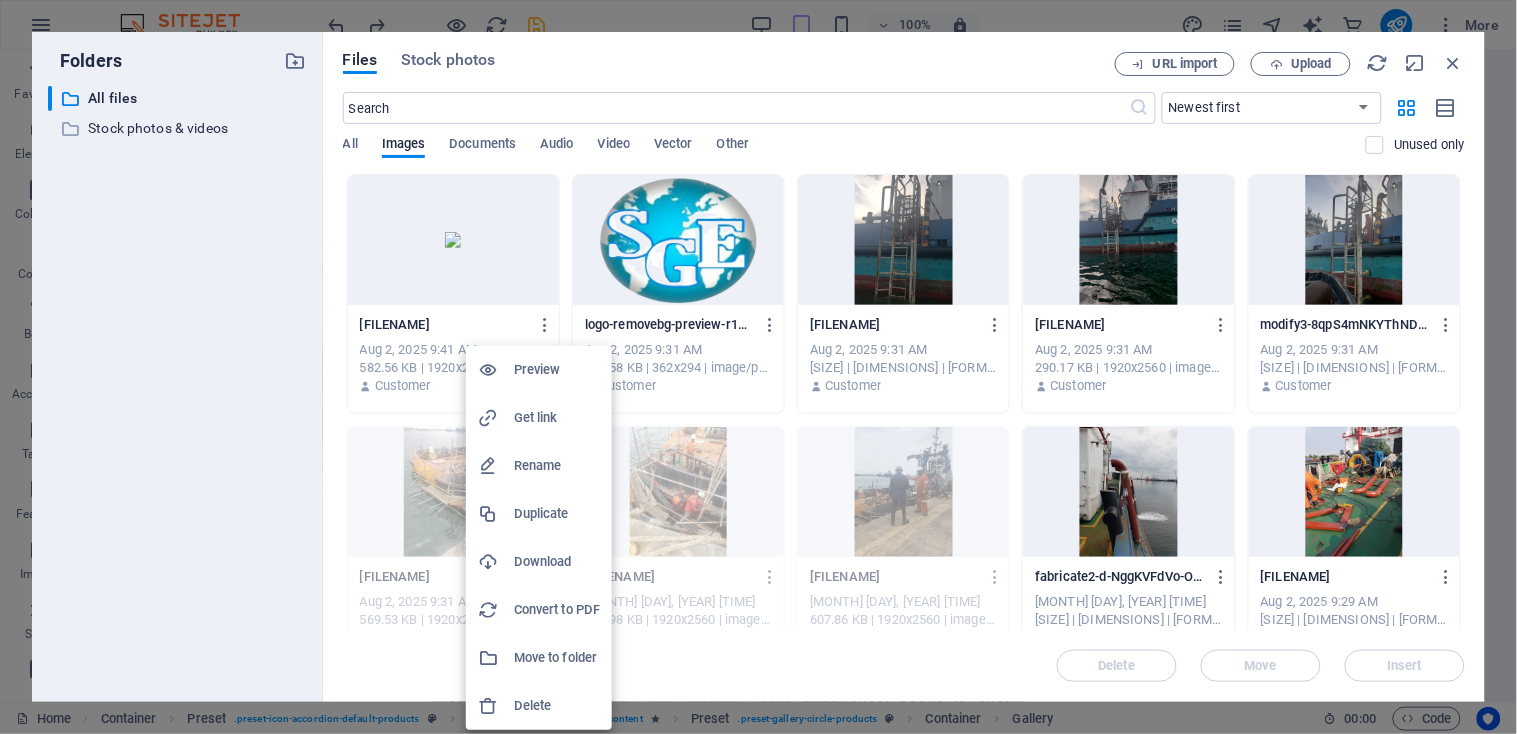 click on "Delete" at bounding box center (557, 706) 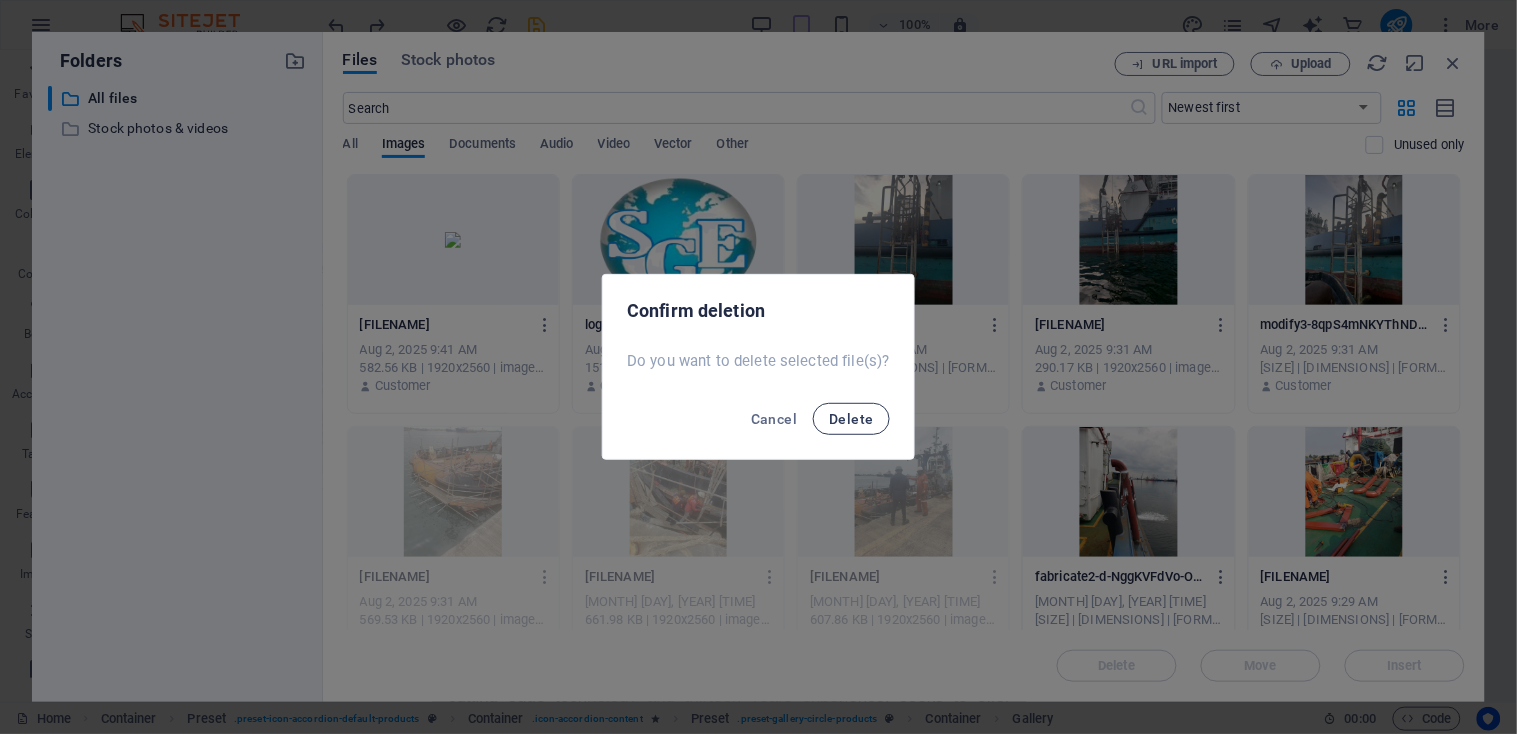 click on "Delete" at bounding box center (851, 419) 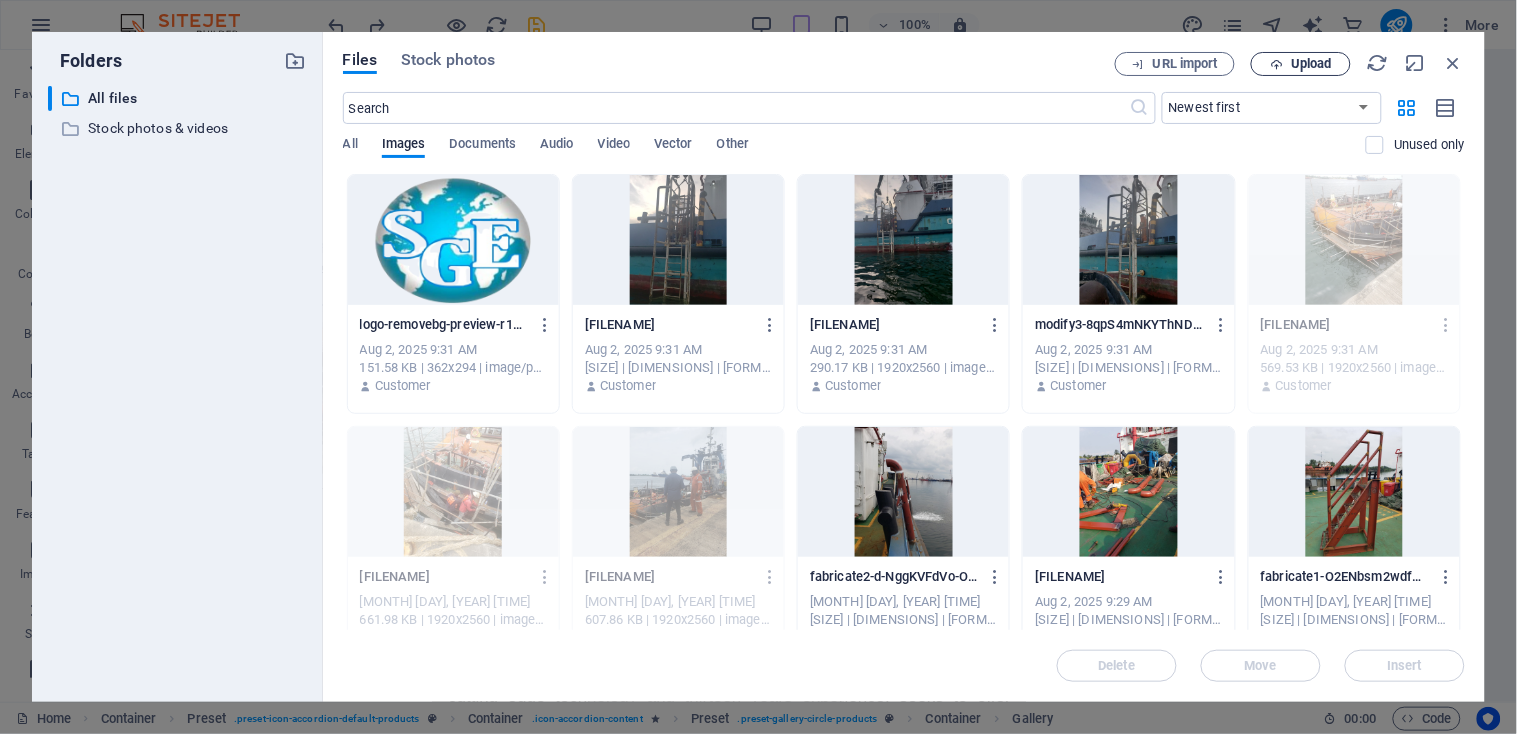 click on "Upload" at bounding box center [1311, 64] 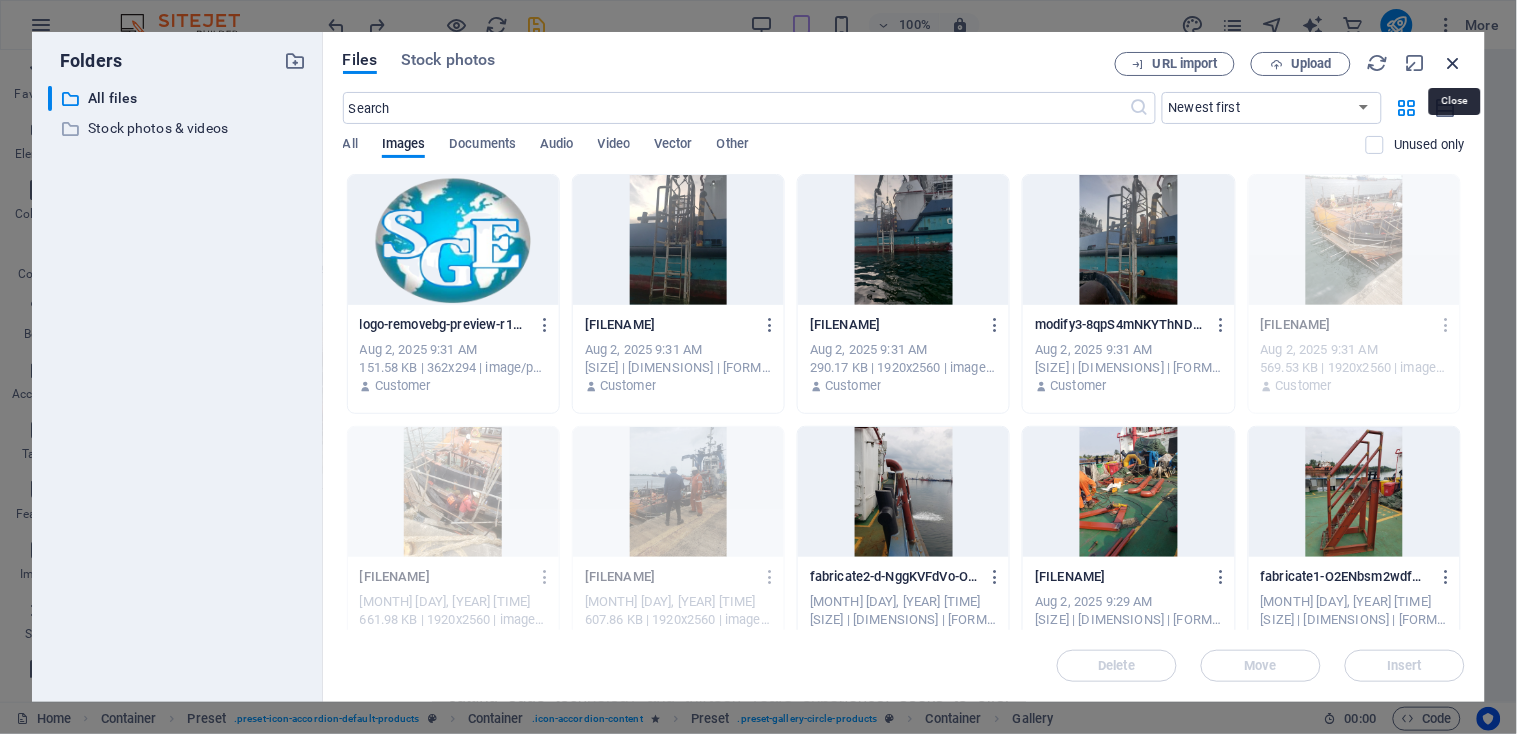 click at bounding box center (1454, 63) 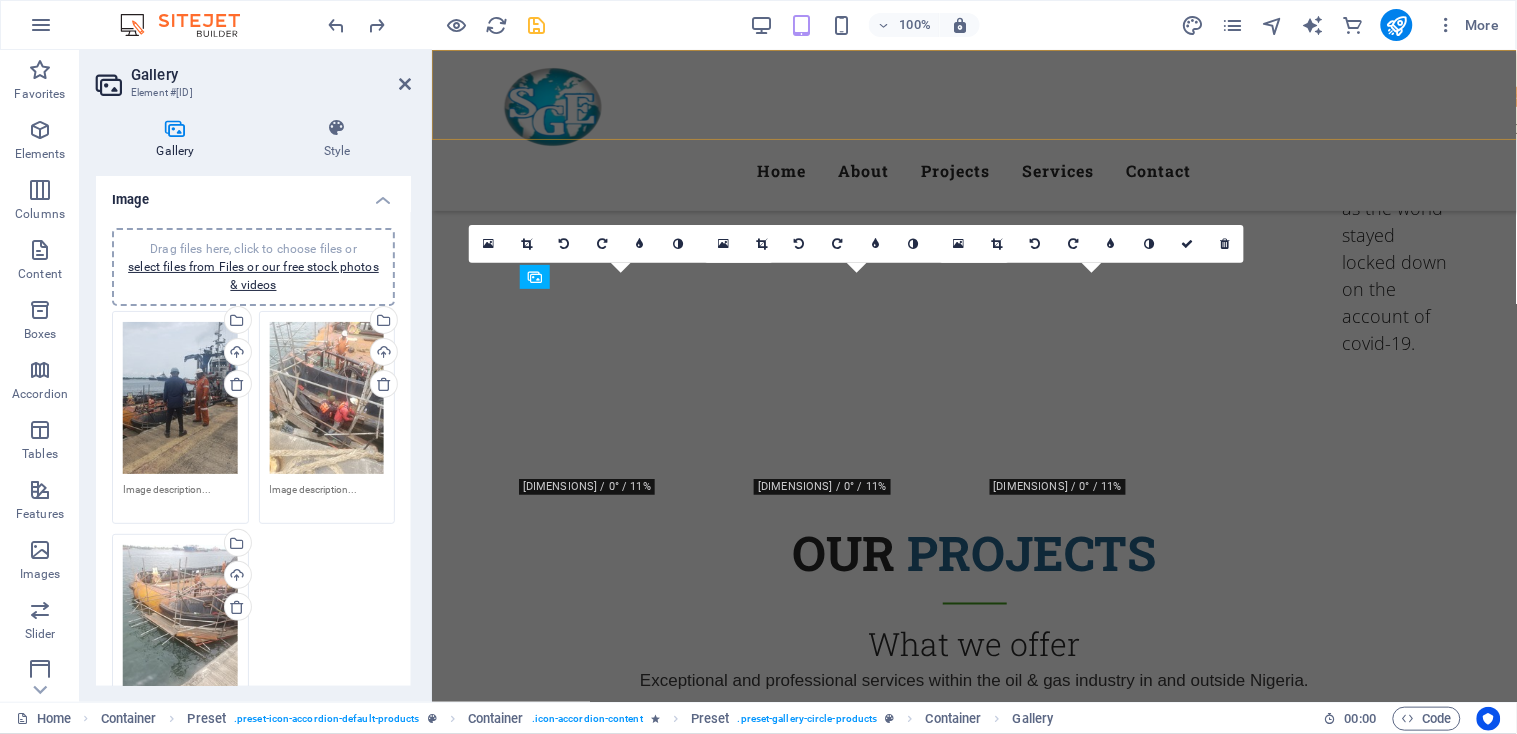 scroll, scrollTop: 3353, scrollLeft: 0, axis: vertical 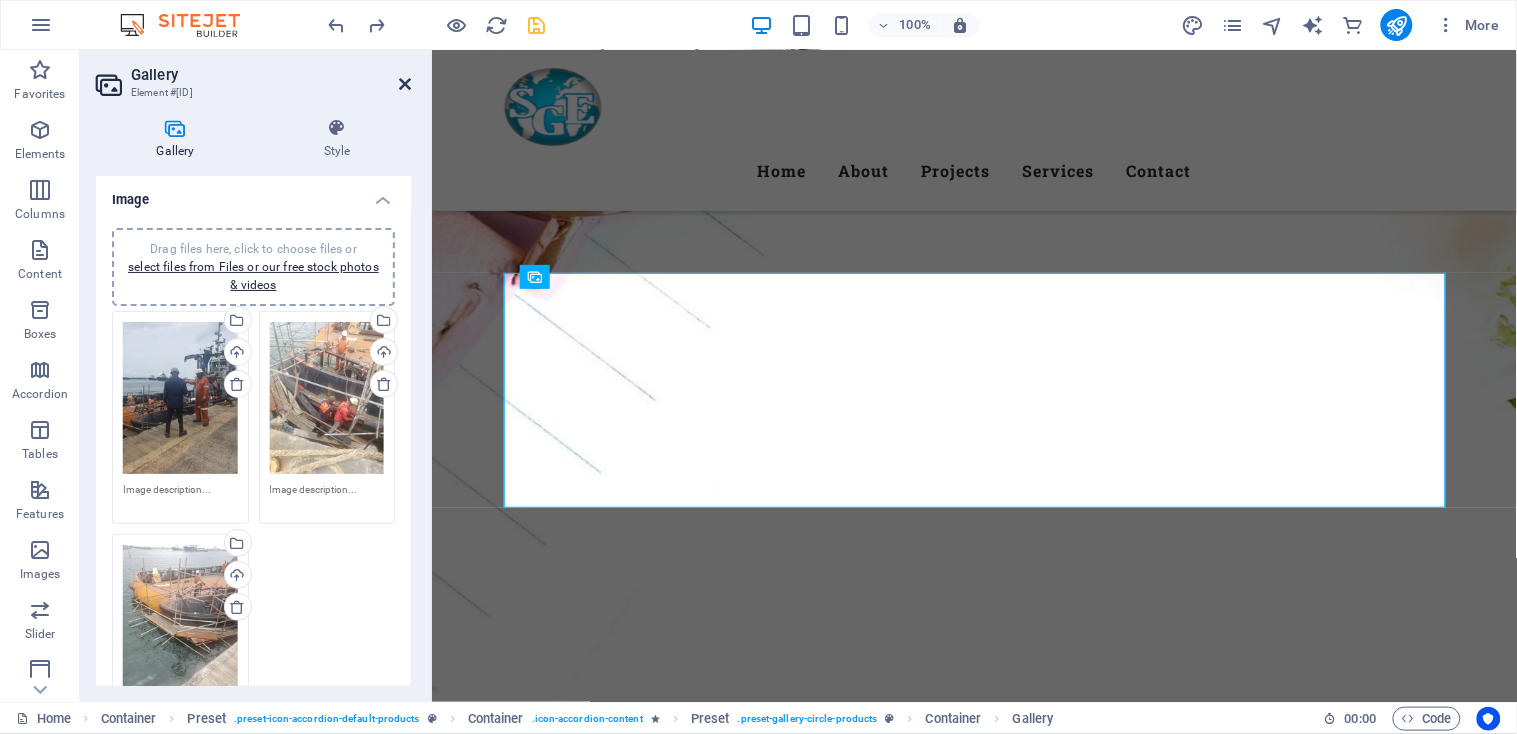 click at bounding box center (405, 84) 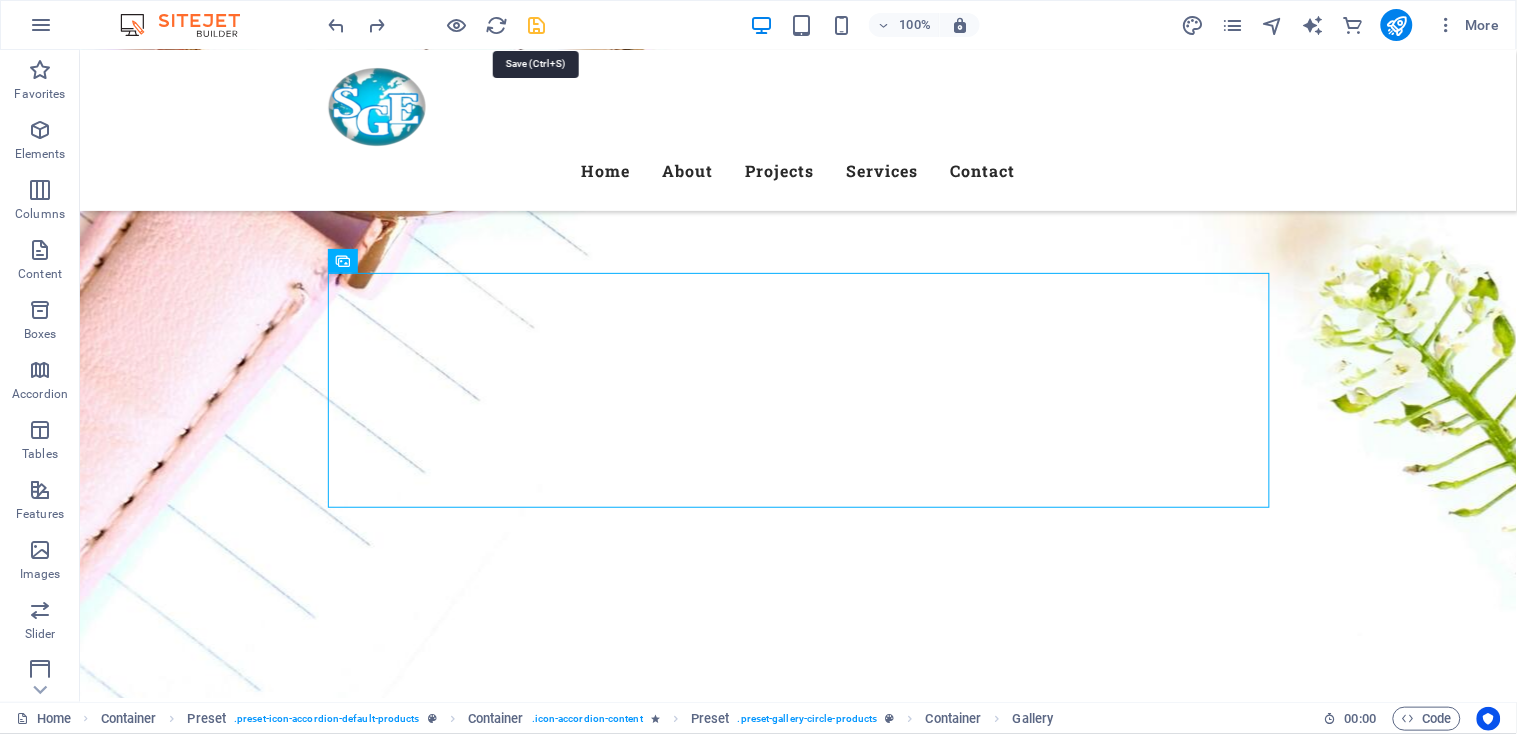 click at bounding box center (537, 25) 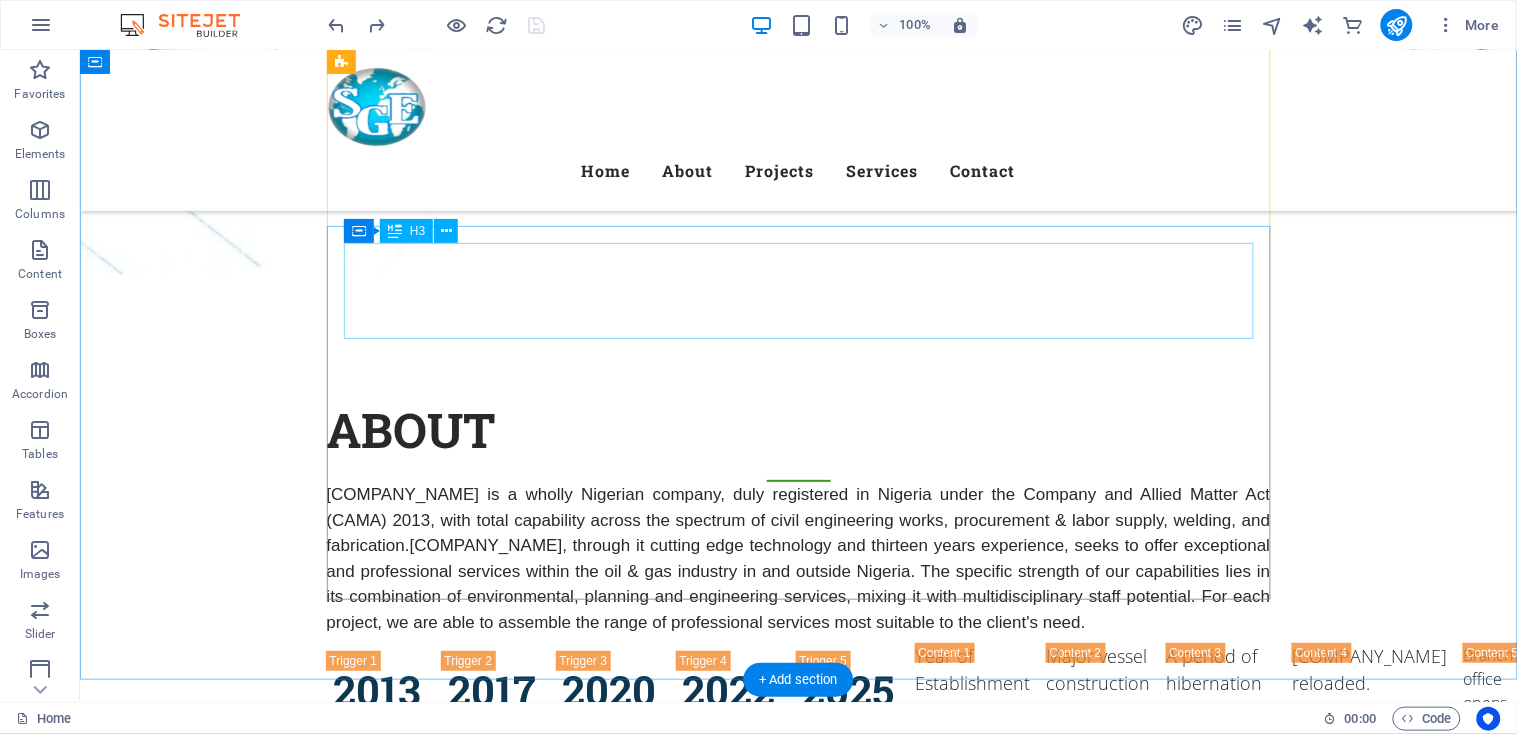 scroll, scrollTop: 3847, scrollLeft: 0, axis: vertical 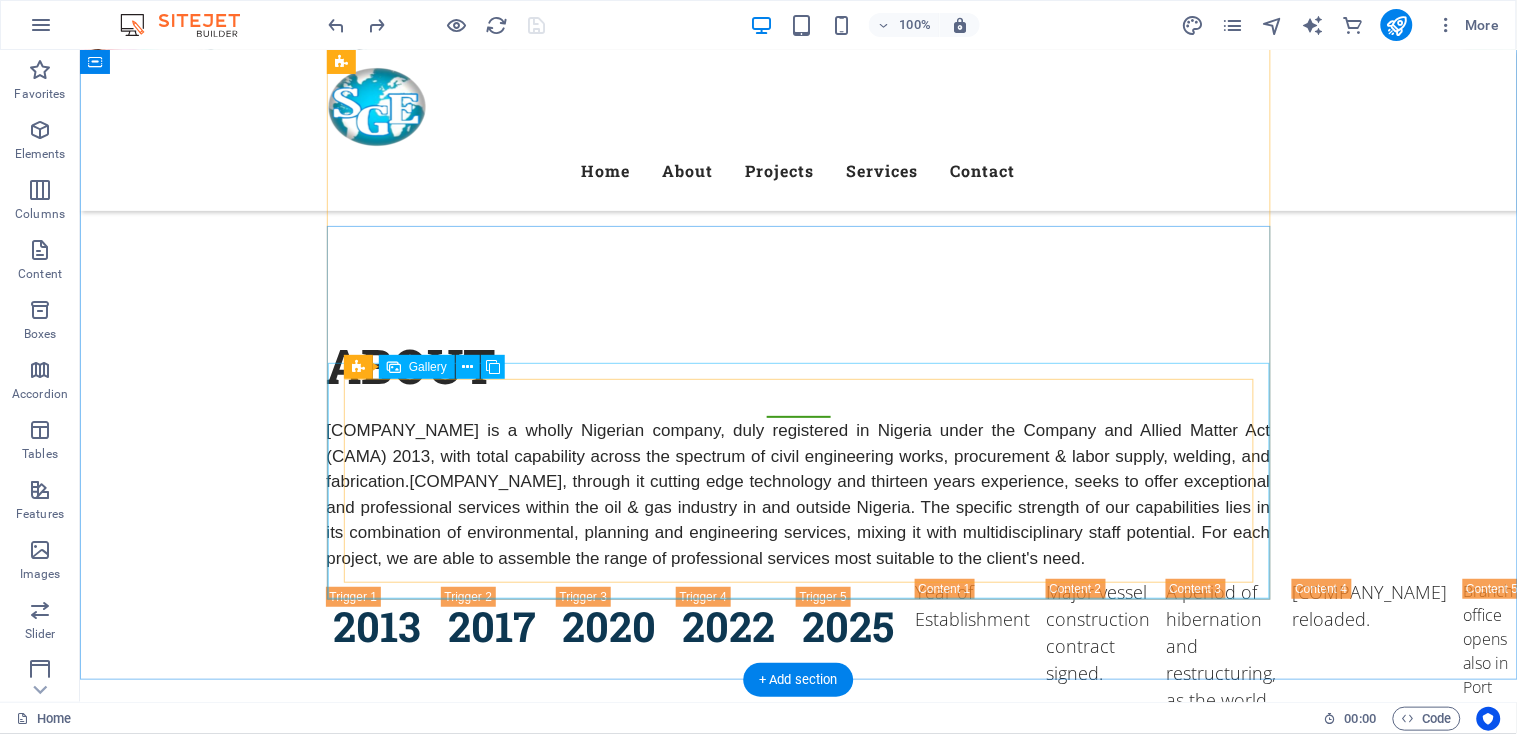 click at bounding box center (445, 3426) 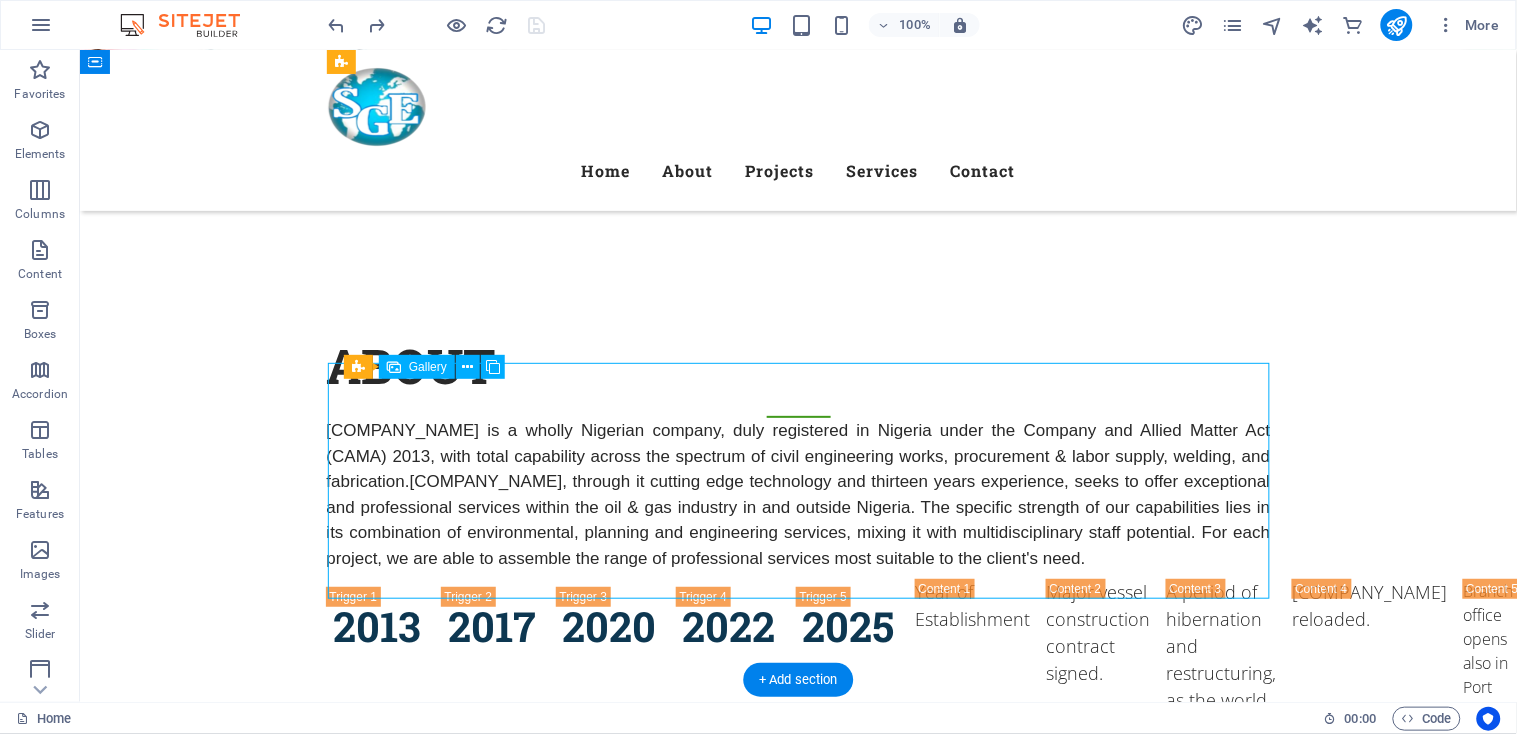 click at bounding box center (445, 3426) 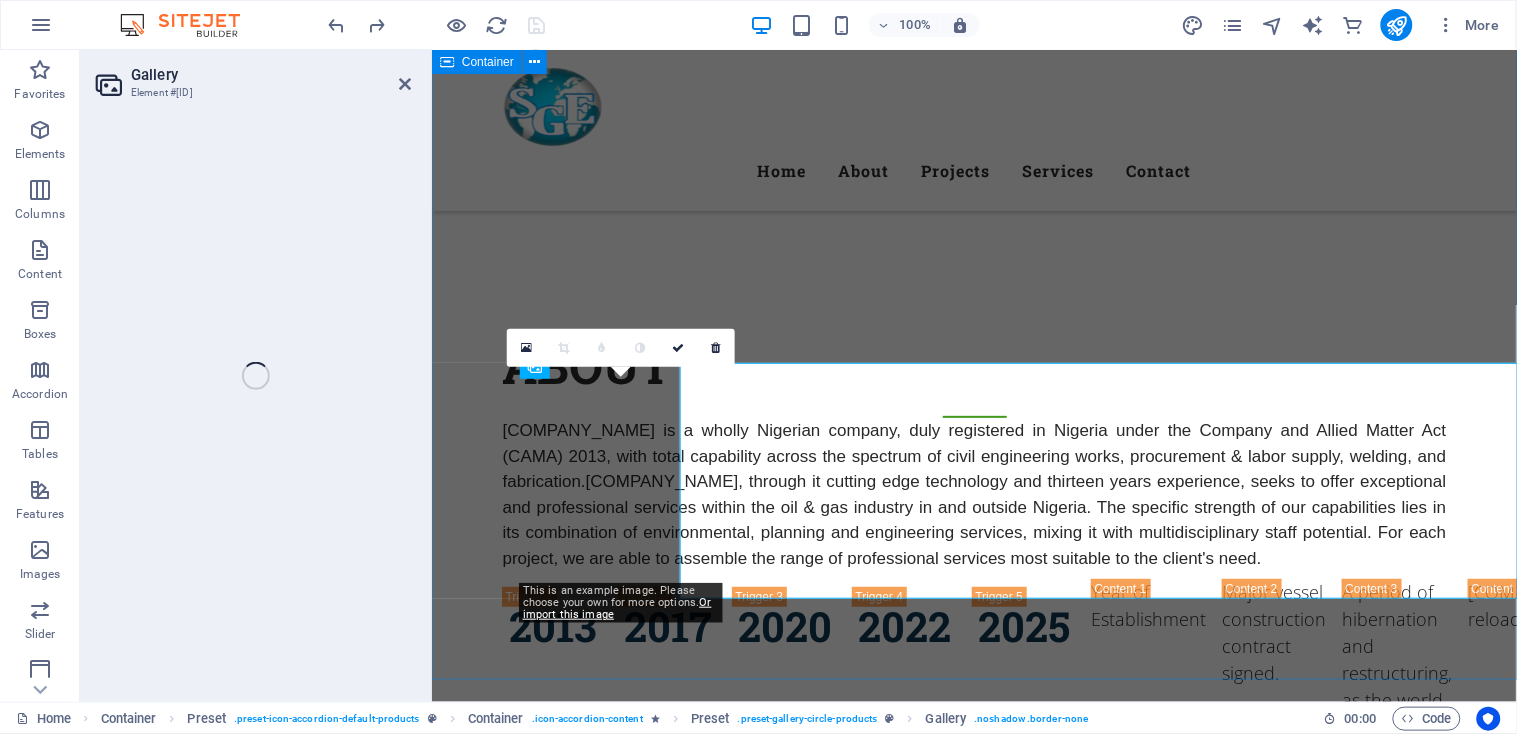 select on "4" 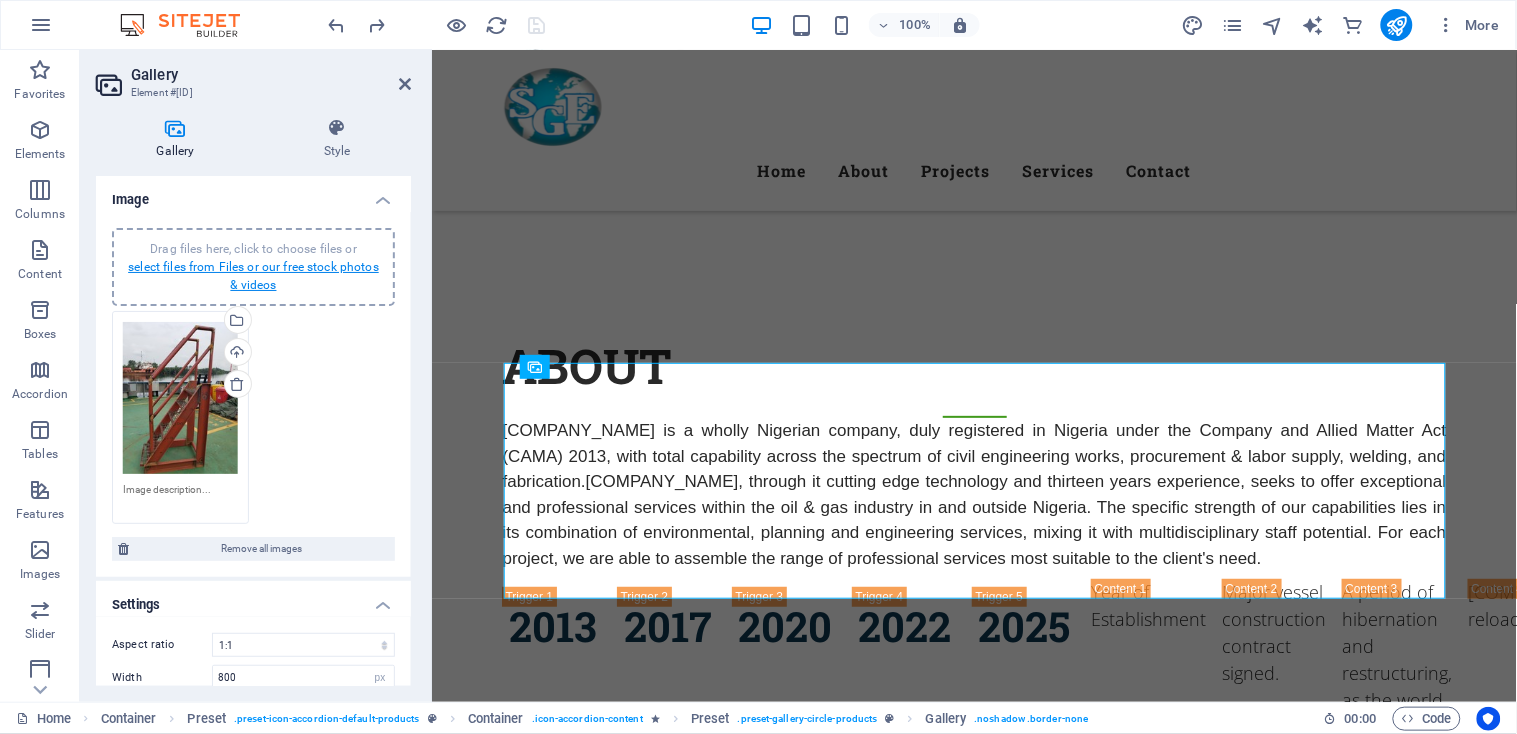 click on "select files from Files or our free stock photos & videos" at bounding box center (253, 276) 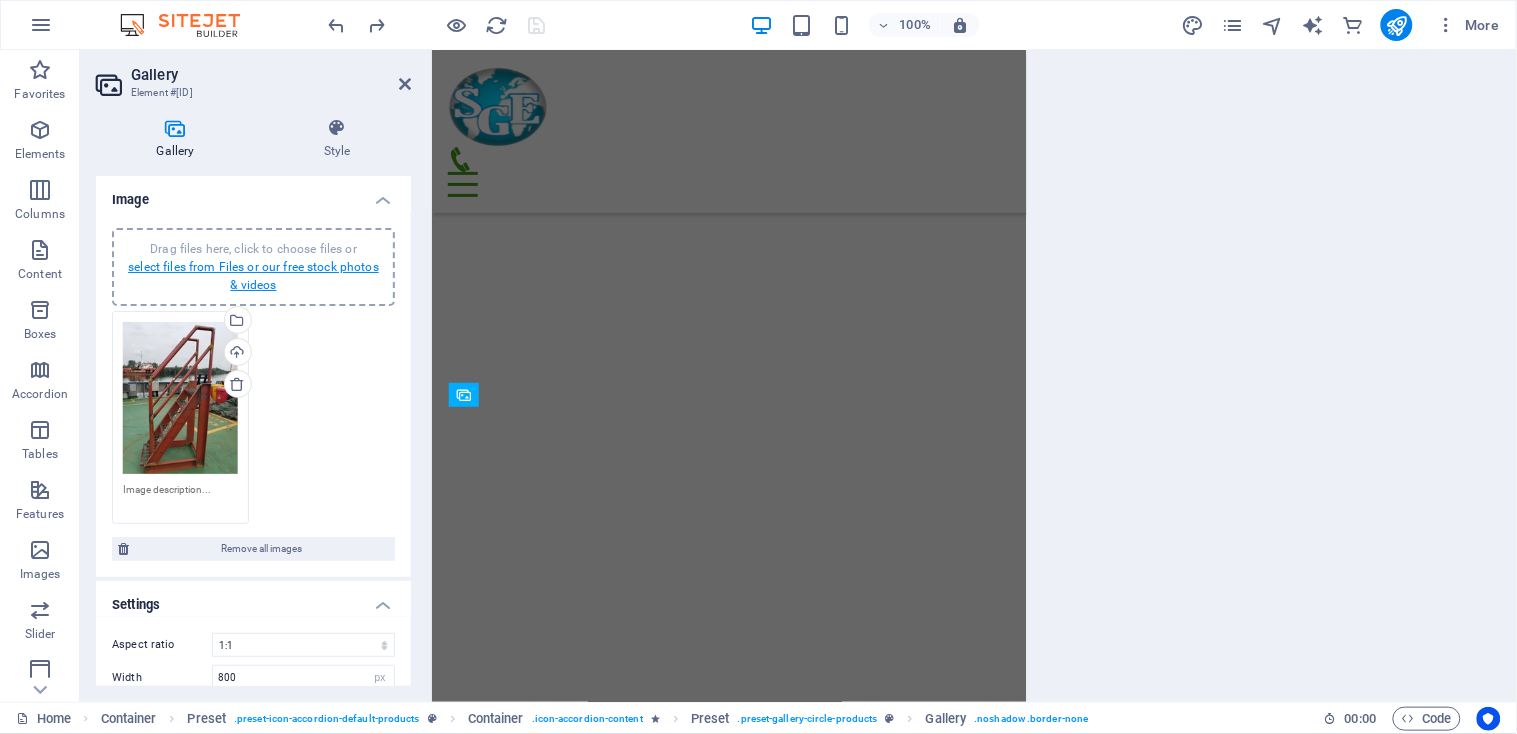 scroll, scrollTop: 4762, scrollLeft: 0, axis: vertical 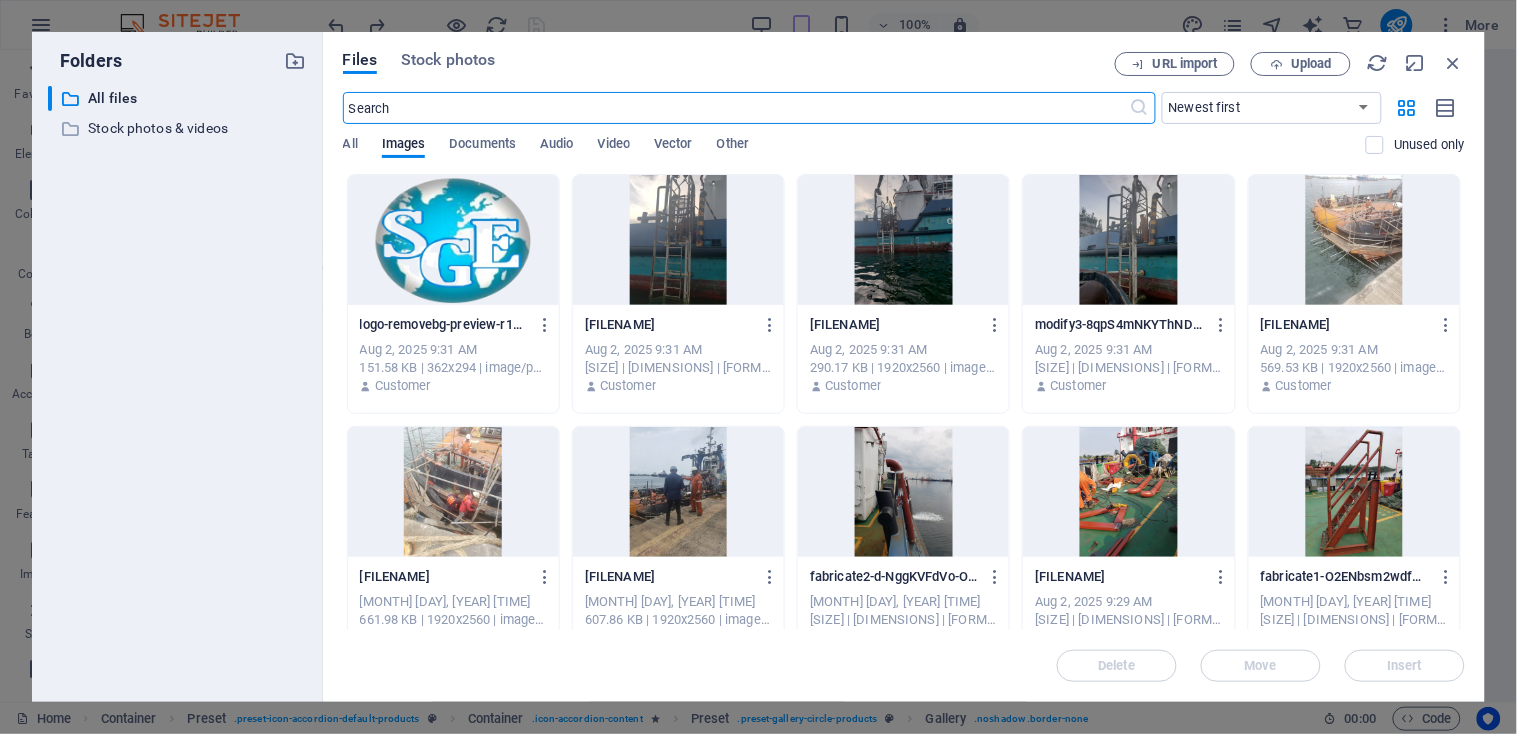 click at bounding box center (903, 492) 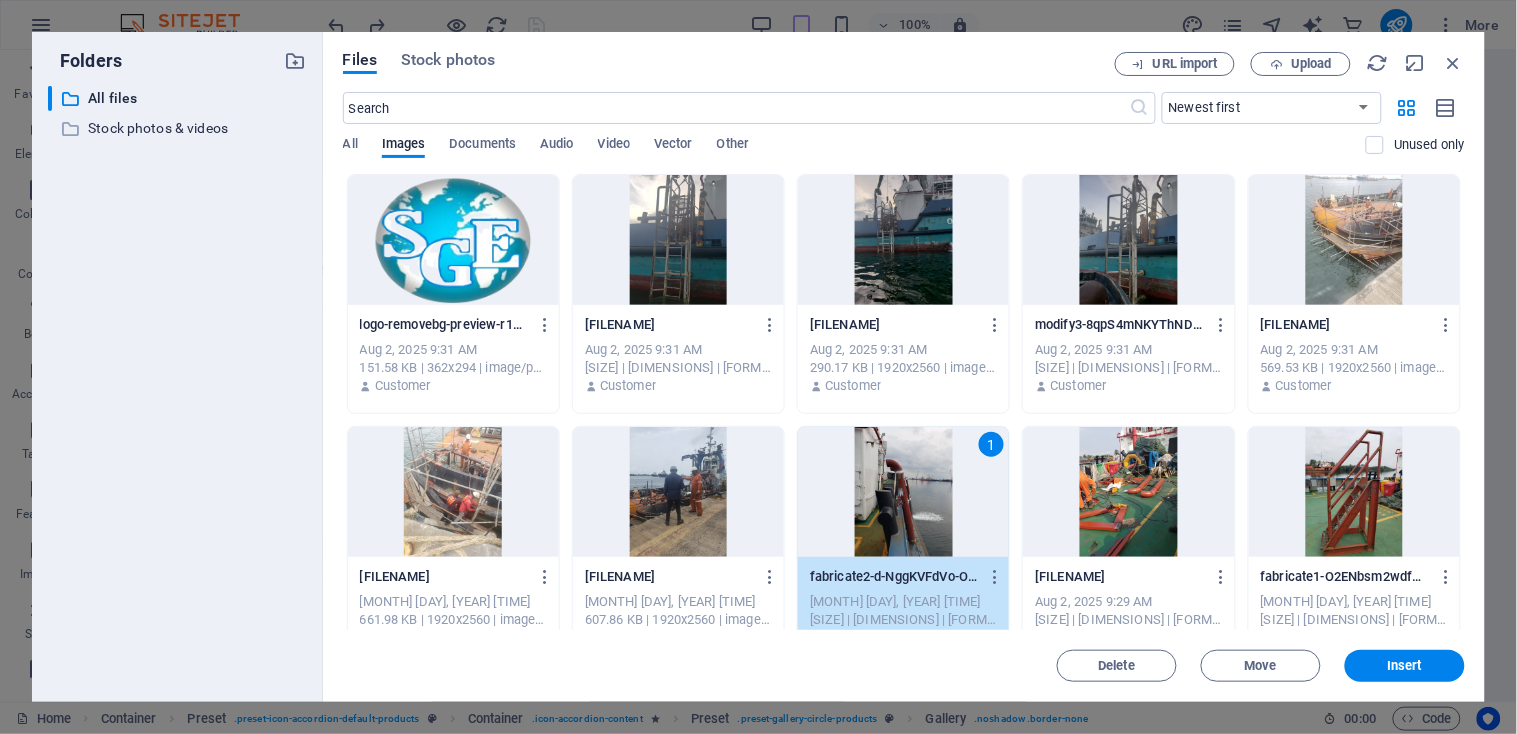 click at bounding box center (1128, 492) 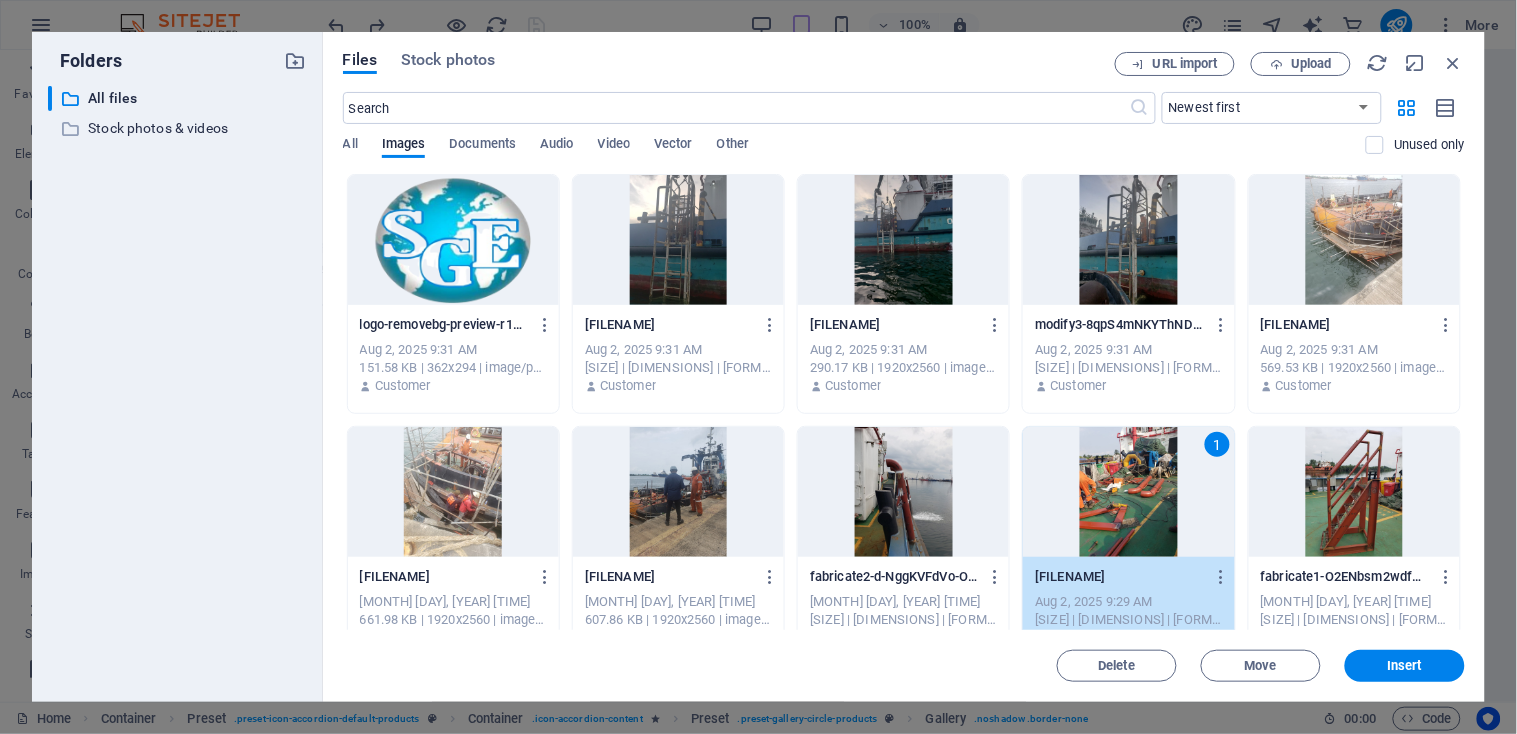 click at bounding box center (903, 492) 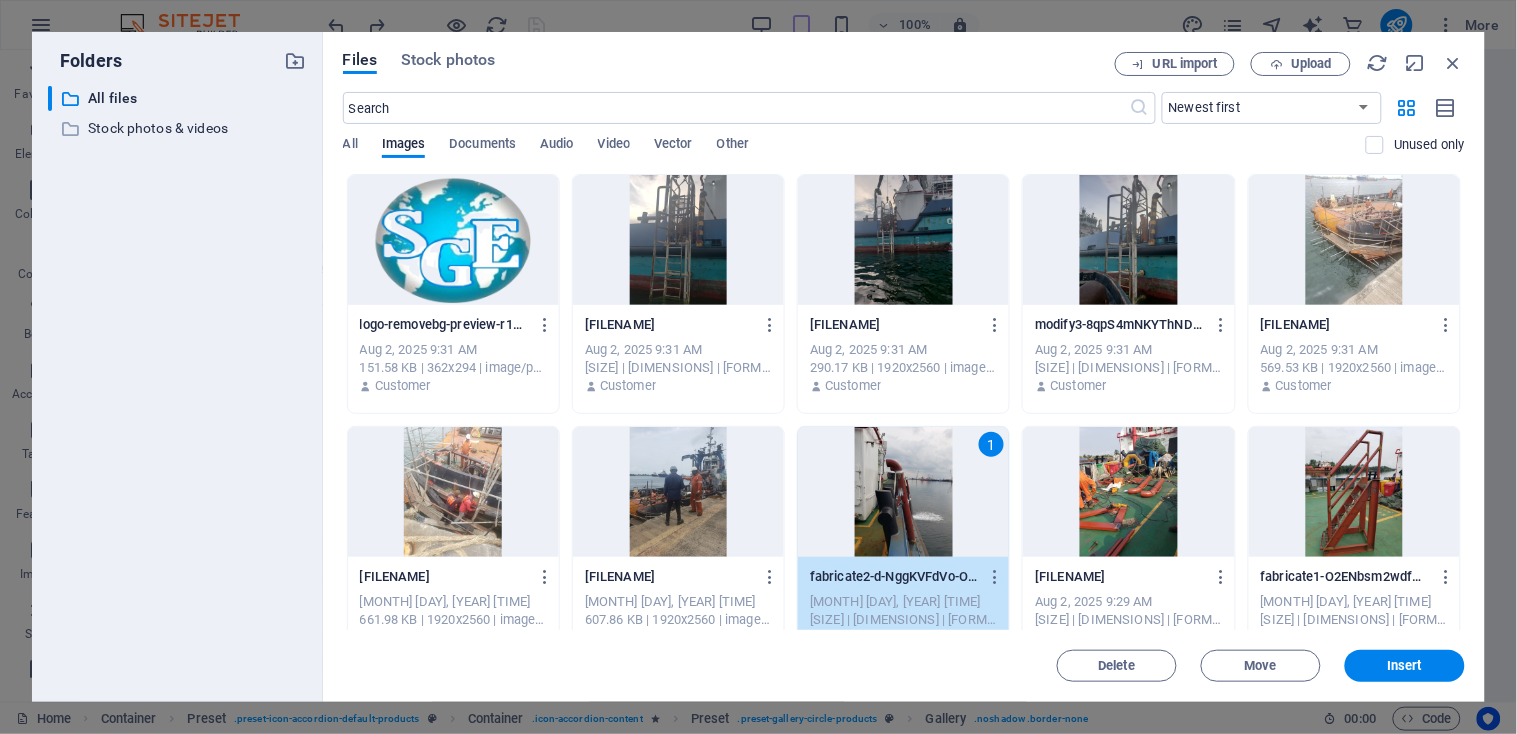 click at bounding box center [1128, 492] 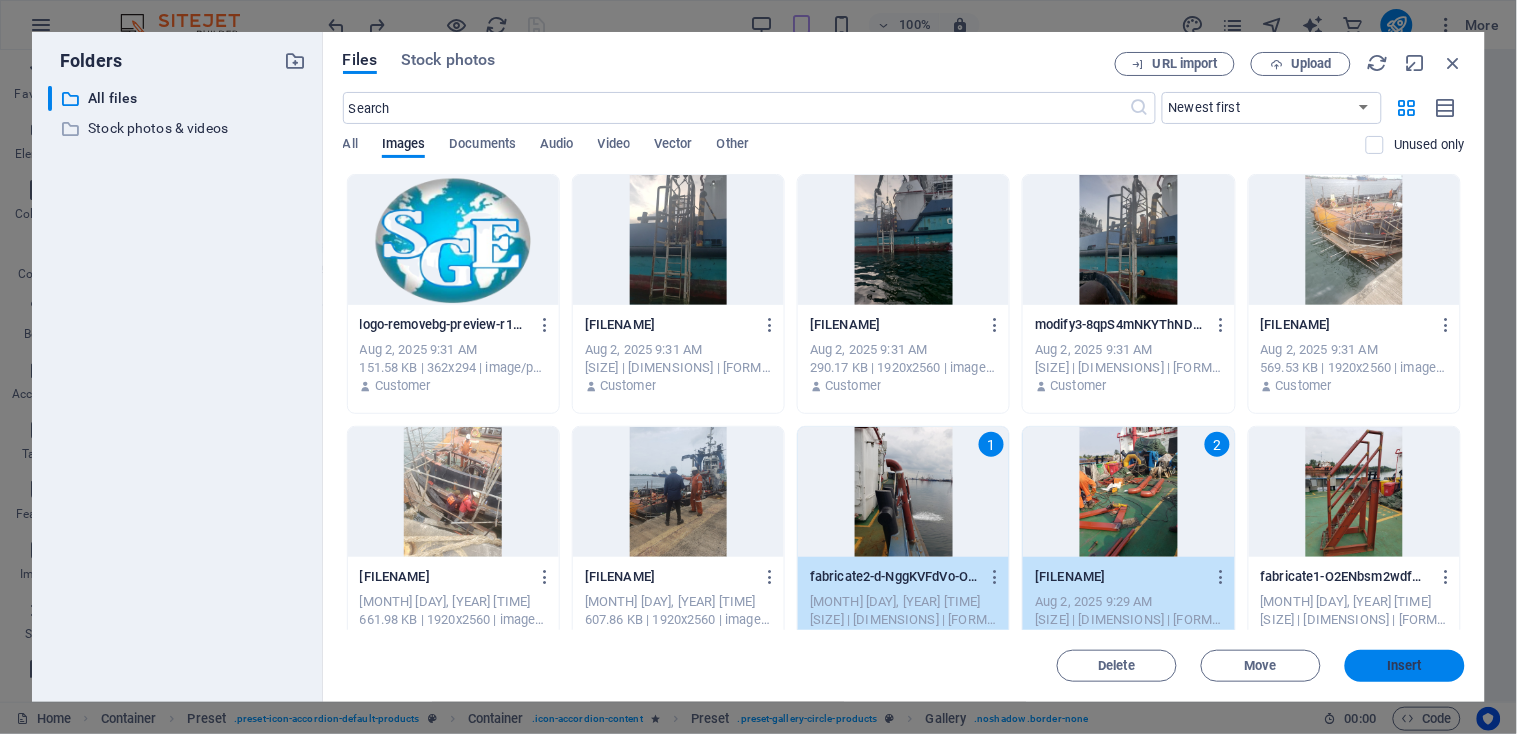 click on "Insert" at bounding box center [1405, 666] 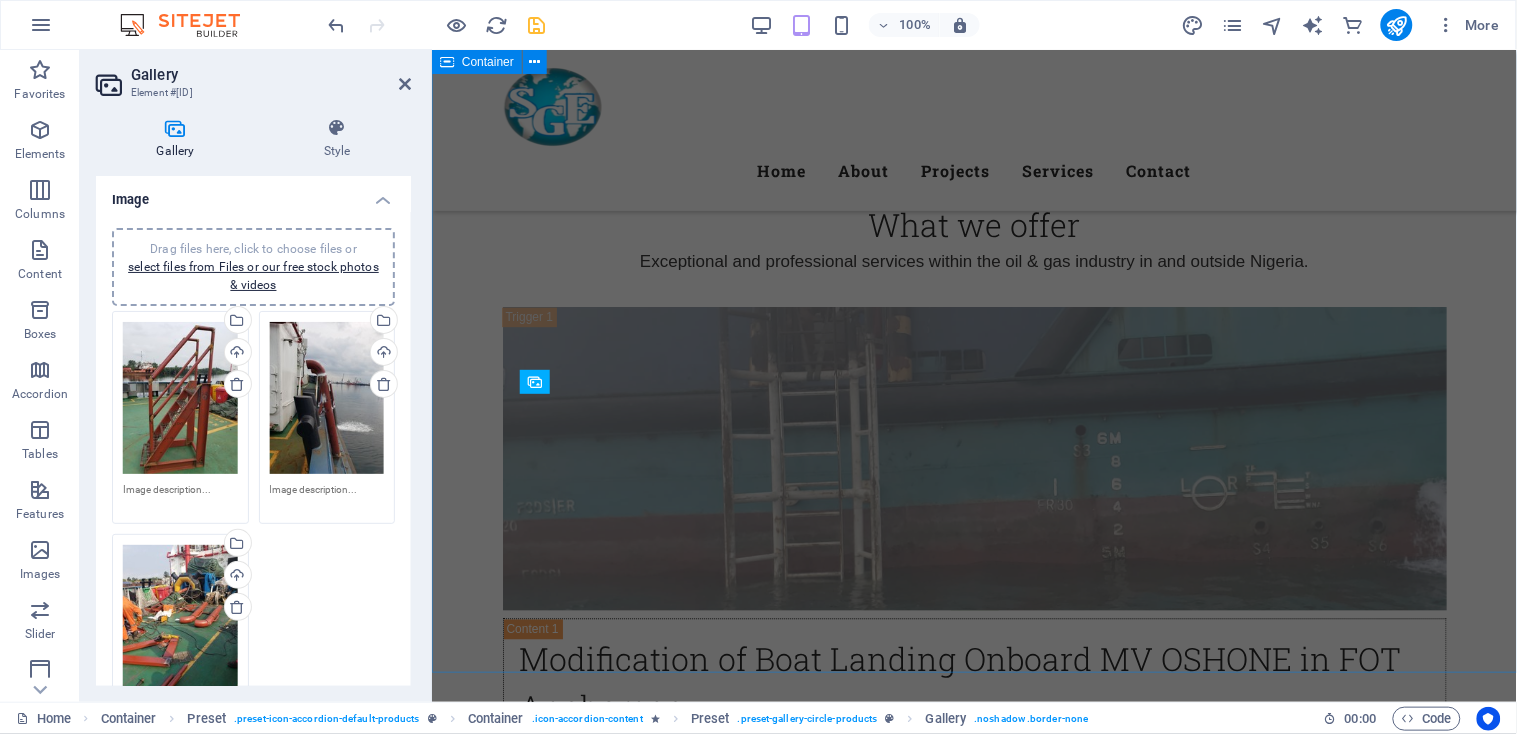 scroll, scrollTop: 3847, scrollLeft: 0, axis: vertical 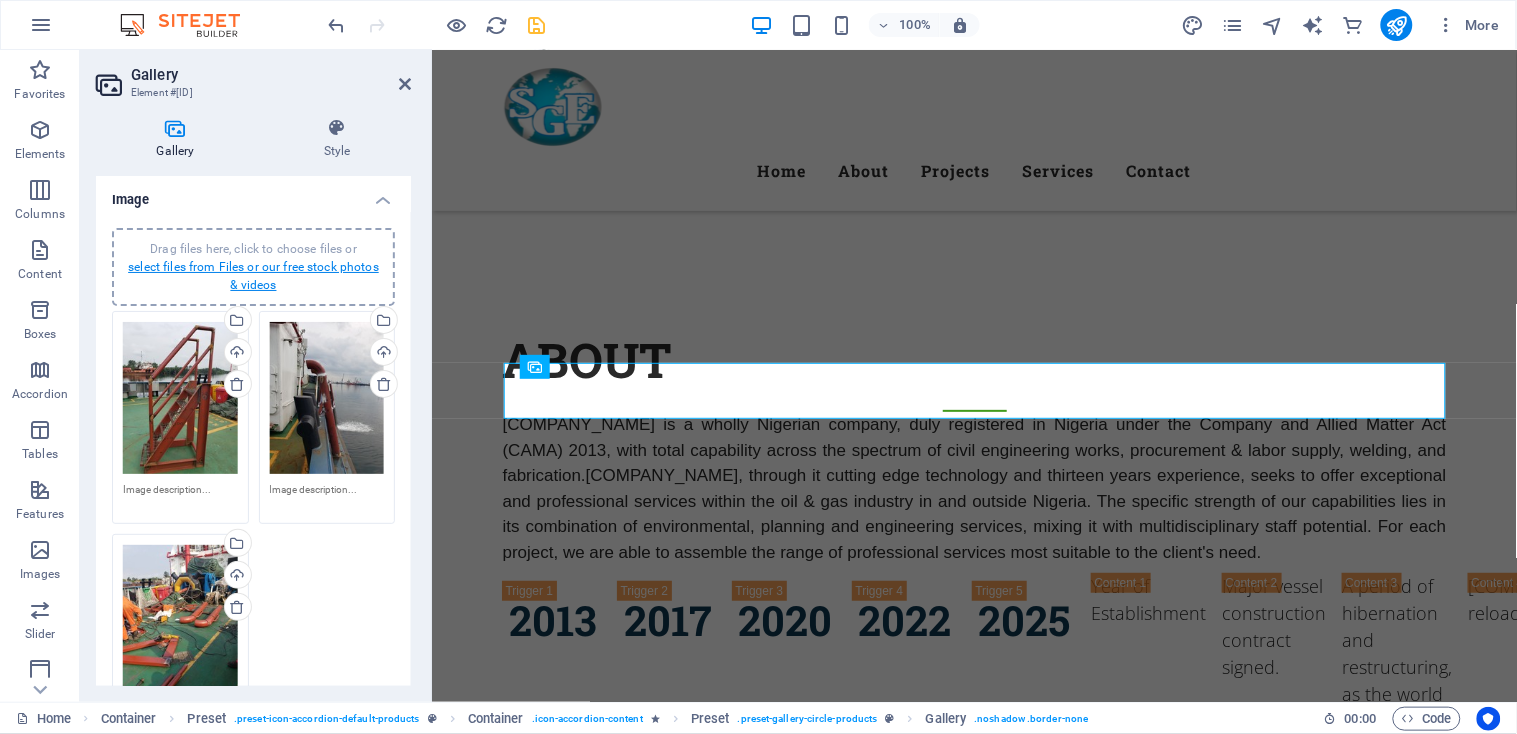 click on "select files from Files or our free stock photos & videos" at bounding box center (253, 276) 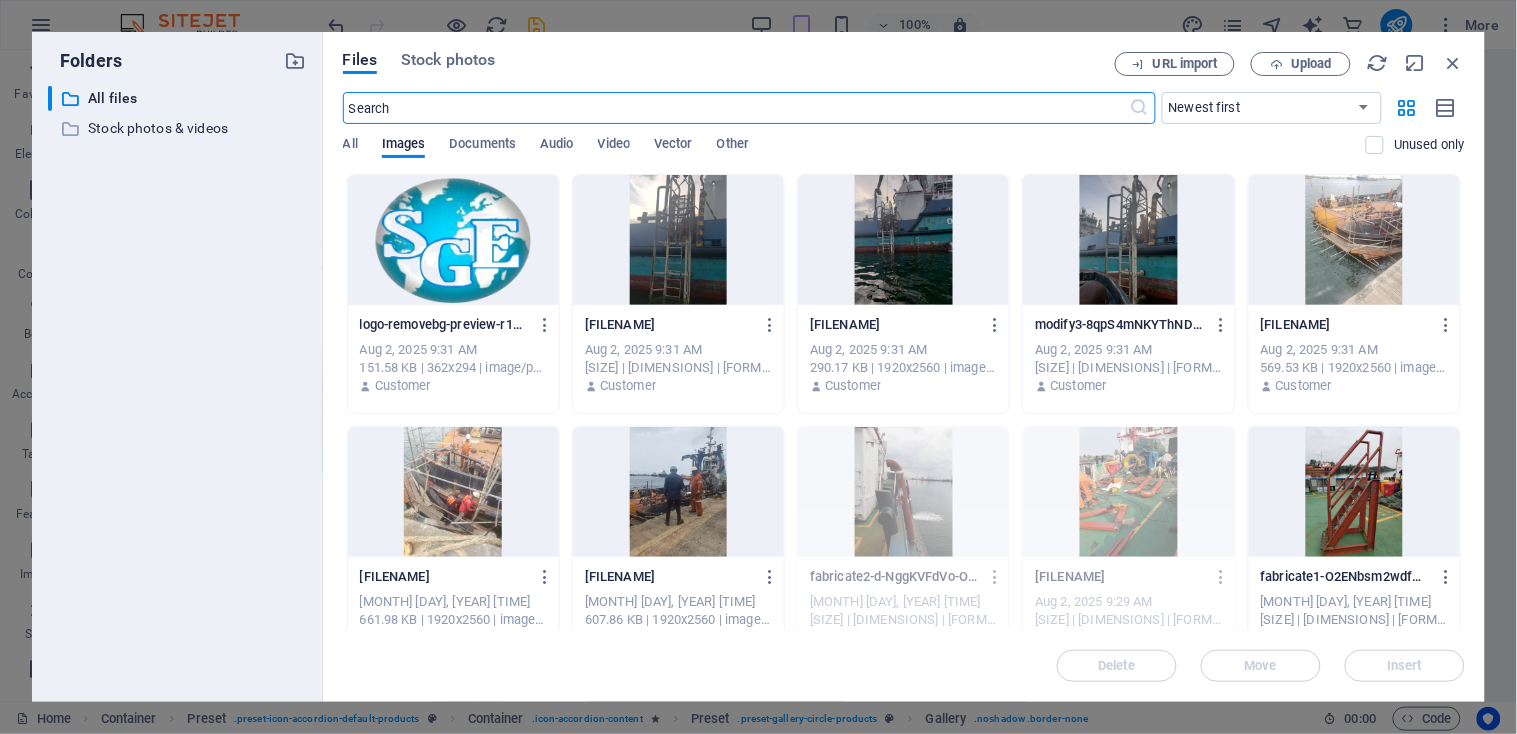 scroll, scrollTop: 4762, scrollLeft: 0, axis: vertical 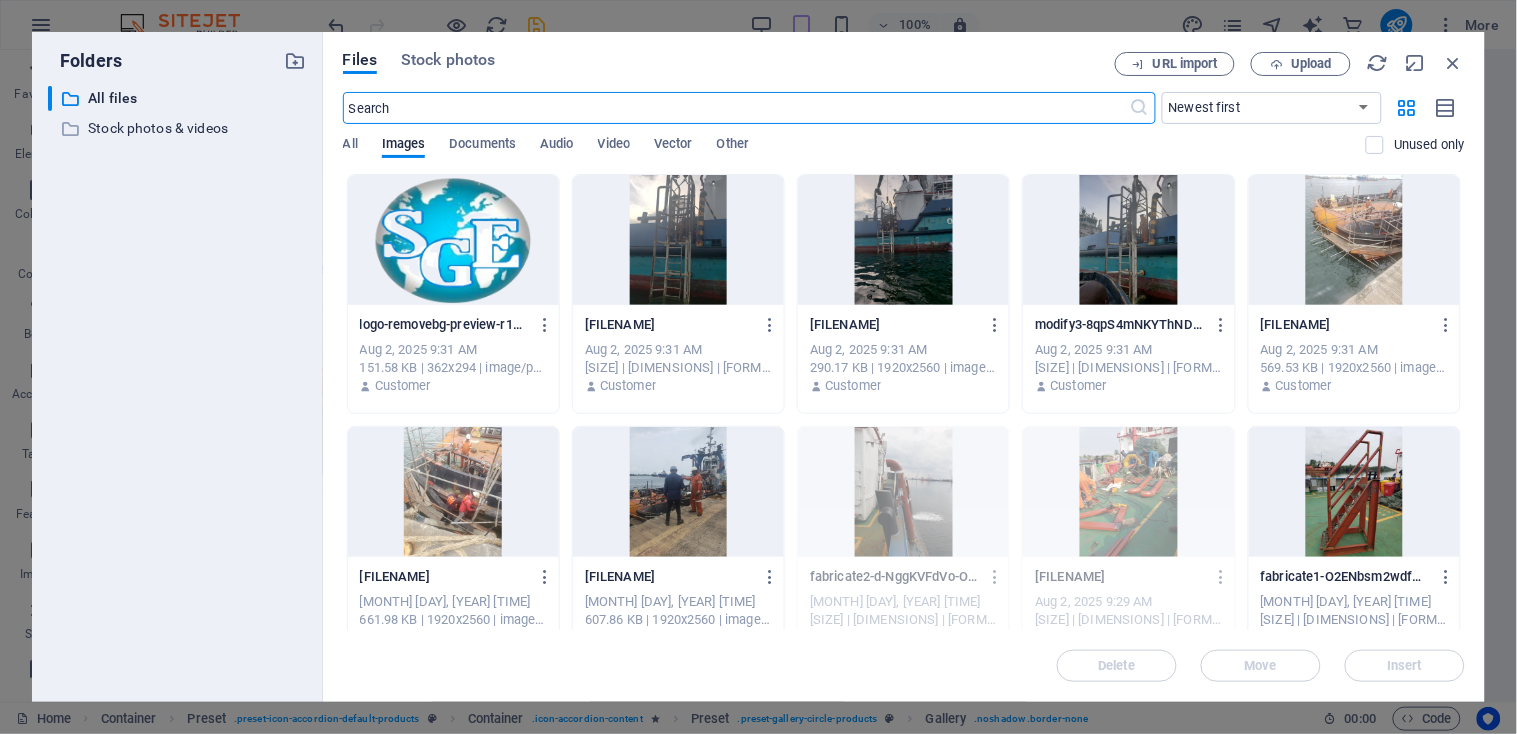 click at bounding box center (1354, 492) 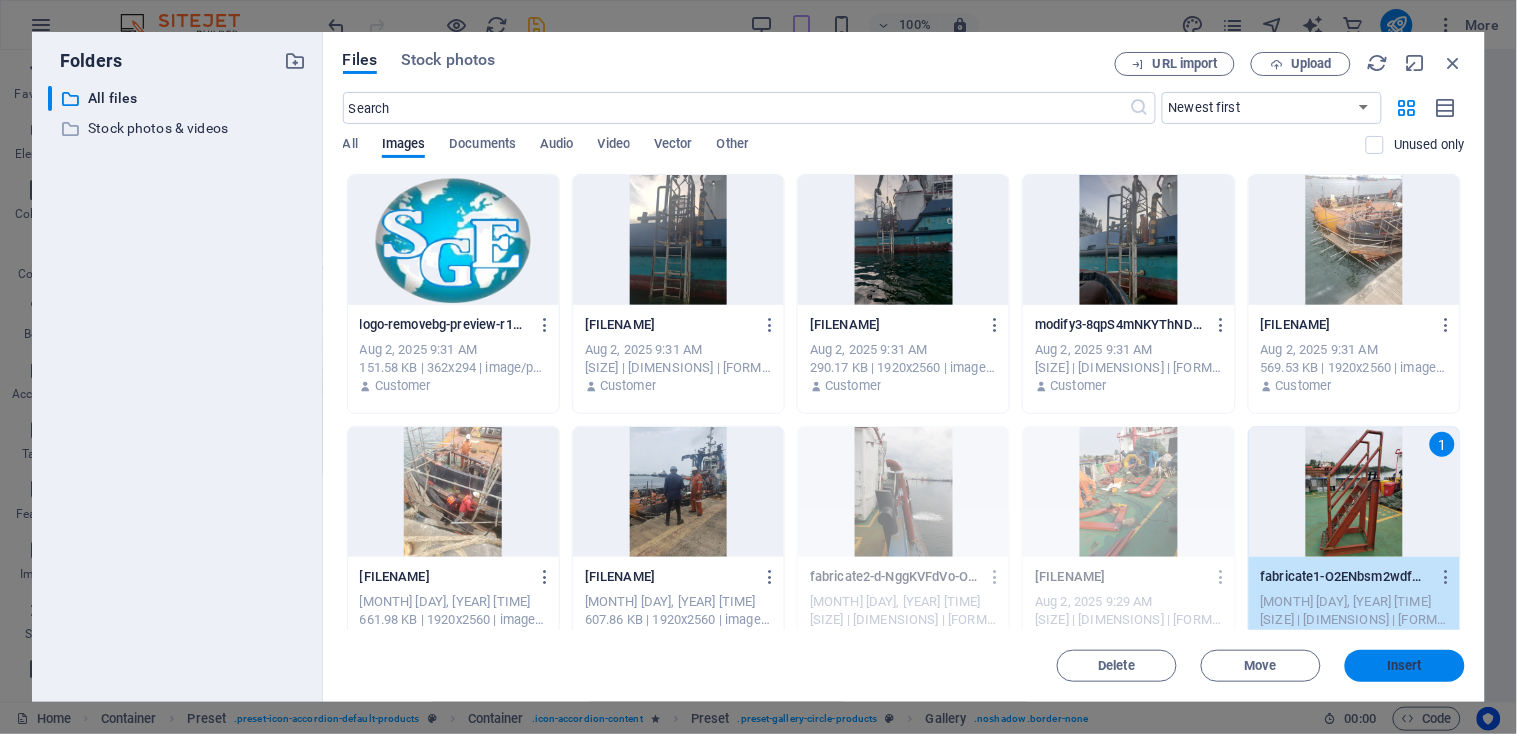 click on "Insert" at bounding box center (1405, 666) 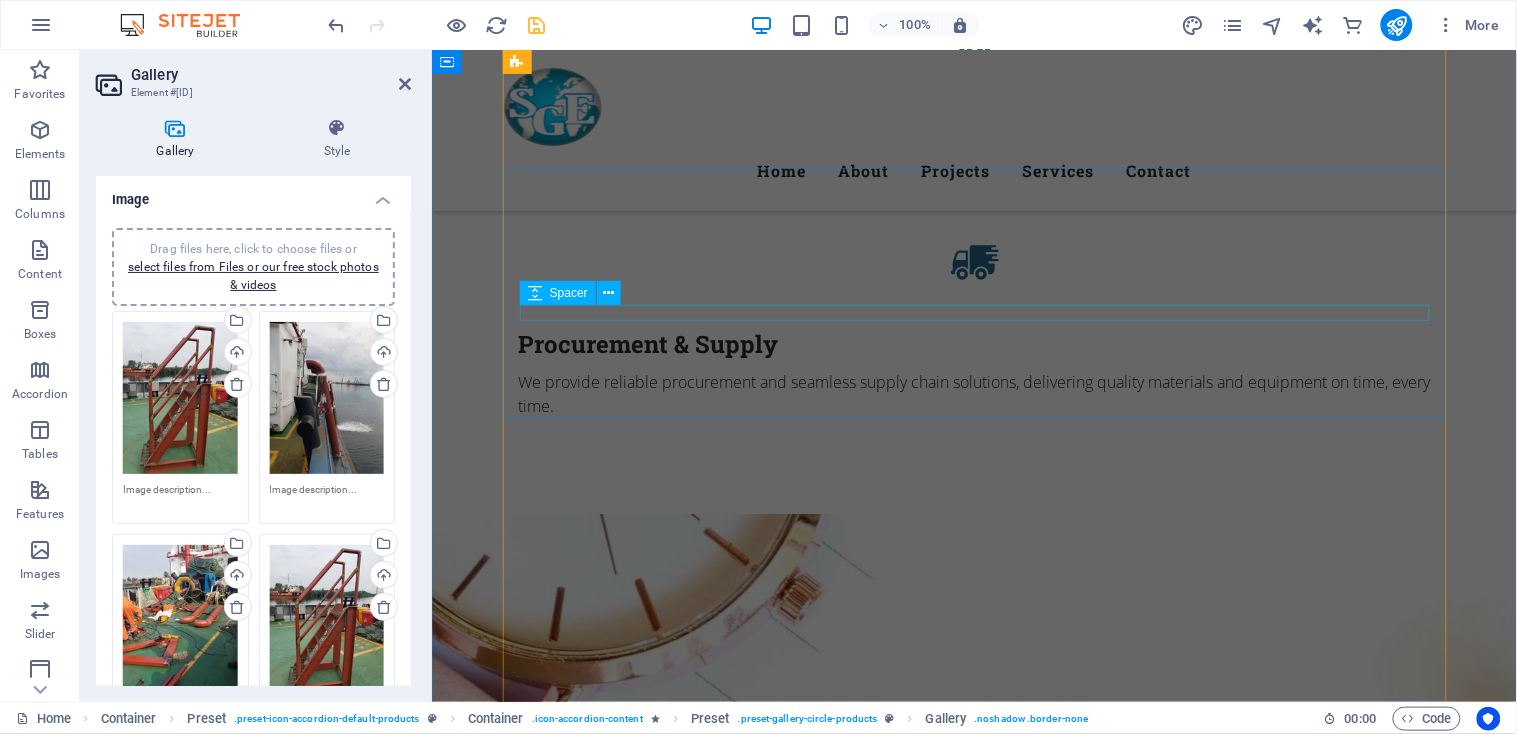scroll, scrollTop: 2836, scrollLeft: 0, axis: vertical 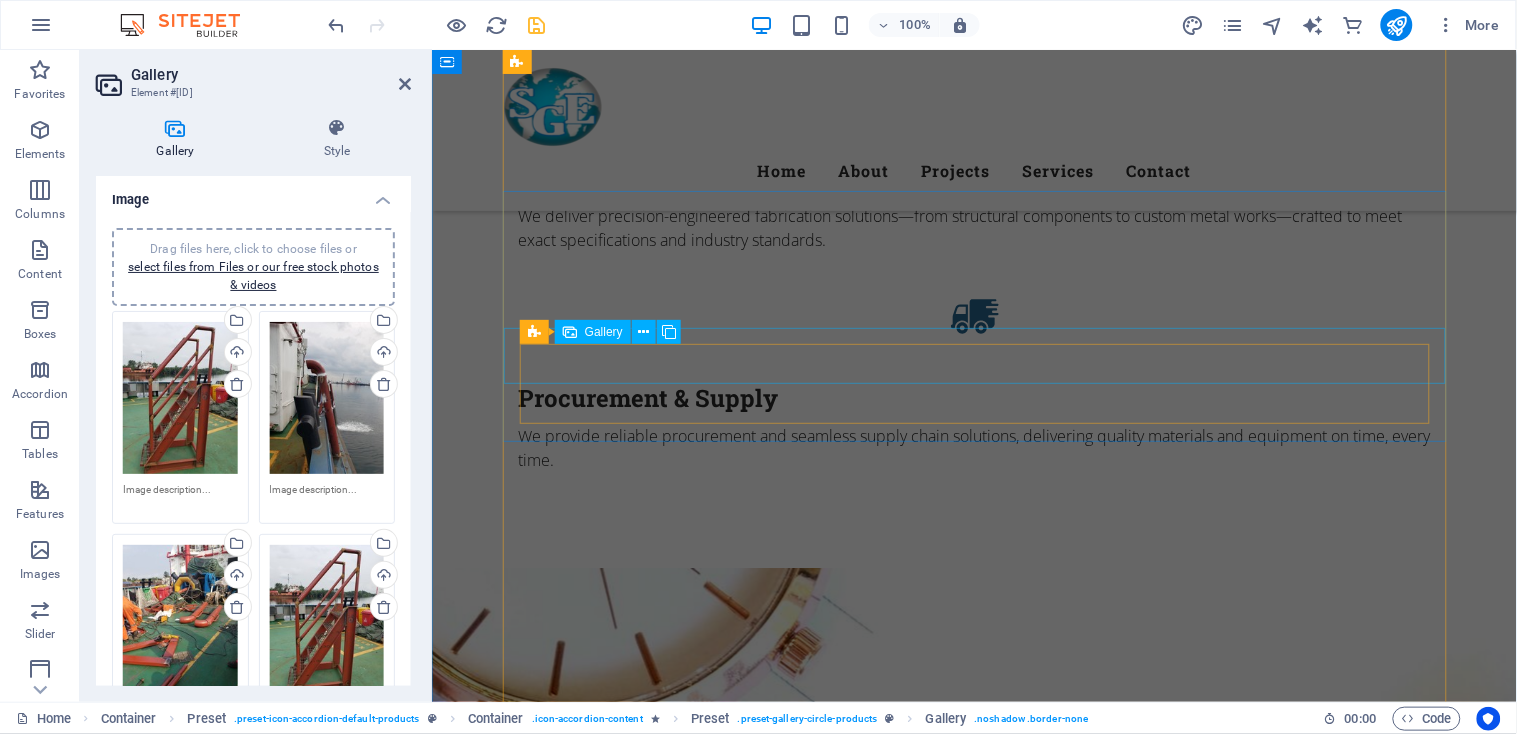 click at bounding box center [974, 2802] 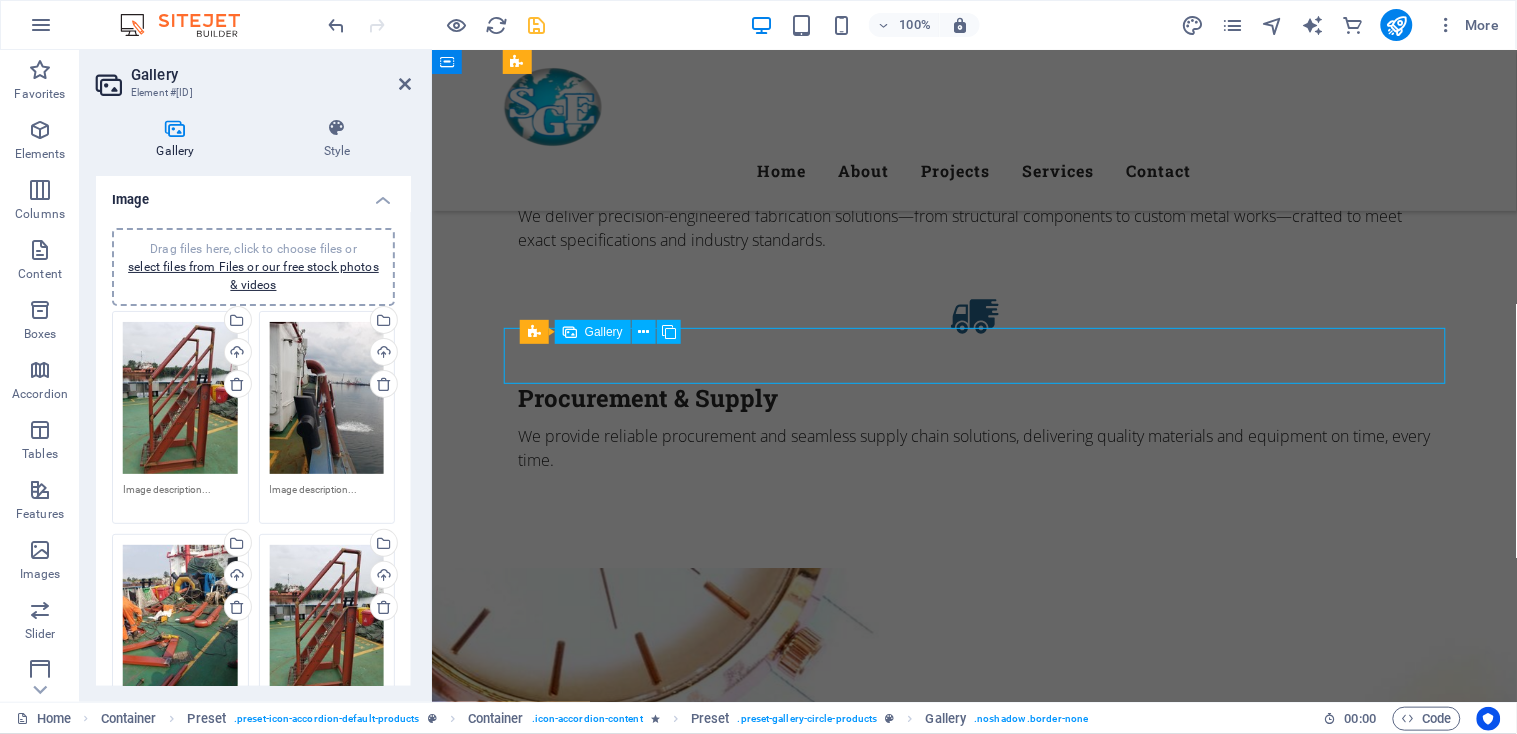 click at bounding box center (974, 2802) 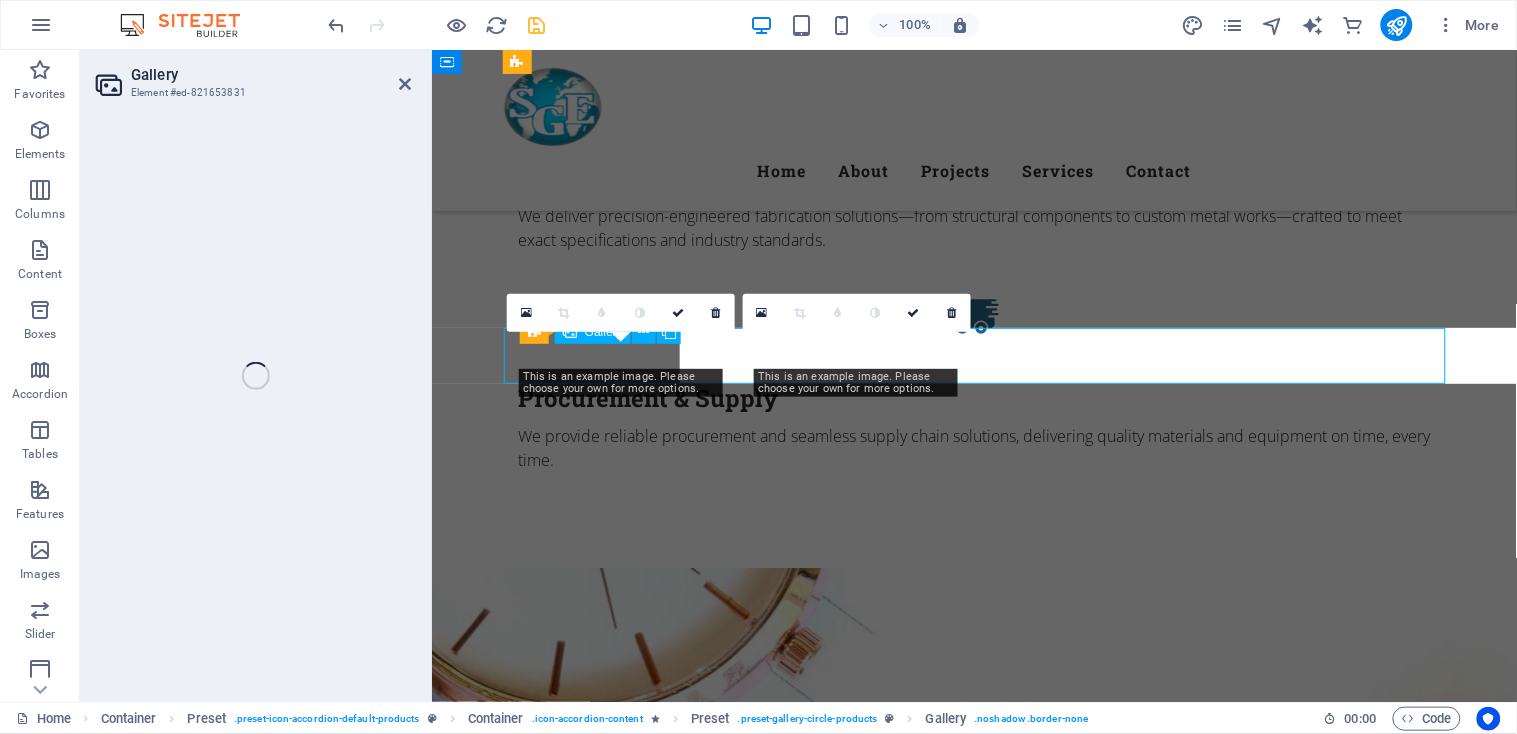 select on "4" 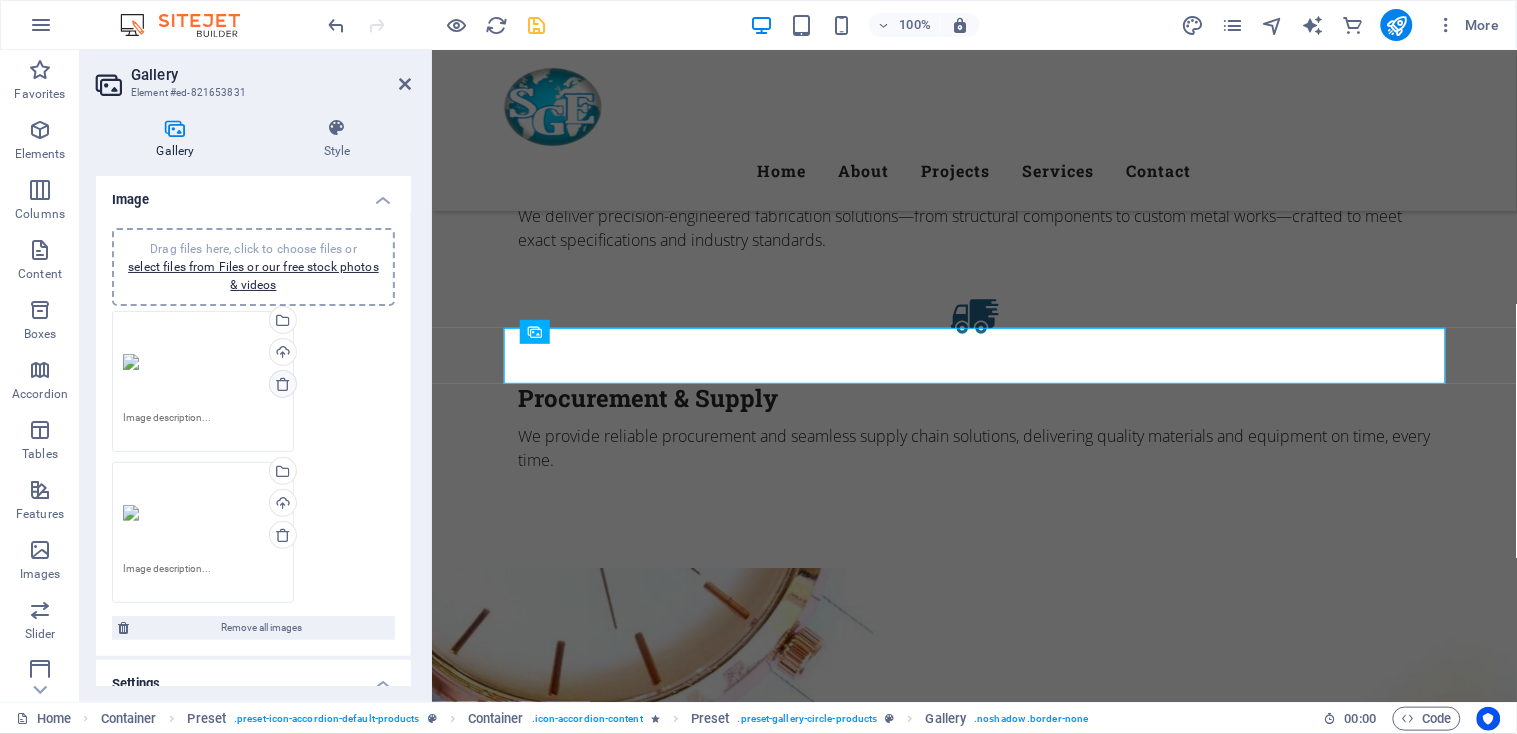 click at bounding box center [283, 384] 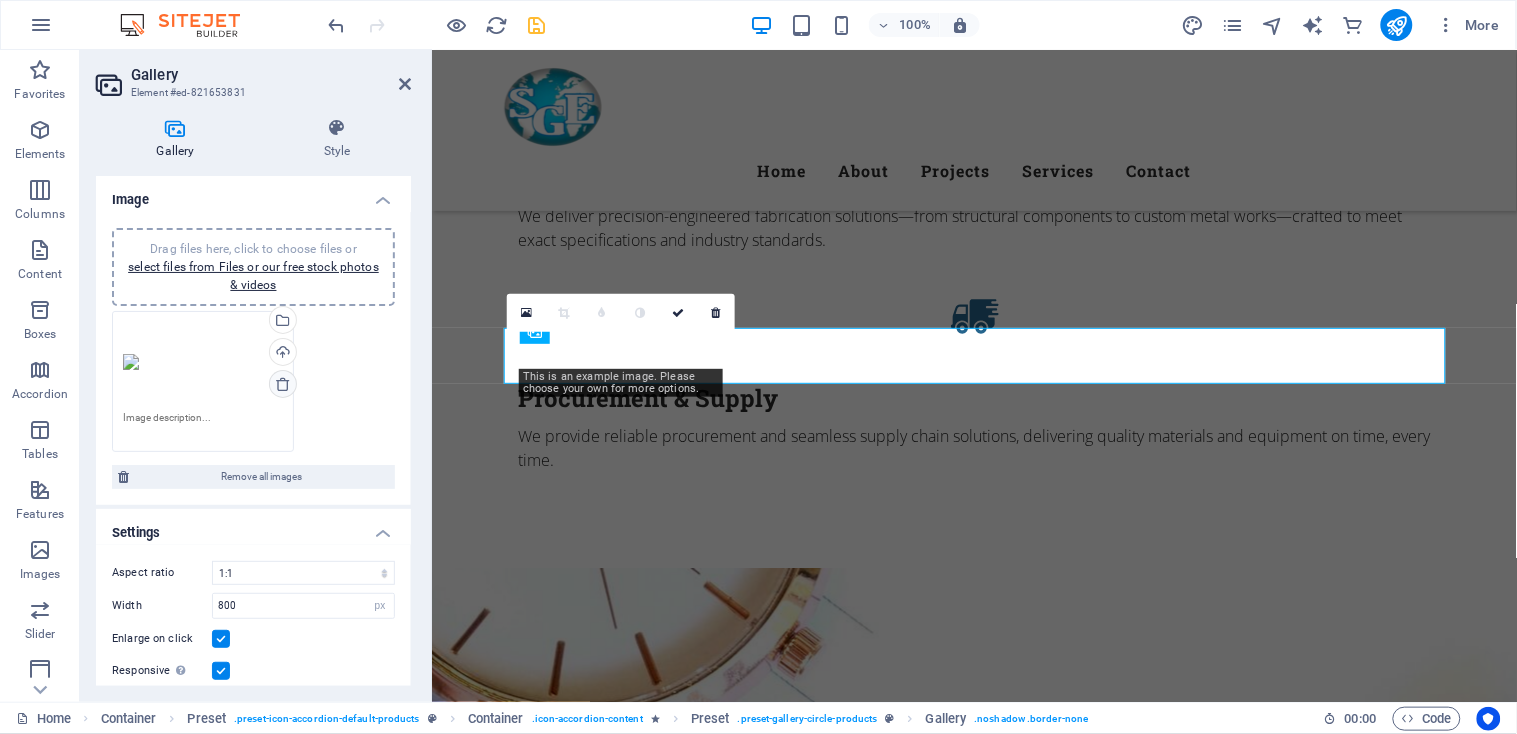 click at bounding box center [283, 384] 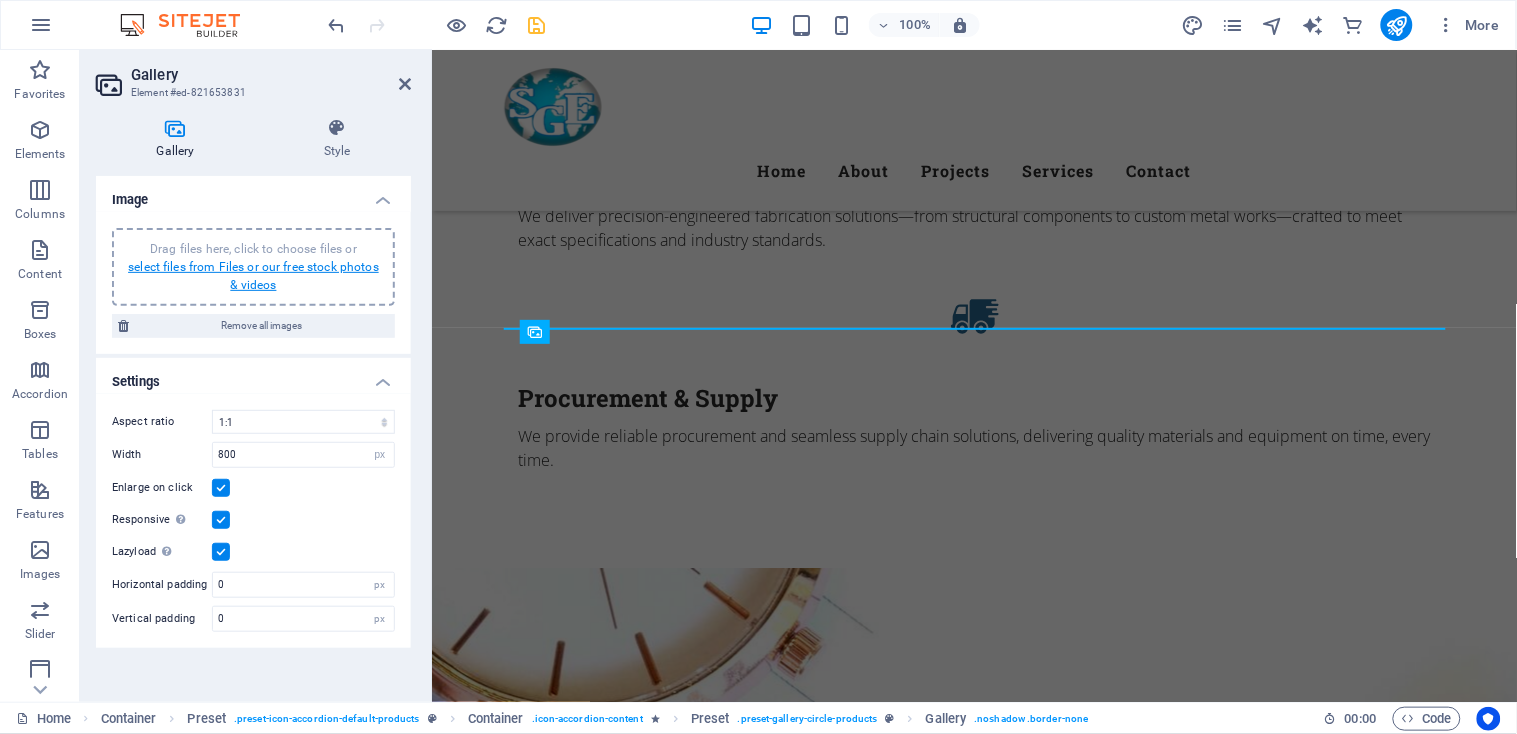 click on "select files from Files or our free stock photos & videos" at bounding box center [253, 276] 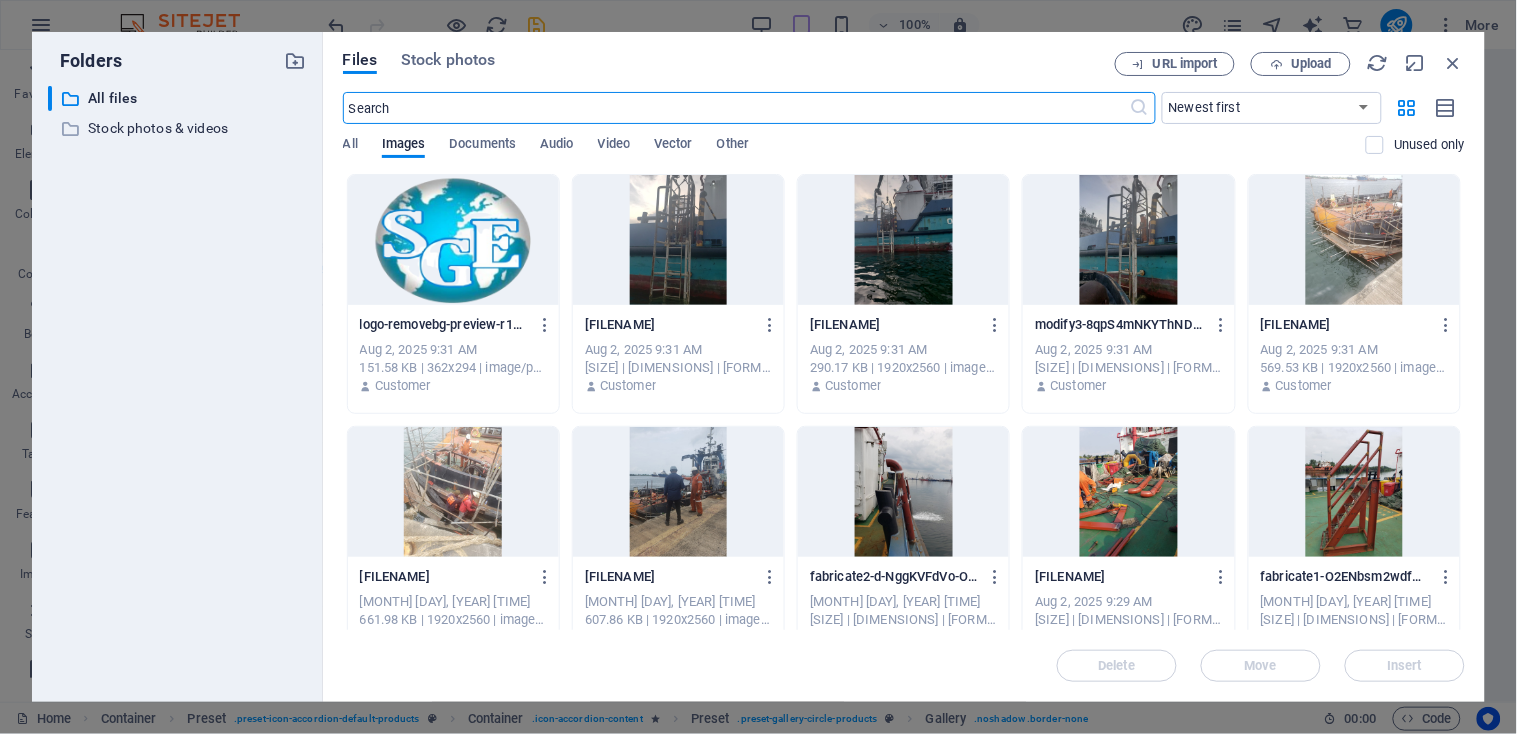 scroll, scrollTop: 3806, scrollLeft: 0, axis: vertical 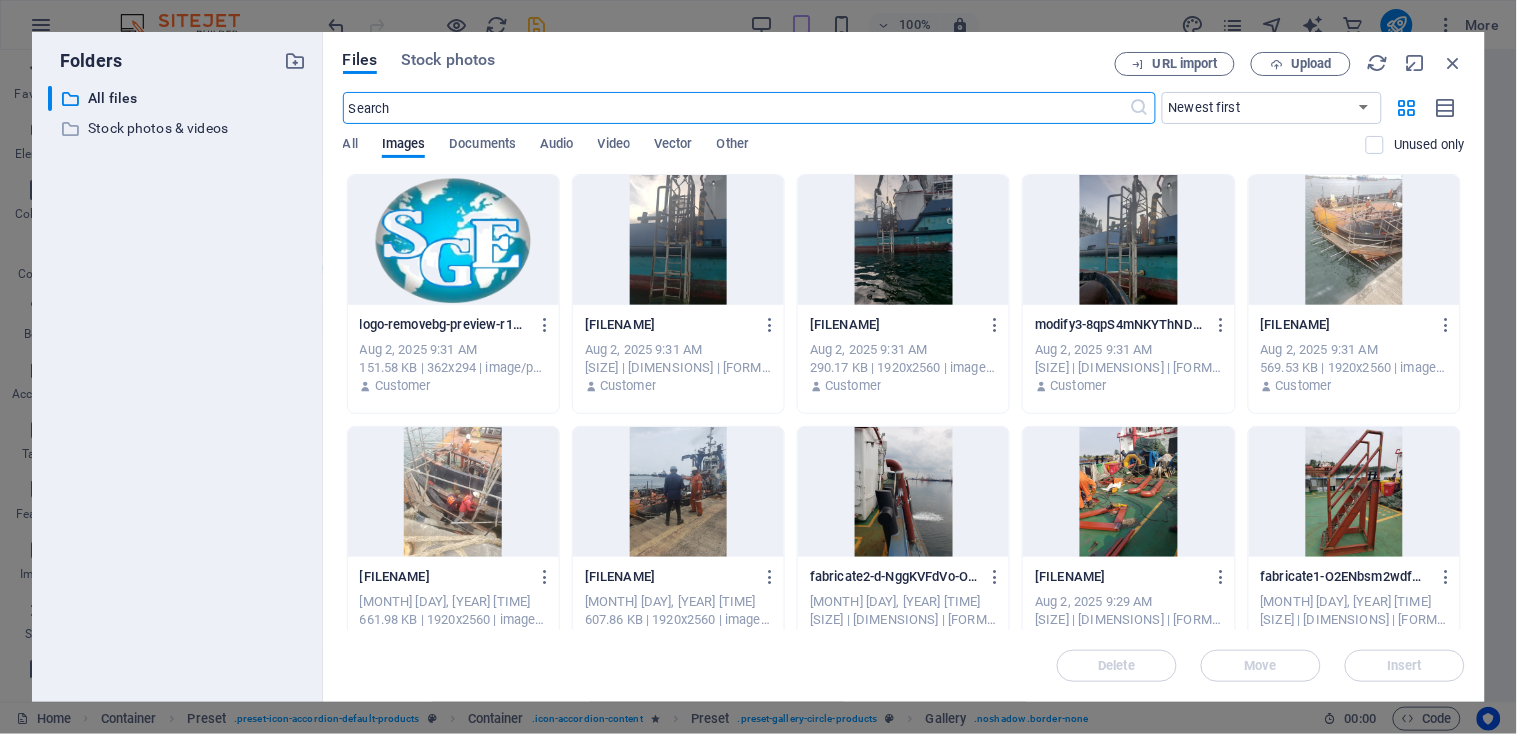 click at bounding box center (678, 240) 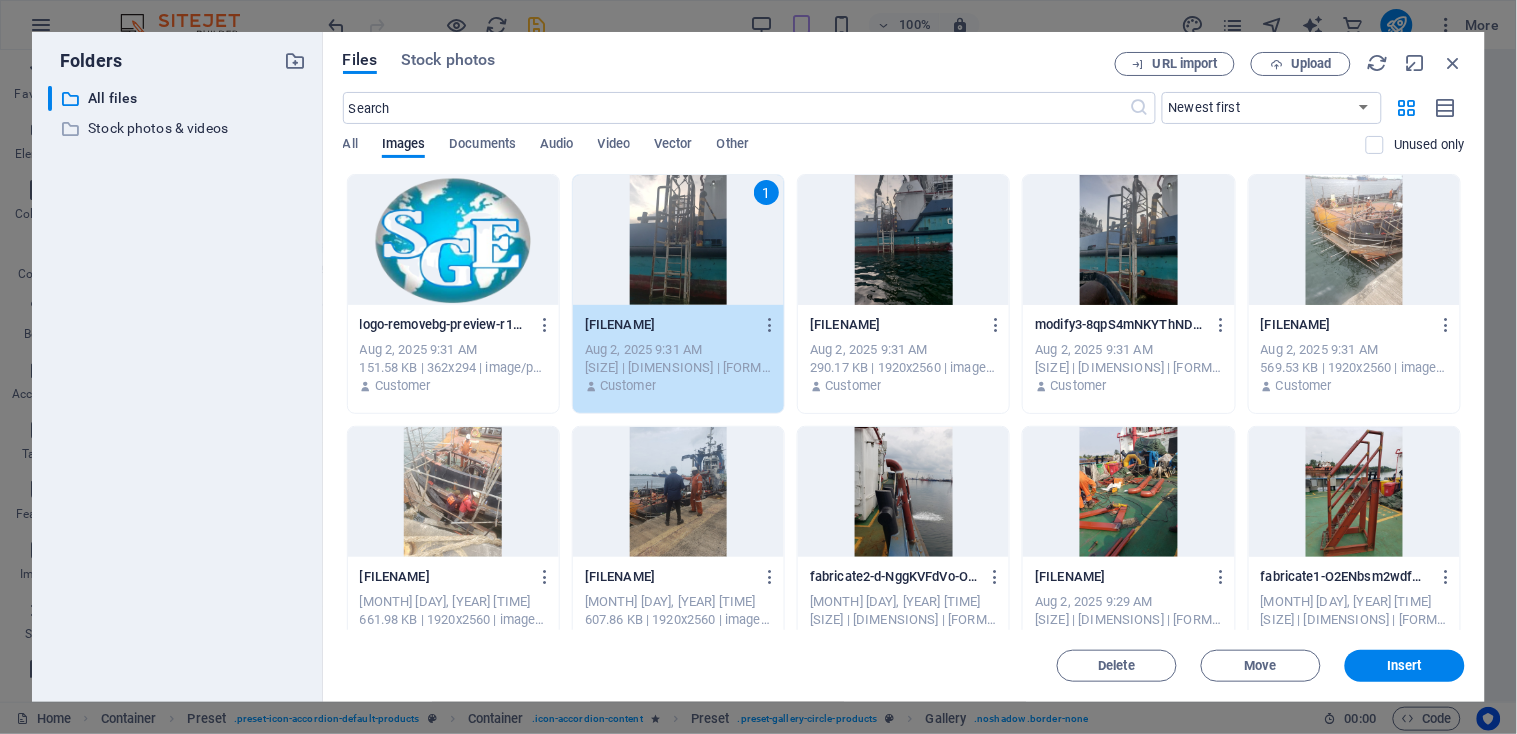 click at bounding box center (903, 240) 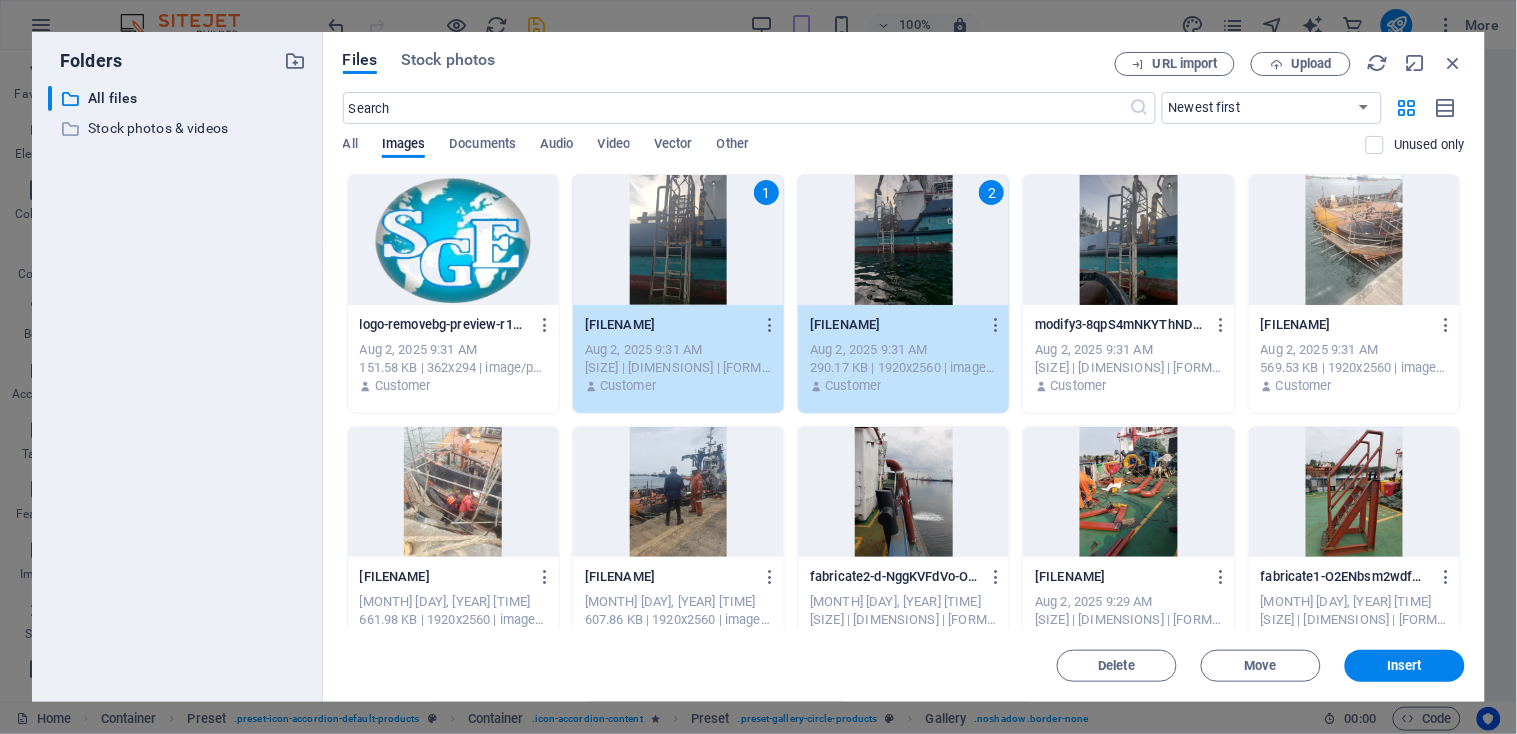click at bounding box center [1128, 240] 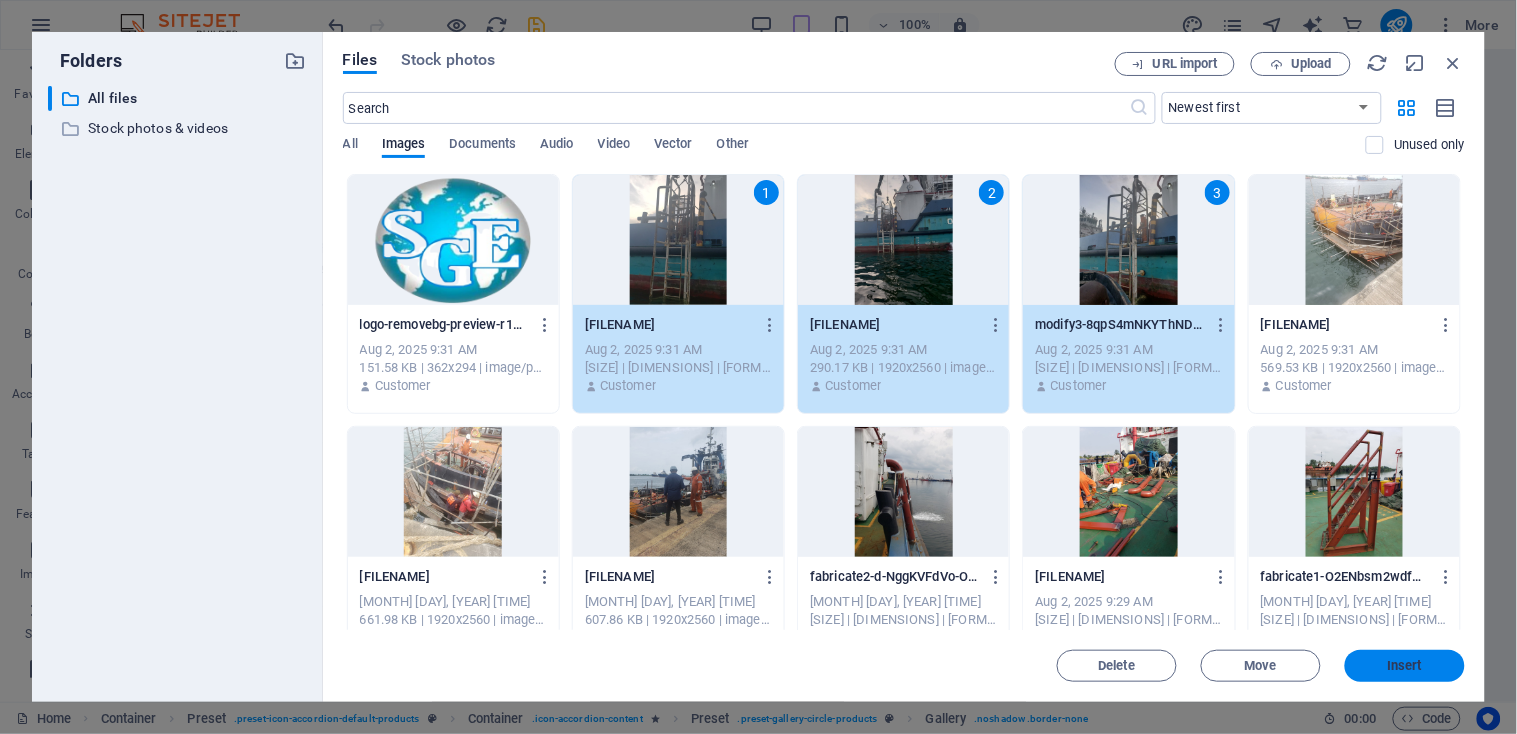 click on "Insert" at bounding box center [1405, 666] 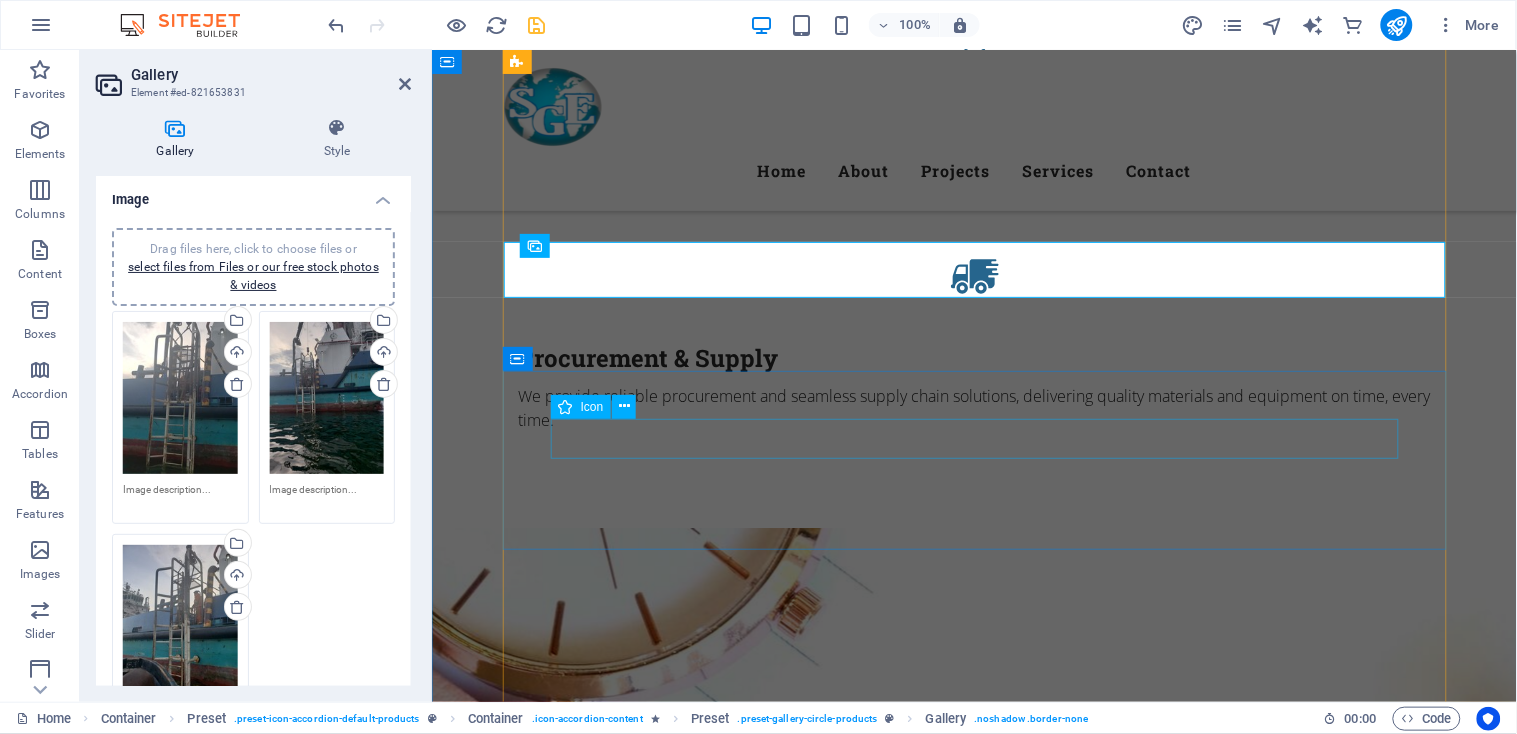 scroll, scrollTop: 2924, scrollLeft: 0, axis: vertical 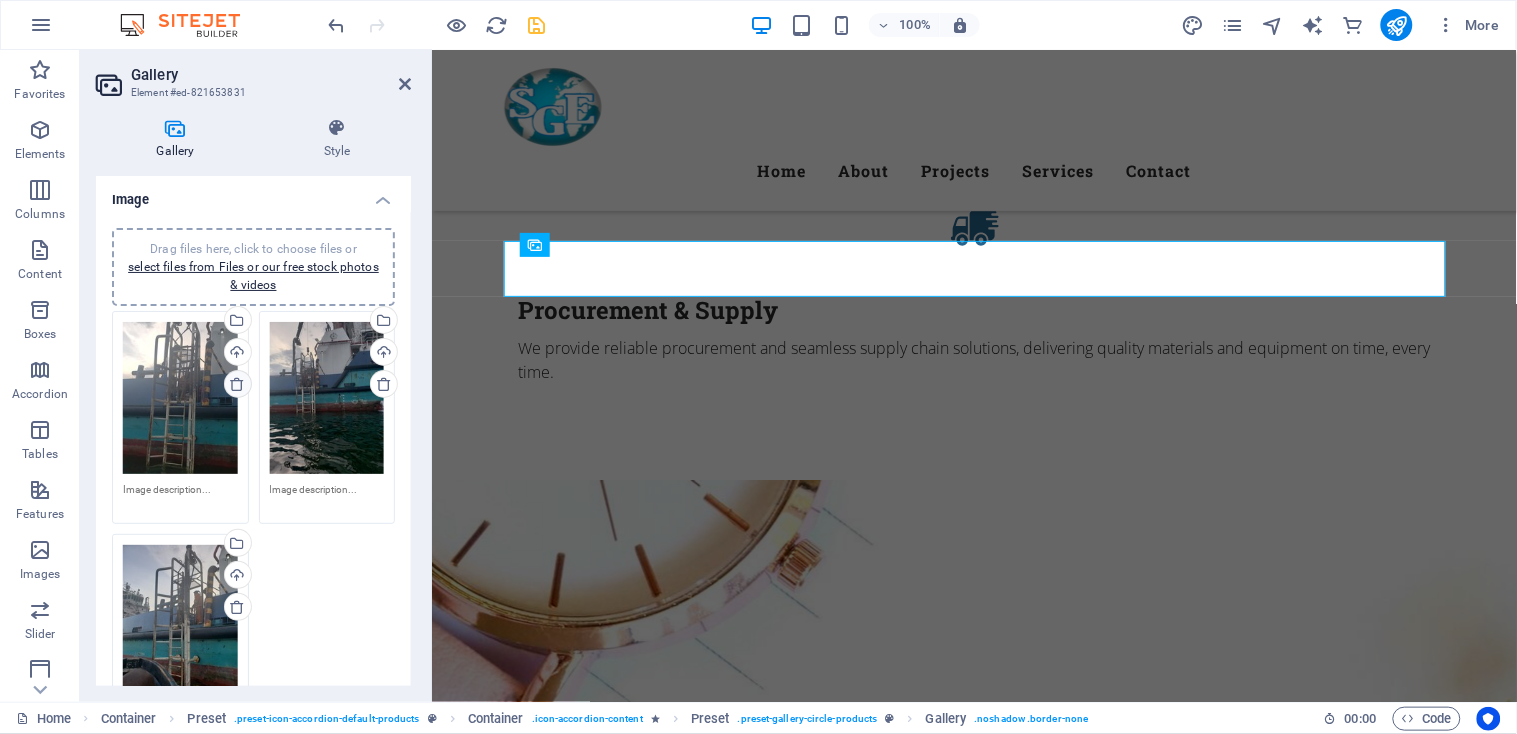 click at bounding box center [237, 384] 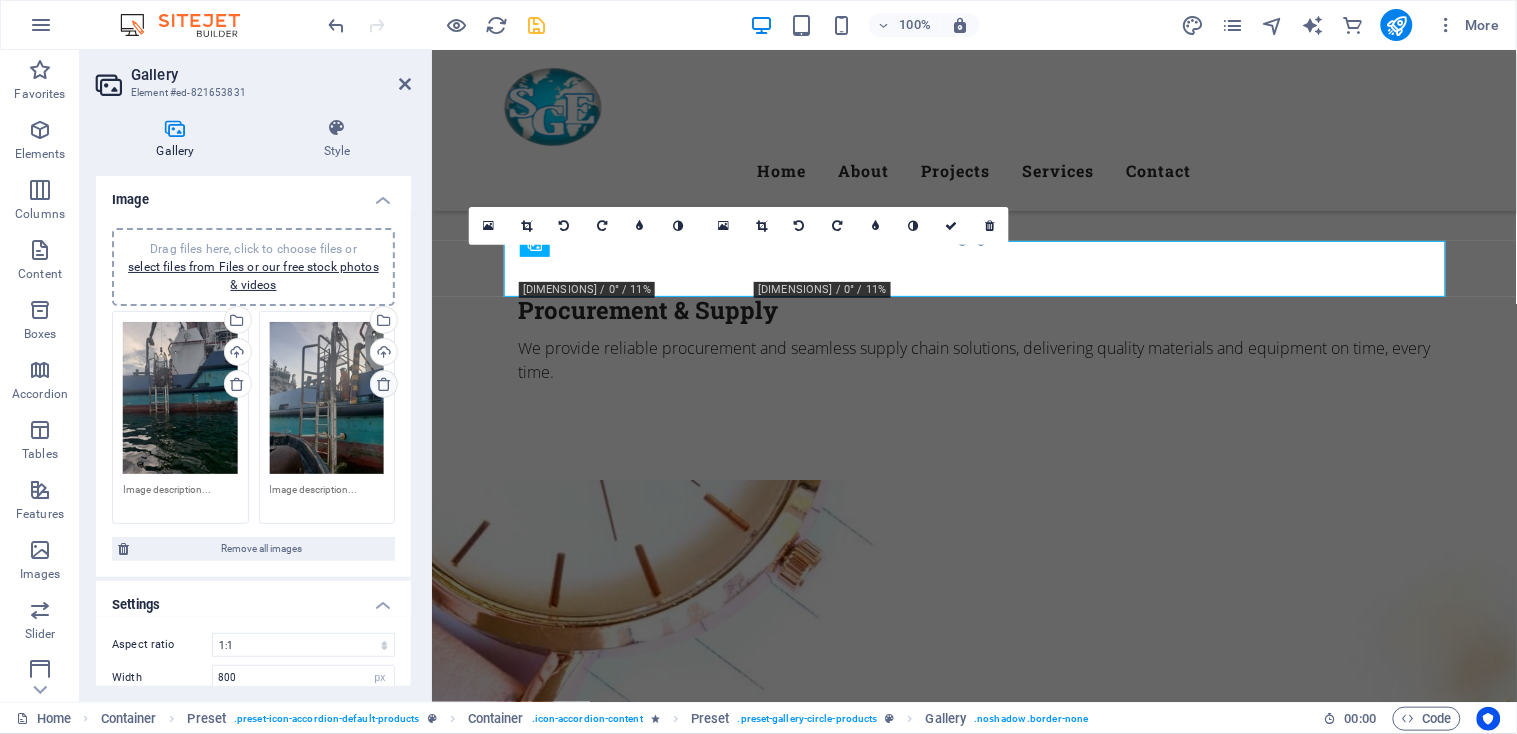 click at bounding box center (384, 384) 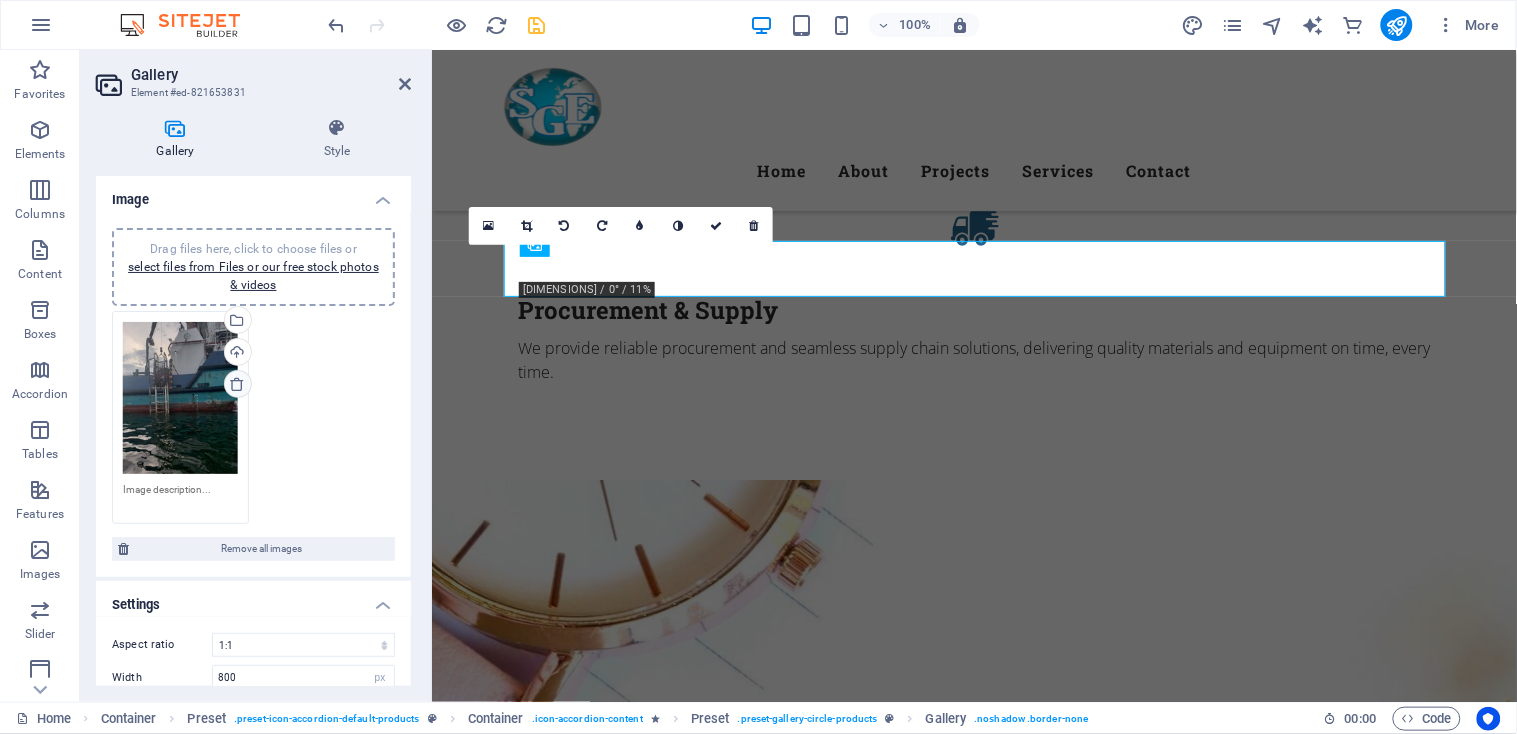 click at bounding box center (237, 384) 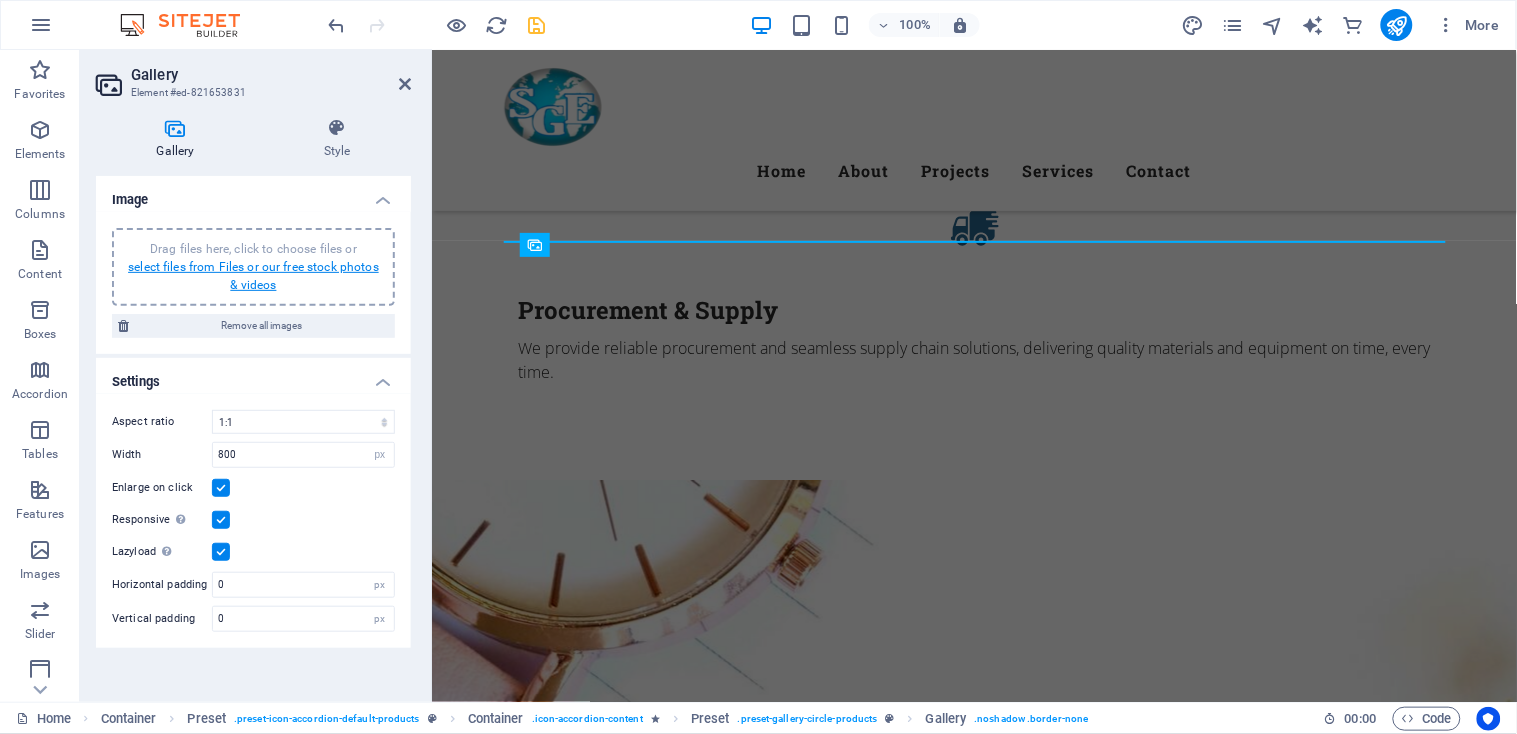 click on "select files from Files or our free stock photos & videos" at bounding box center (253, 276) 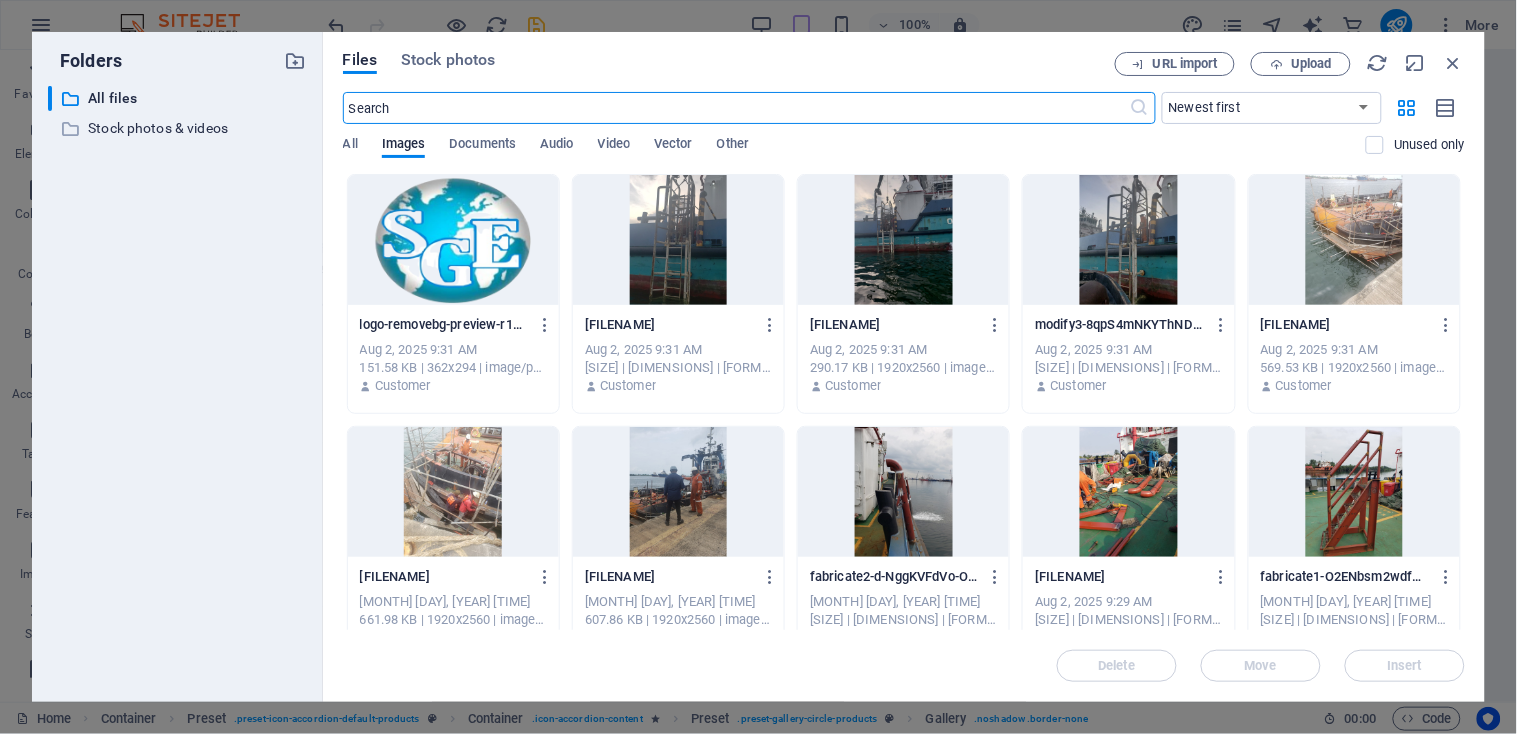 scroll, scrollTop: 3806, scrollLeft: 0, axis: vertical 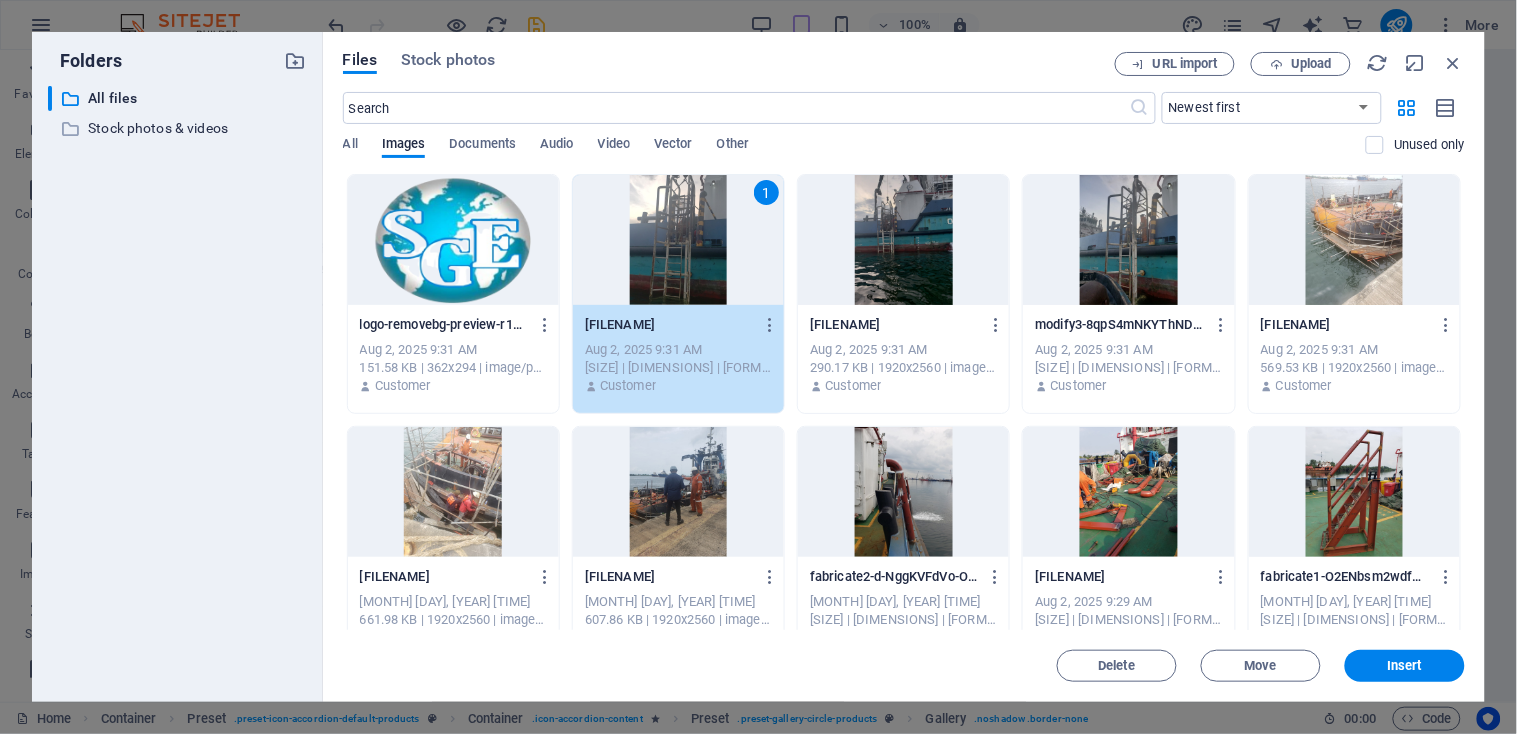 click at bounding box center (903, 240) 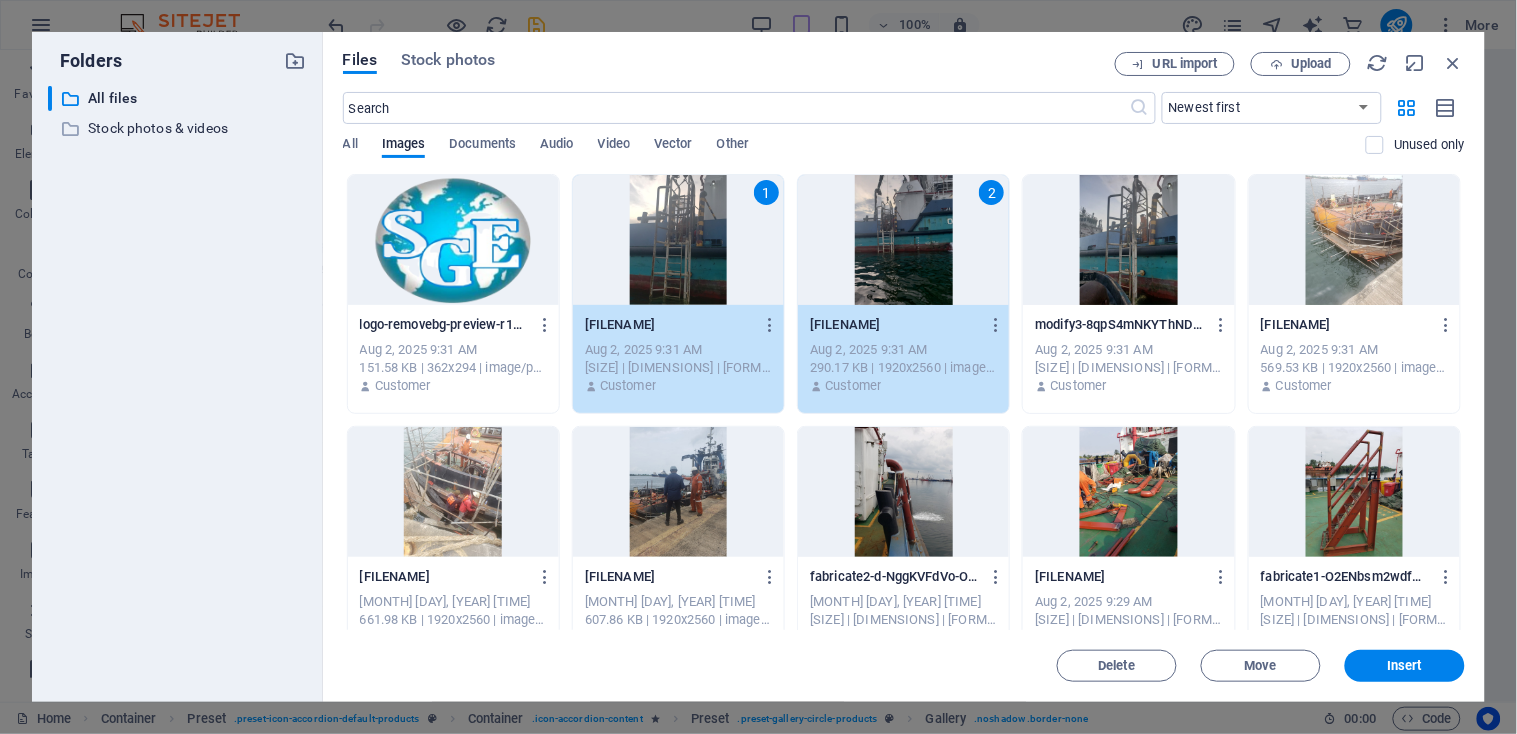 click at bounding box center (1128, 240) 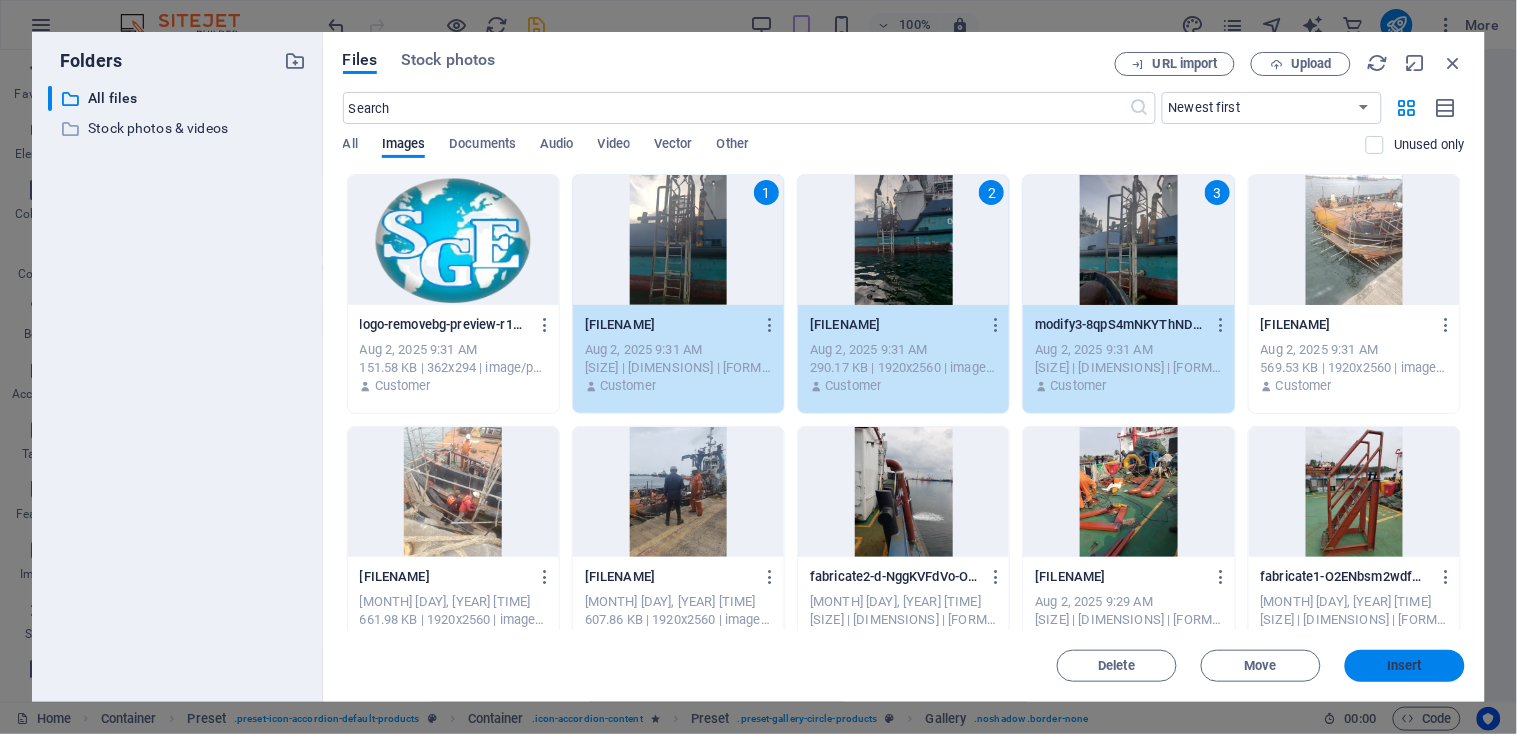 click on "Insert" at bounding box center [1405, 666] 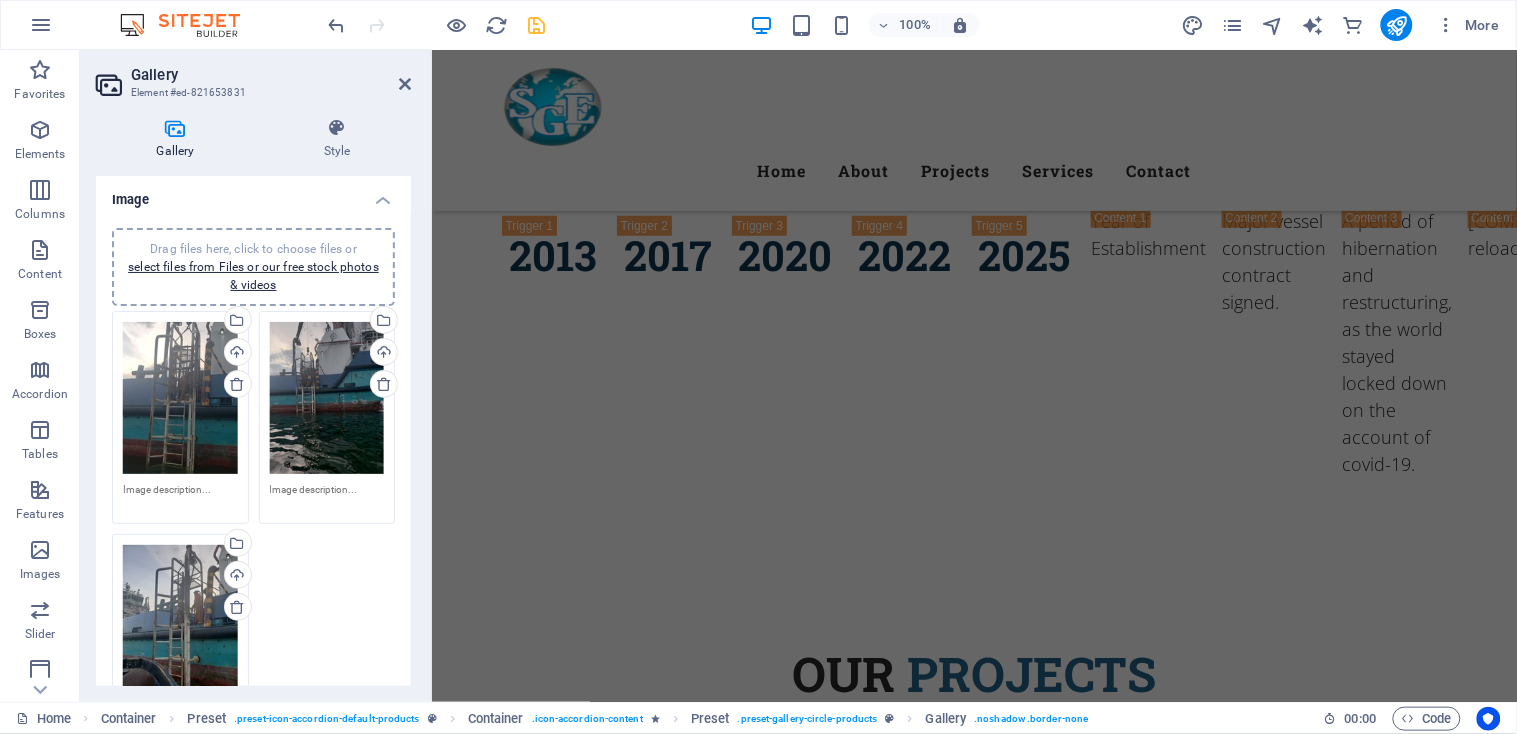 scroll, scrollTop: 4216, scrollLeft: 0, axis: vertical 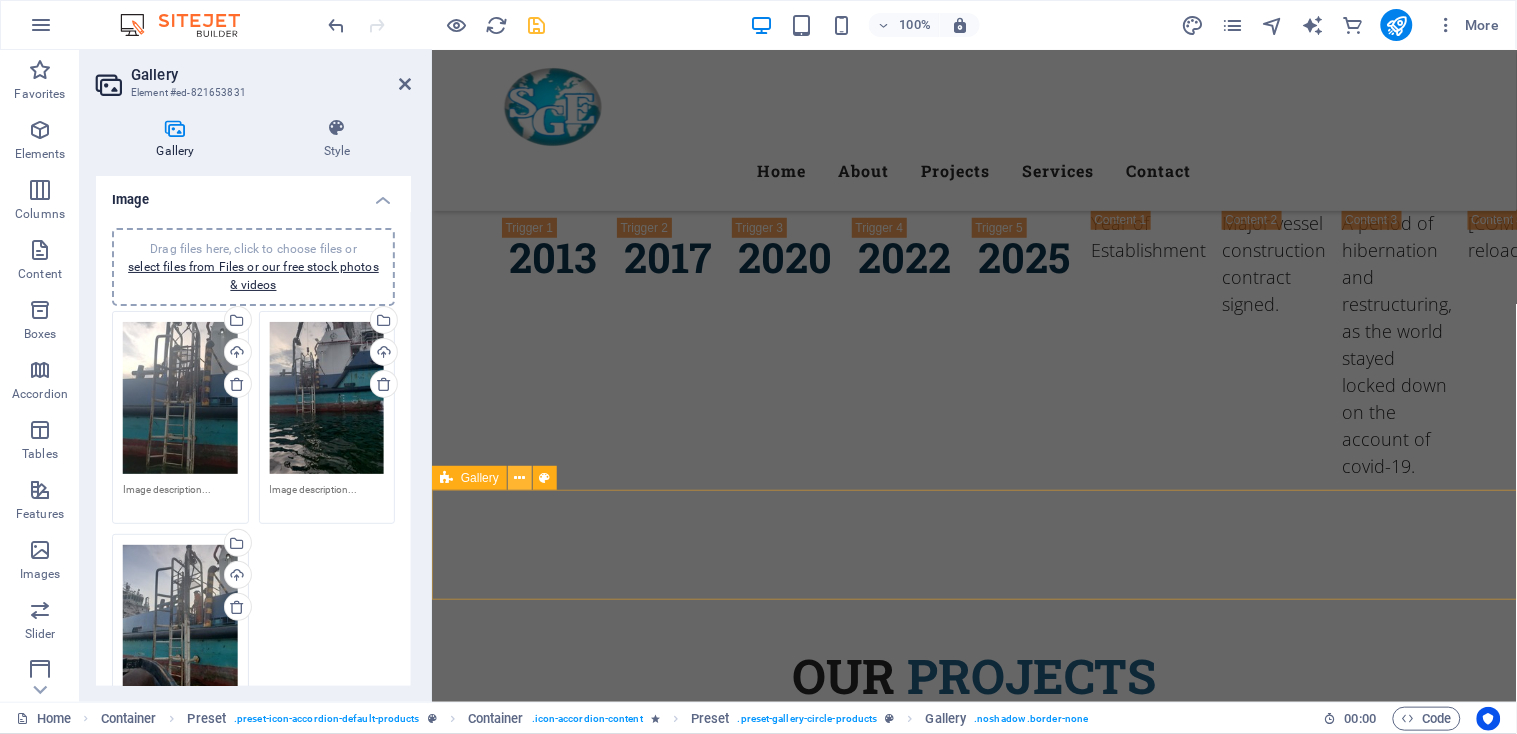 click at bounding box center (520, 478) 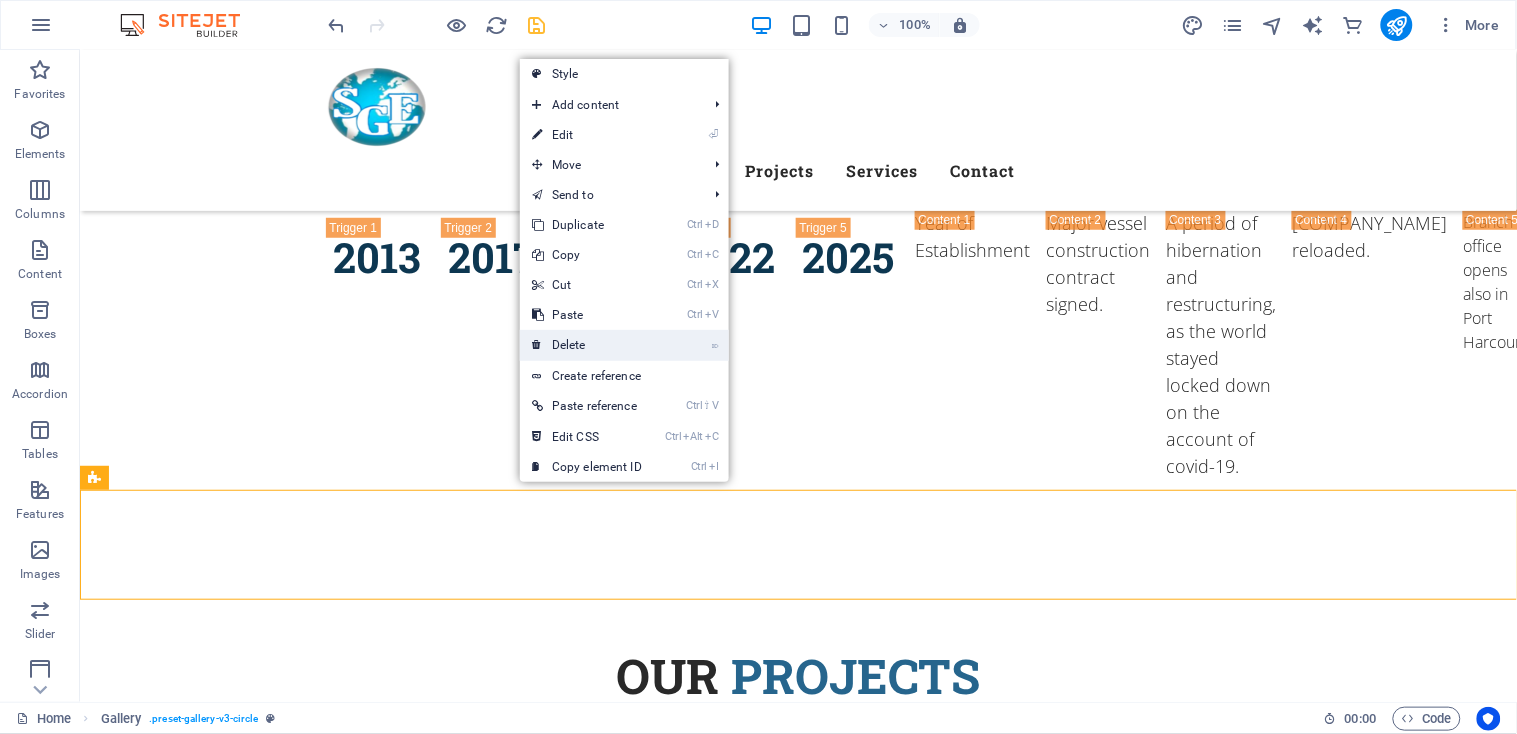 click on "⌦  Delete" at bounding box center [587, 345] 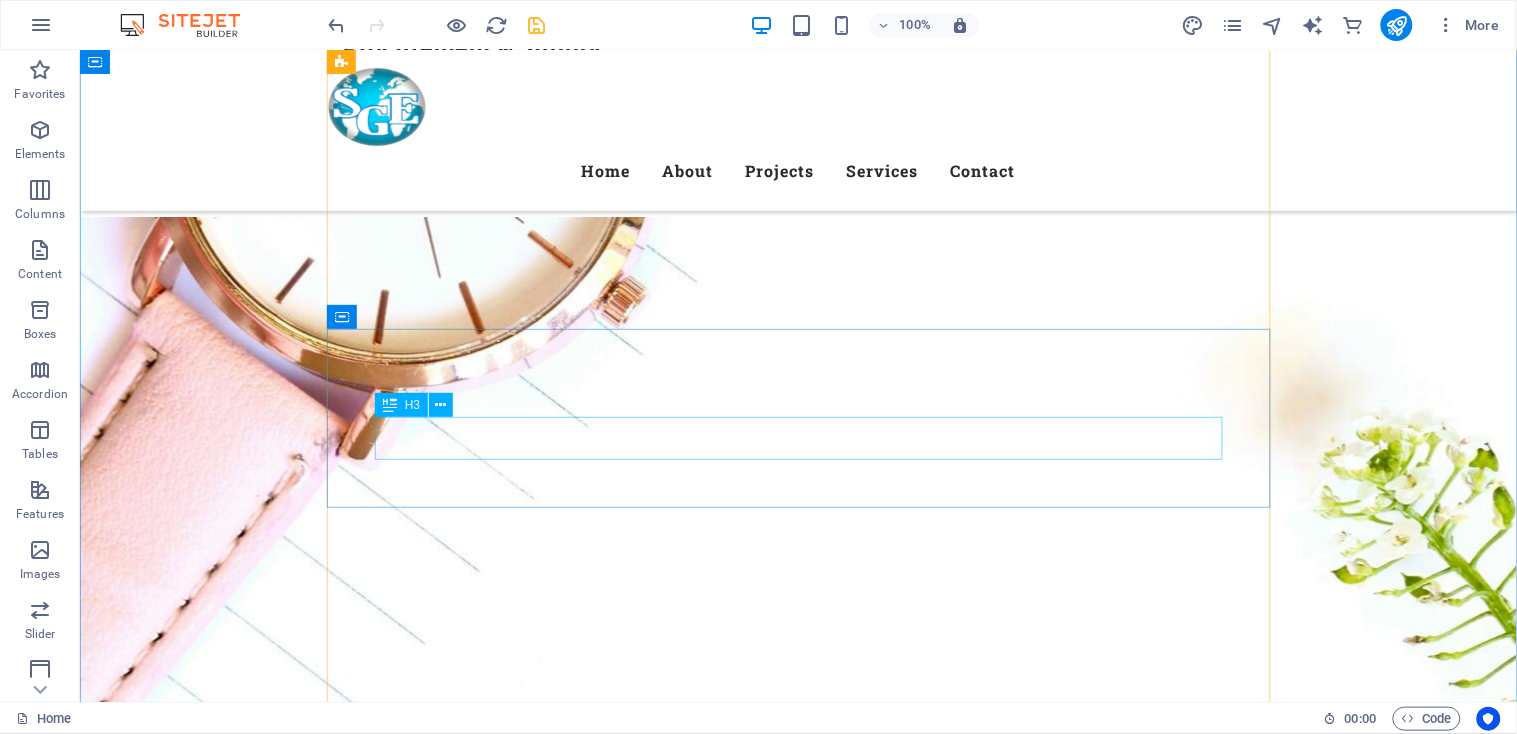 scroll, scrollTop: 3144, scrollLeft: 0, axis: vertical 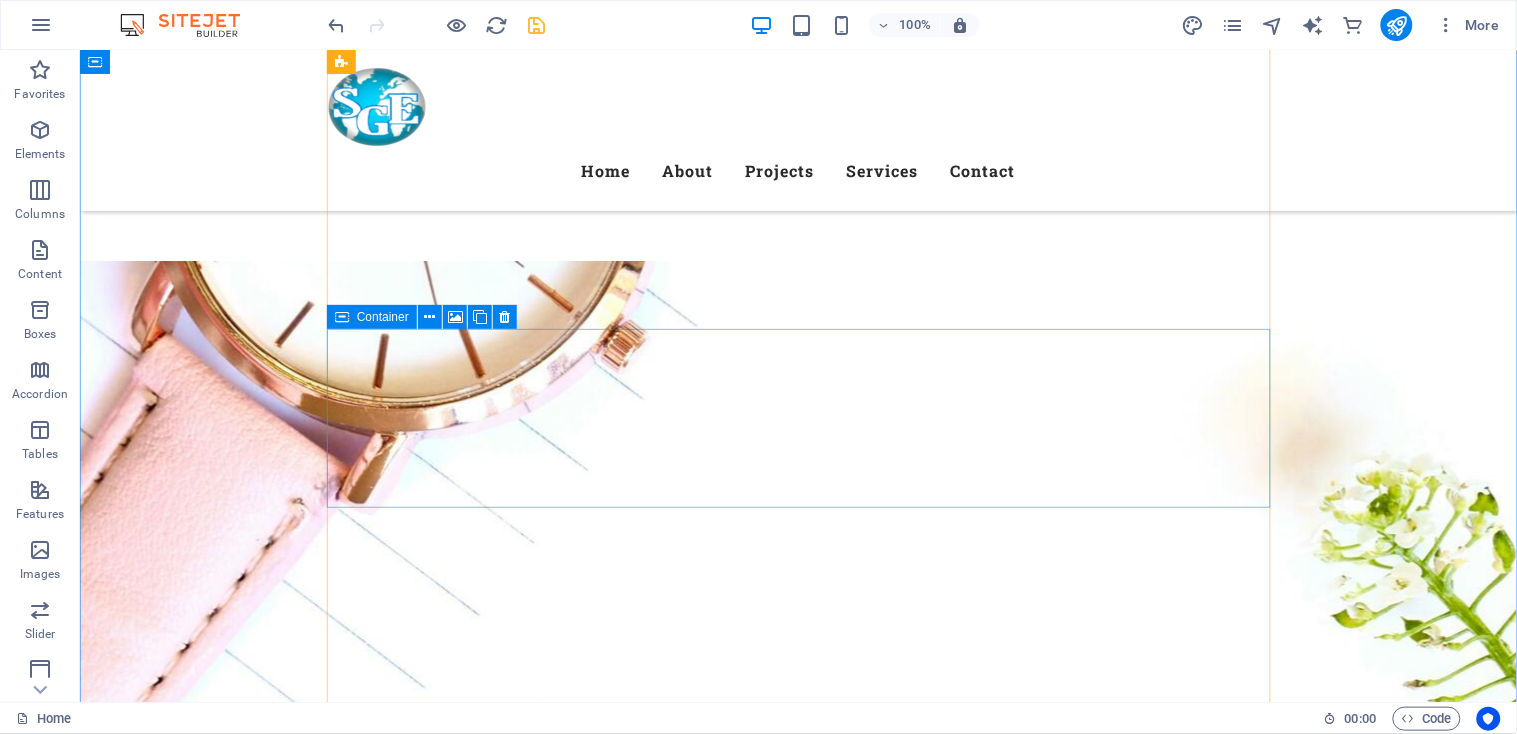 click on "Container" at bounding box center [383, 317] 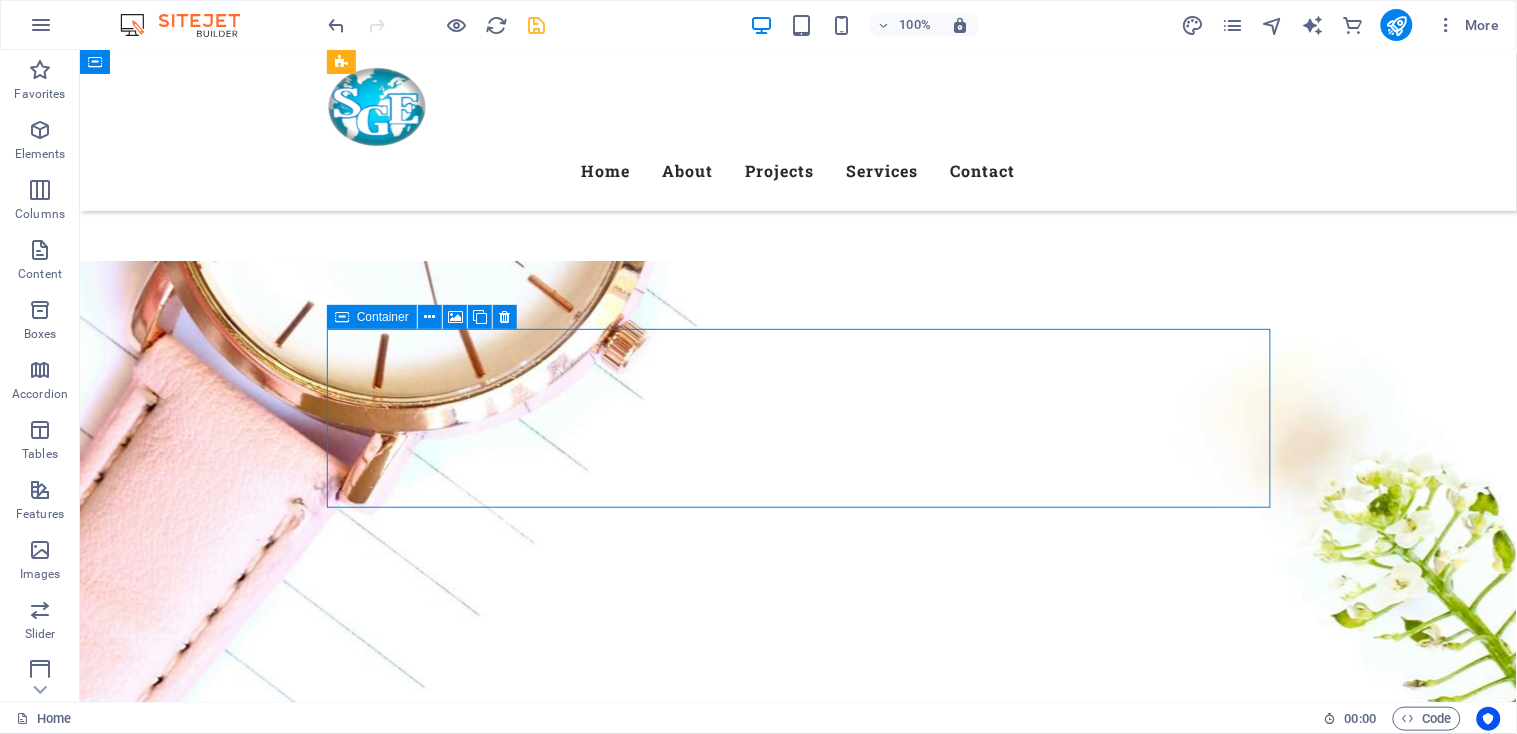 click on "Container" at bounding box center [383, 317] 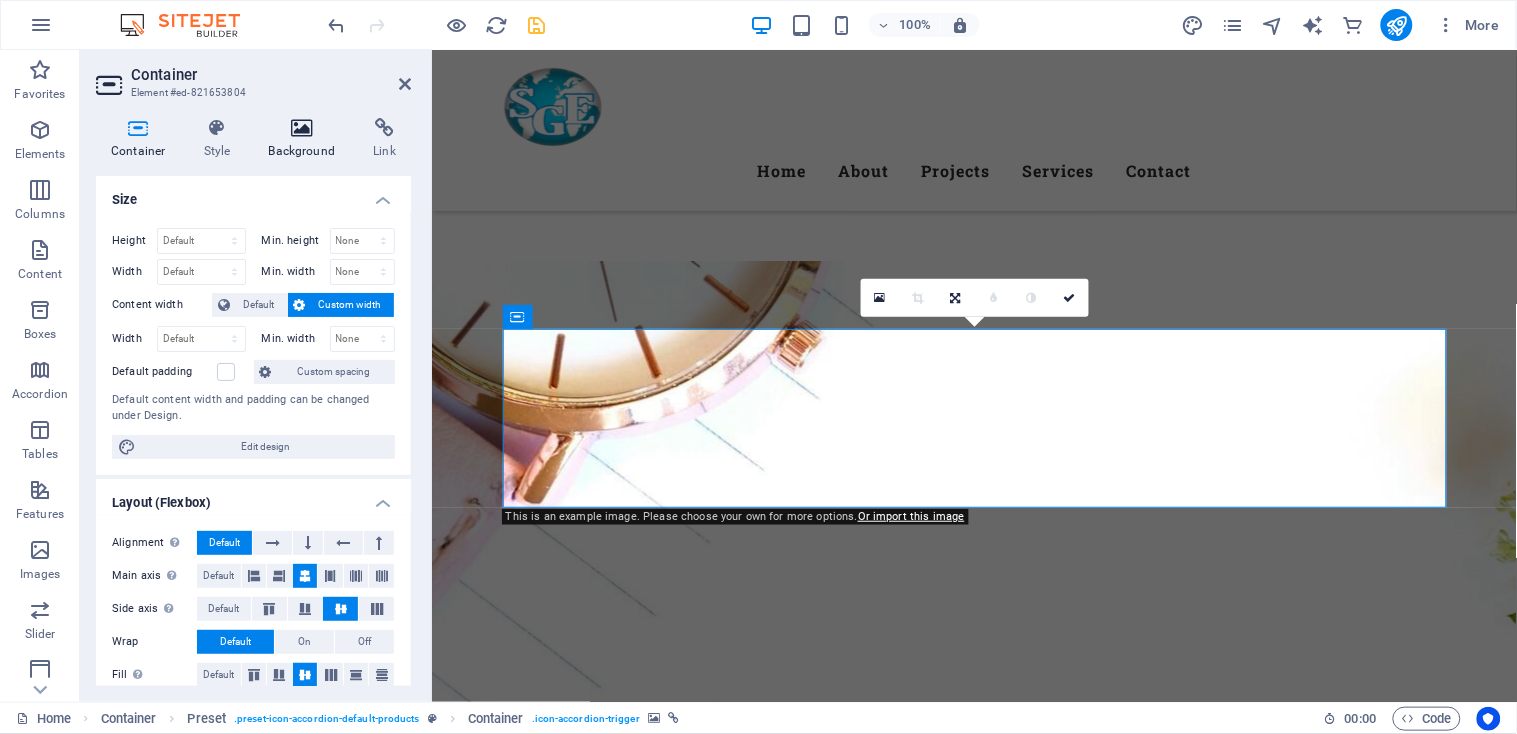 click on "Background" at bounding box center [306, 139] 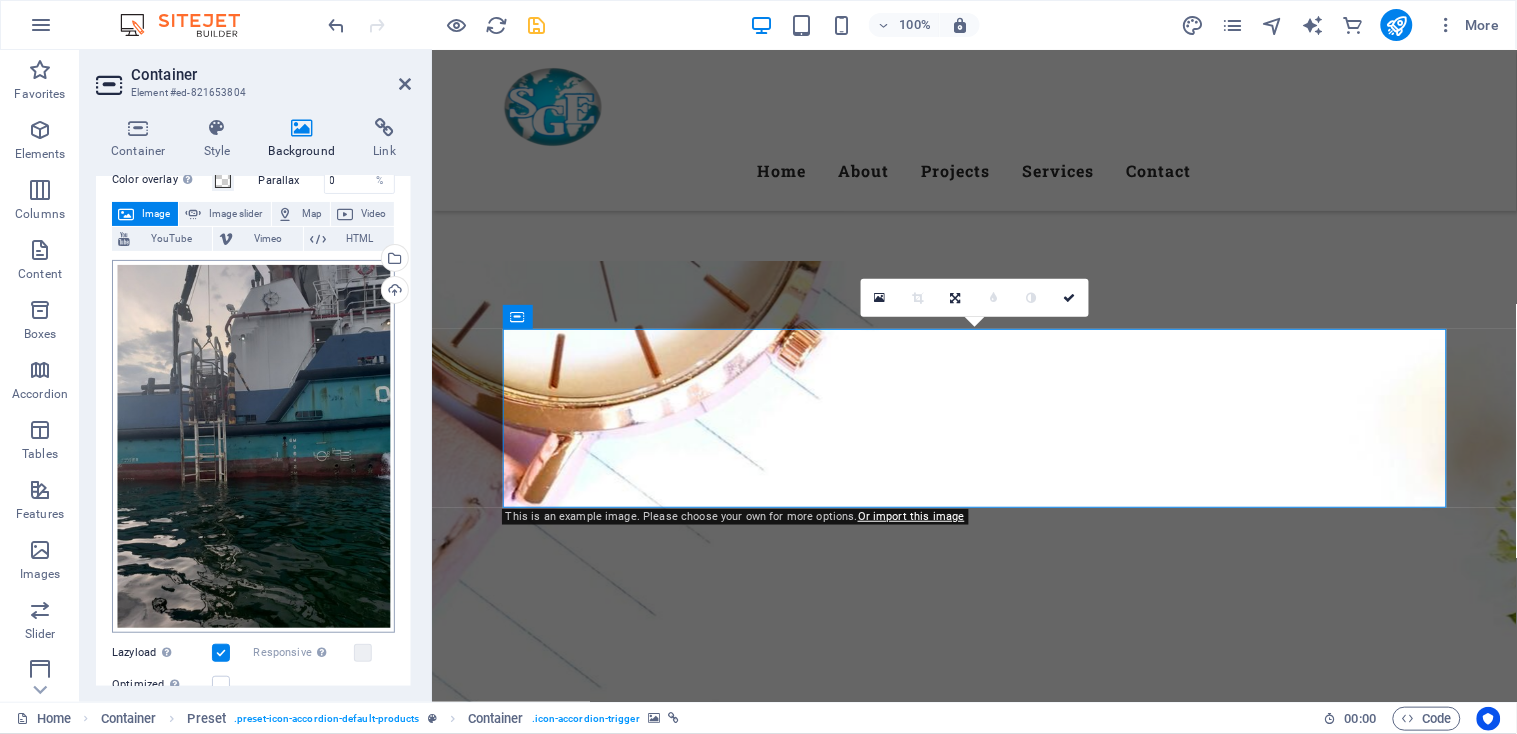 scroll, scrollTop: 94, scrollLeft: 0, axis: vertical 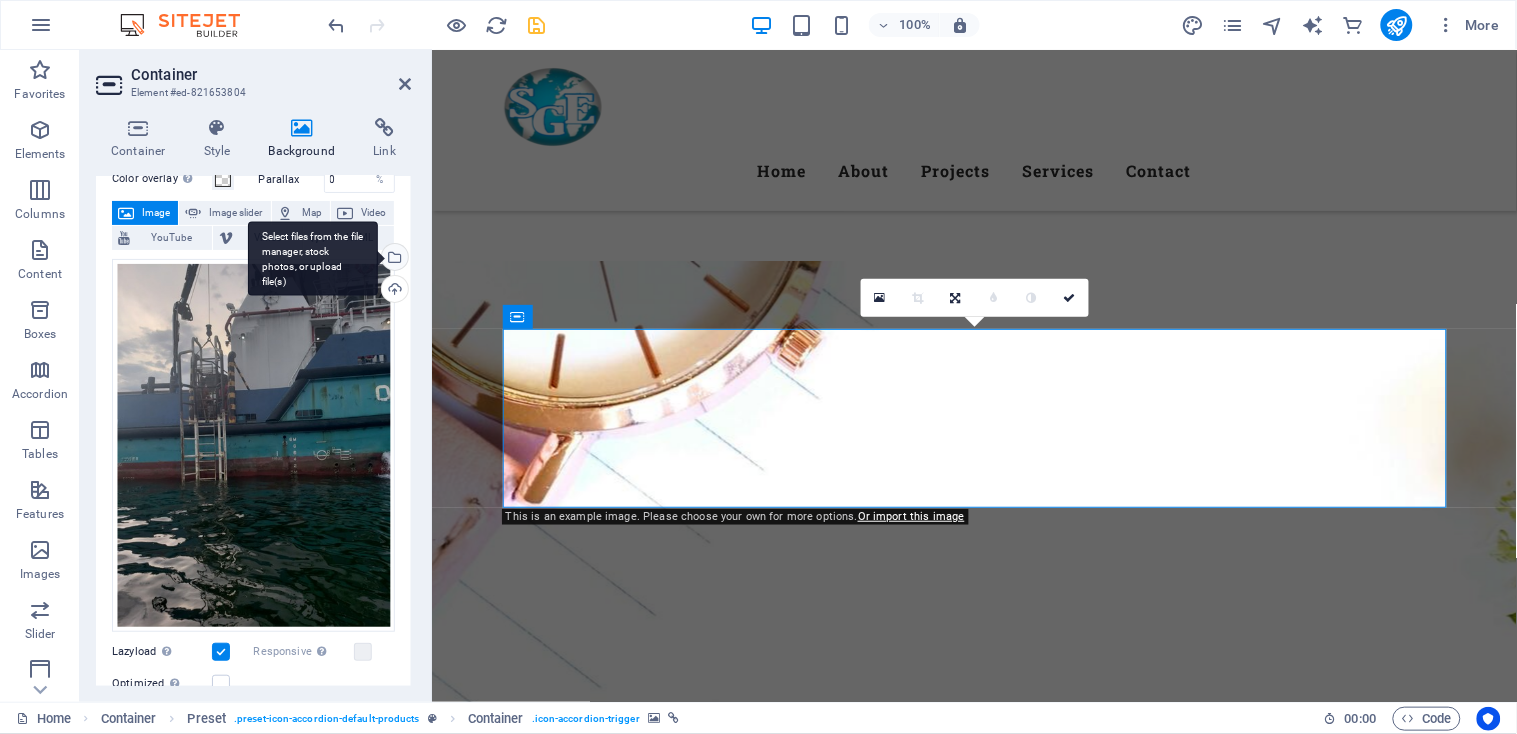 click on "Select files from the file manager, stock photos, or upload file(s)" at bounding box center (393, 259) 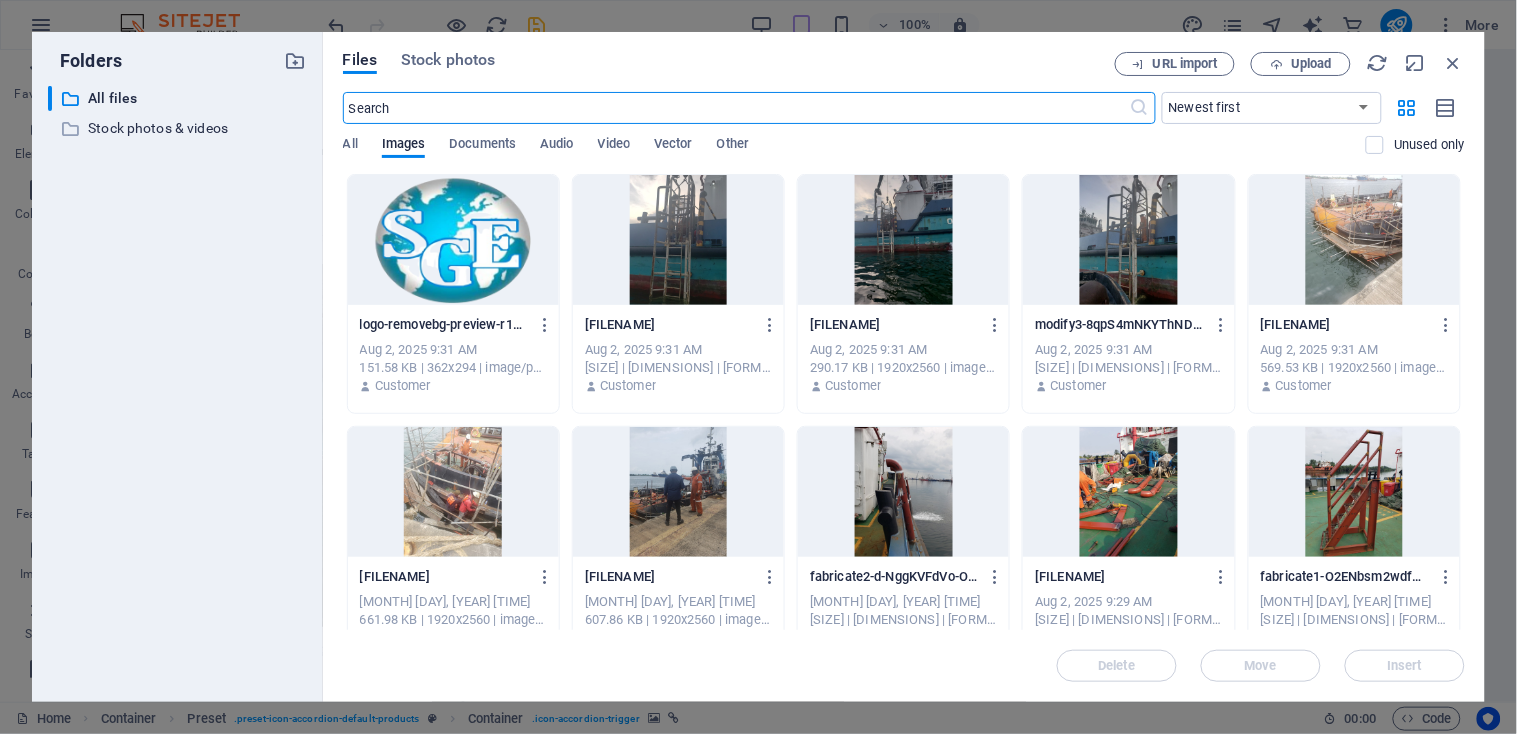 scroll, scrollTop: 4155, scrollLeft: 0, axis: vertical 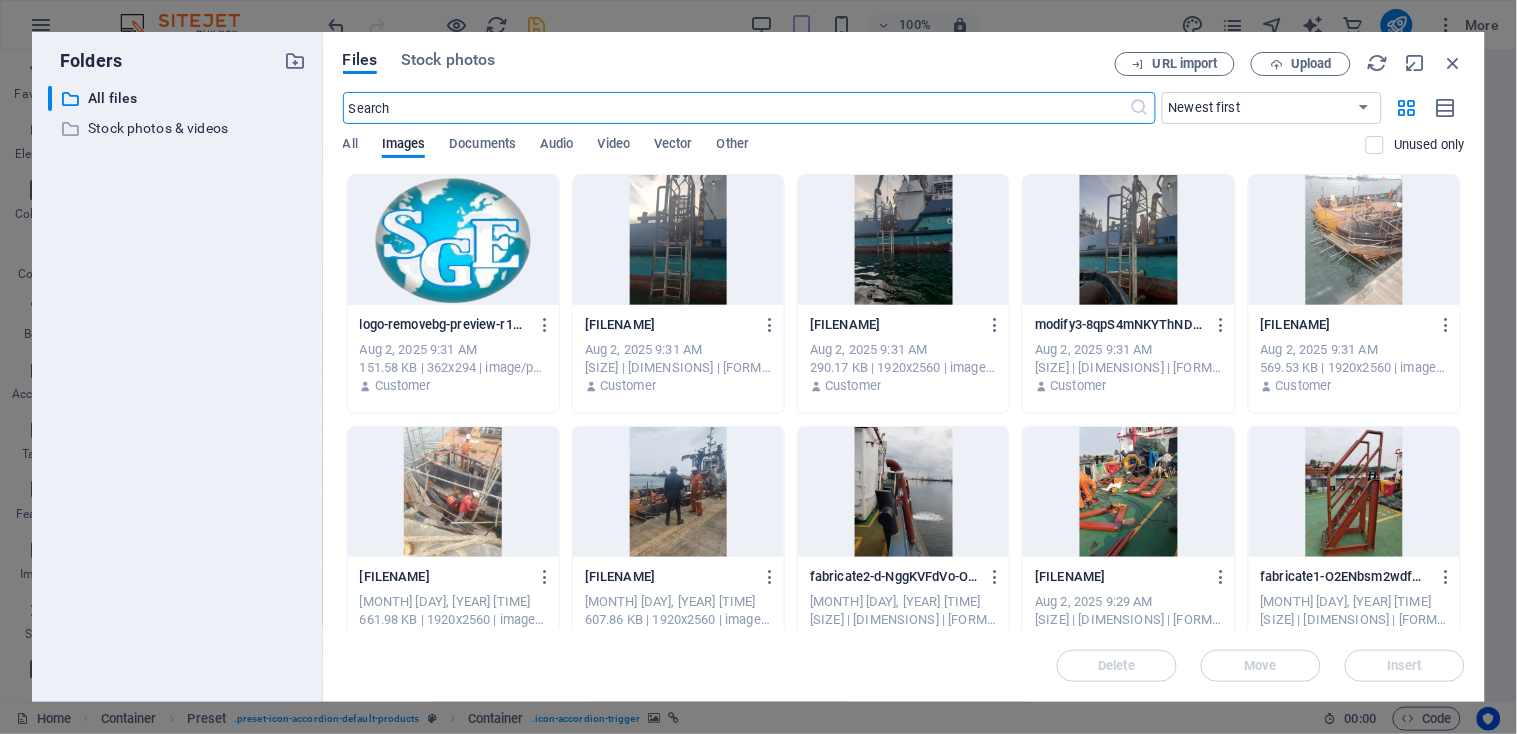 click at bounding box center [453, 492] 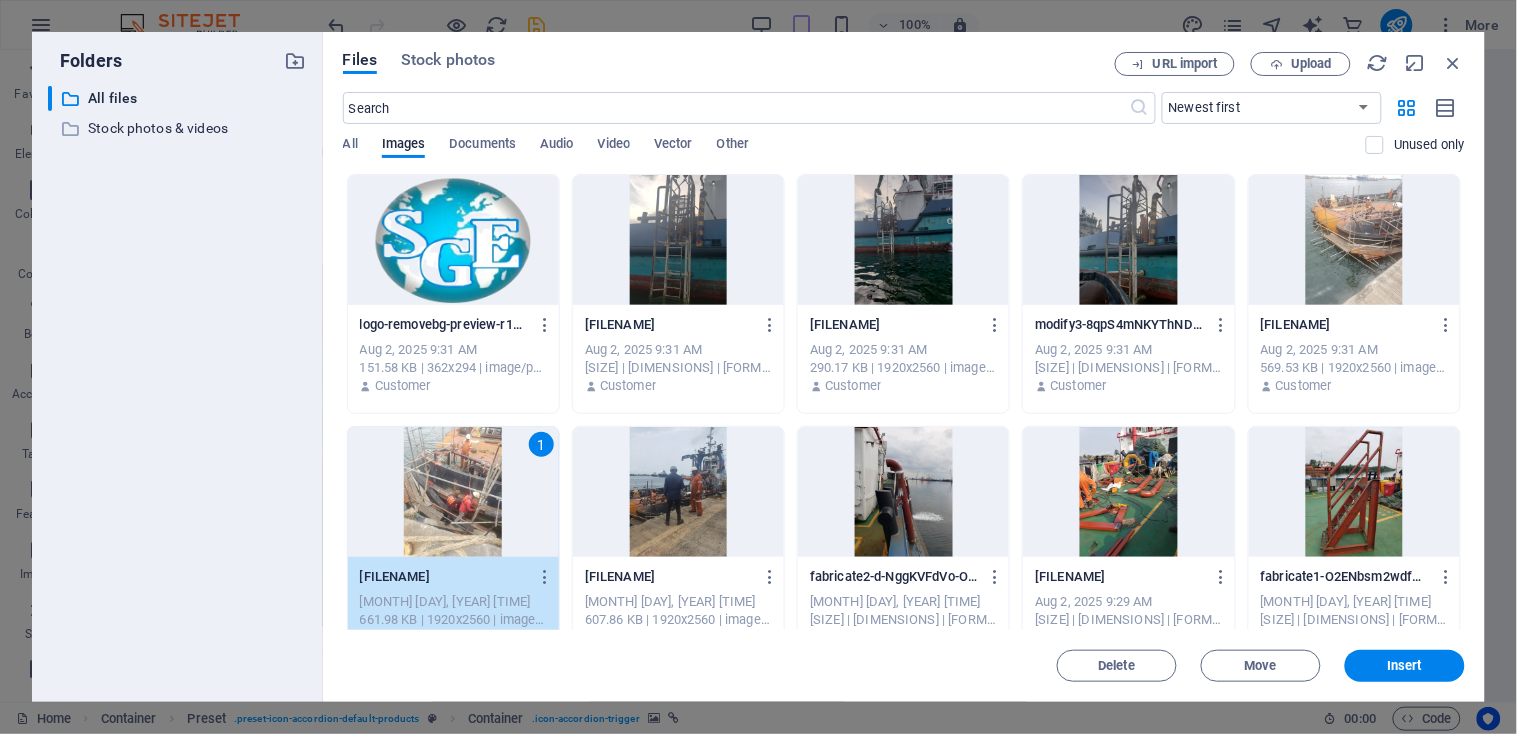 click on "1" at bounding box center [453, 492] 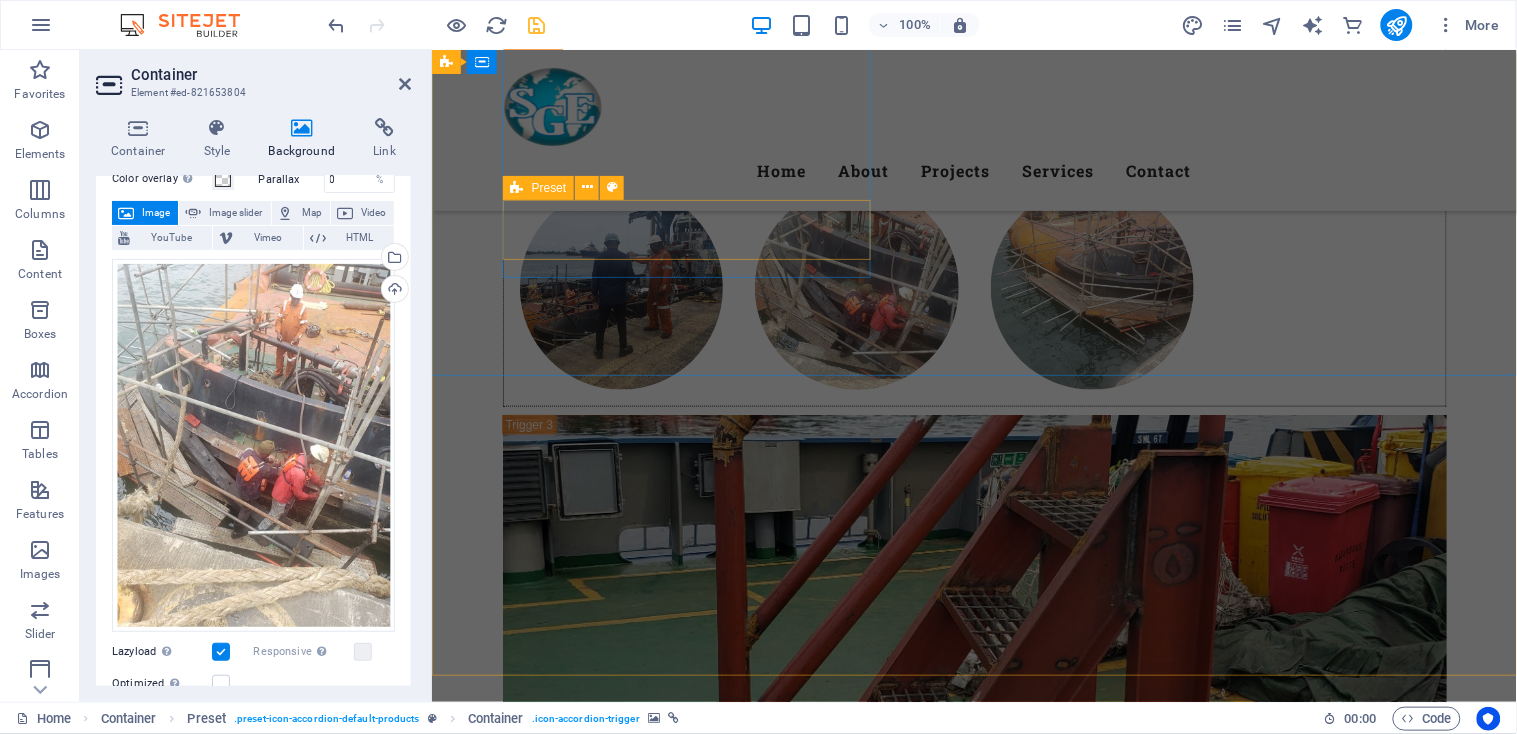 scroll, scrollTop: 6513, scrollLeft: 0, axis: vertical 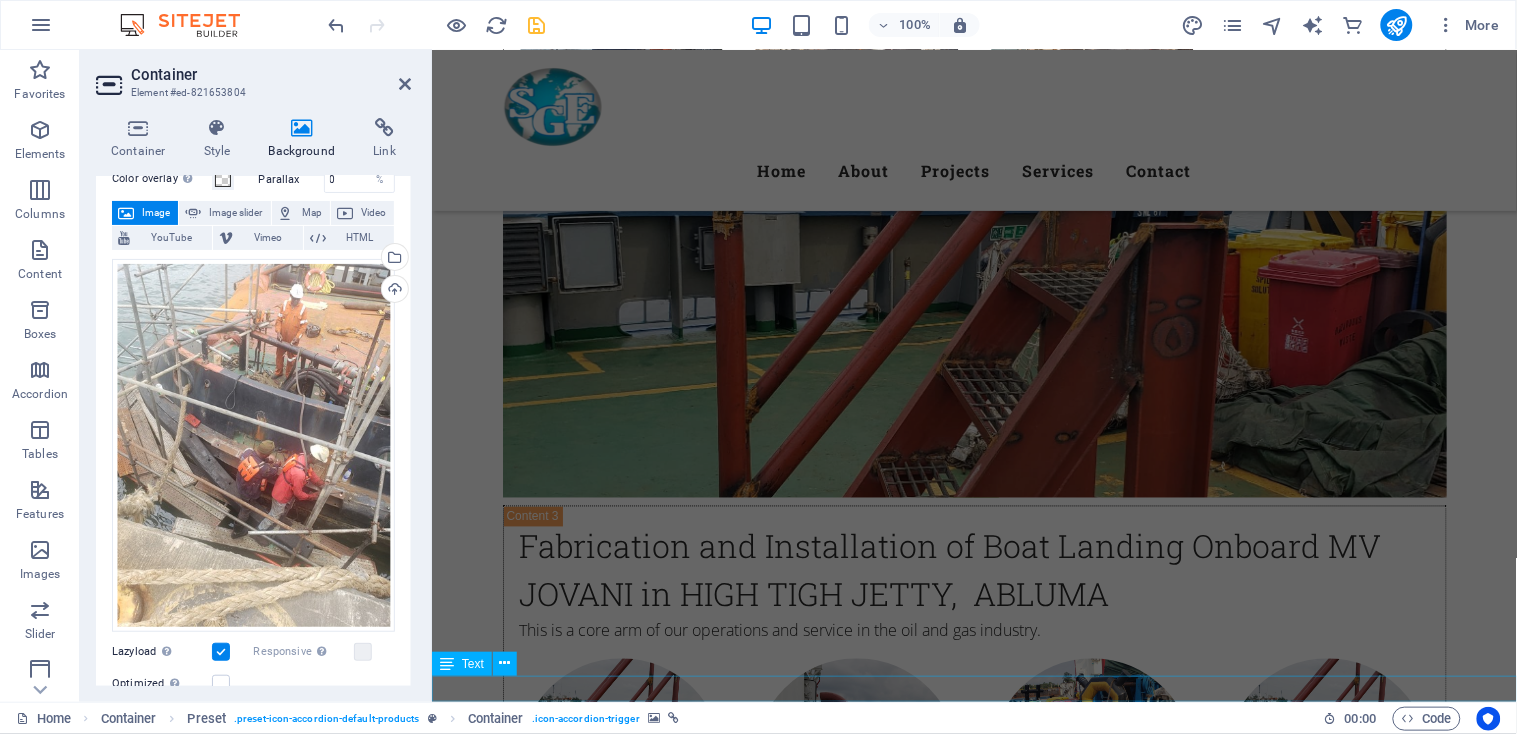 click on "Copyright 2025 [COMPANY_NAME] | Legal Notice | Privacy |Design by   [DESIGNER_NAME]" at bounding box center [973, 5460] 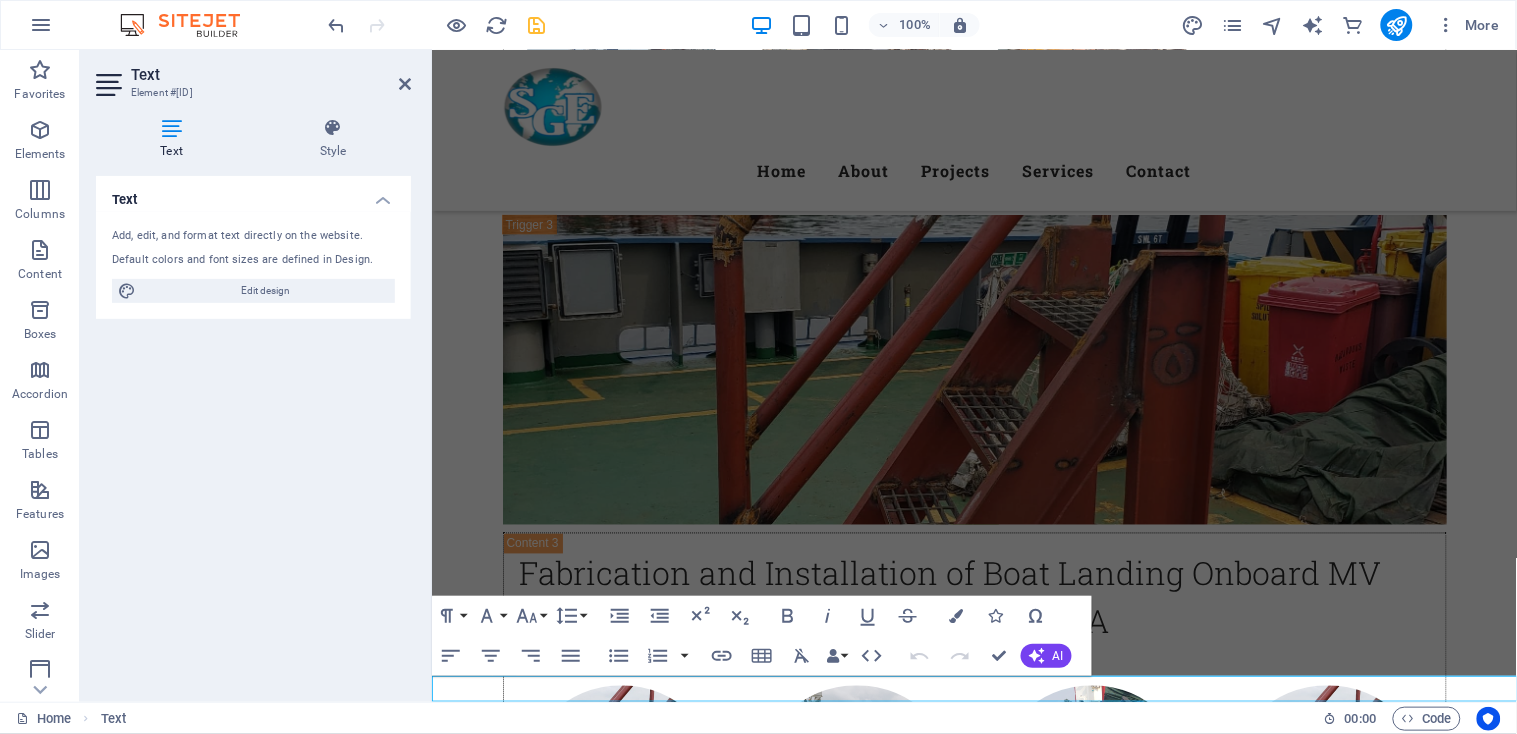 scroll, scrollTop: 6513, scrollLeft: 0, axis: vertical 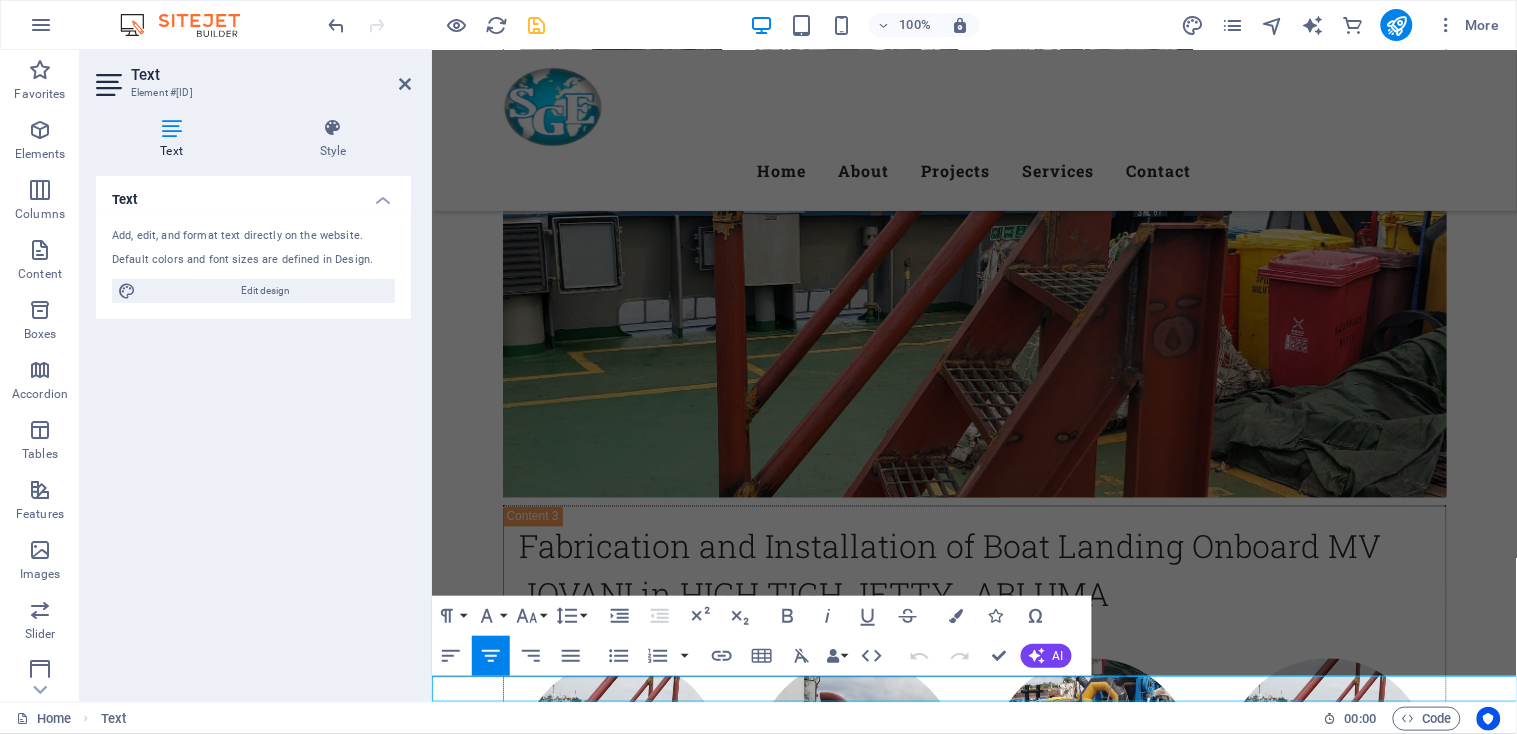 drag, startPoint x: 914, startPoint y: 744, endPoint x: 1190, endPoint y: 696, distance: 280.14282 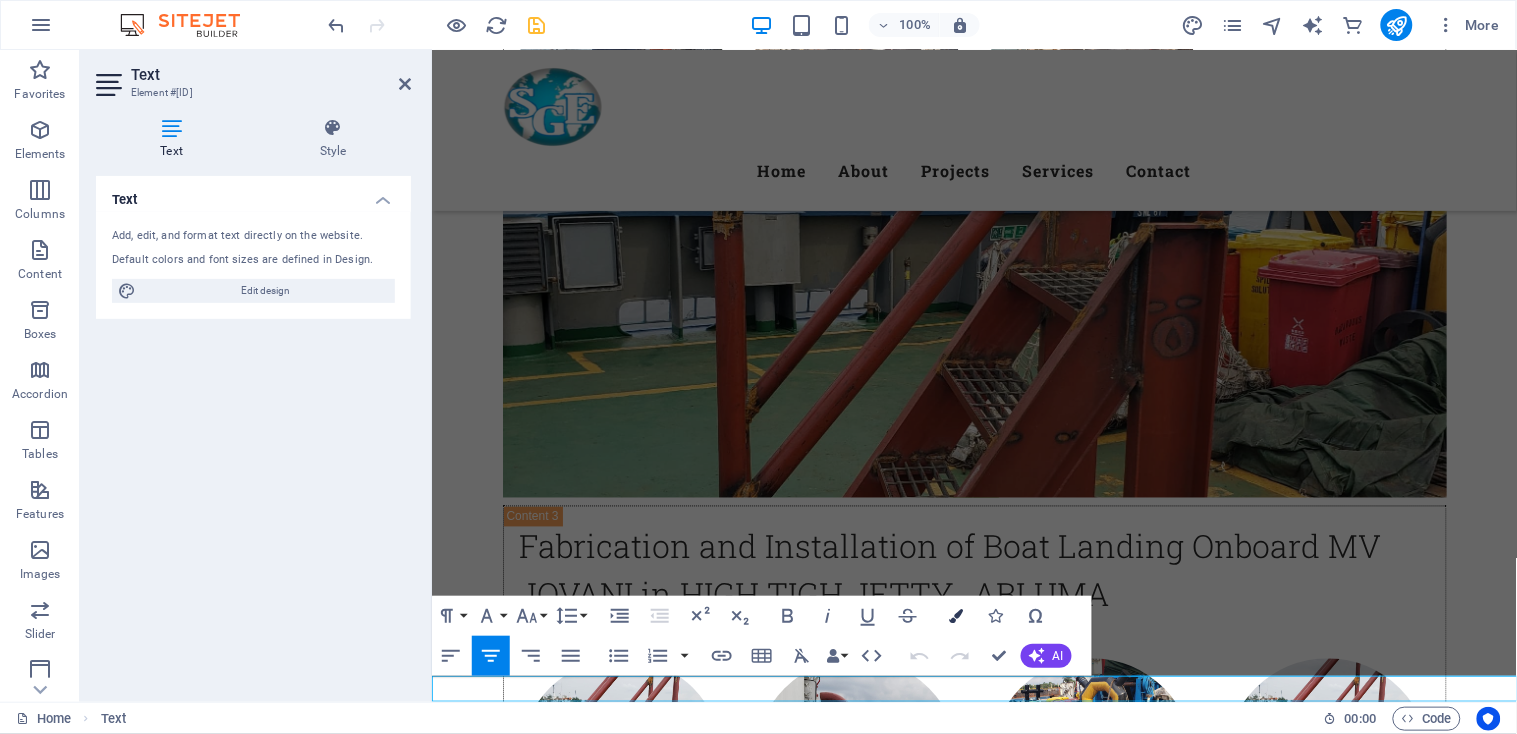 click at bounding box center (956, 616) 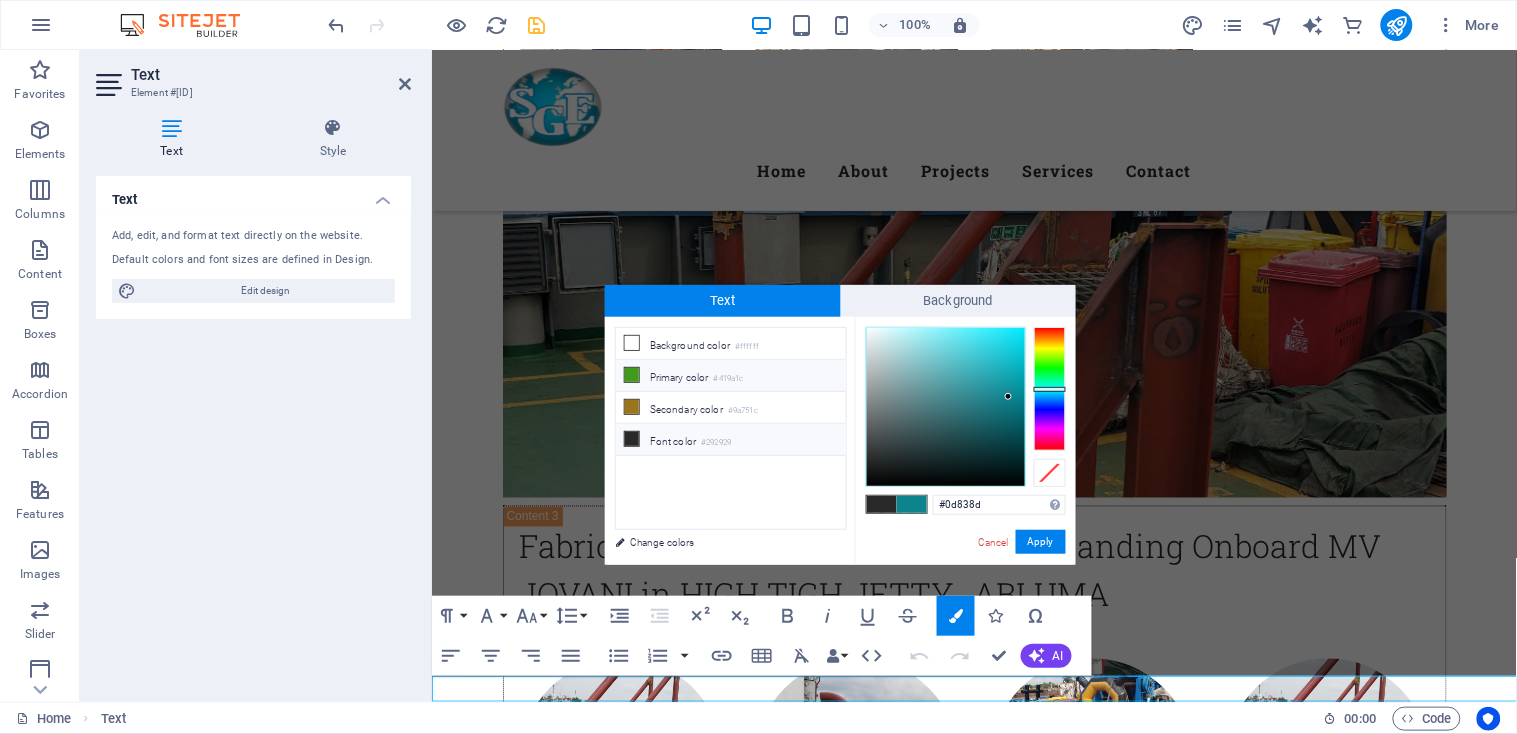 click at bounding box center (632, 375) 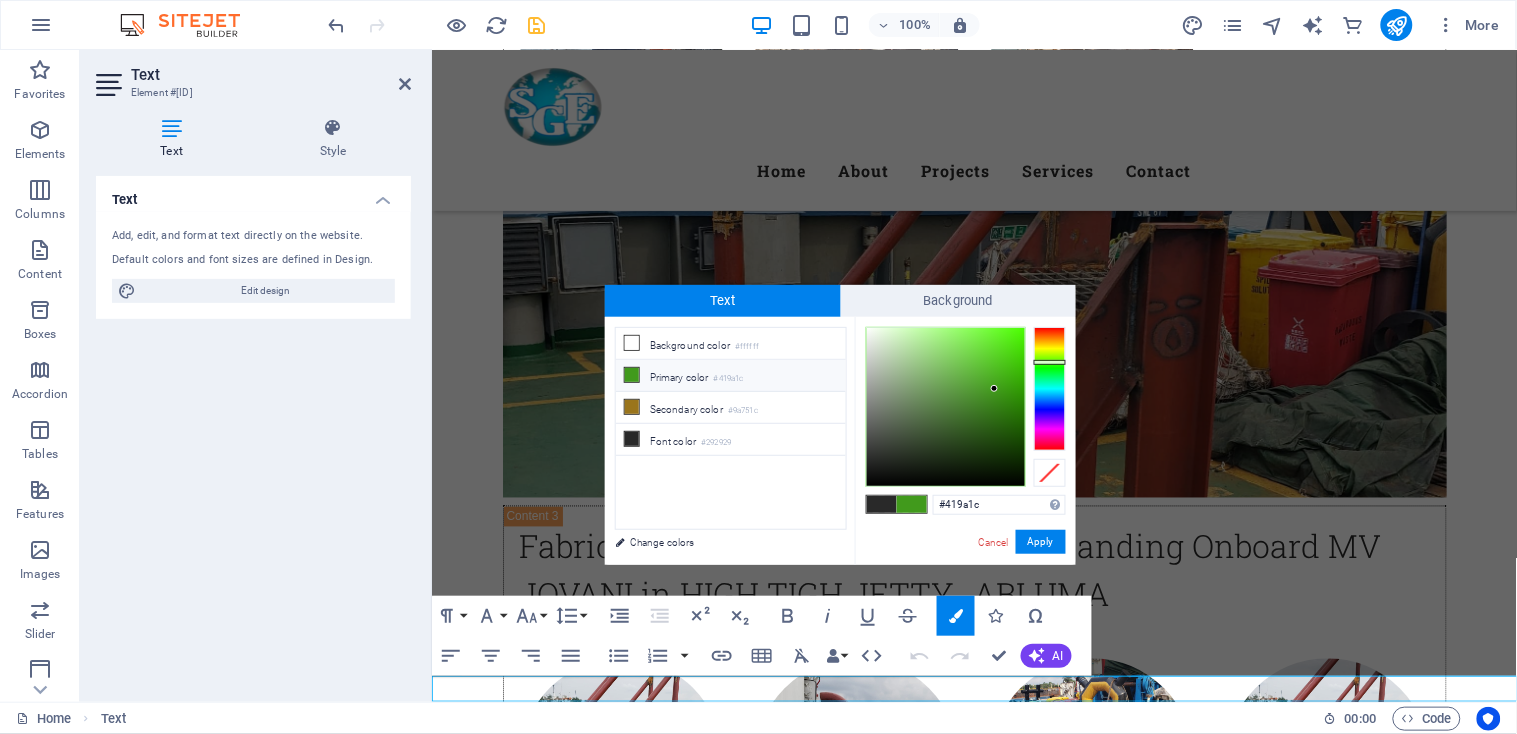 click at bounding box center (946, 407) 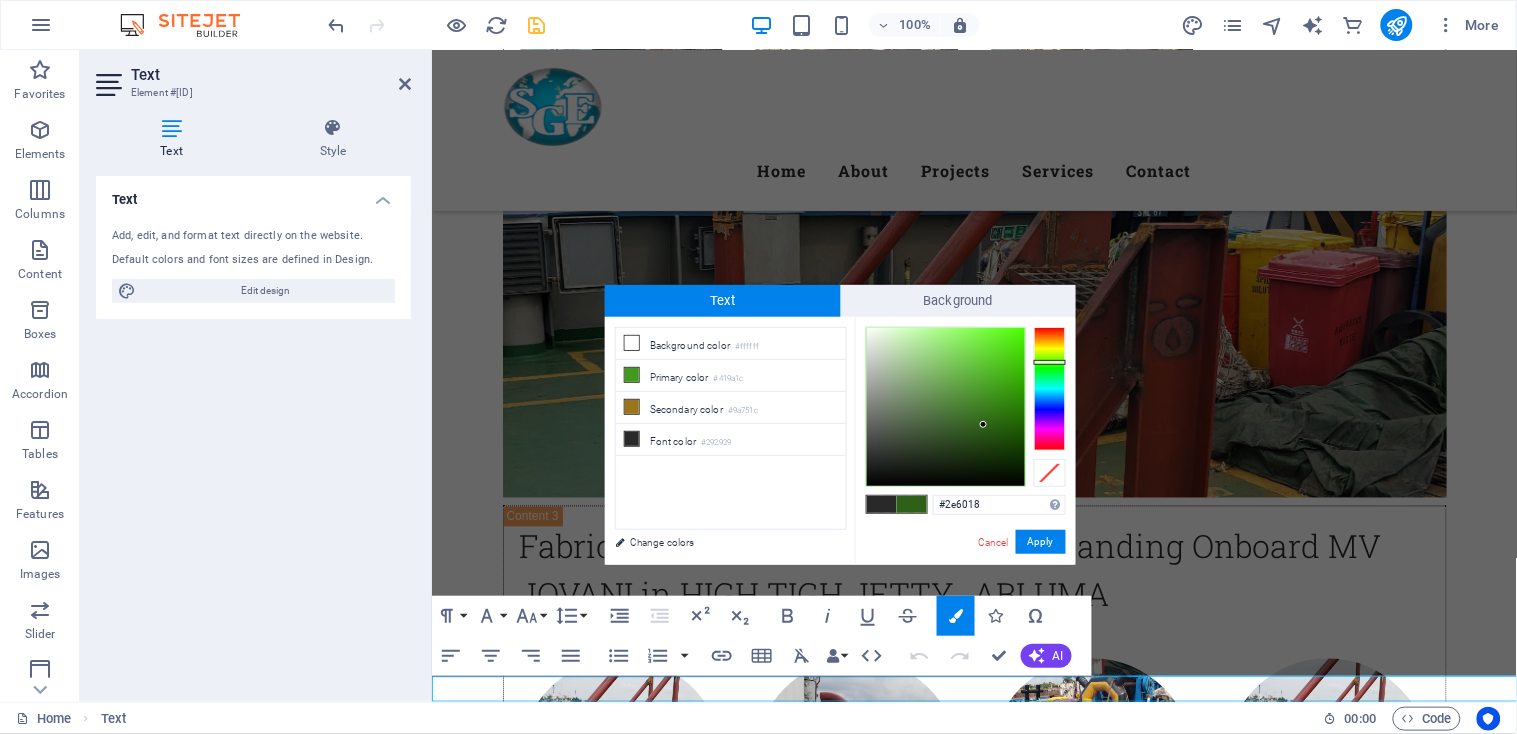 click at bounding box center (946, 407) 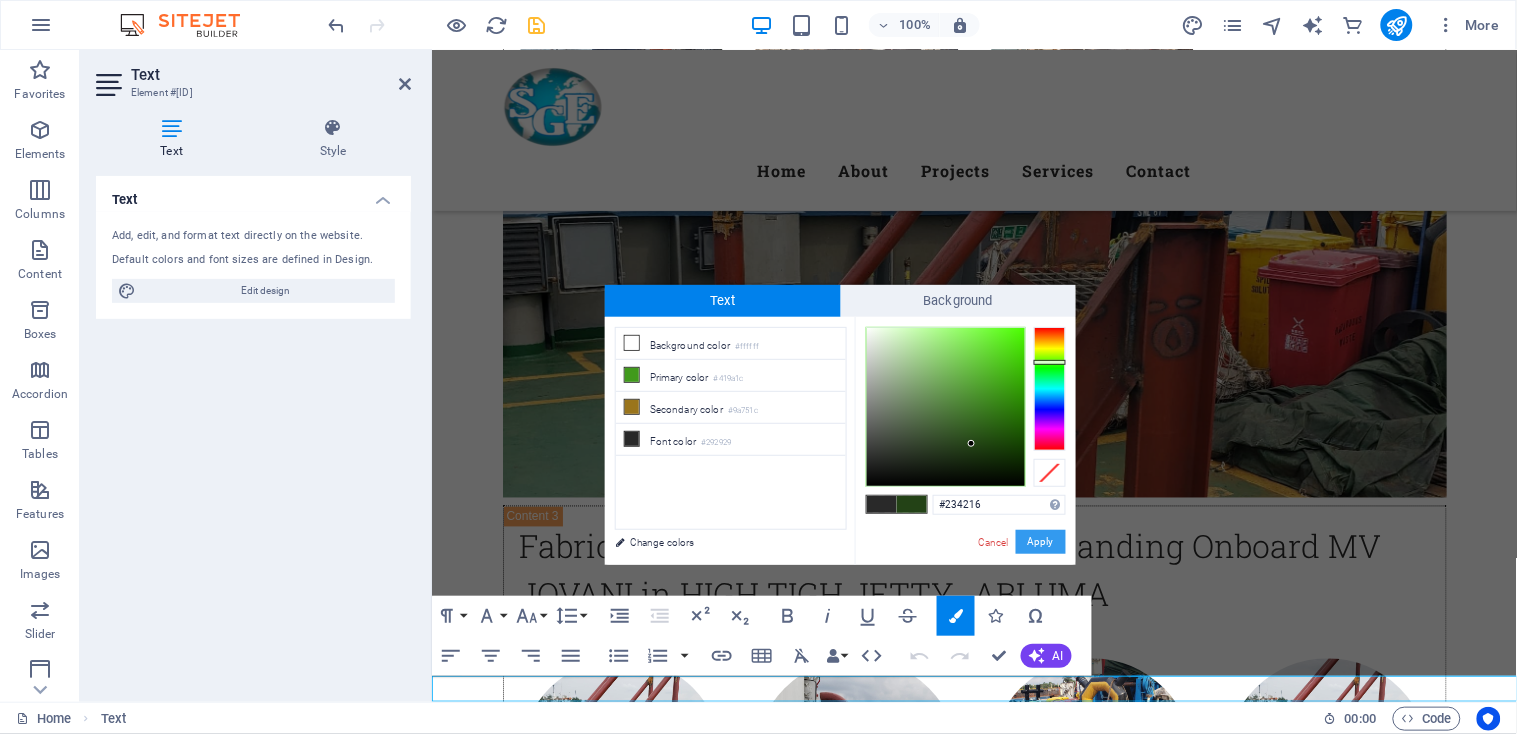 click on "Apply" at bounding box center [1041, 542] 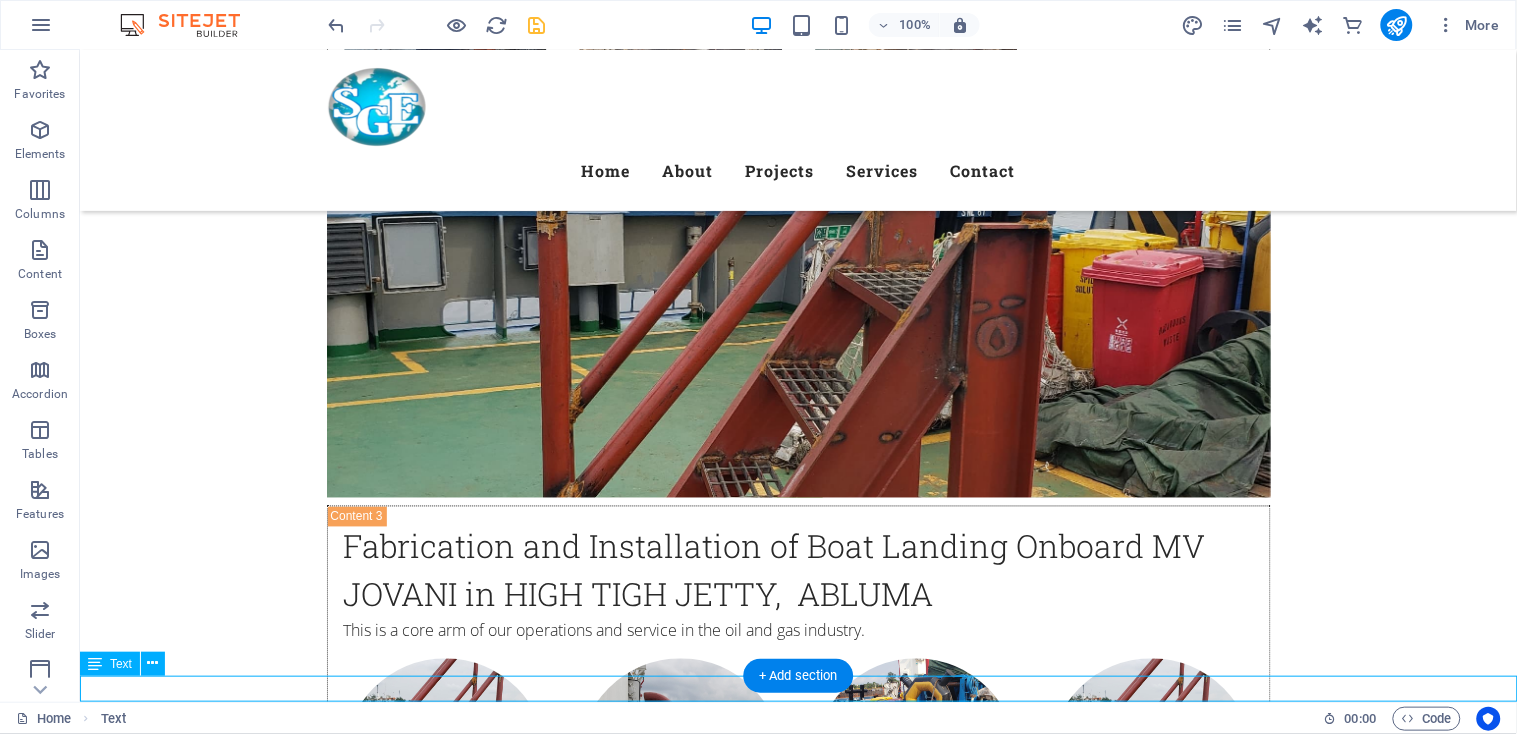 click on "Copyright 2025 [COMPANY_NAME] | Legal Notice | Privacy |Design by   [DESIGNER_NAME]" at bounding box center (797, 5460) 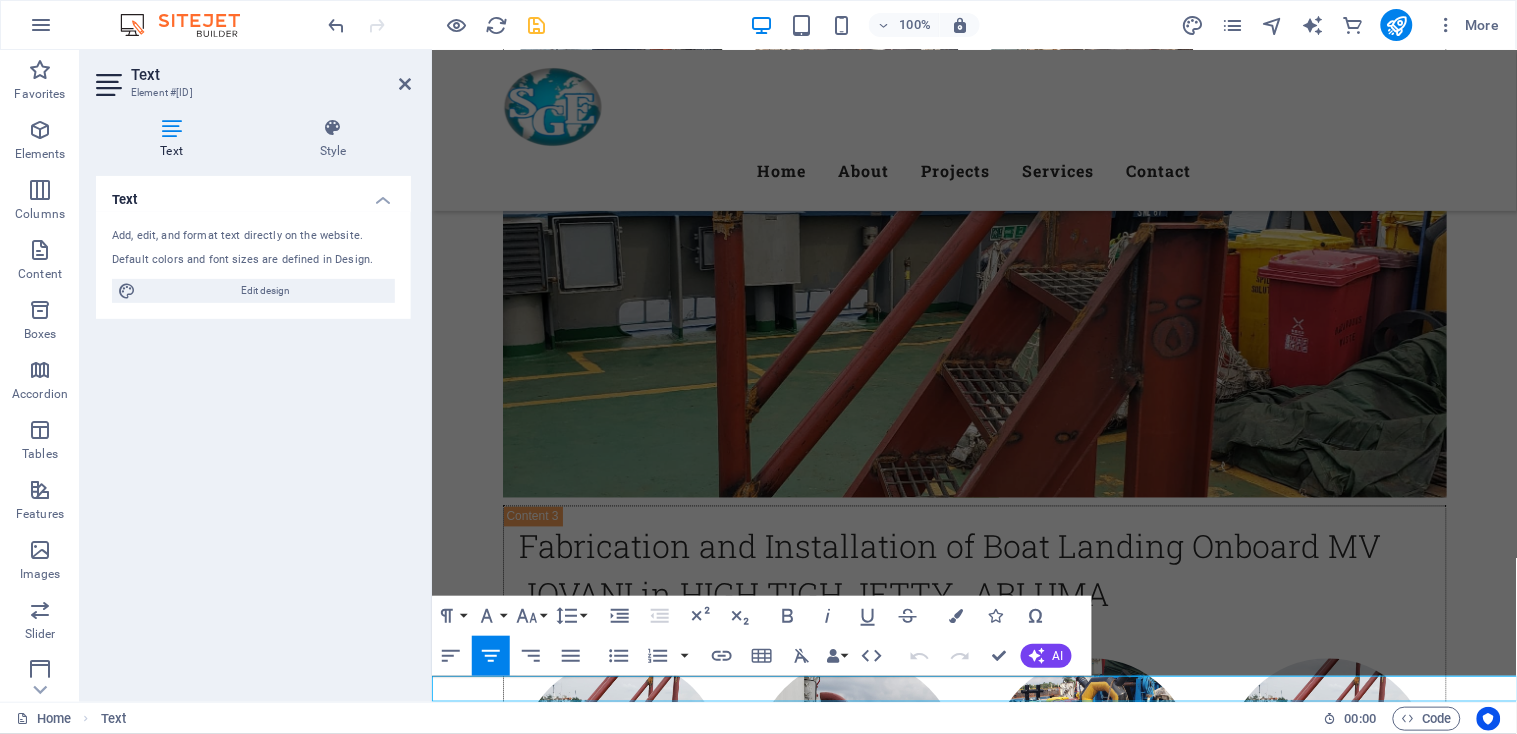 click on "Copyright 2025 [COMPANY_NAME] | Legal Notice | Privacy |Design by" at bounding box center (901, 5460) 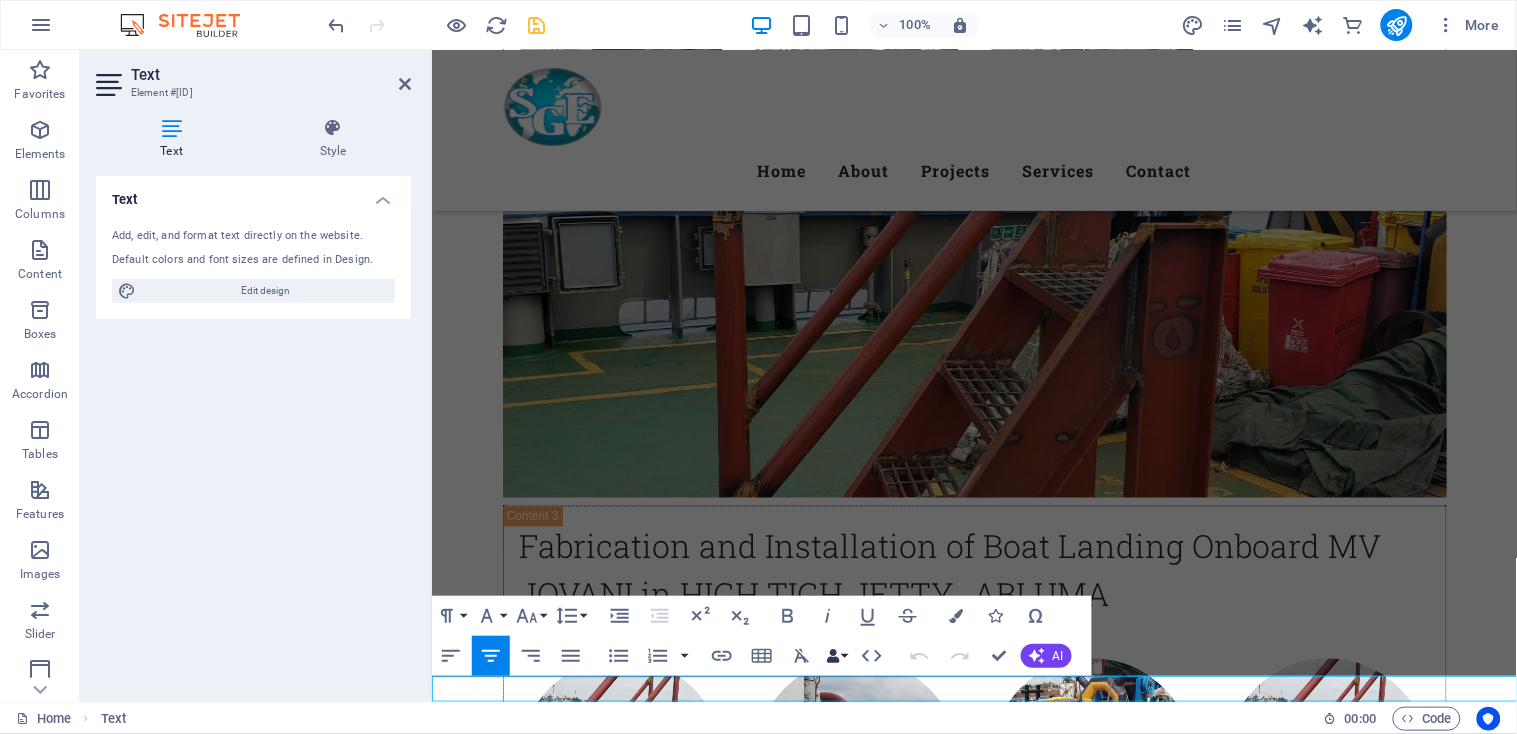 scroll, scrollTop: 0, scrollLeft: 10, axis: horizontal 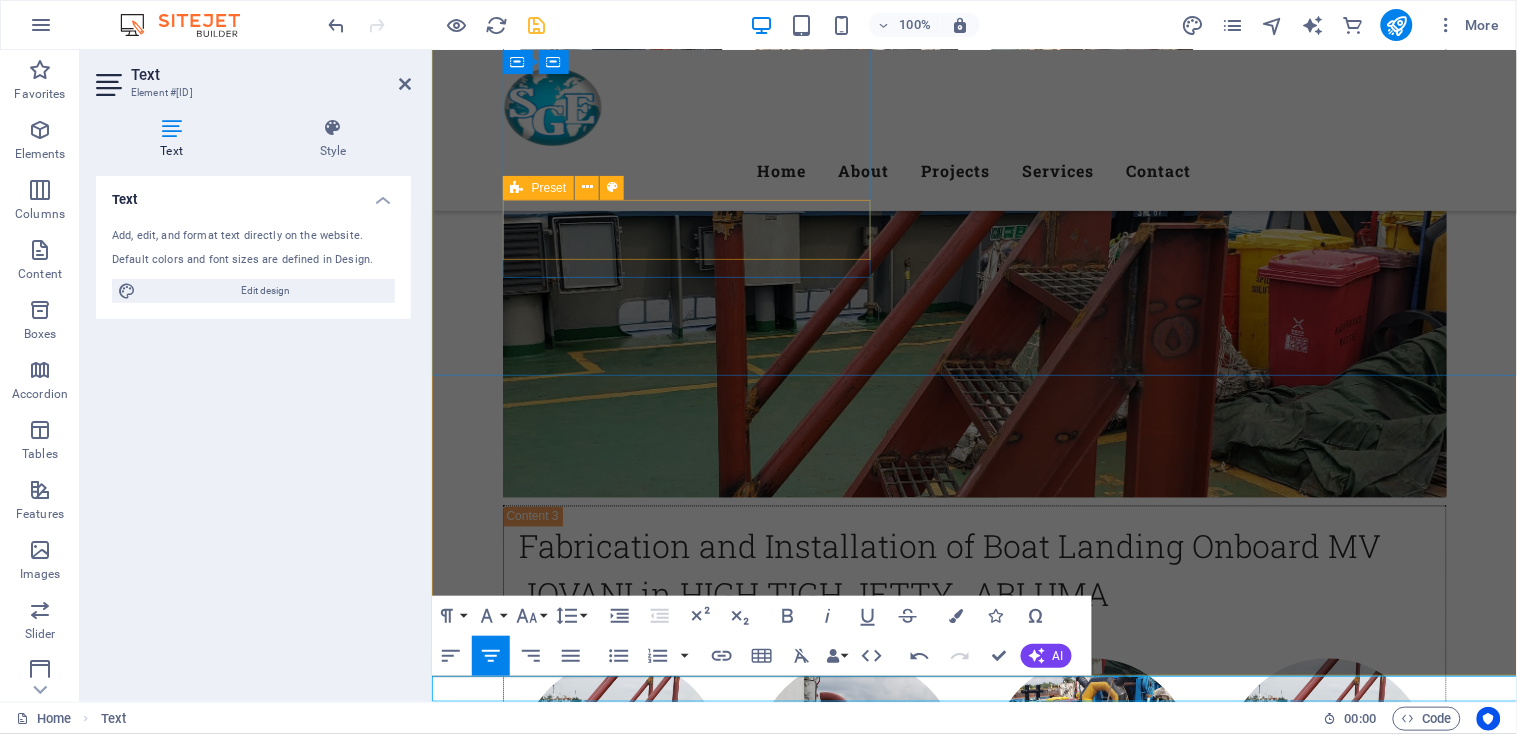 type 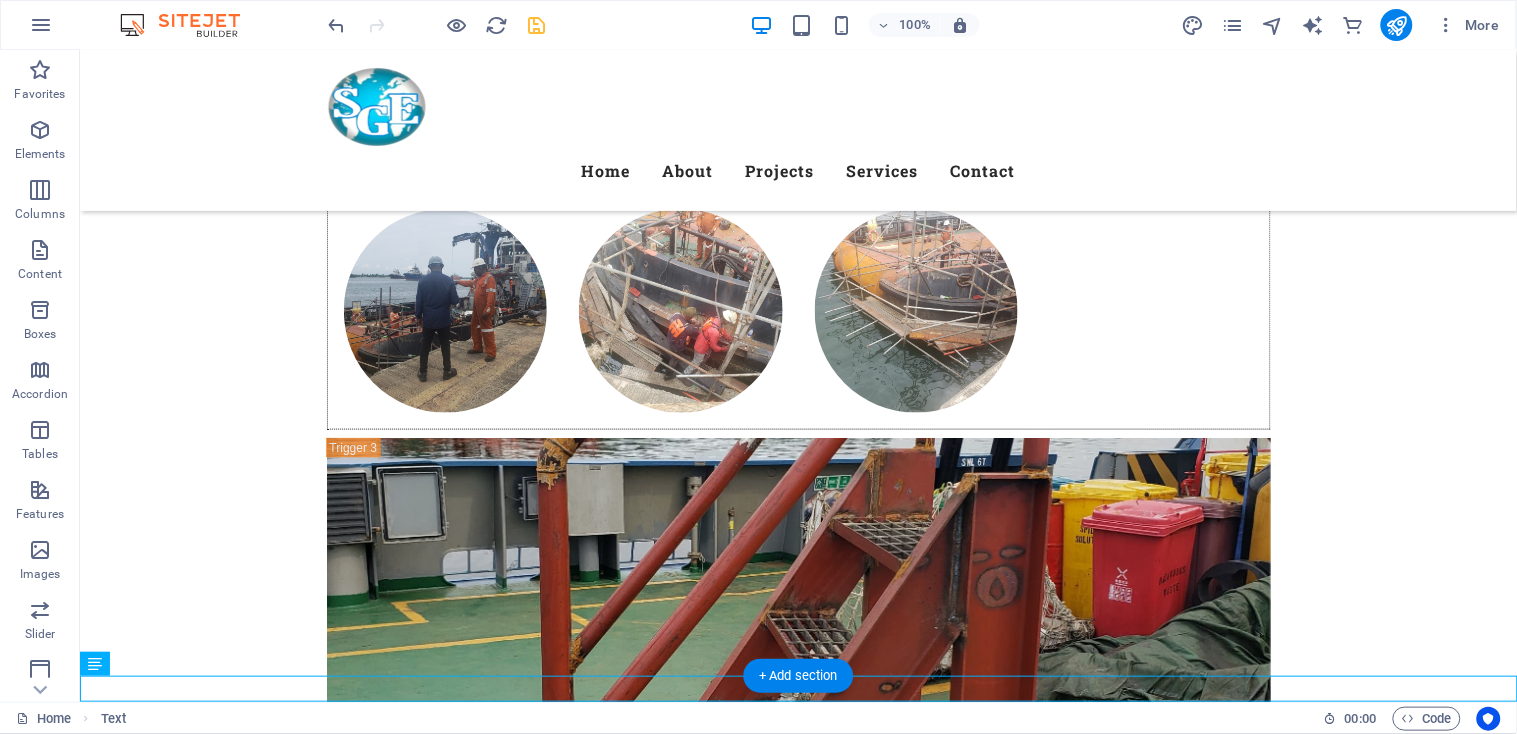 scroll, scrollTop: 6513, scrollLeft: 0, axis: vertical 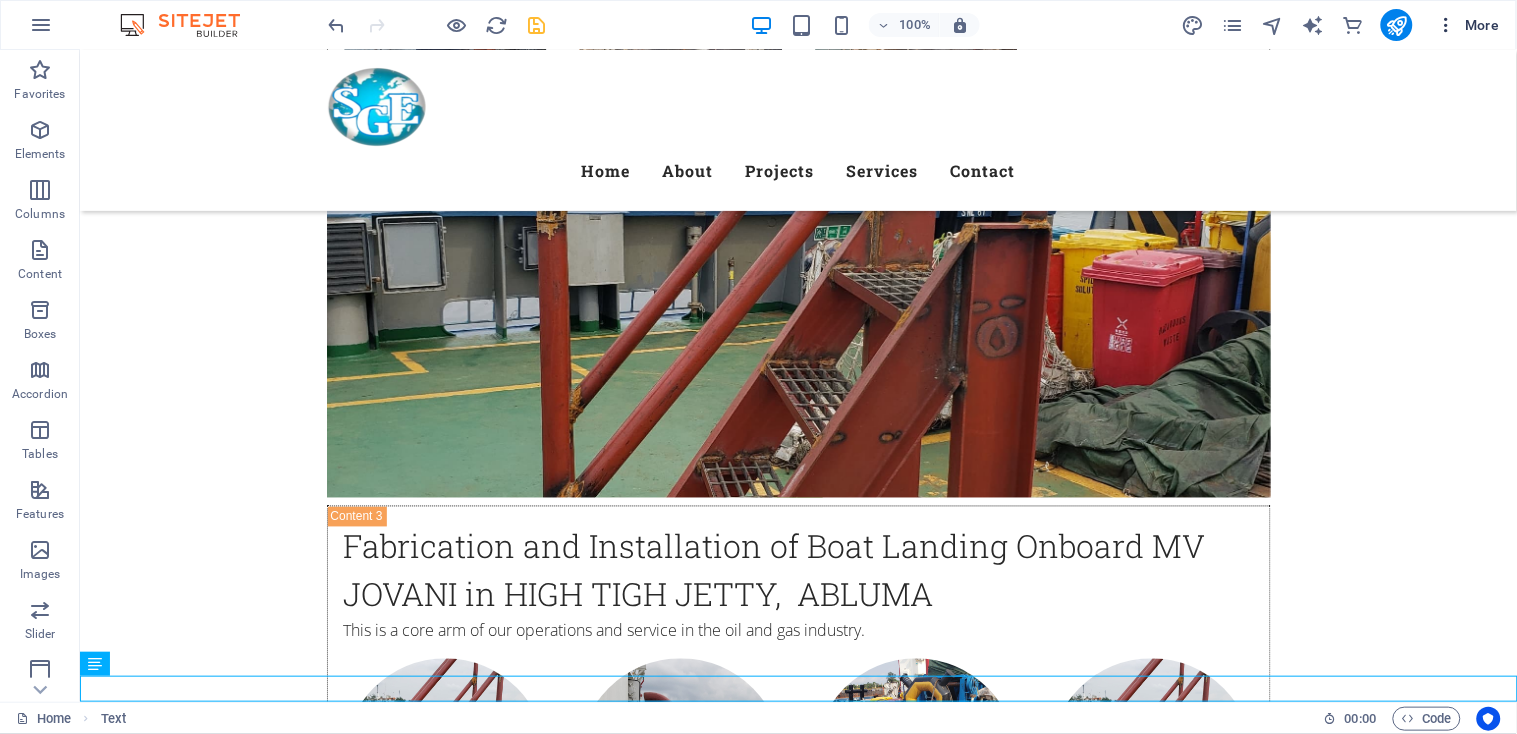 click at bounding box center (1447, 25) 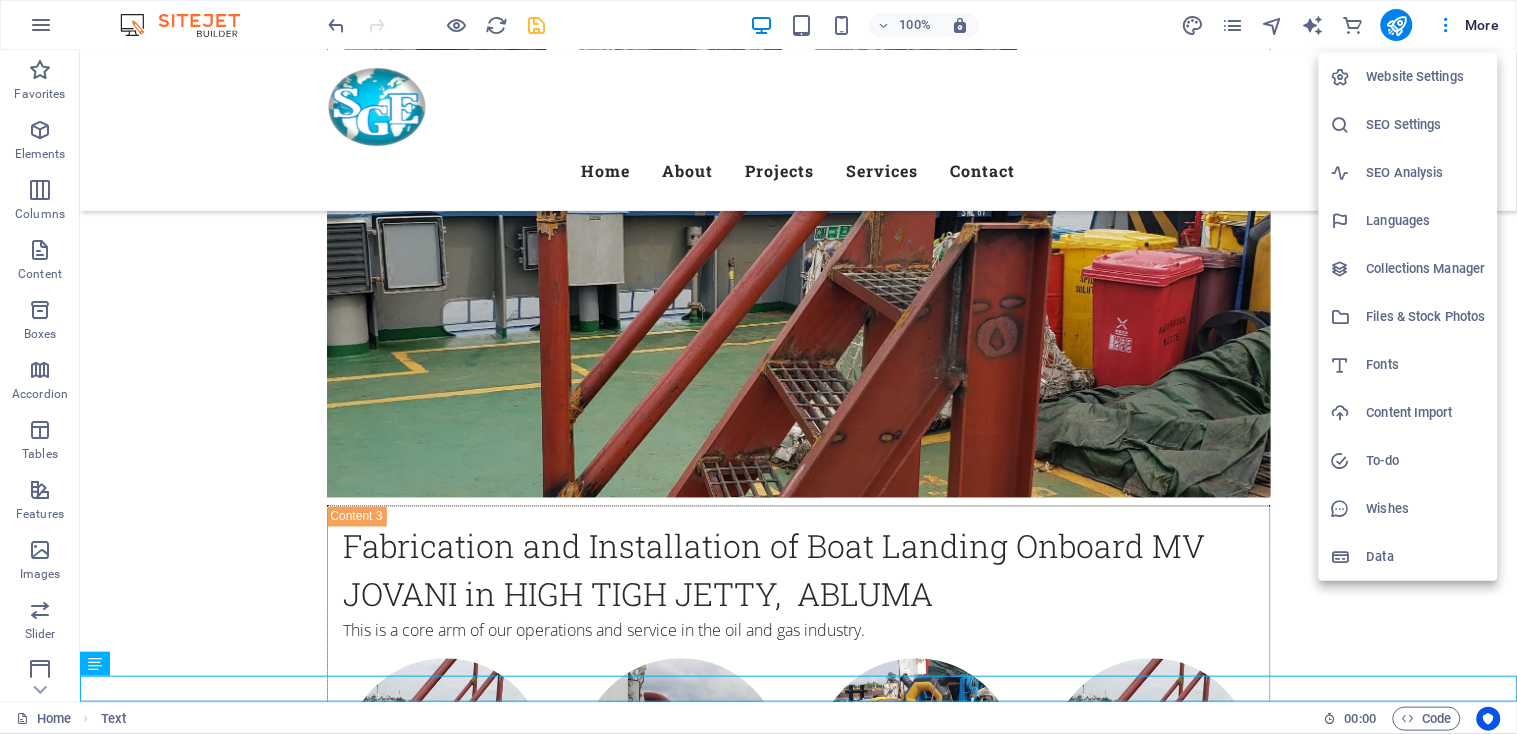 click on "Website Settings" at bounding box center [1426, 77] 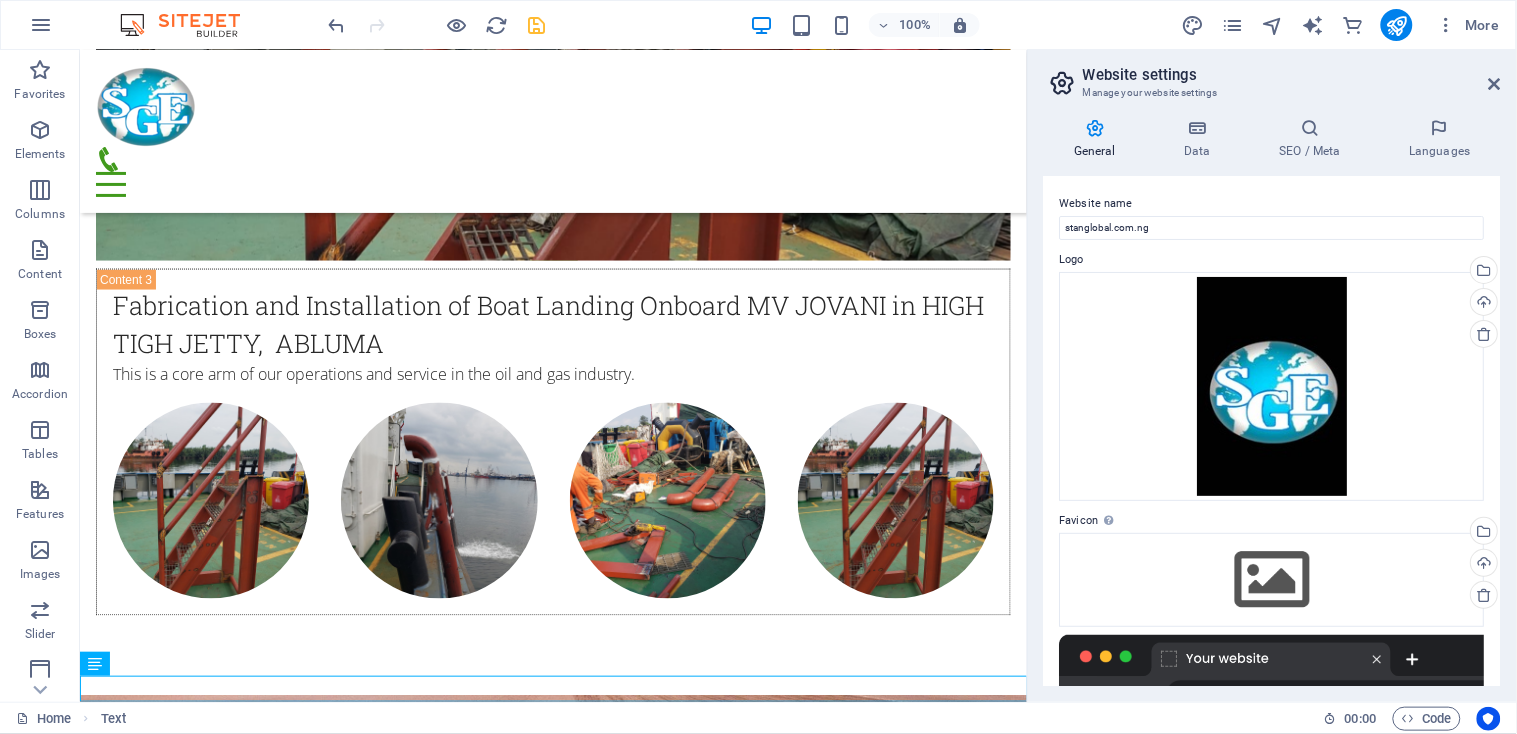 scroll, scrollTop: 6454, scrollLeft: 0, axis: vertical 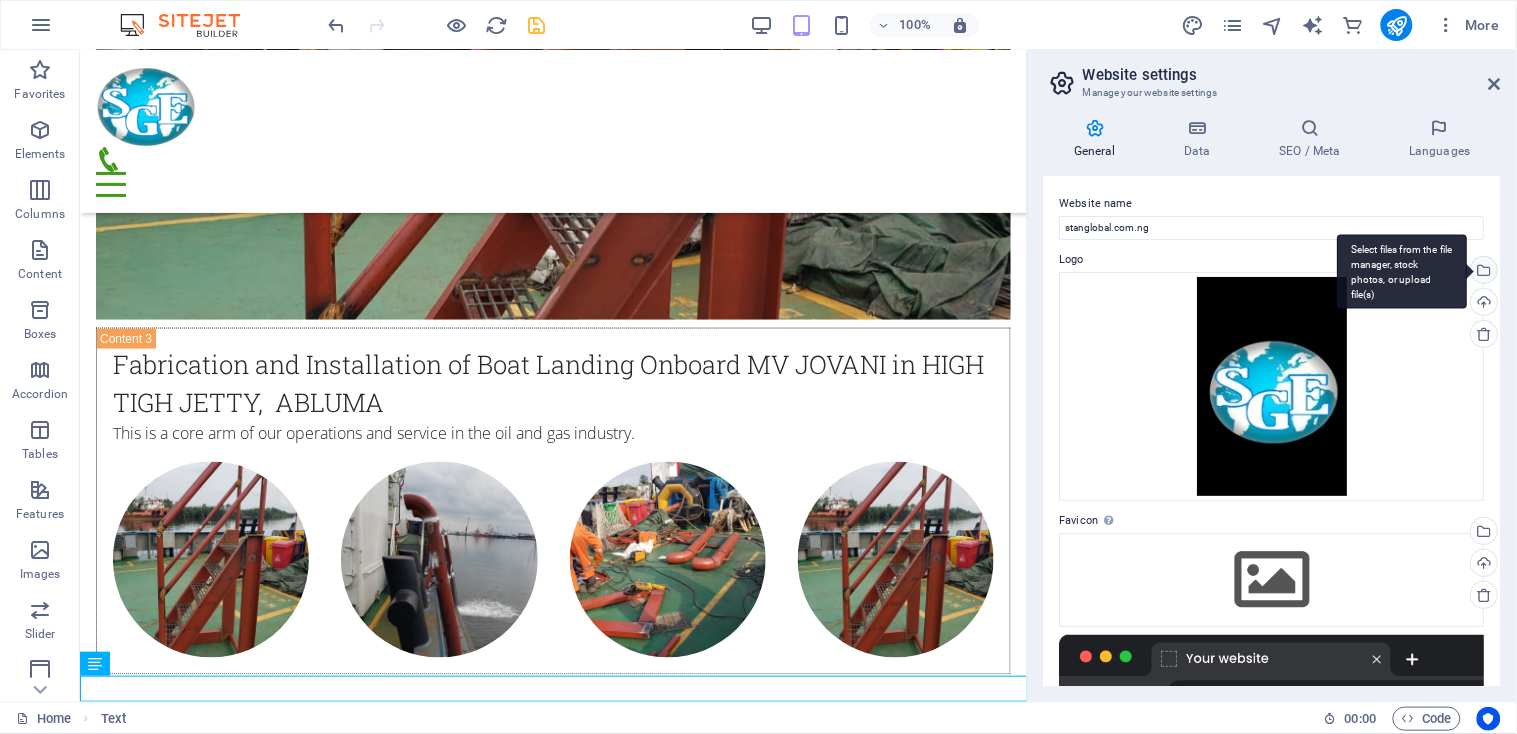 click on "Select files from the file manager, stock photos, or upload file(s)" at bounding box center (1483, 272) 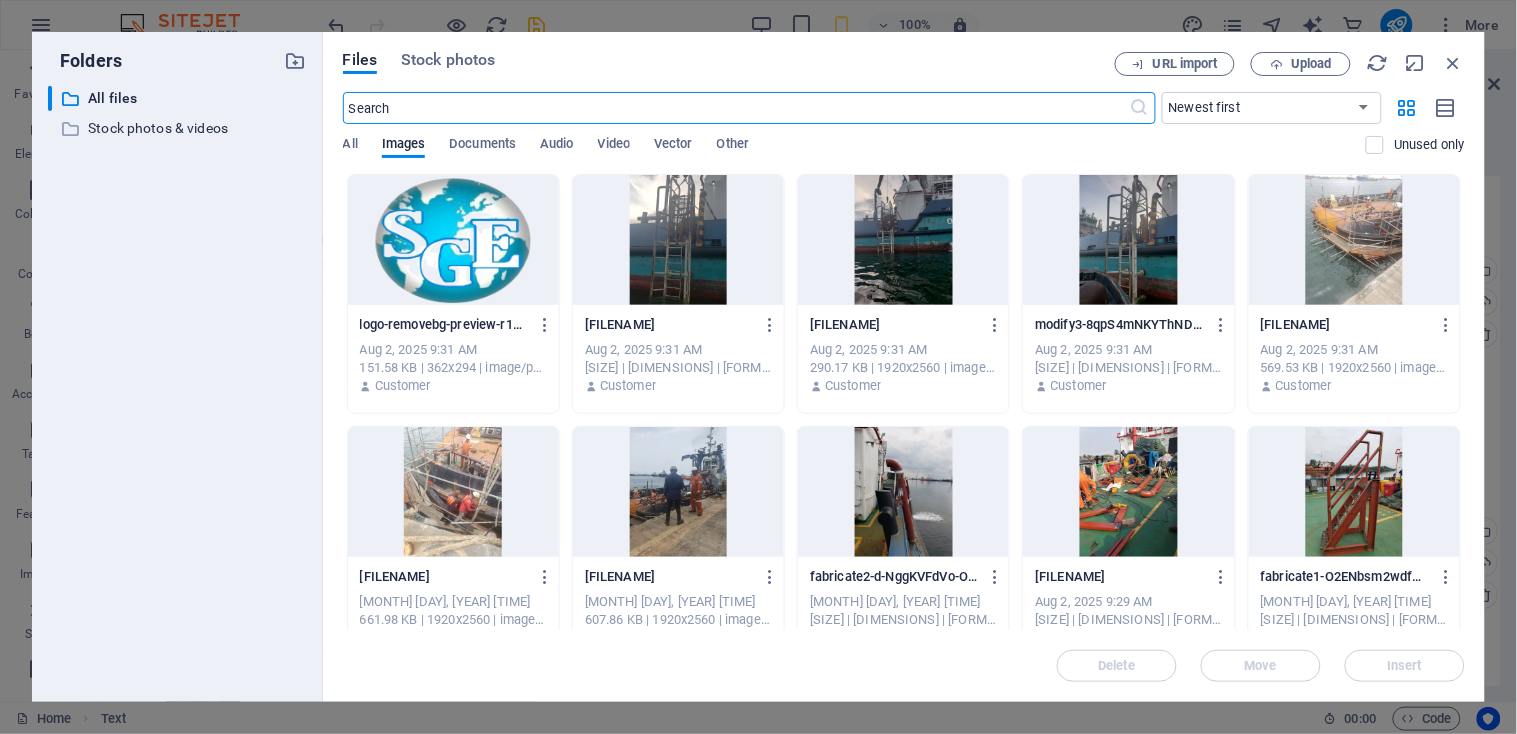 scroll, scrollTop: 9886, scrollLeft: 0, axis: vertical 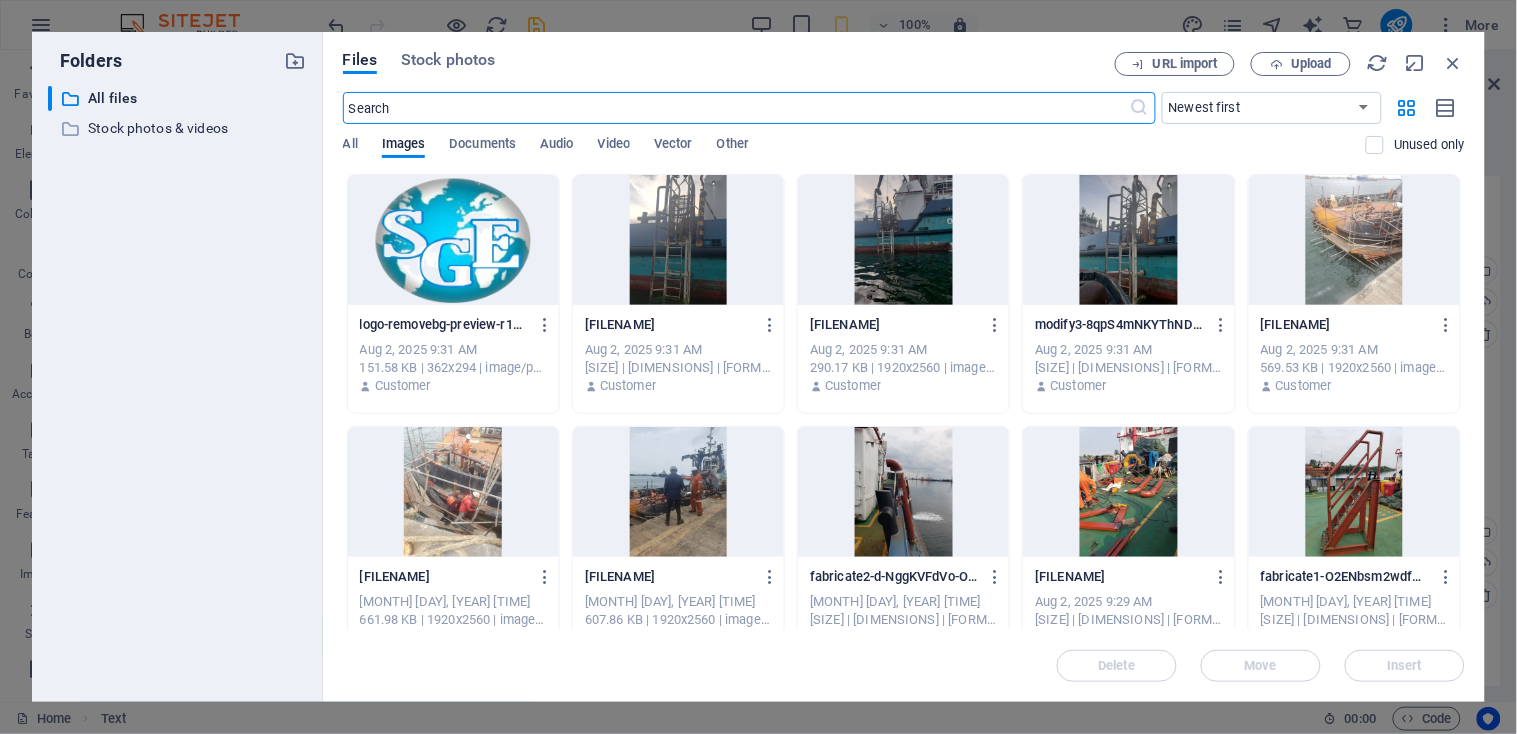 click at bounding box center (453, 240) 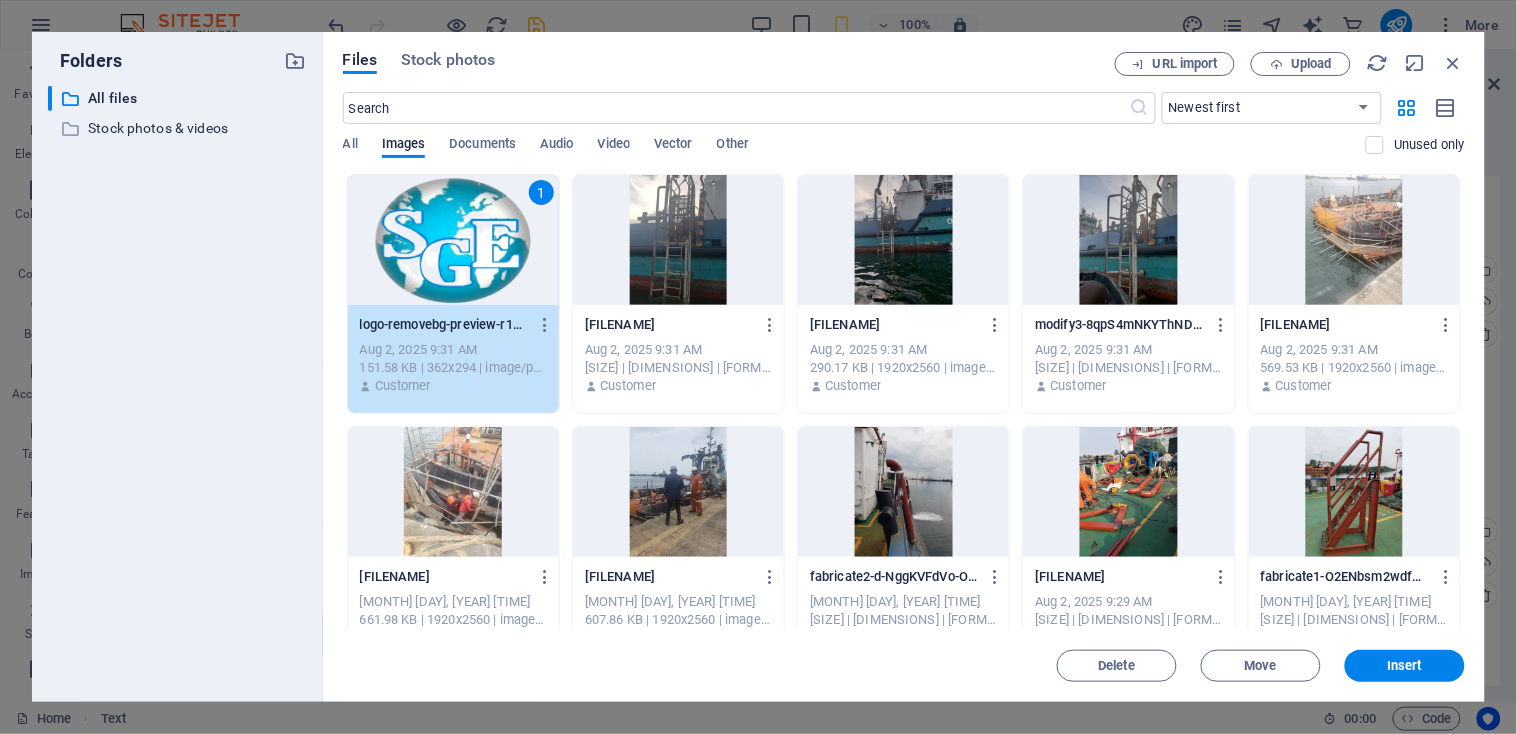 click on "1" at bounding box center [453, 240] 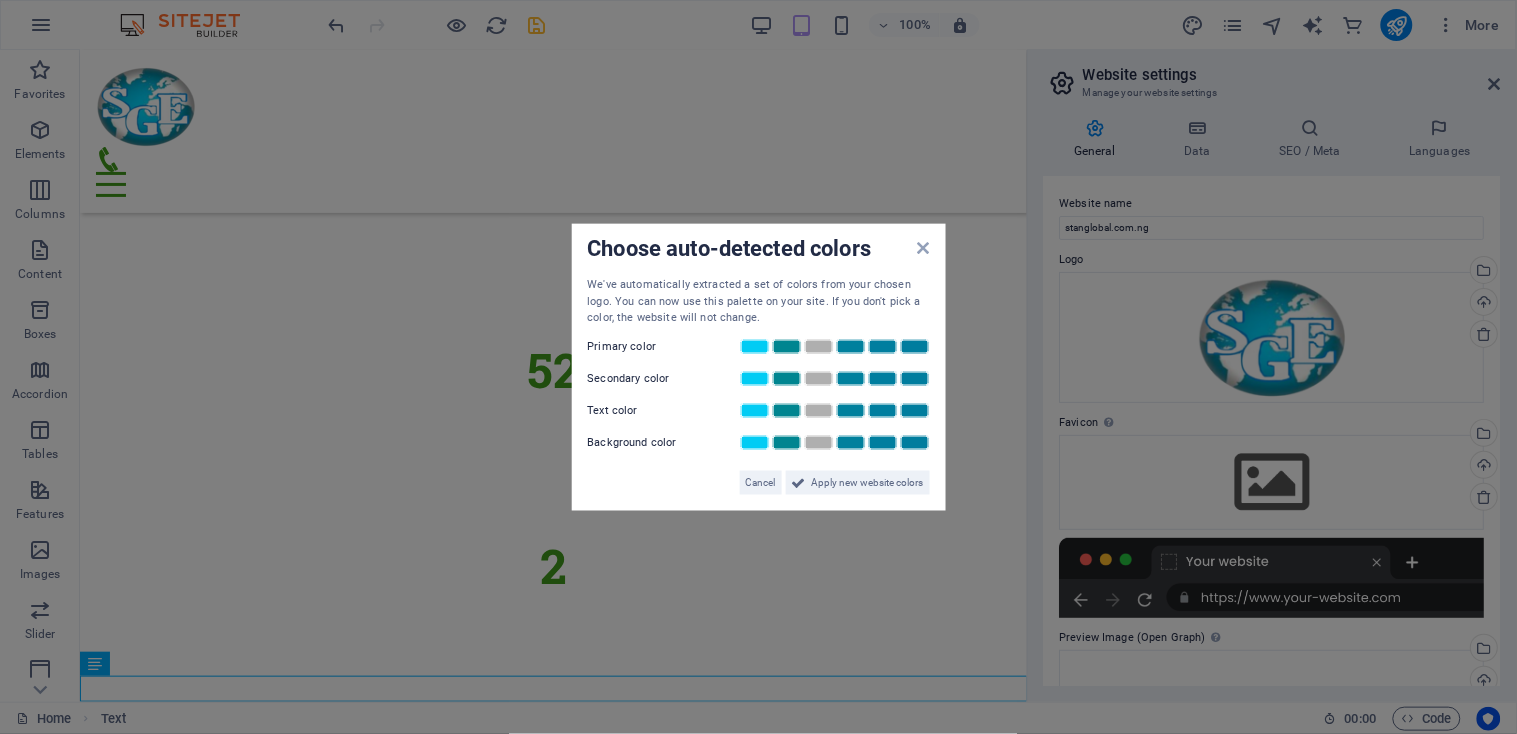 scroll, scrollTop: 6454, scrollLeft: 0, axis: vertical 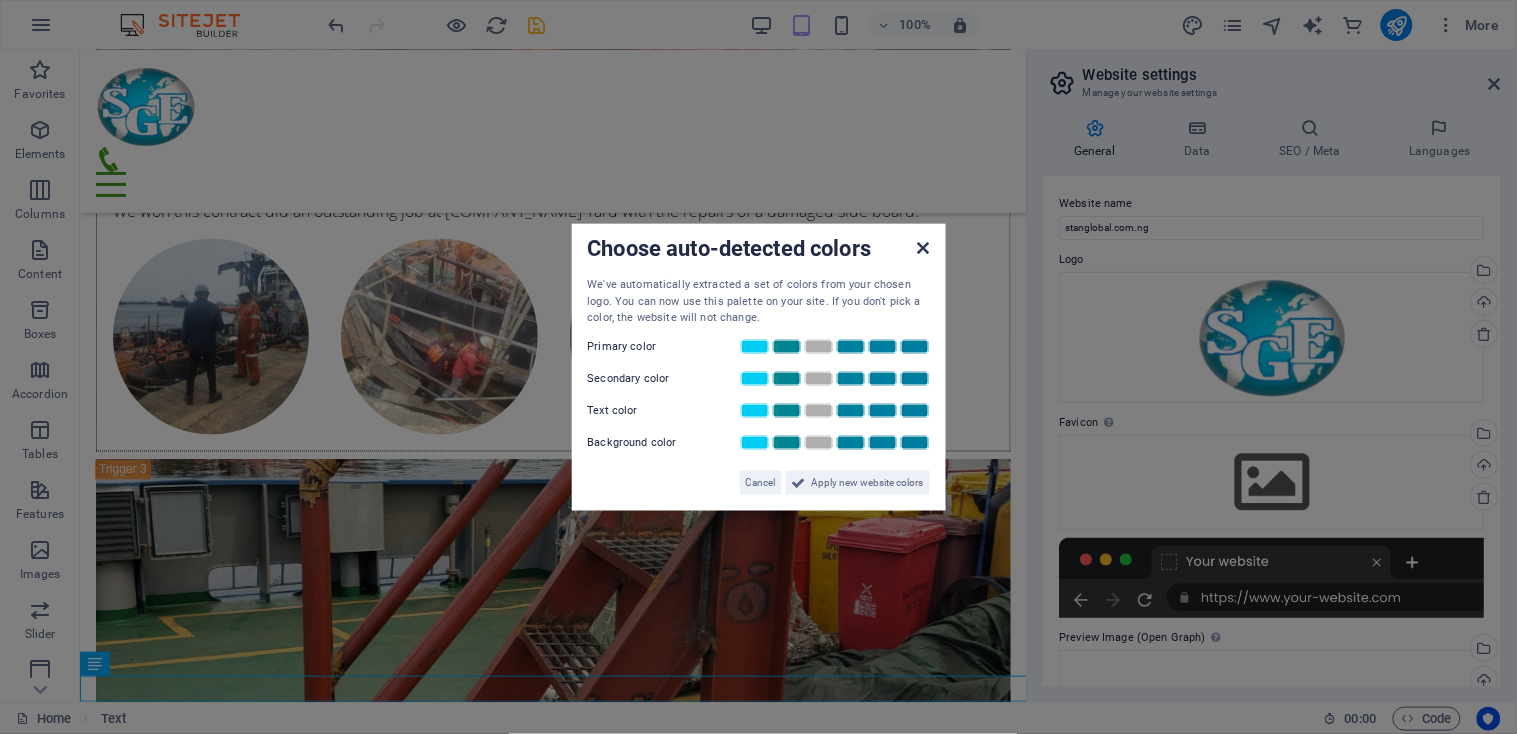 click at bounding box center (923, 248) 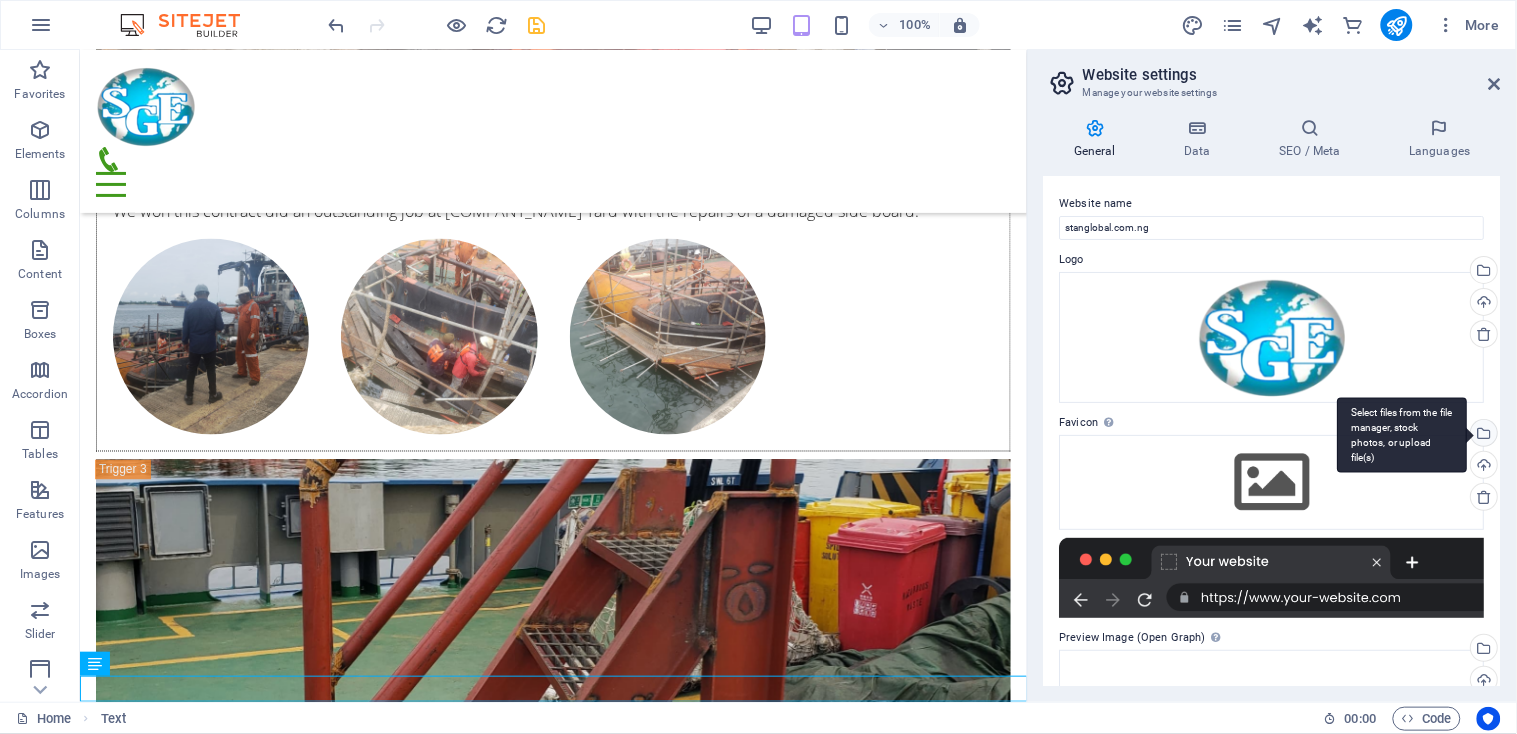 click on "Select files from the file manager, stock photos, or upload file(s)" at bounding box center [1483, 435] 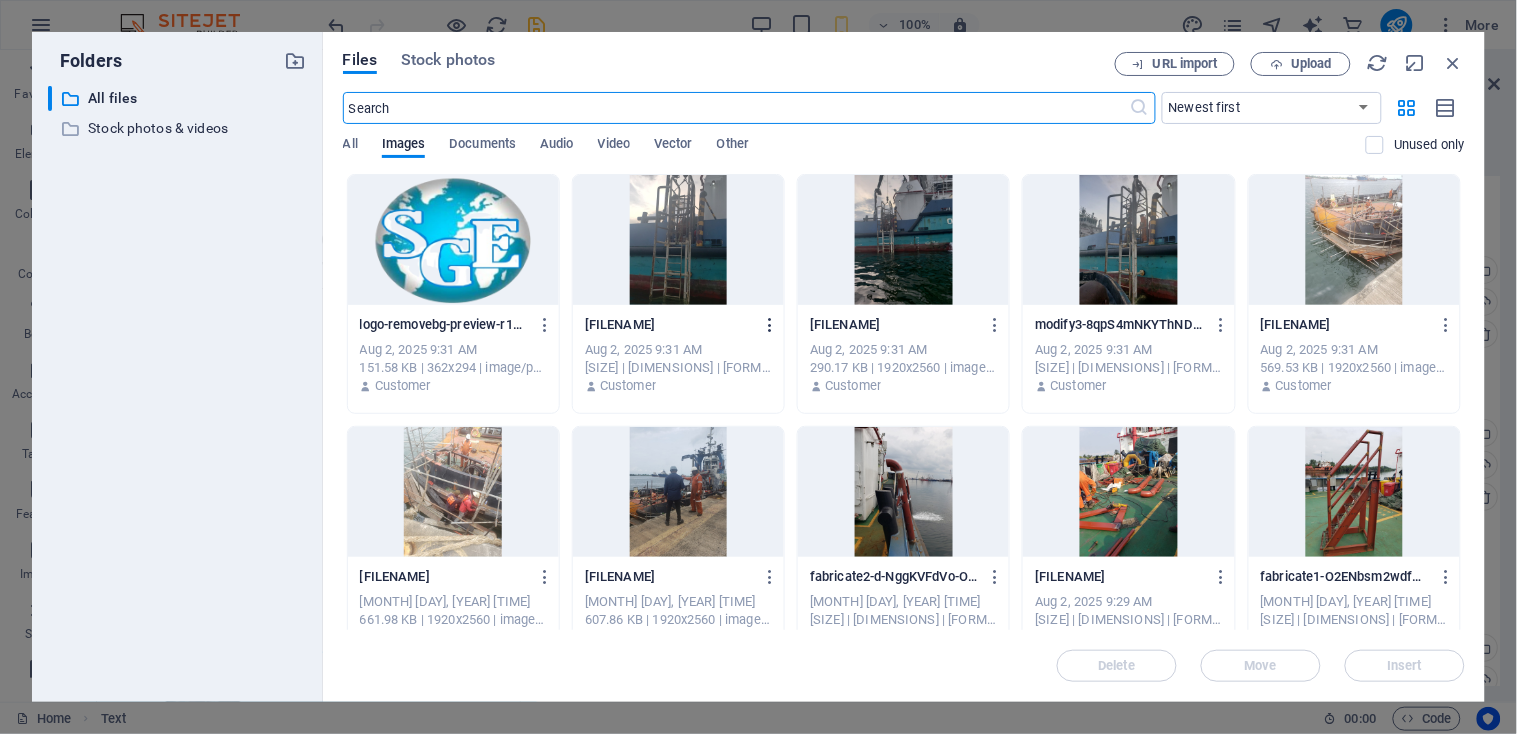 scroll, scrollTop: 9886, scrollLeft: 0, axis: vertical 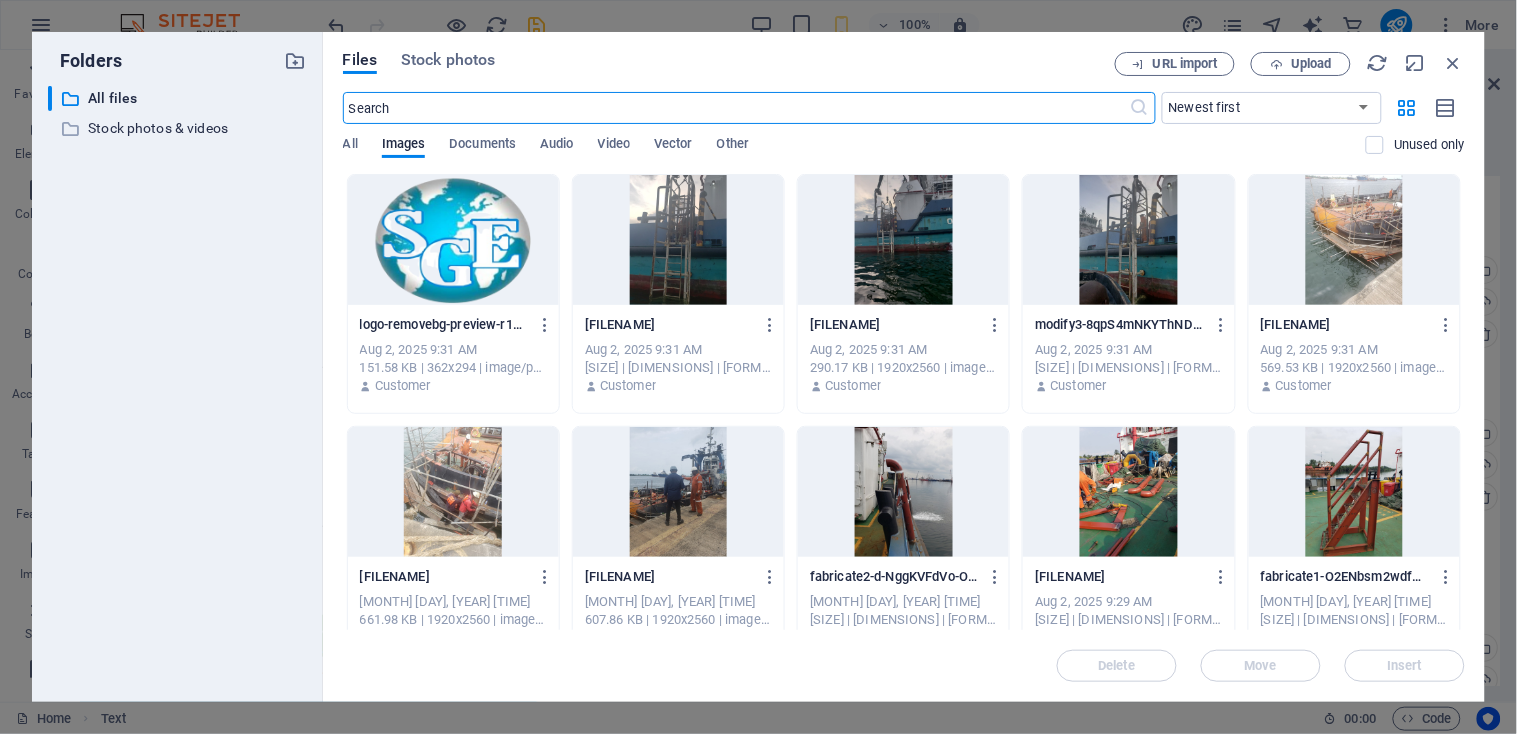 click at bounding box center [453, 240] 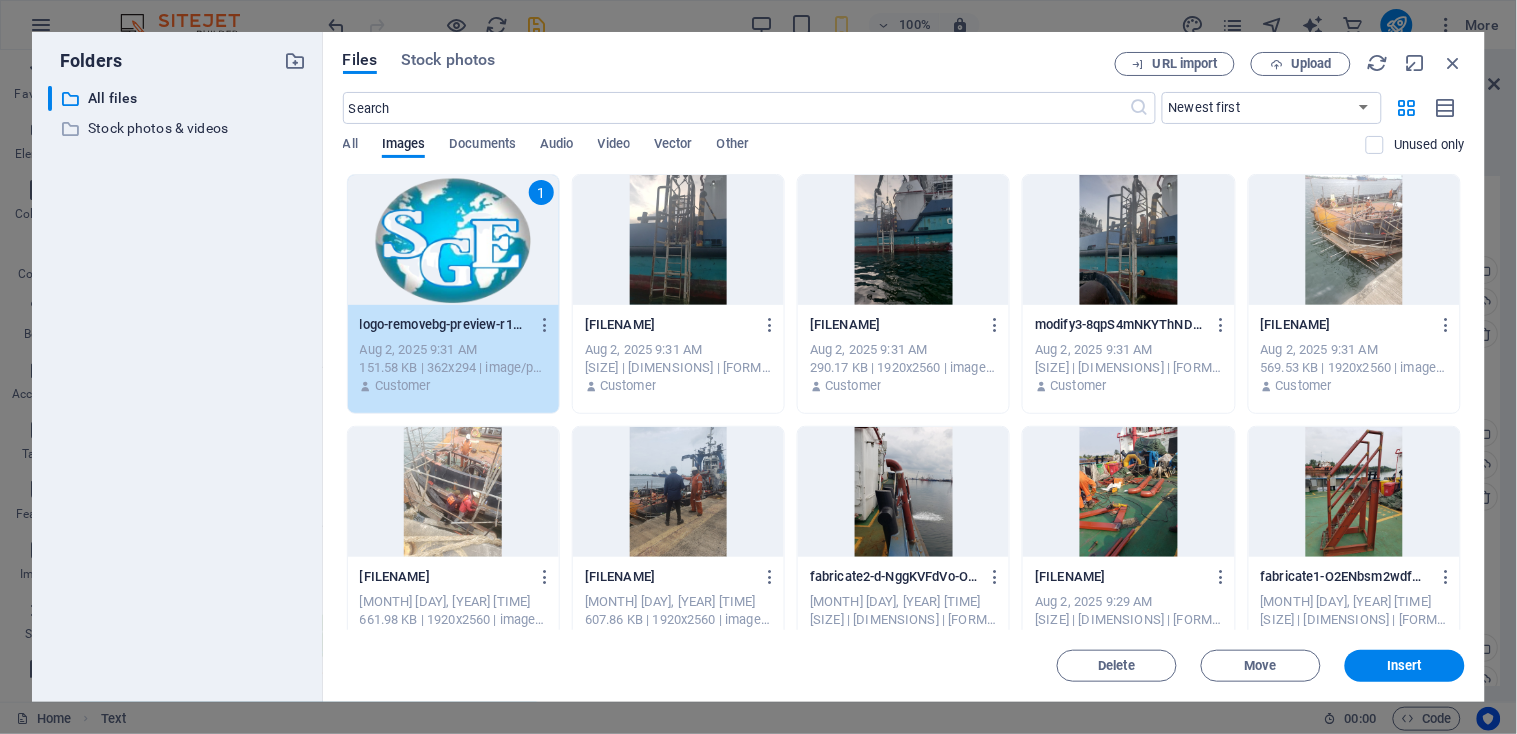 click on "1" at bounding box center (453, 240) 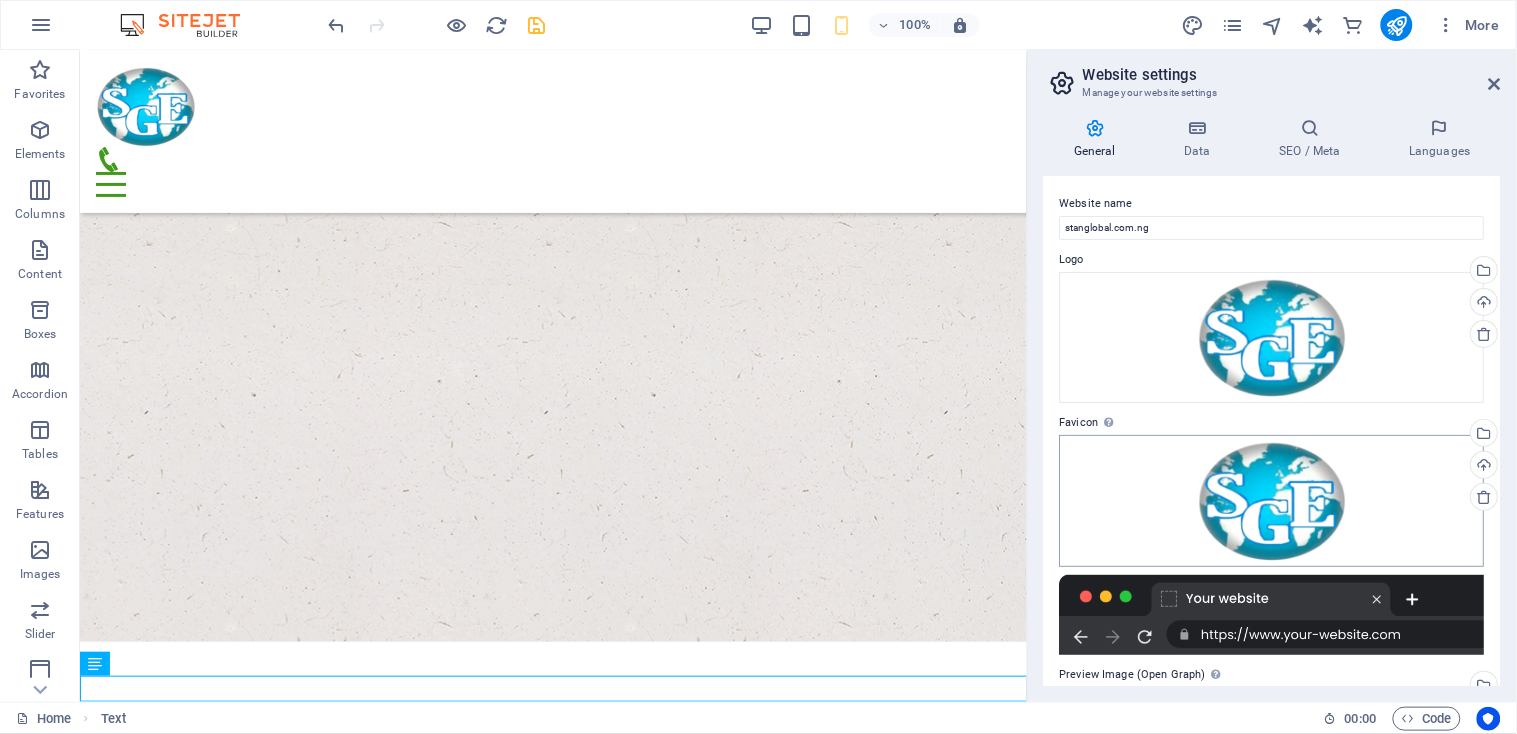 scroll, scrollTop: 6454, scrollLeft: 0, axis: vertical 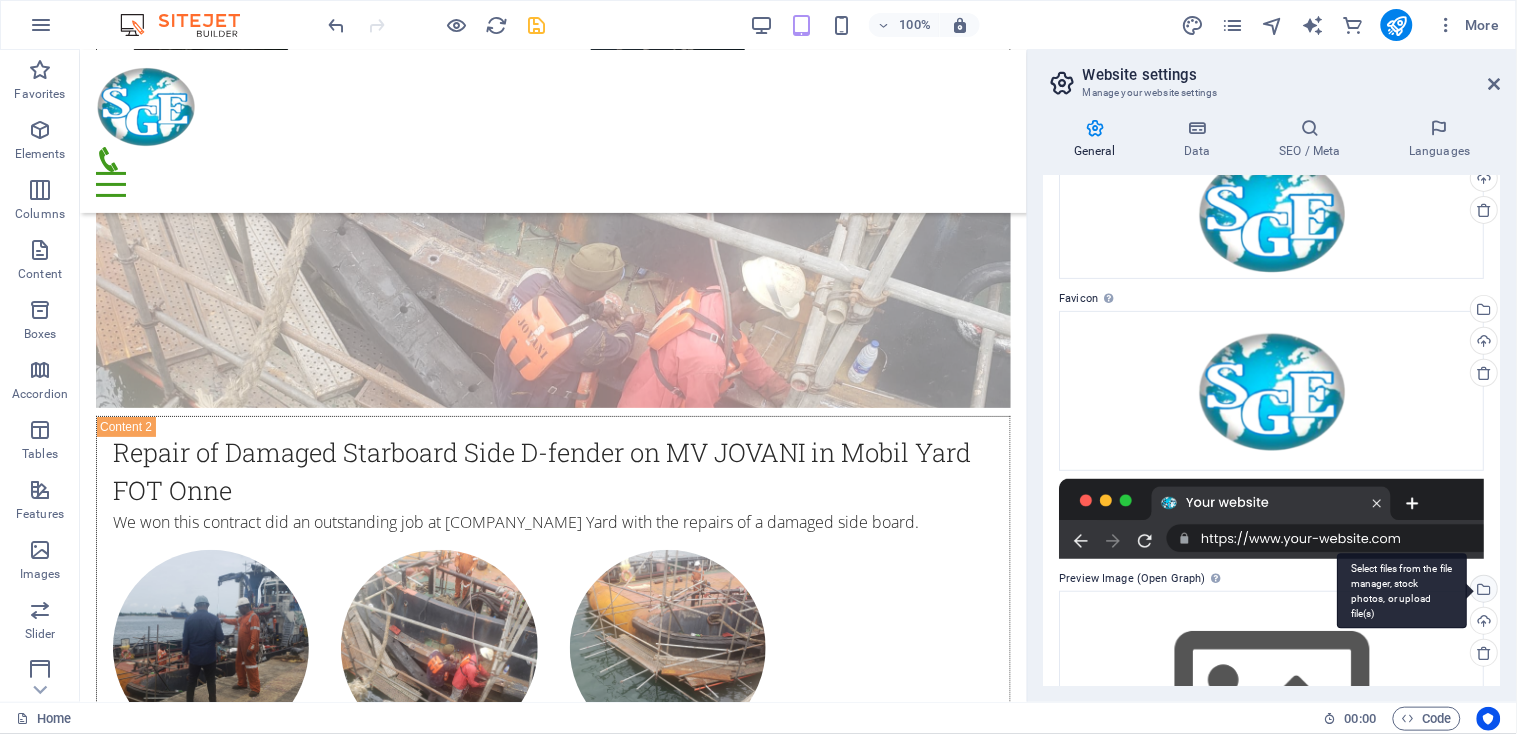 click on "Select files from the file manager, stock photos, or upload file(s)" at bounding box center (1483, 591) 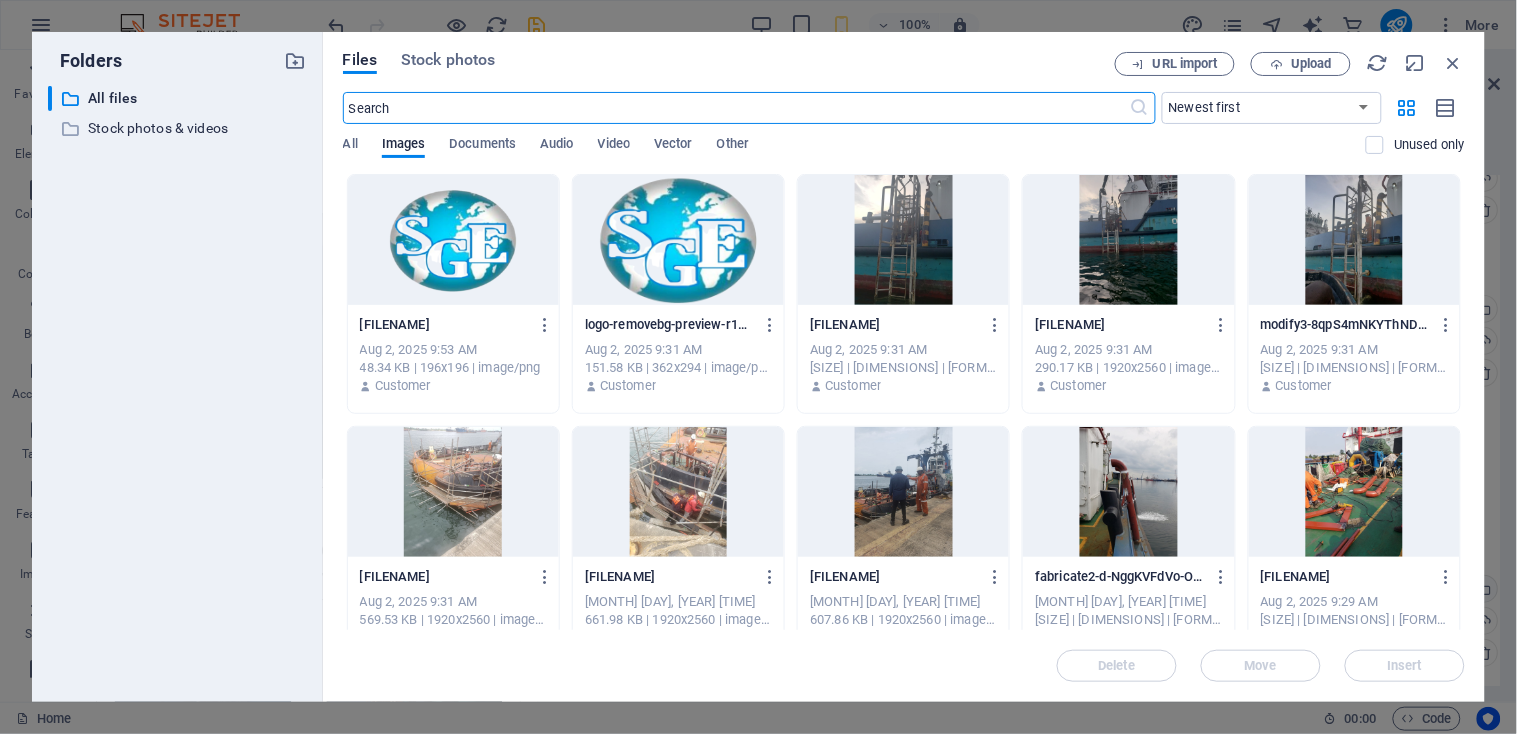 scroll, scrollTop: 5675, scrollLeft: 0, axis: vertical 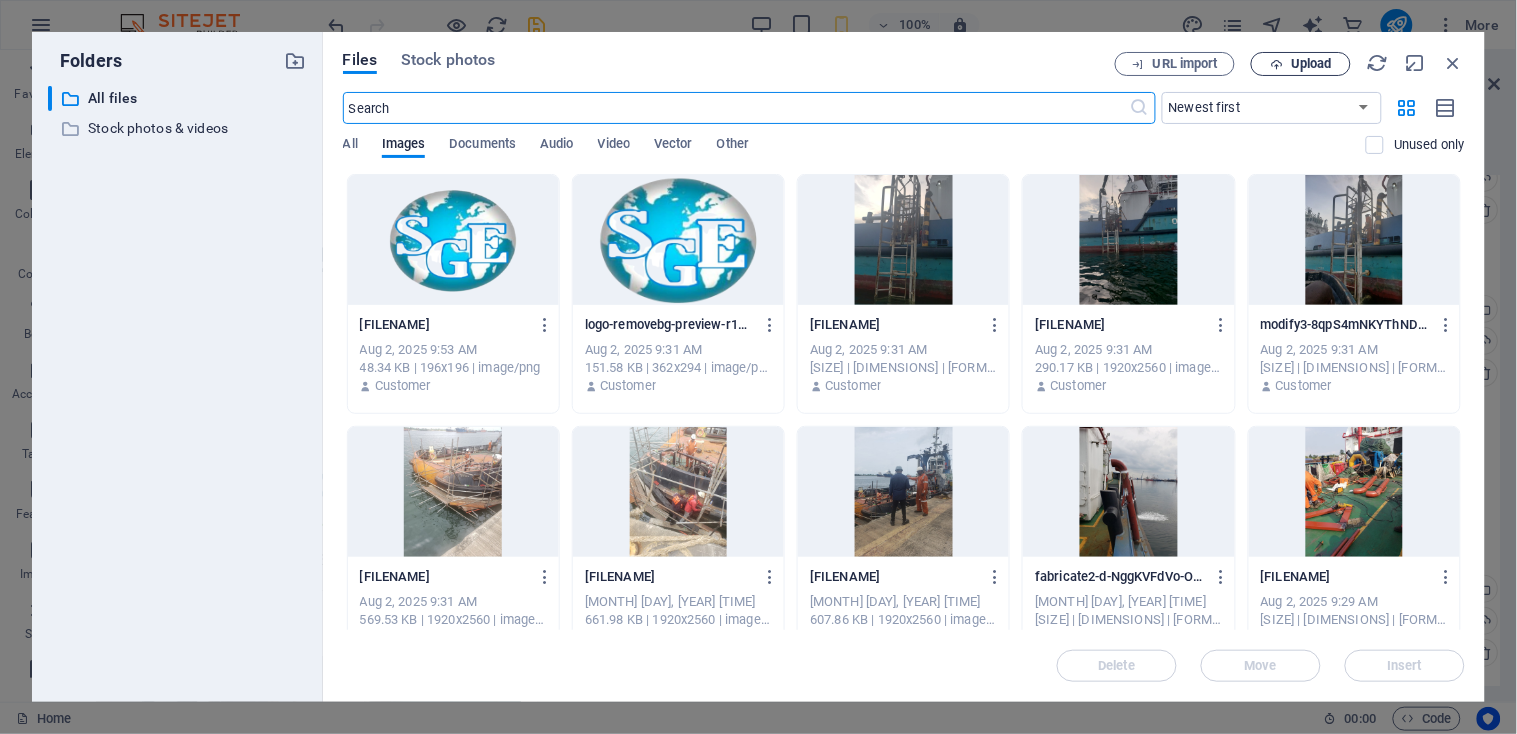 click on "Upload" at bounding box center (1311, 64) 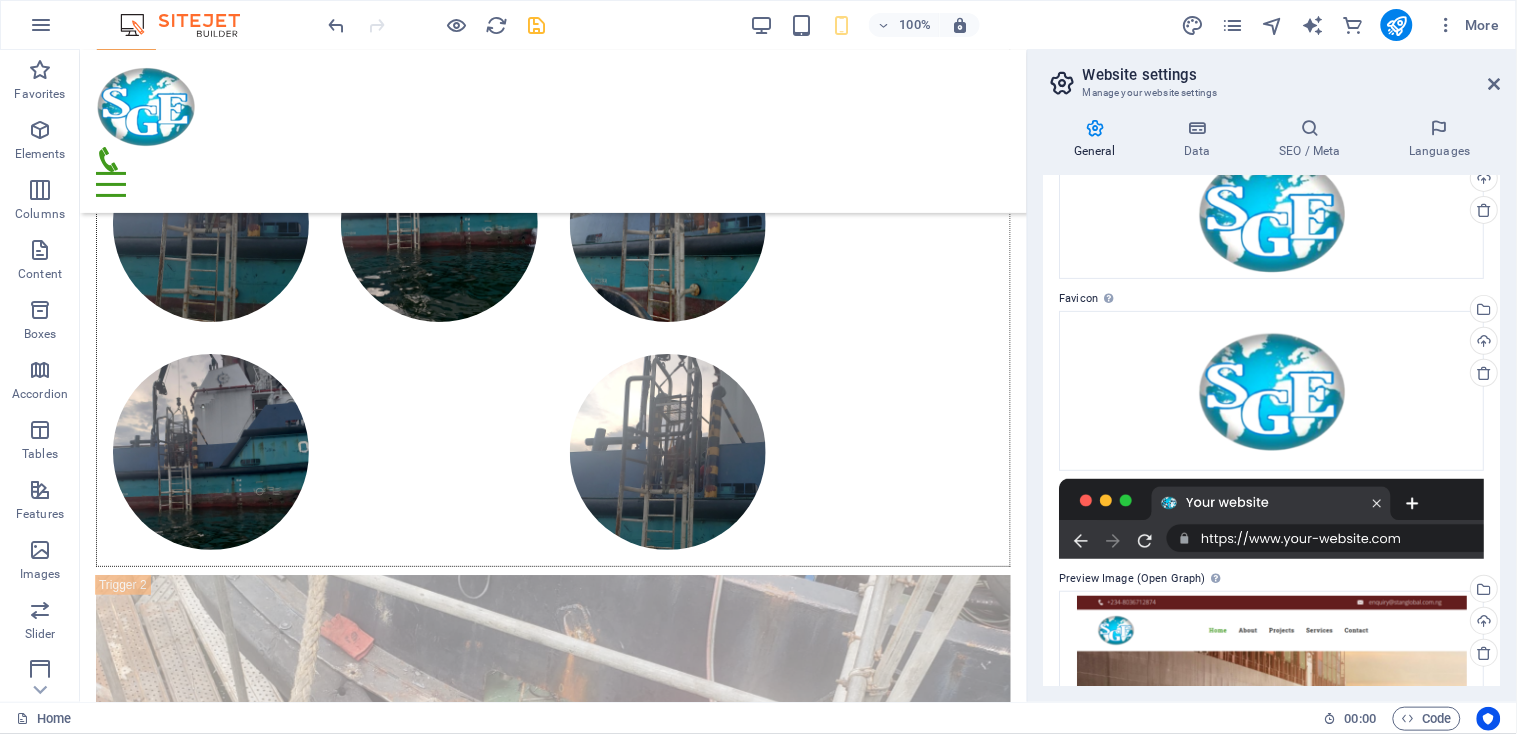 scroll, scrollTop: 5685, scrollLeft: 0, axis: vertical 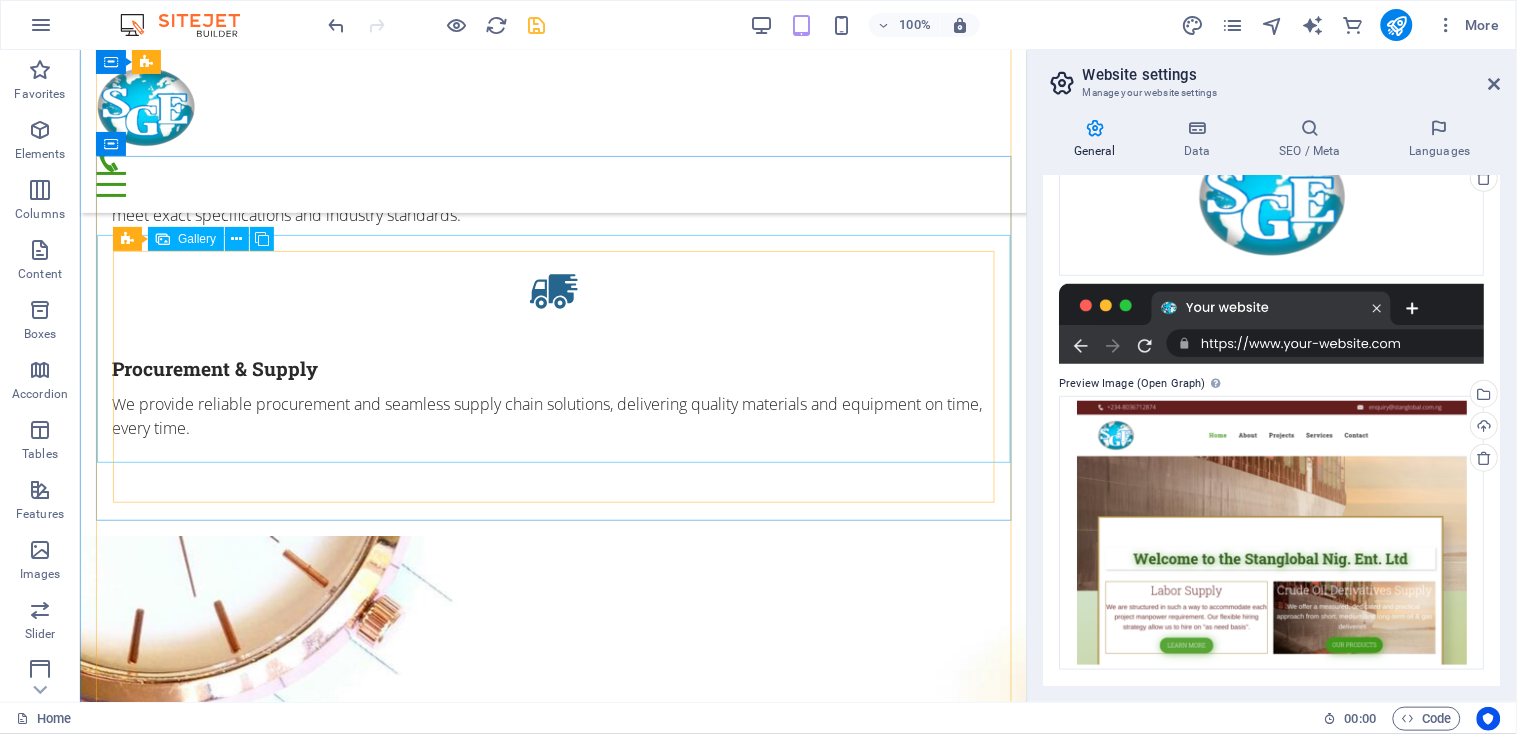 click on "Gallery" at bounding box center [186, 239] 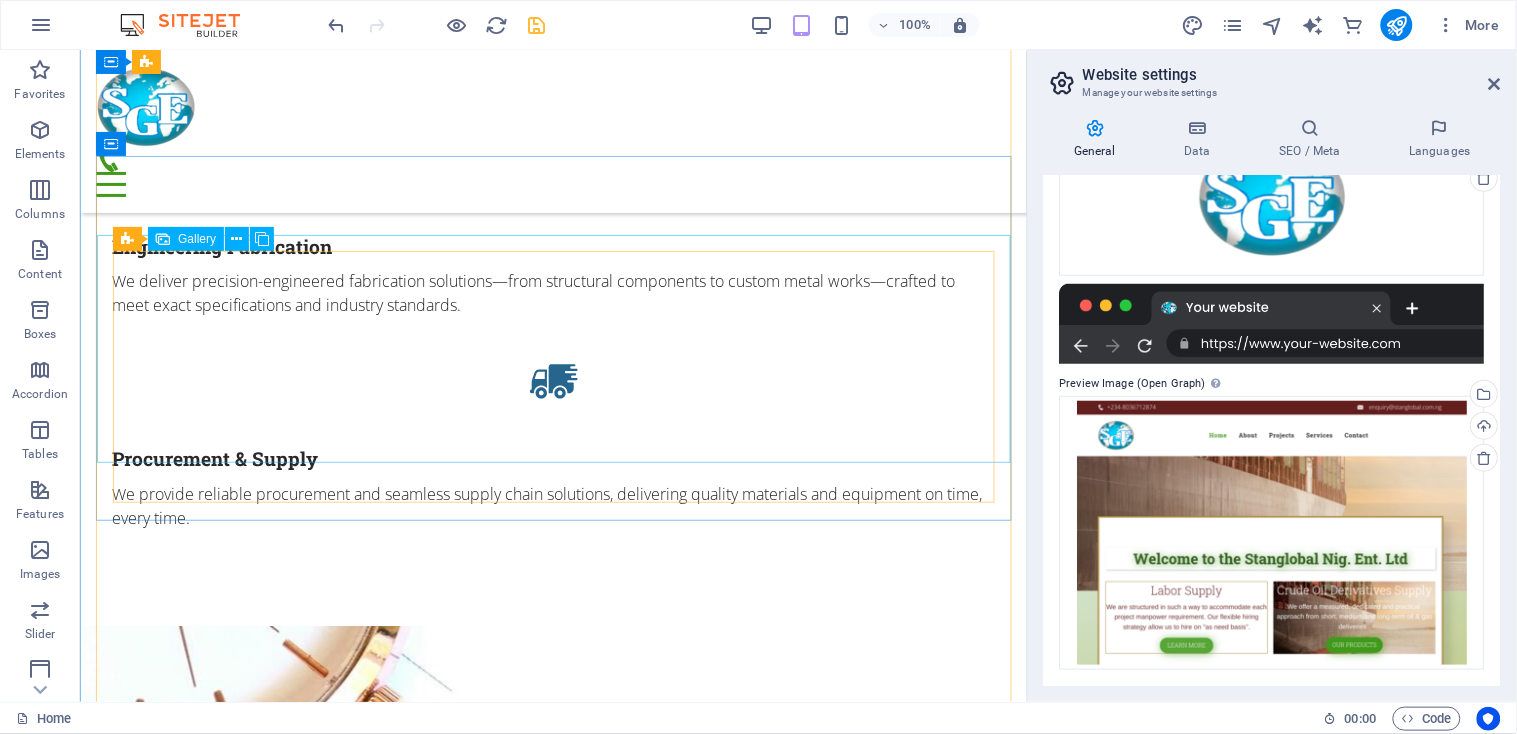 select on "4" 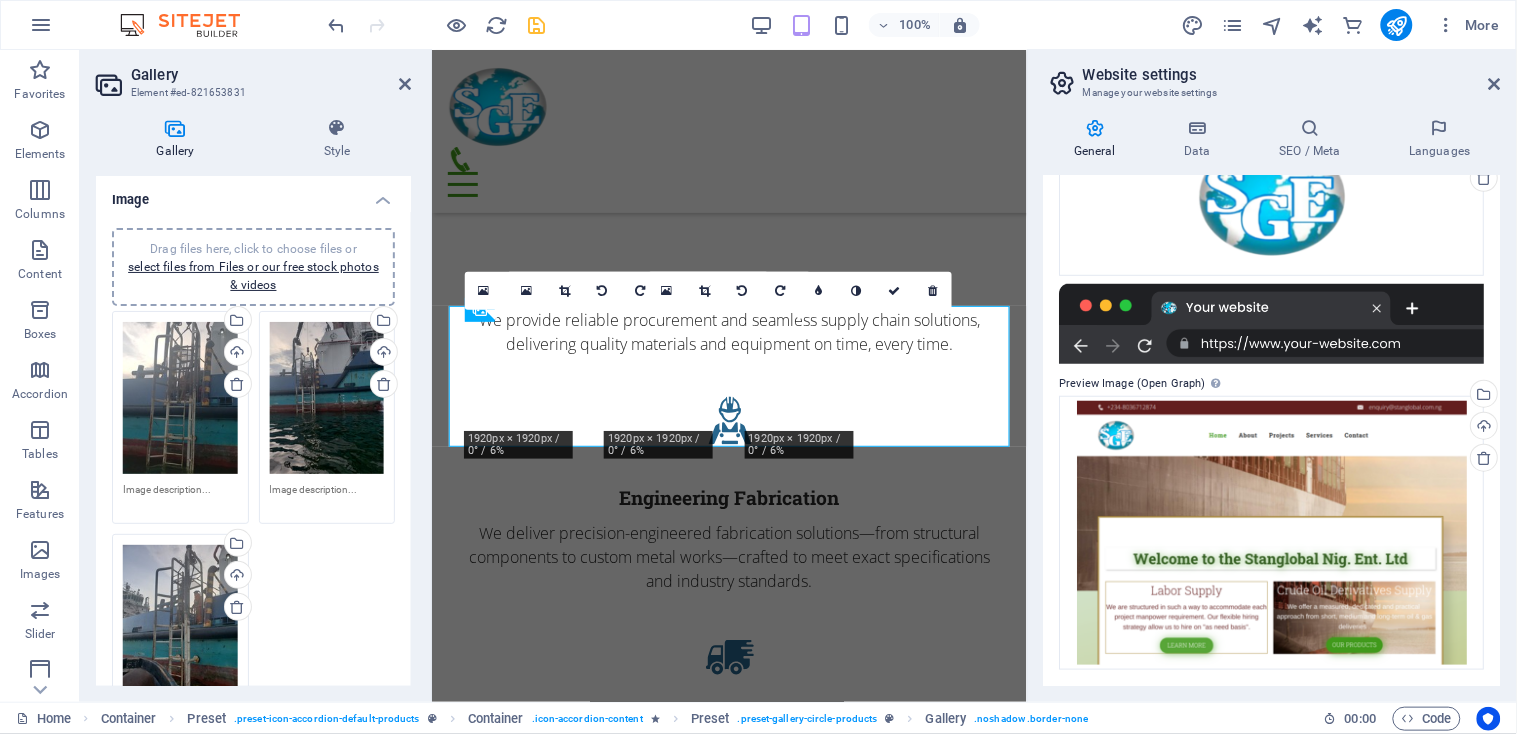 scroll, scrollTop: 3870, scrollLeft: 0, axis: vertical 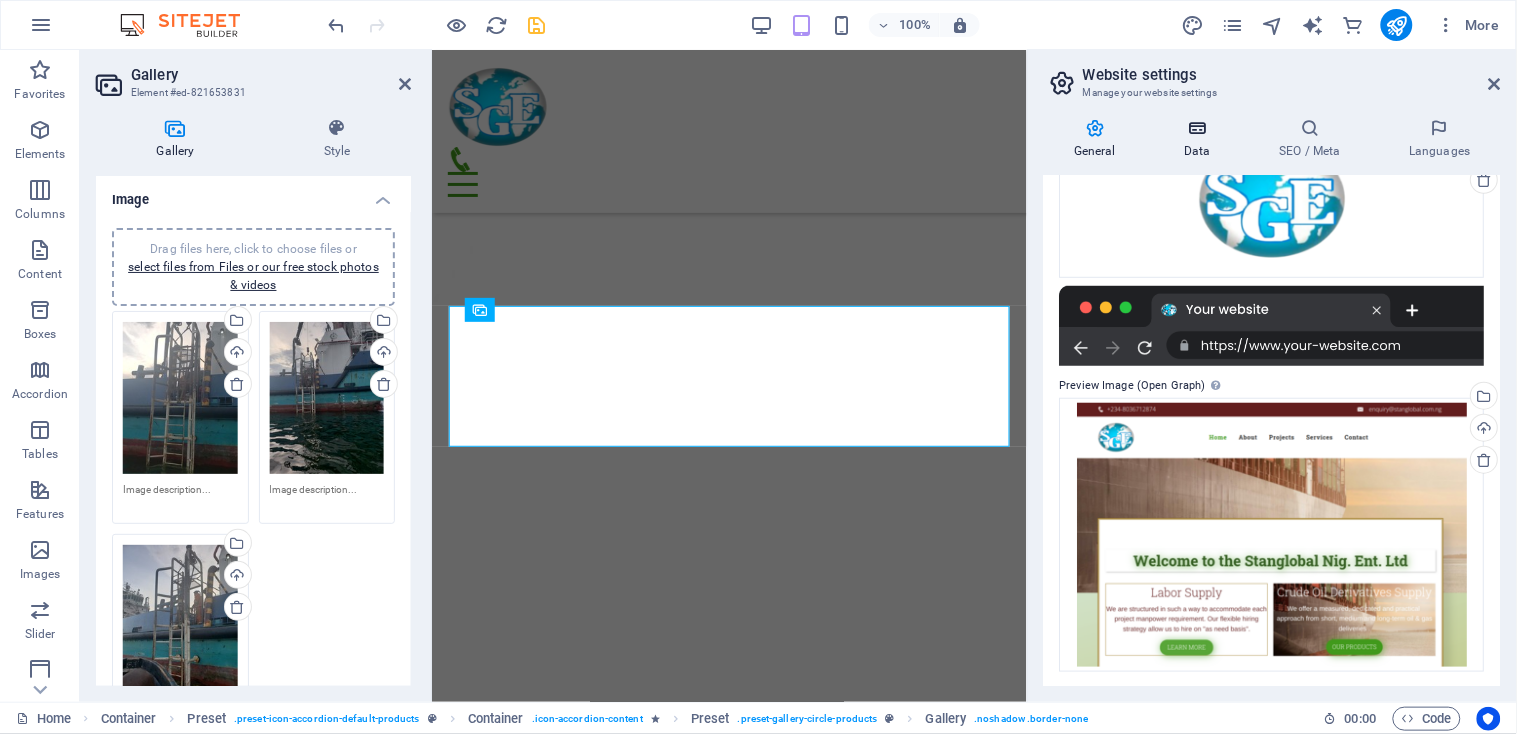 click on "Data" at bounding box center [1201, 139] 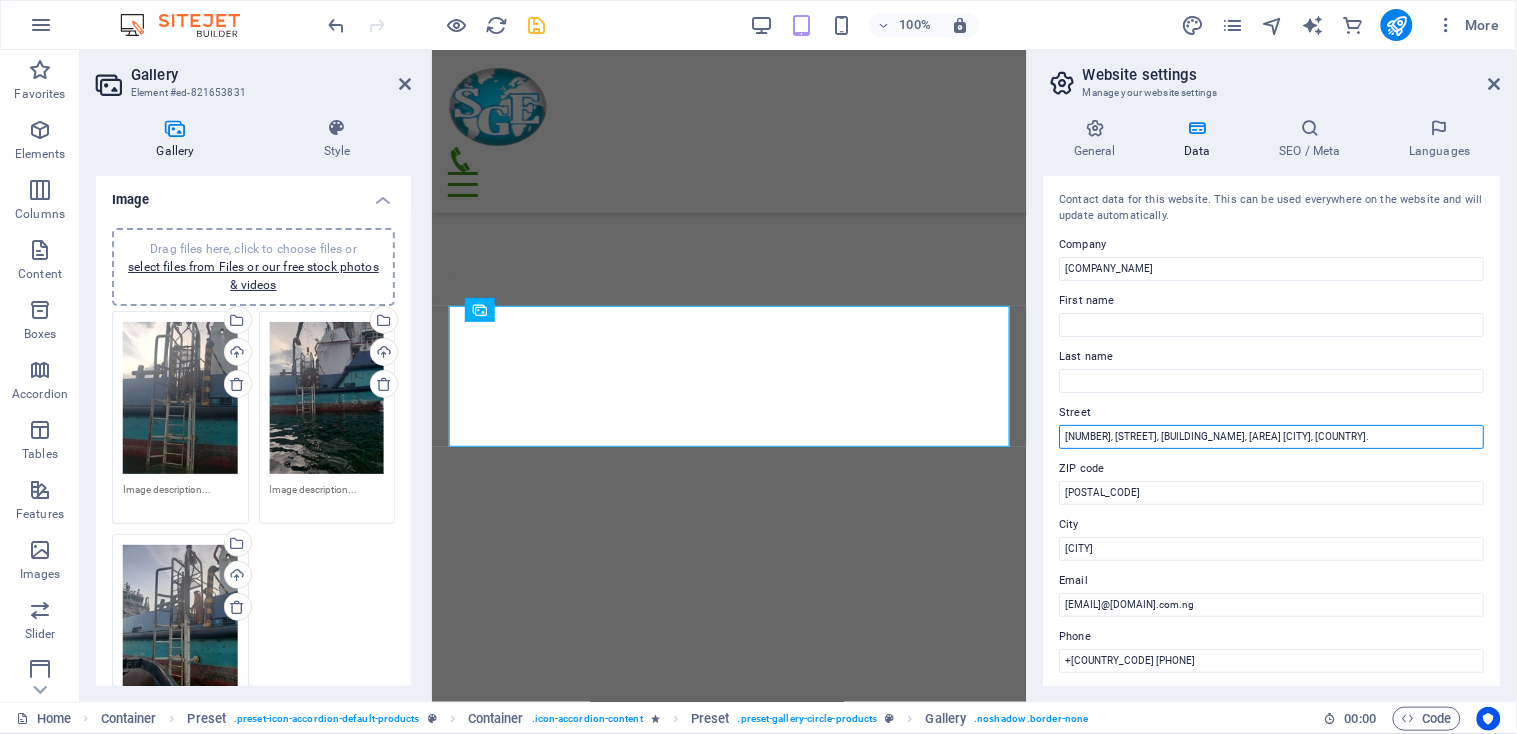 drag, startPoint x: 1066, startPoint y: 435, endPoint x: 1368, endPoint y: 435, distance: 302 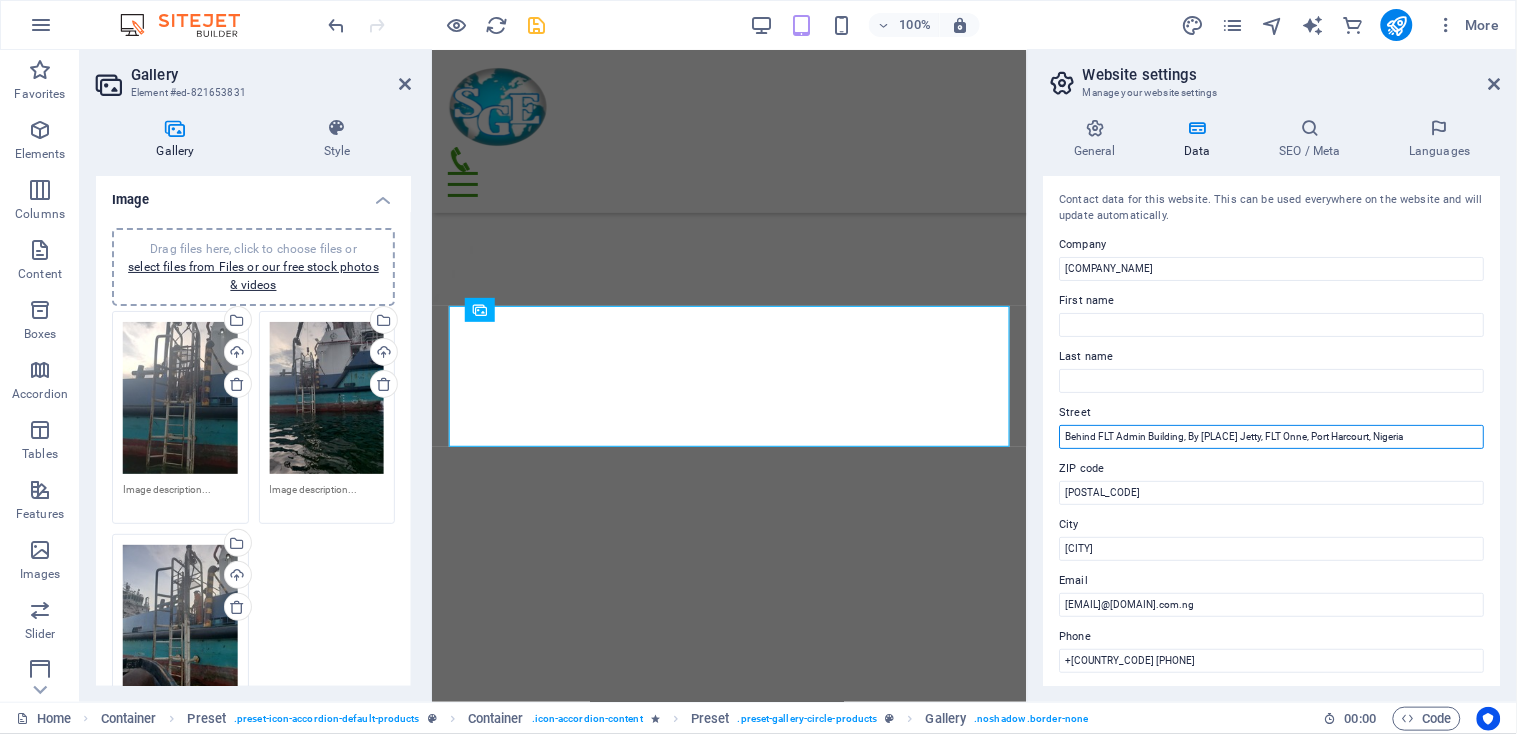 click on "Behind FLT Admin Building, By [PLACE] Jetty, FLT Onne, Port Harcourt, Nigeria" at bounding box center (1272, 437) 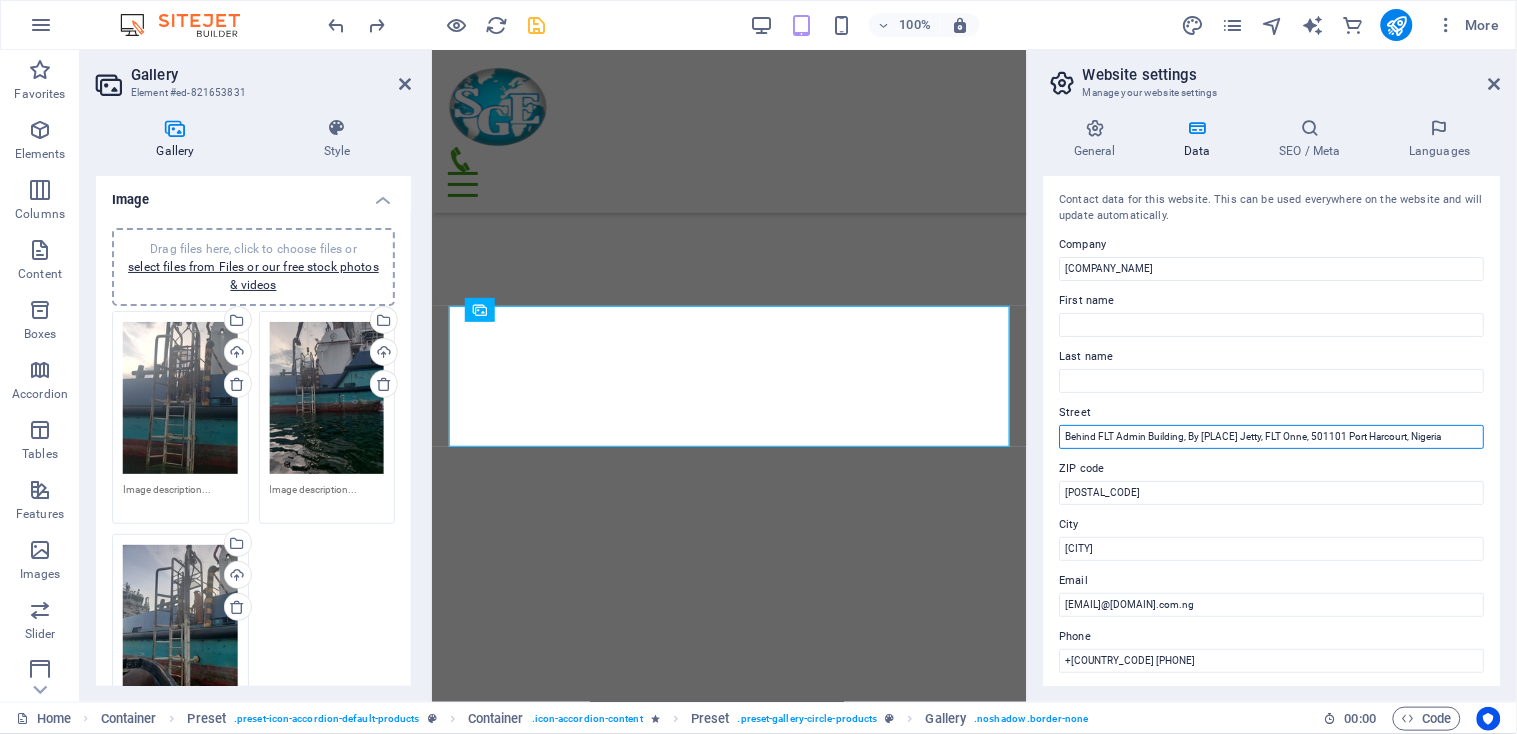 click on "Behind FLT Admin Building, By [PLACE] Jetty, FLT Onne, 501101 Port Harcourt, Nigeria" at bounding box center (1272, 437) 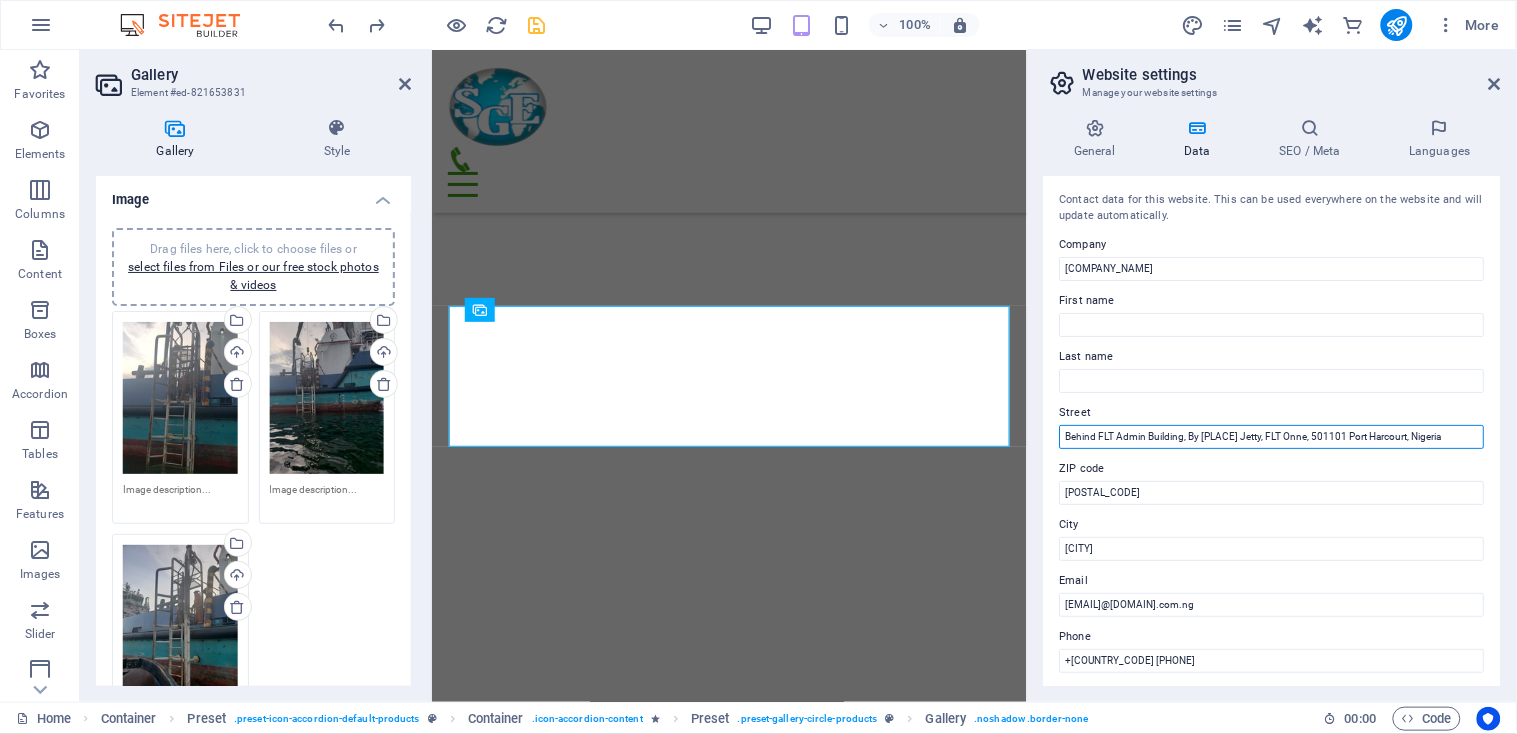 click on "Behind FLT Admin Building, By [PLACE] Jetty, FLT Onne, 501101 Port Harcourt, Nigeria" at bounding box center (1272, 437) 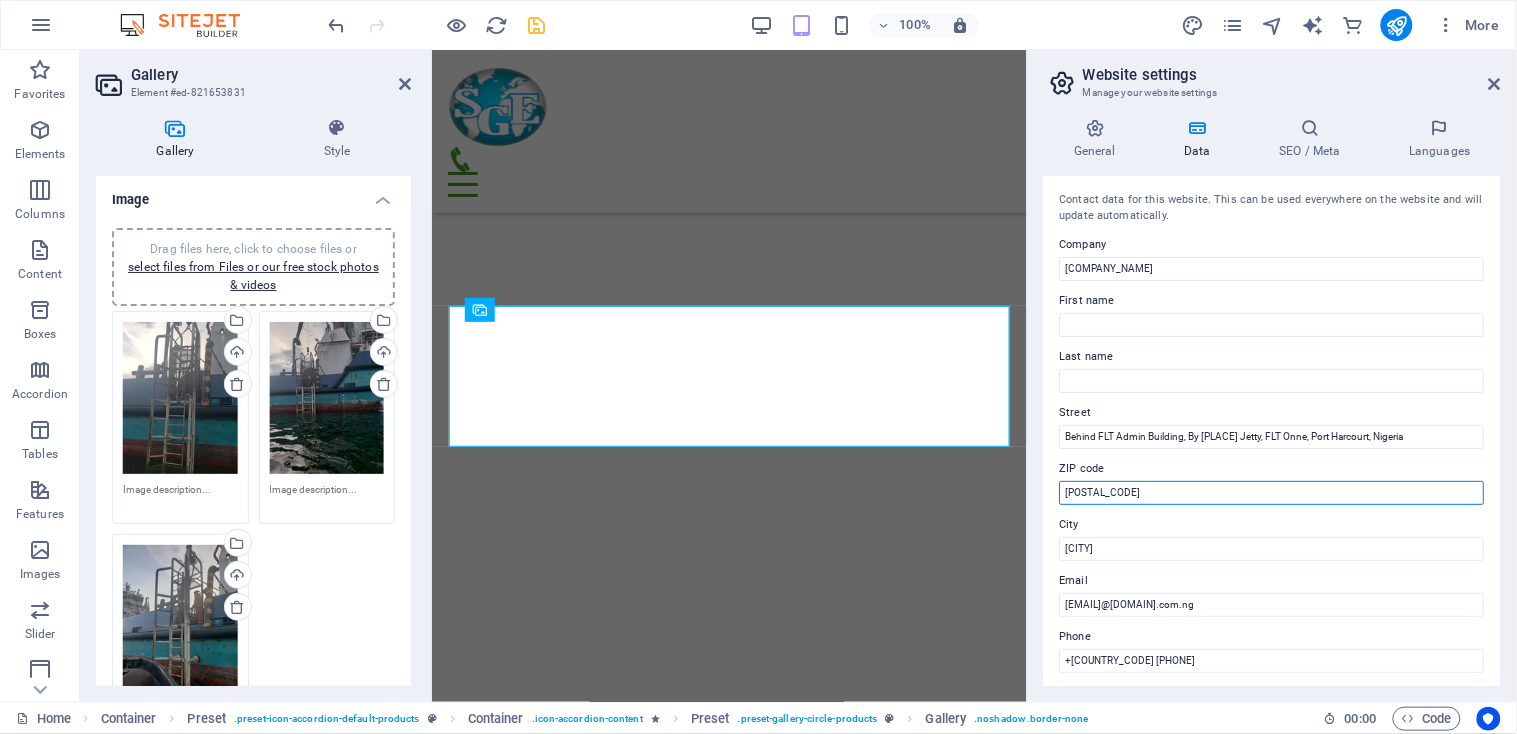 click on "[POSTAL_CODE]" at bounding box center (1272, 493) 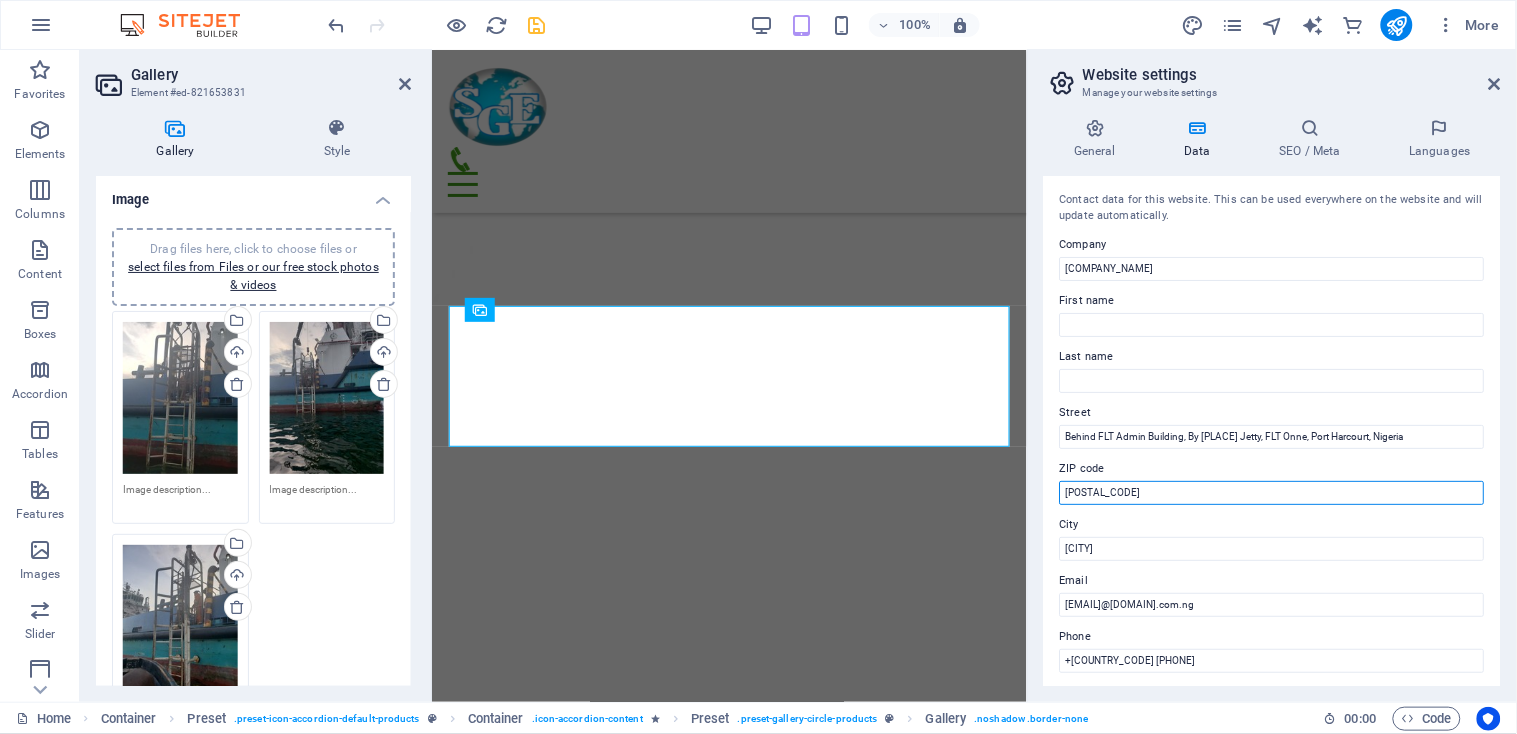 paste on "110" 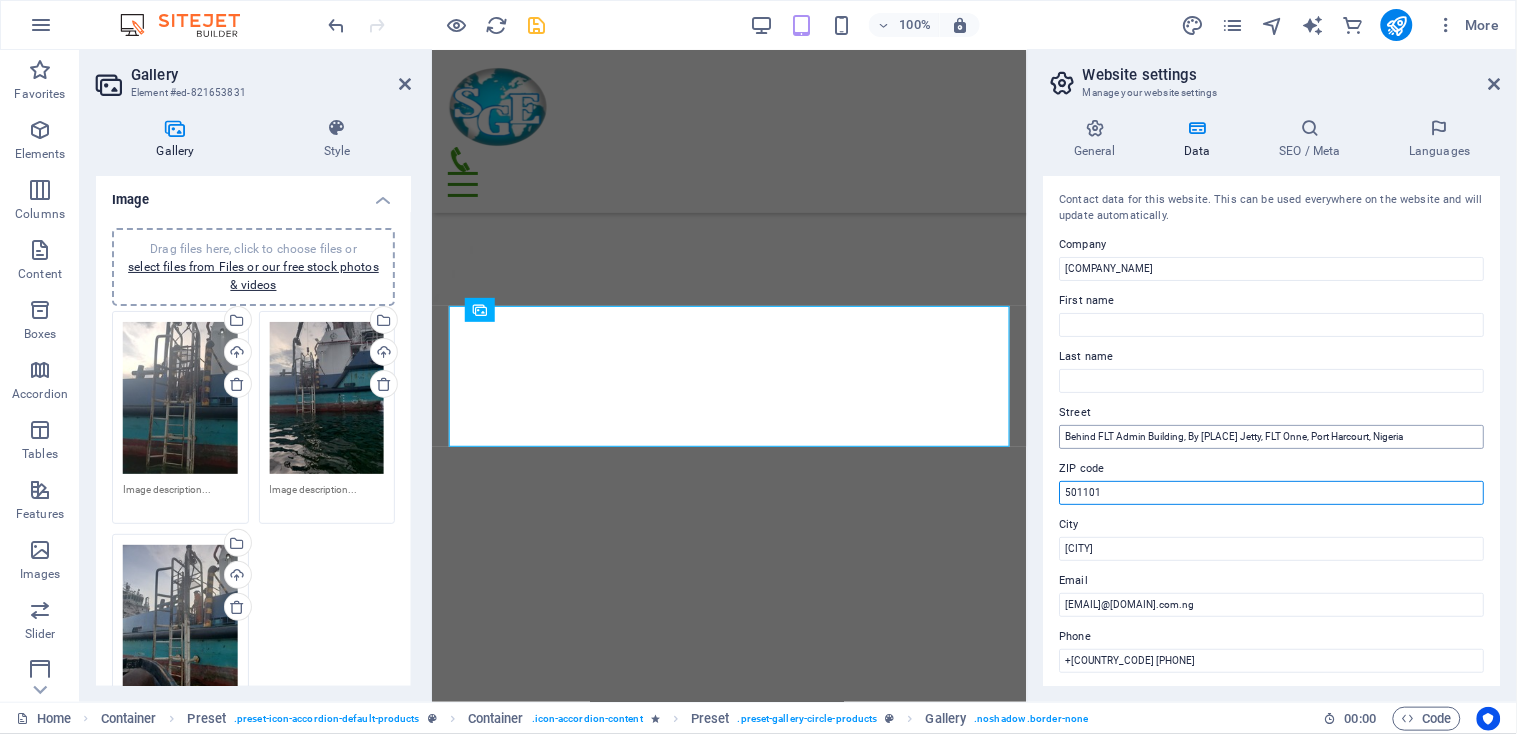 type on "501101" 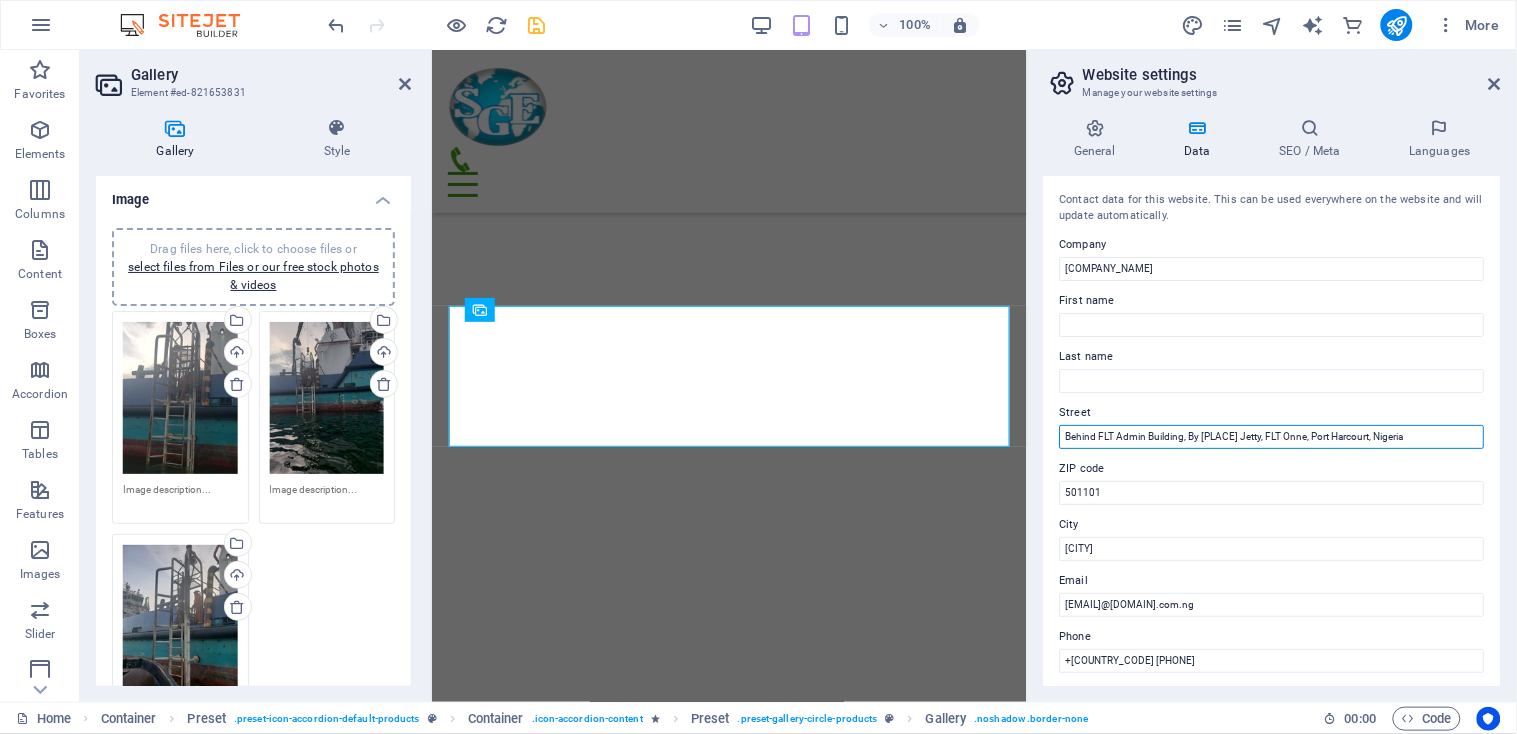 drag, startPoint x: 1425, startPoint y: 435, endPoint x: 1312, endPoint y: 434, distance: 113.004425 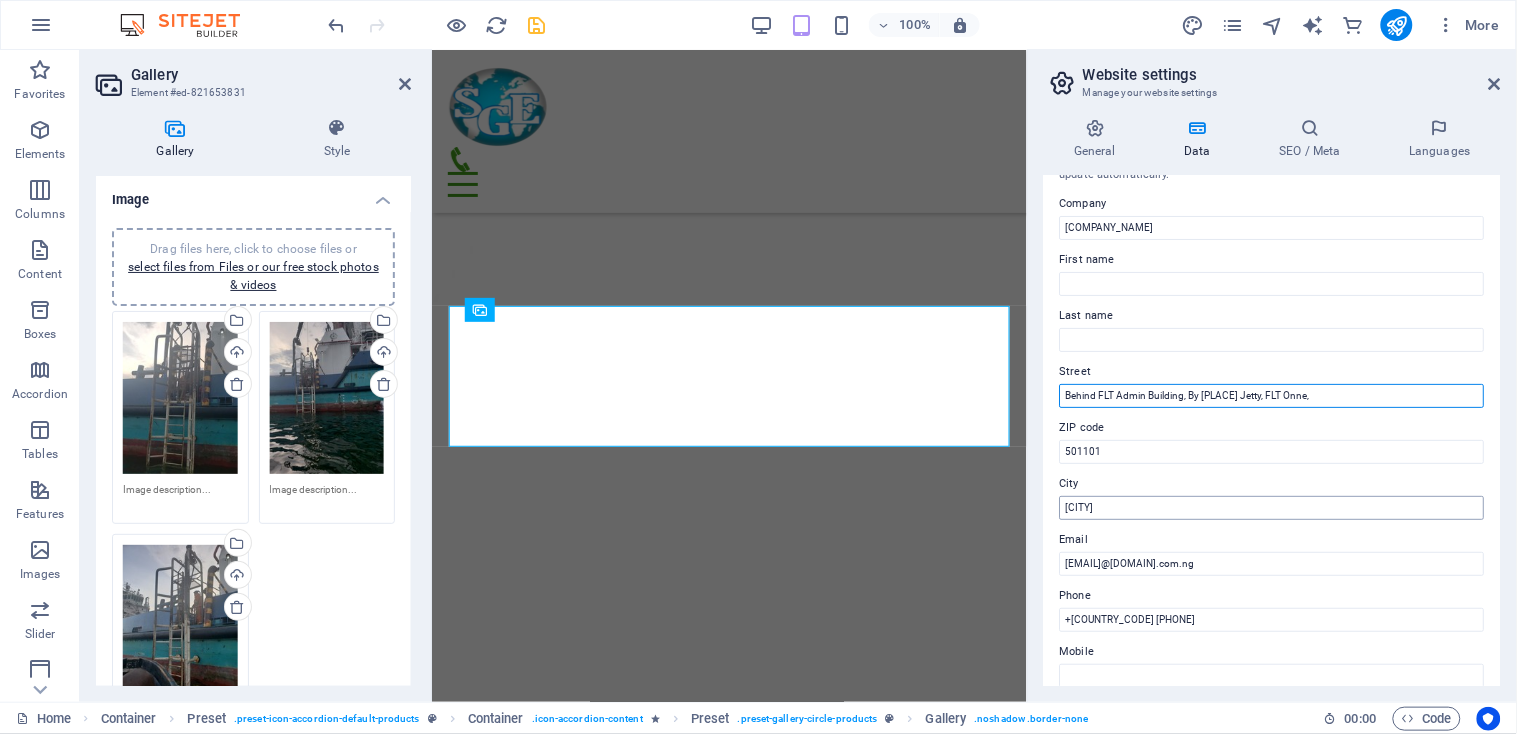 scroll, scrollTop: 0, scrollLeft: 0, axis: both 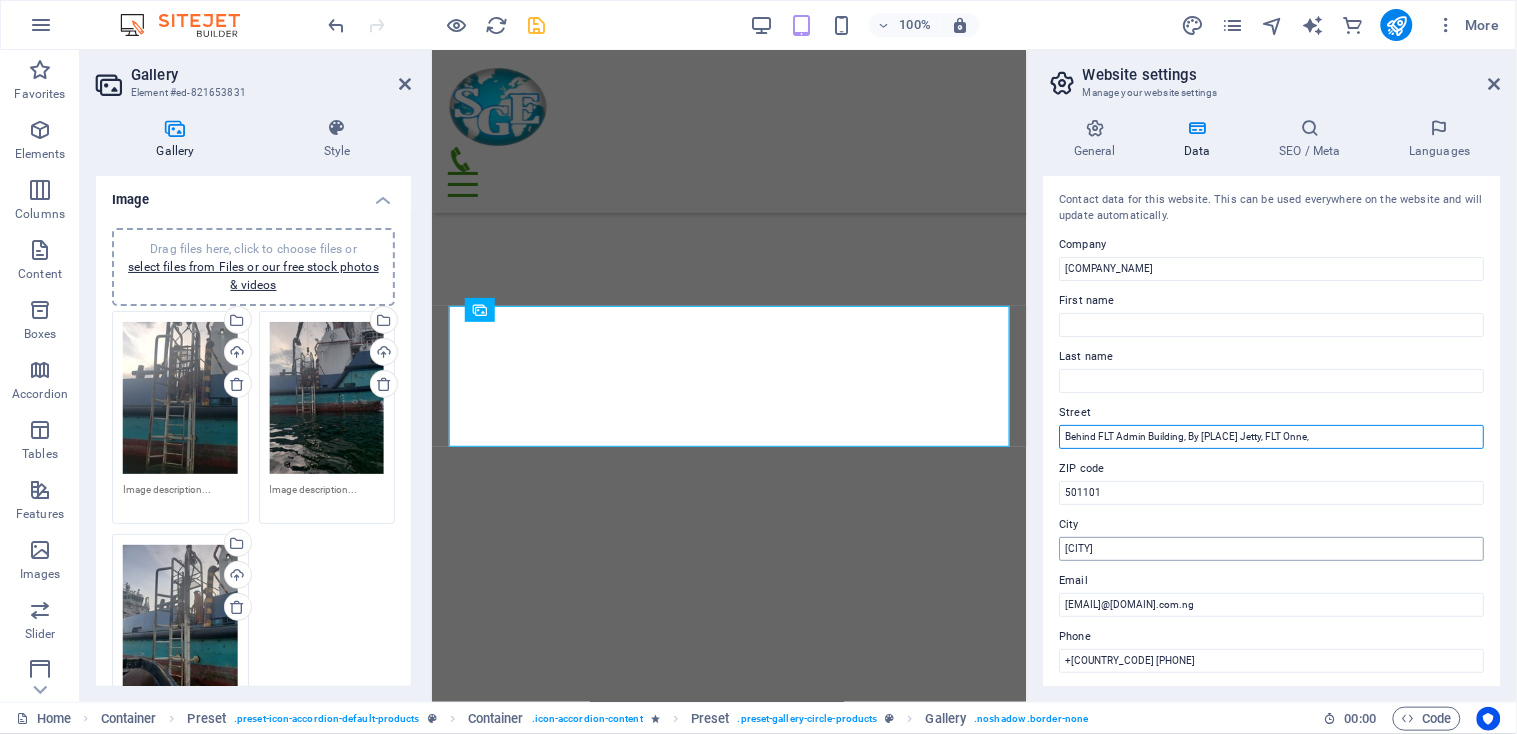 type on "Behind FLT Admin Building, By [PLACE] Jetty, FLT Onne," 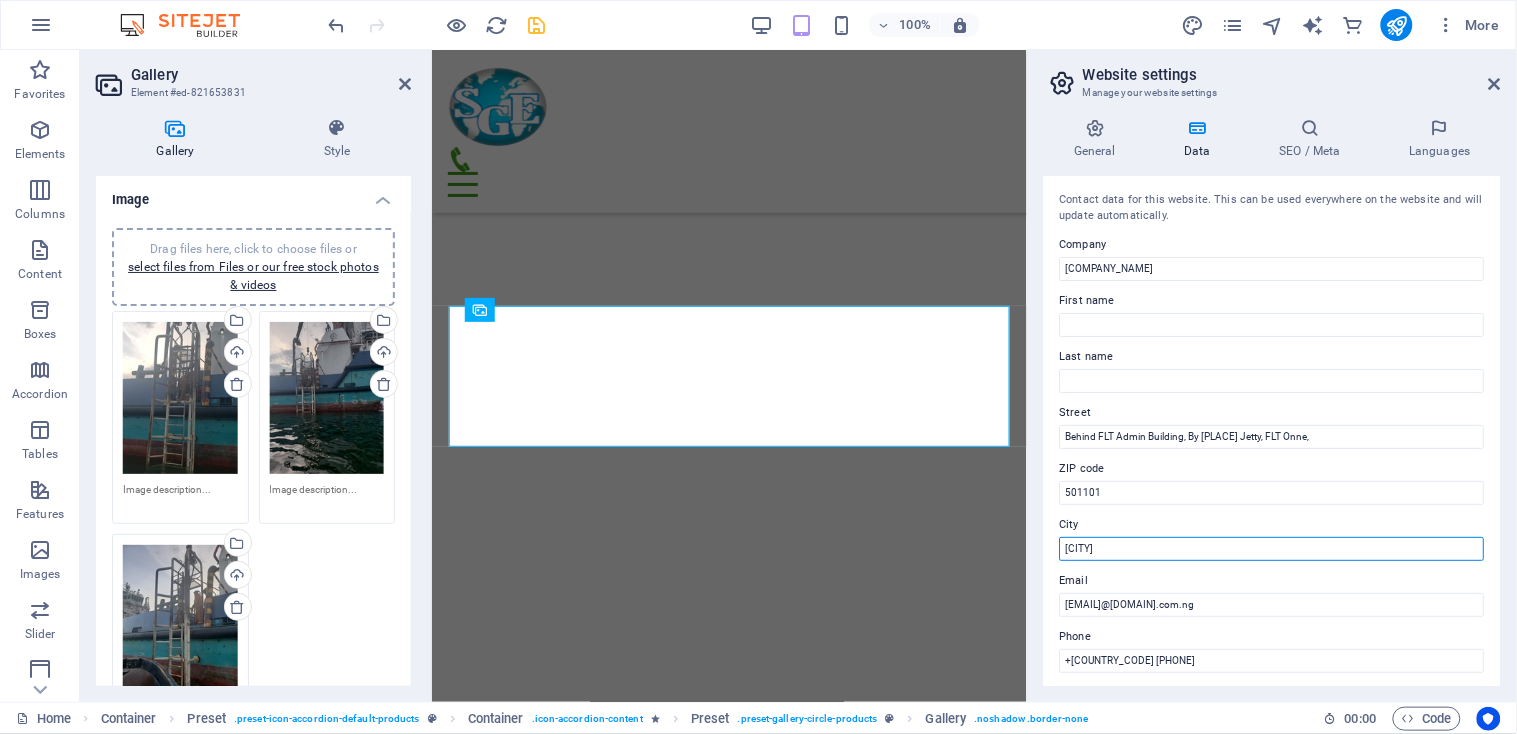 click on "[CITY]" at bounding box center [1272, 549] 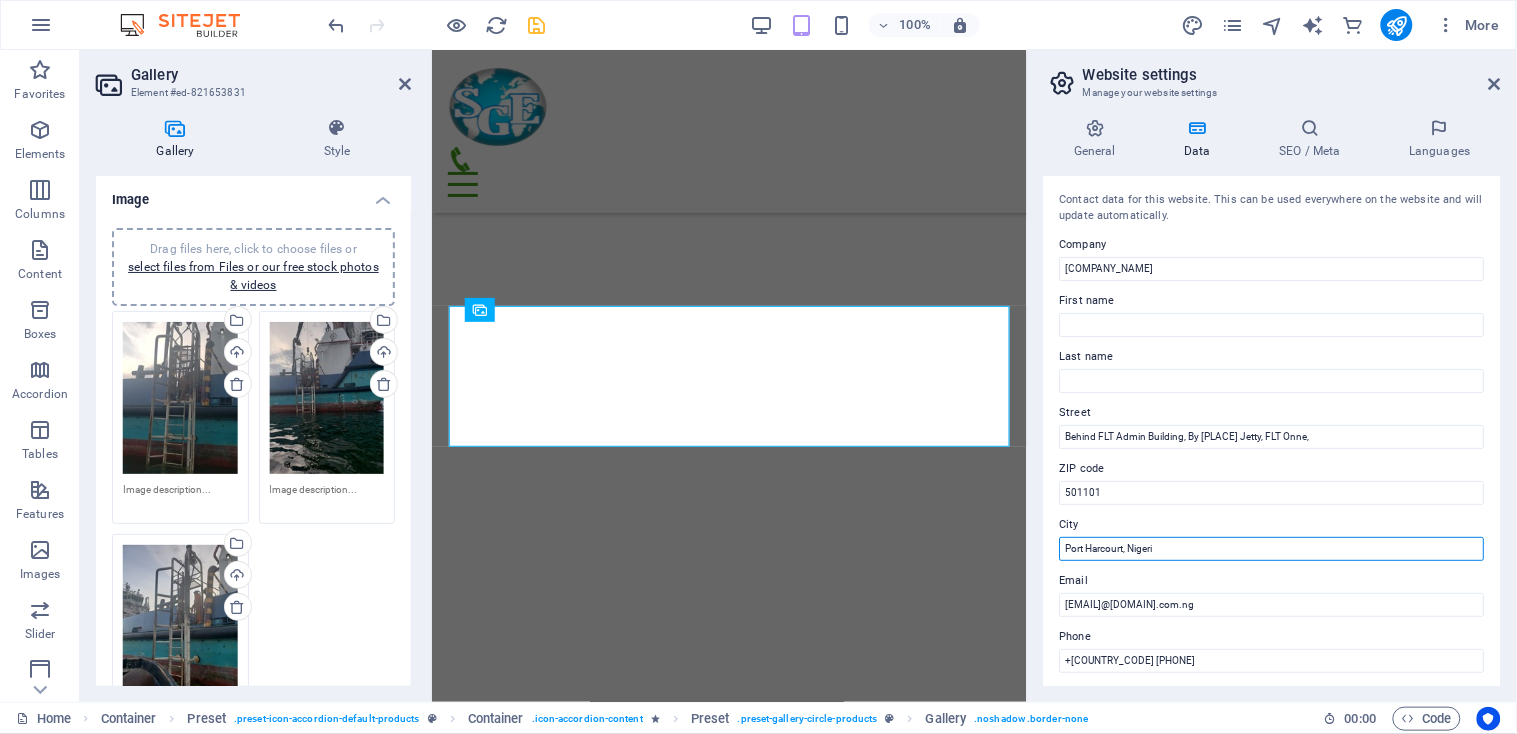 type on "[CITY], [COUNTRY]" 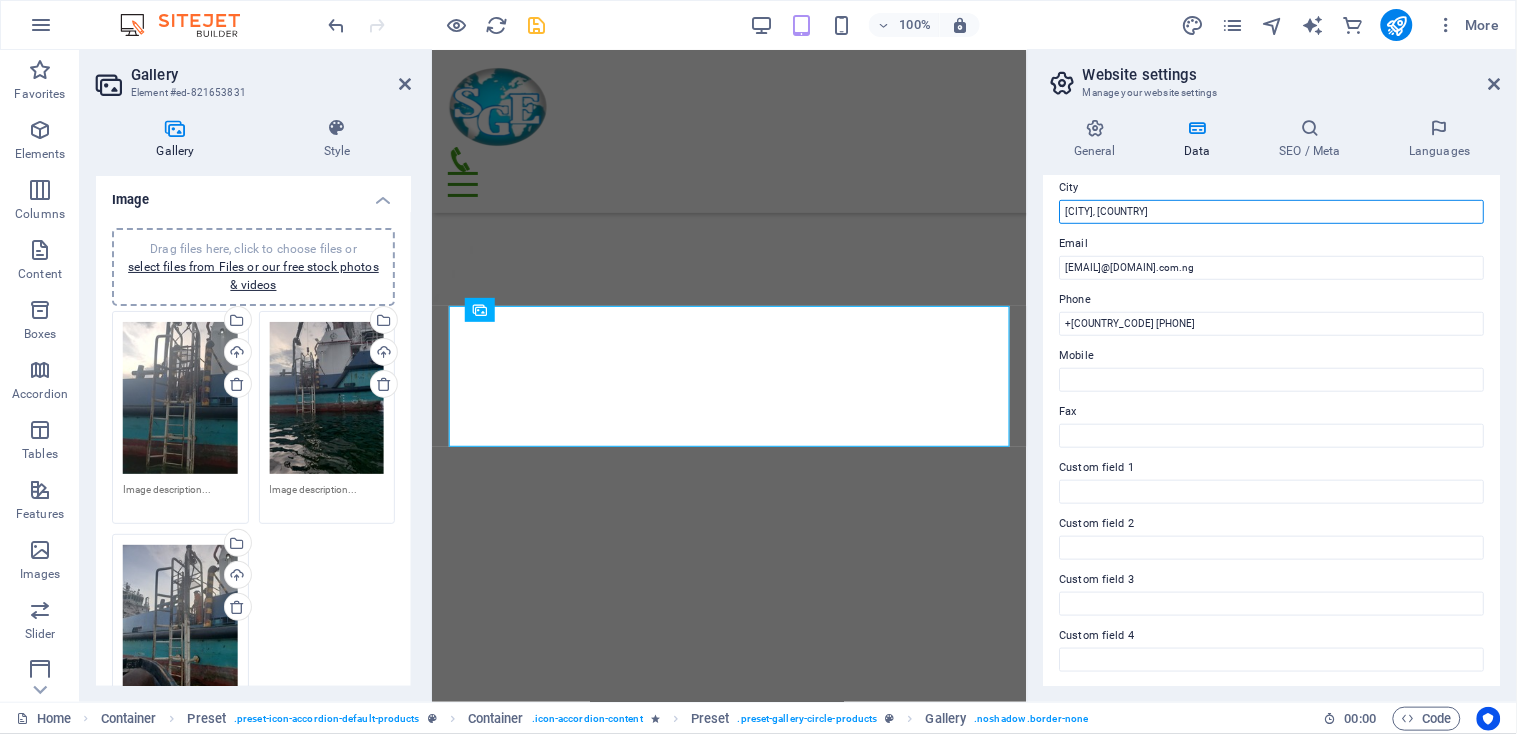 scroll, scrollTop: 448, scrollLeft: 0, axis: vertical 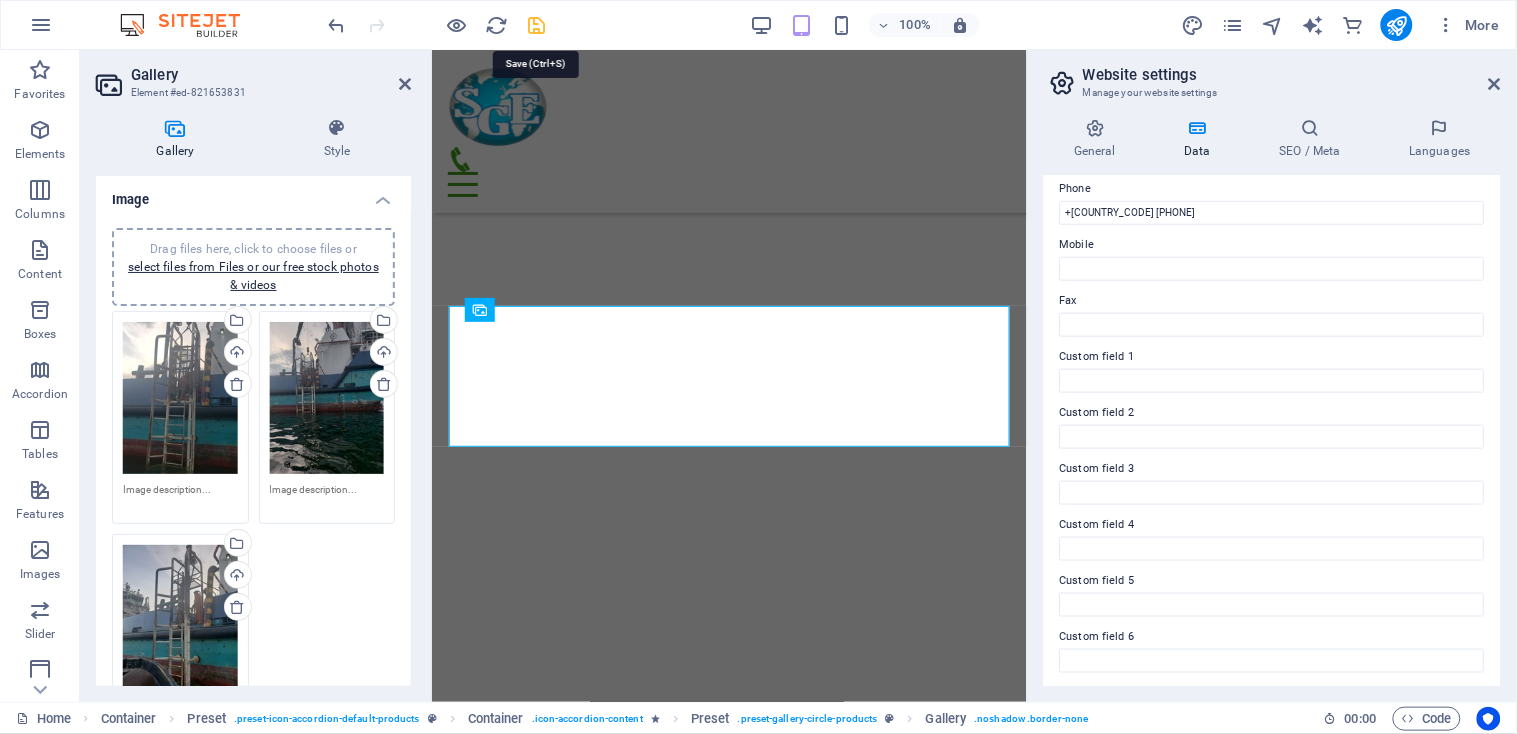 click at bounding box center (537, 25) 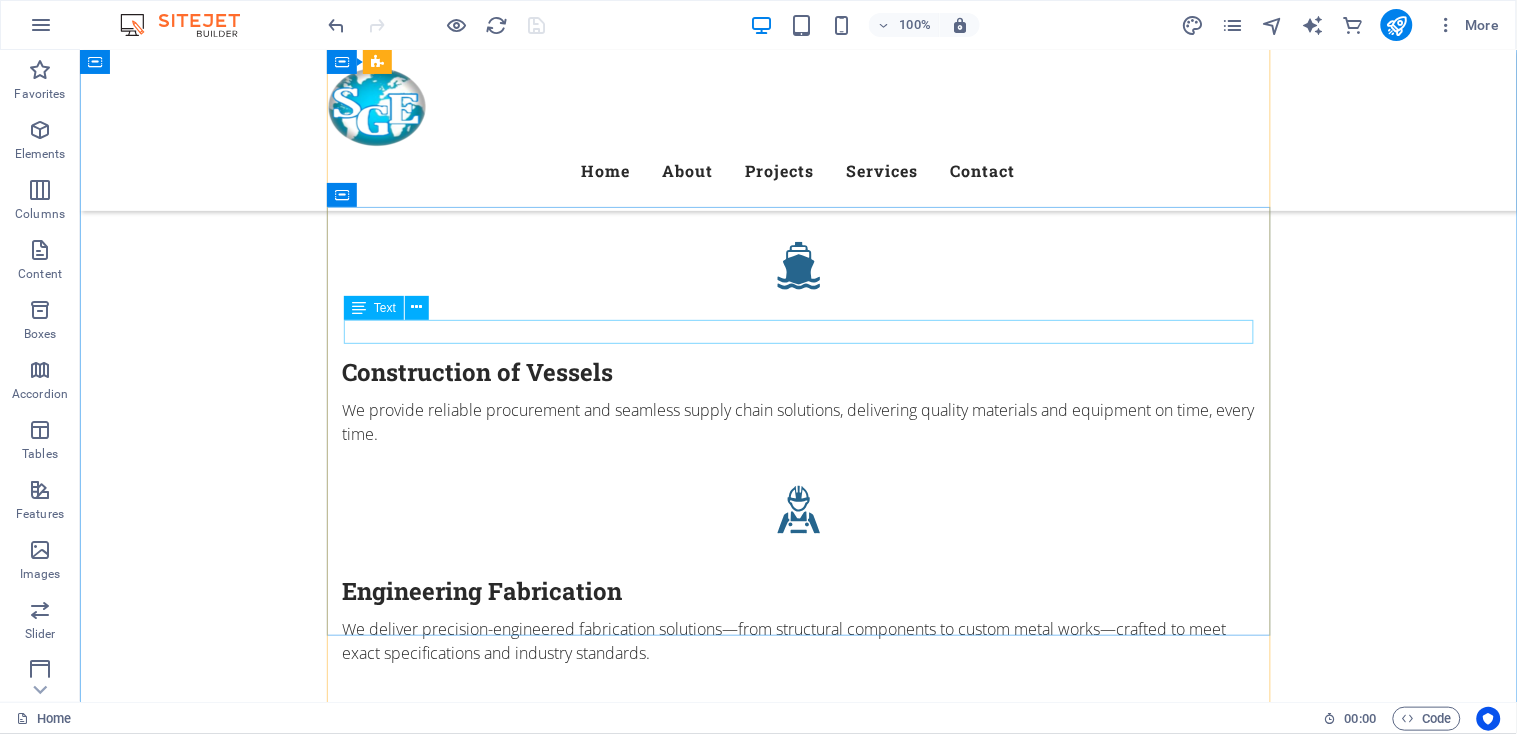 scroll, scrollTop: 2823, scrollLeft: 0, axis: vertical 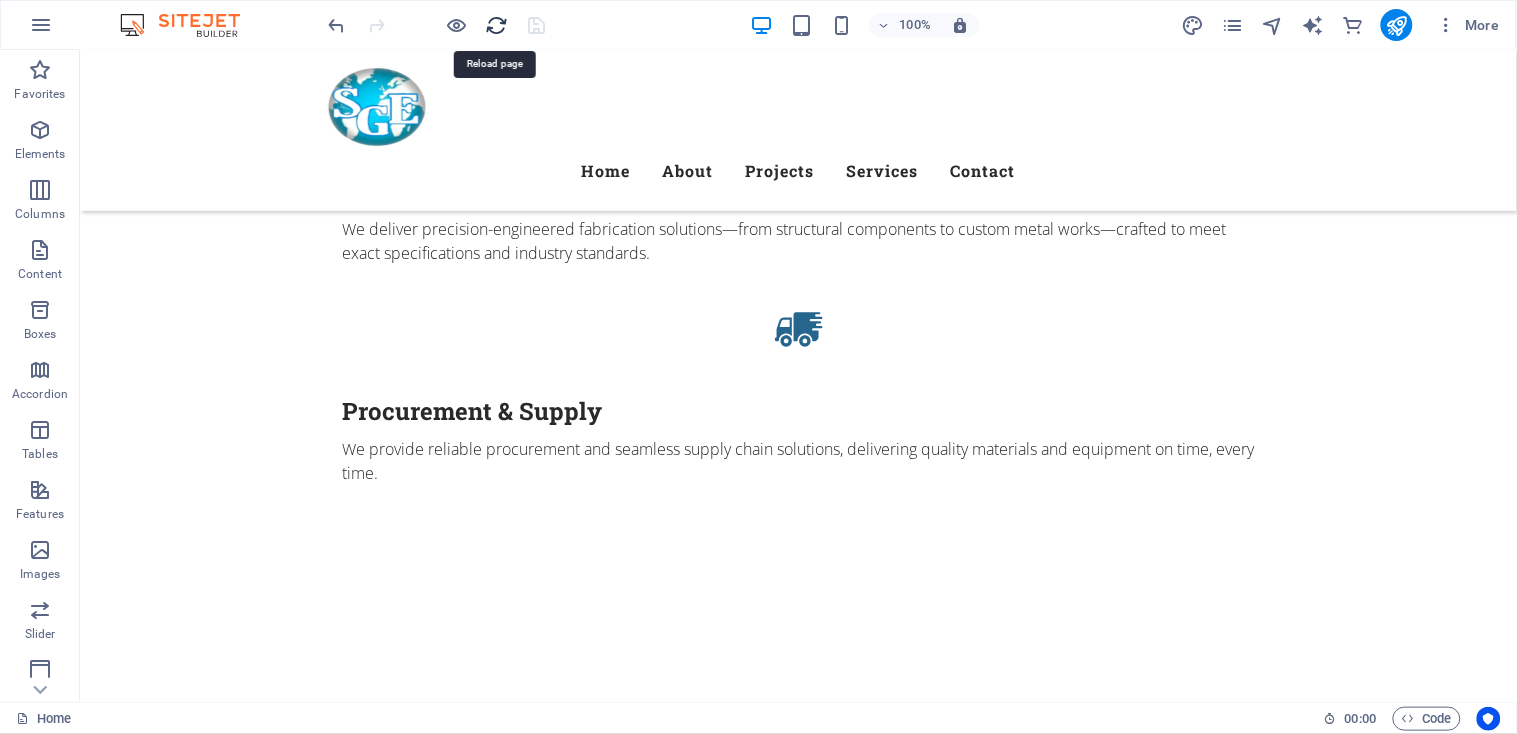 click at bounding box center [497, 25] 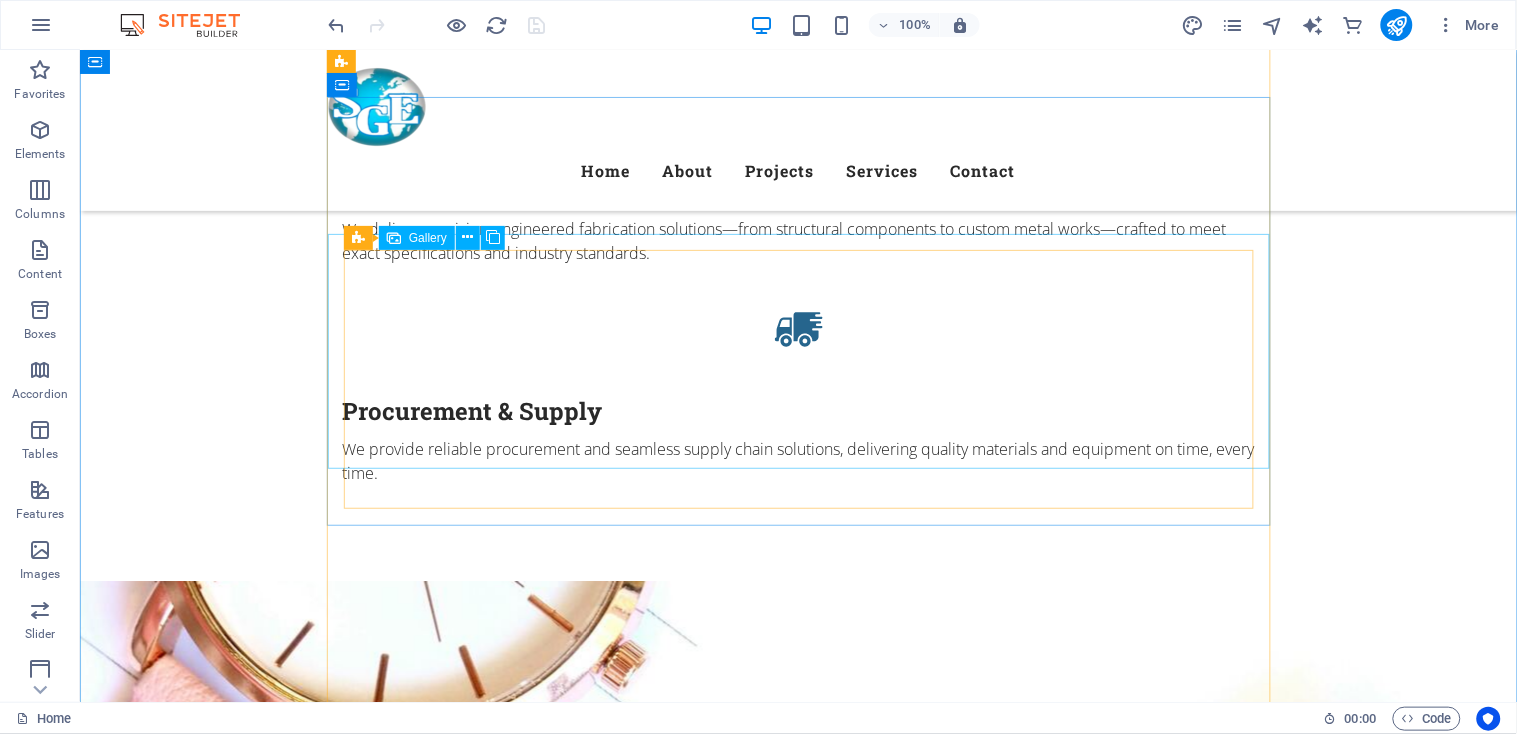 scroll, scrollTop: 2928, scrollLeft: 0, axis: vertical 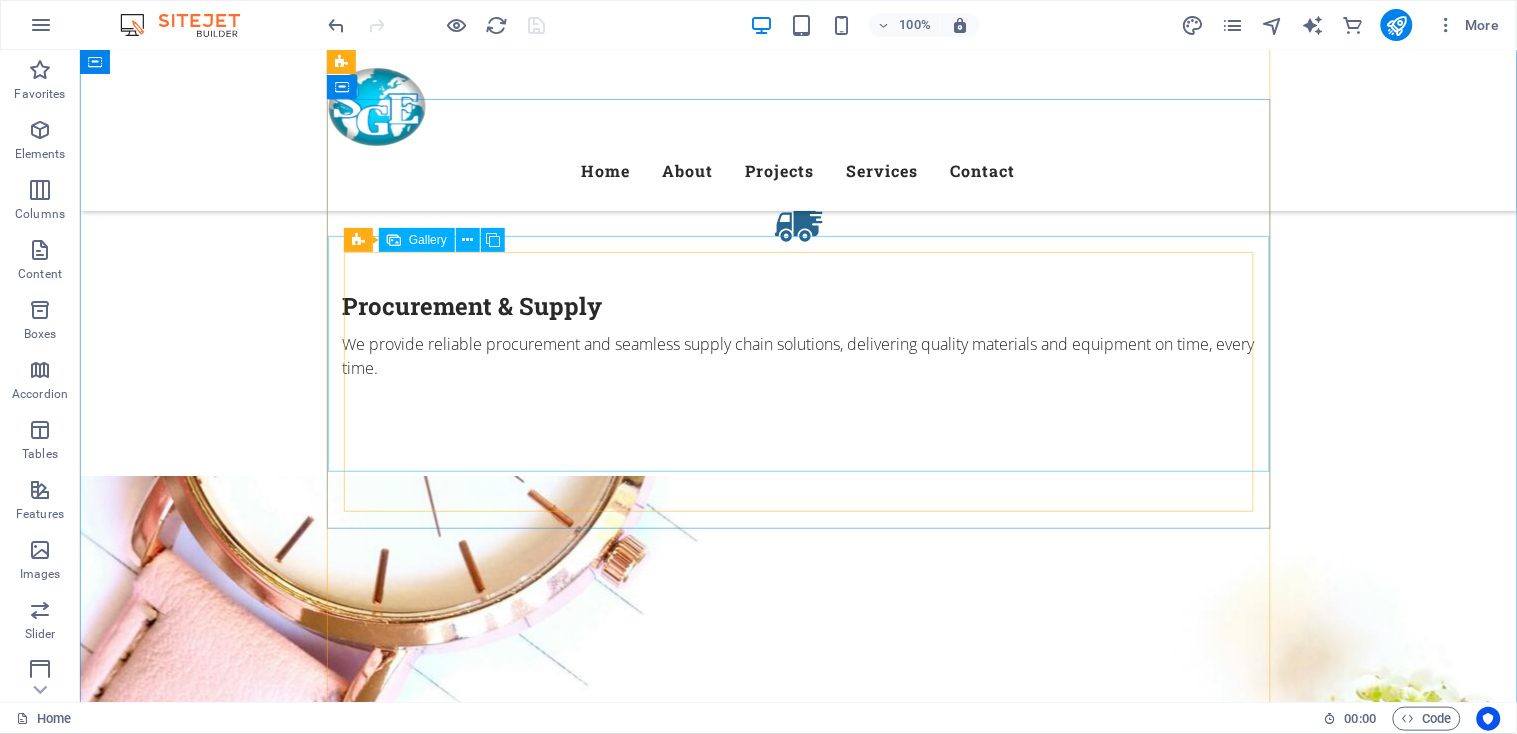 click at bounding box center [798, 2710] 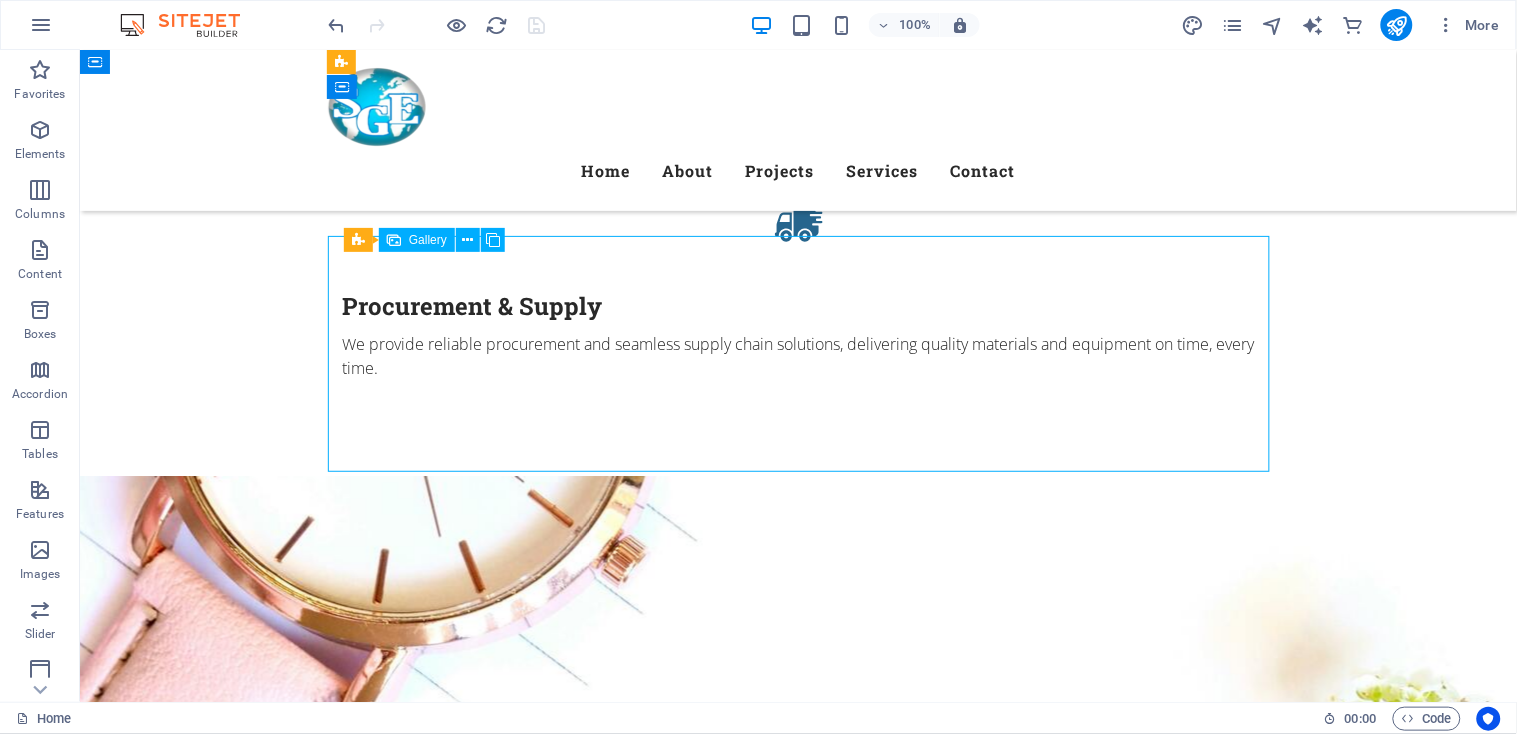 click at bounding box center (798, 2710) 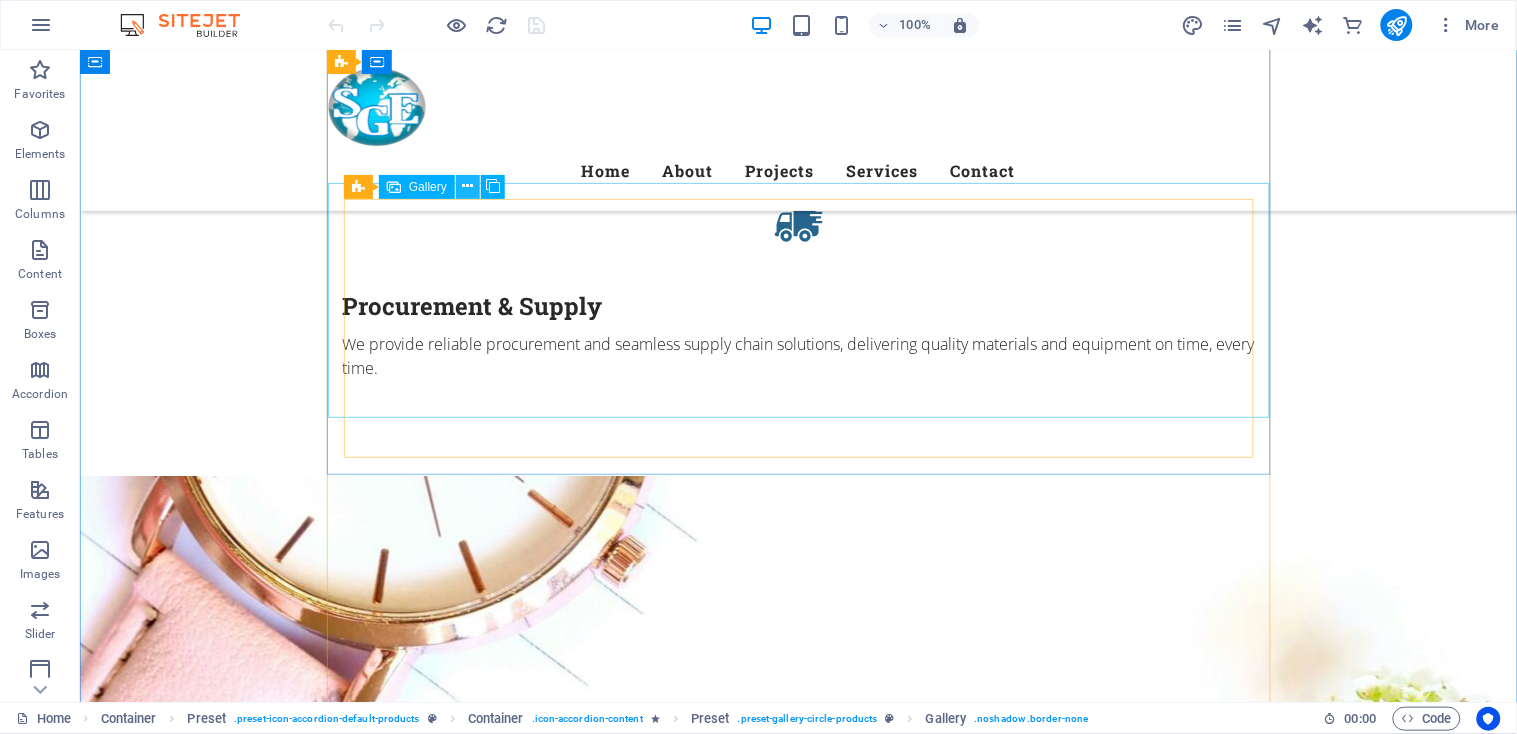 click at bounding box center (467, 186) 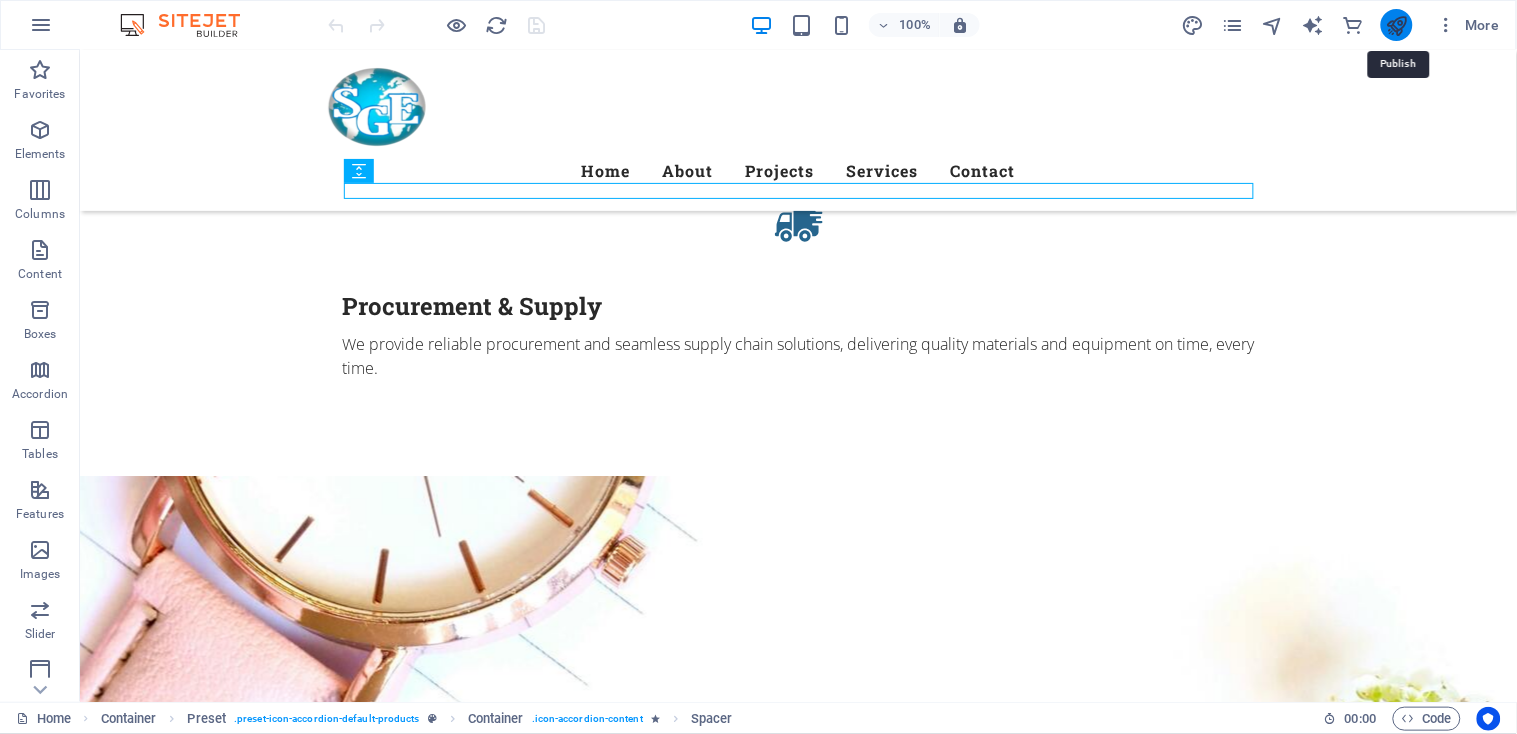 click at bounding box center (1396, 25) 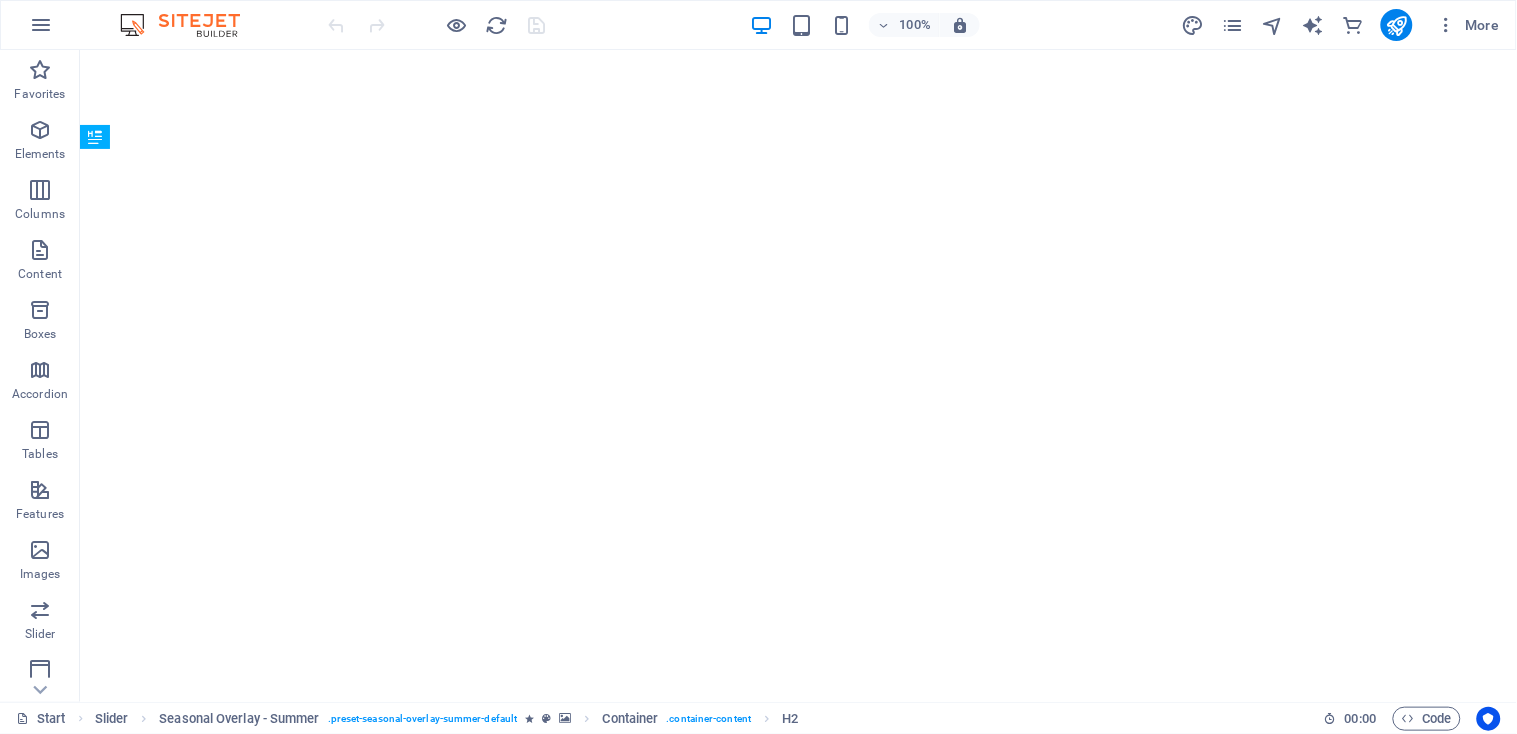 scroll, scrollTop: 0, scrollLeft: 0, axis: both 